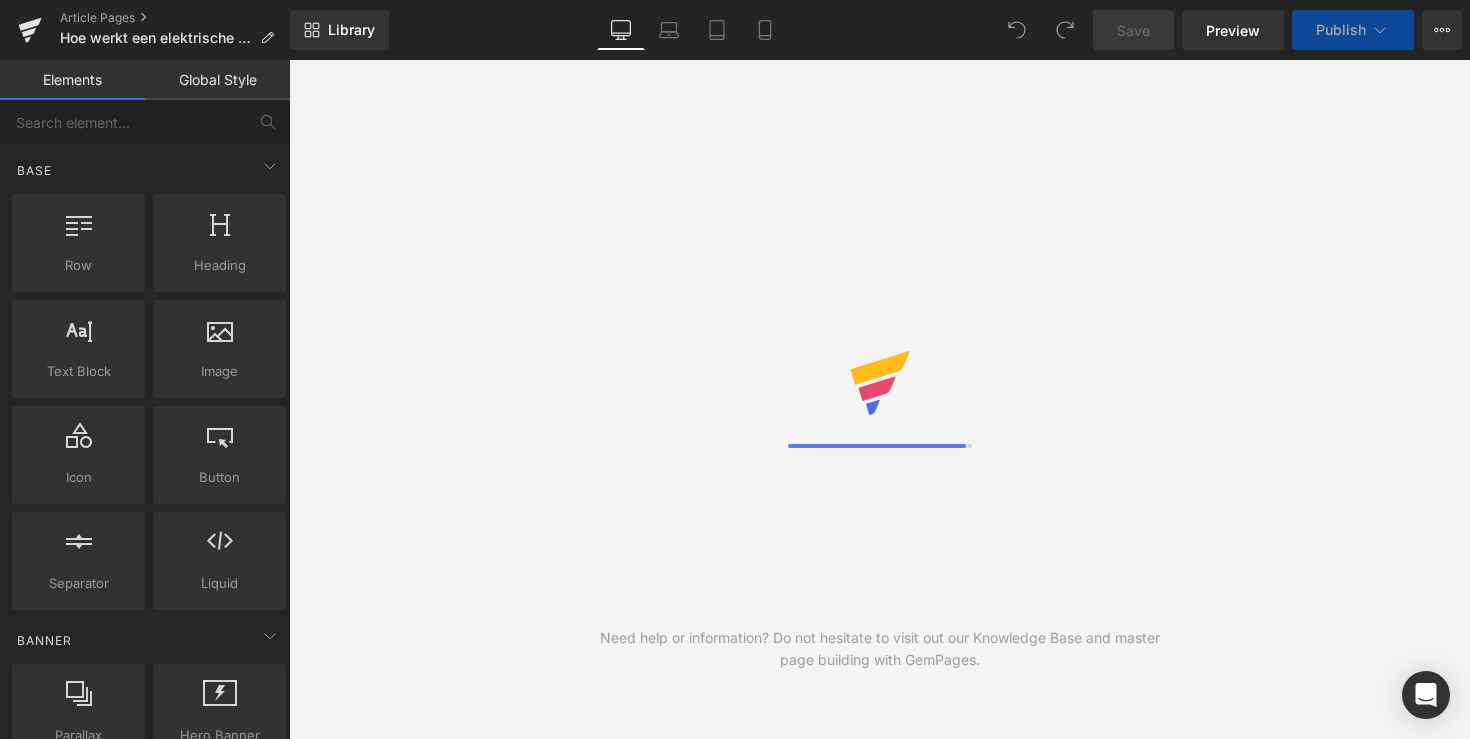 scroll, scrollTop: 0, scrollLeft: 0, axis: both 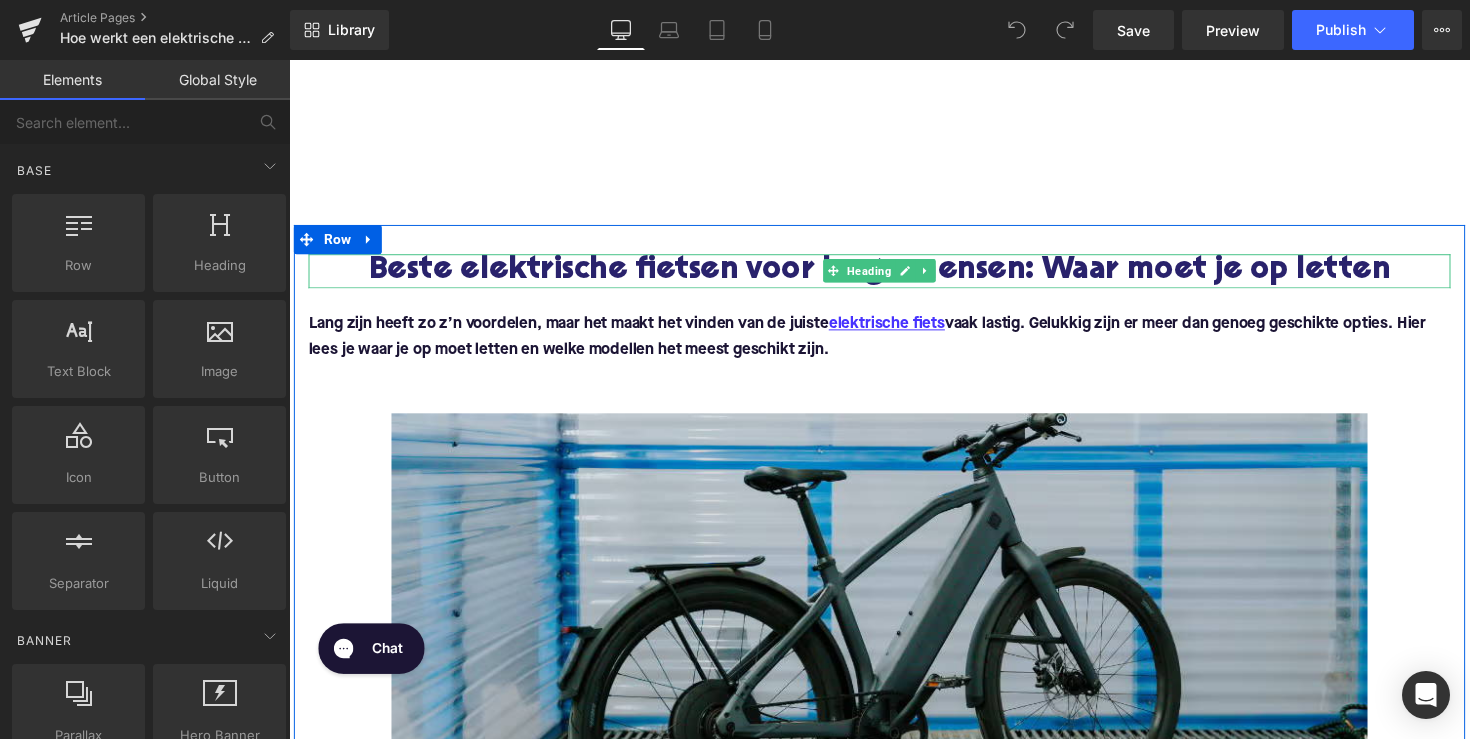 click on "Beste elektrische fietsen voor lange mensen: Waar moet je op letten" at bounding box center (894, 276) 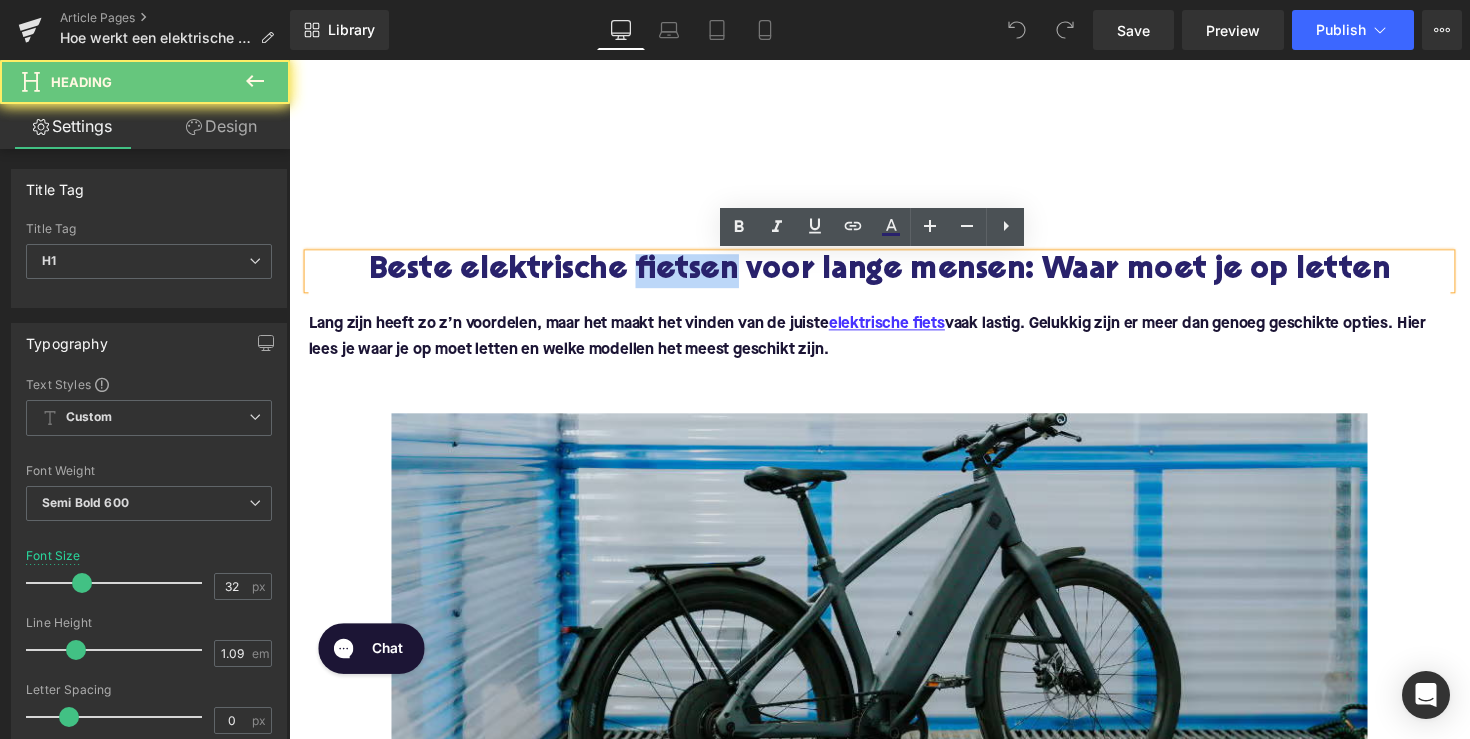 click on "Beste elektrische fietsen voor lange mensen: Waar moet je op letten" at bounding box center [894, 276] 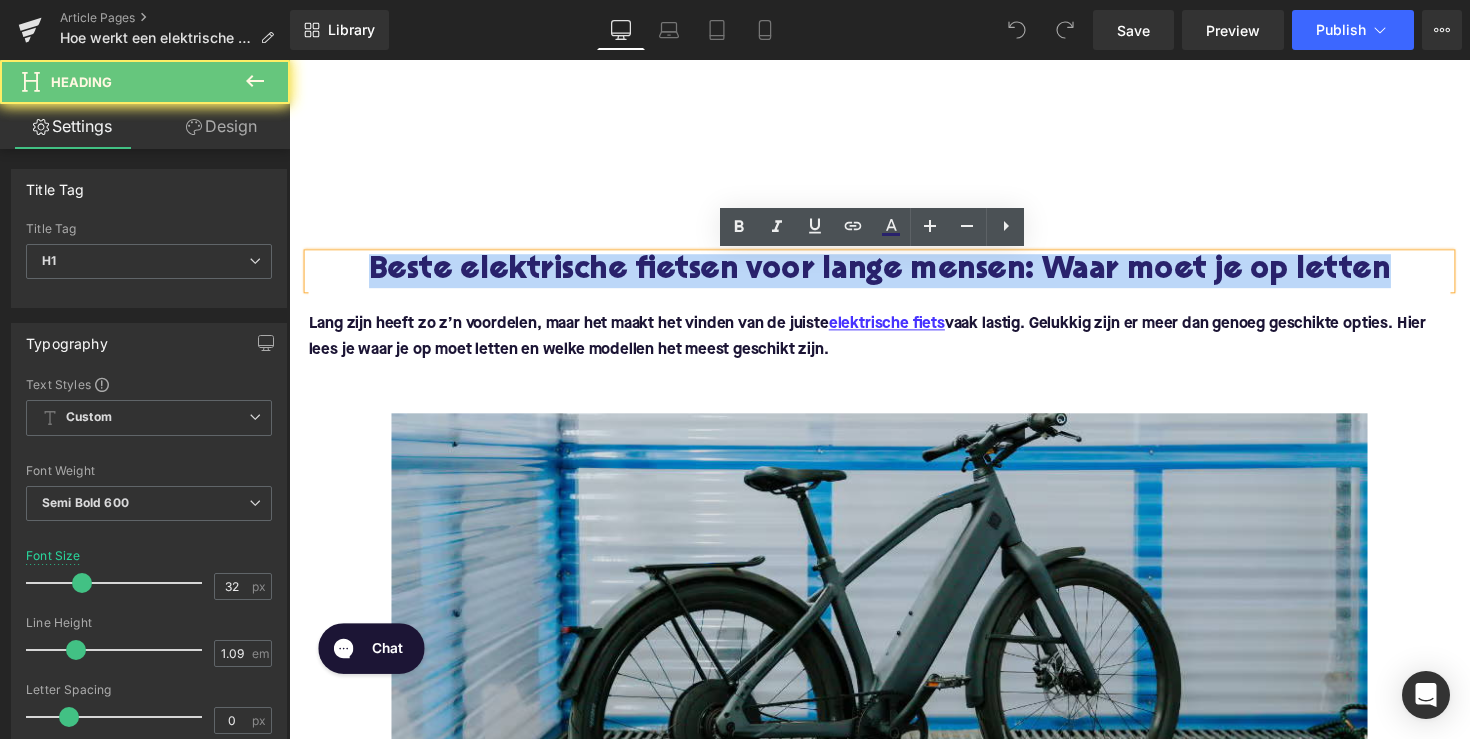 click on "Beste elektrische fietsen voor lange mensen: Waar moet je op letten" at bounding box center [894, 276] 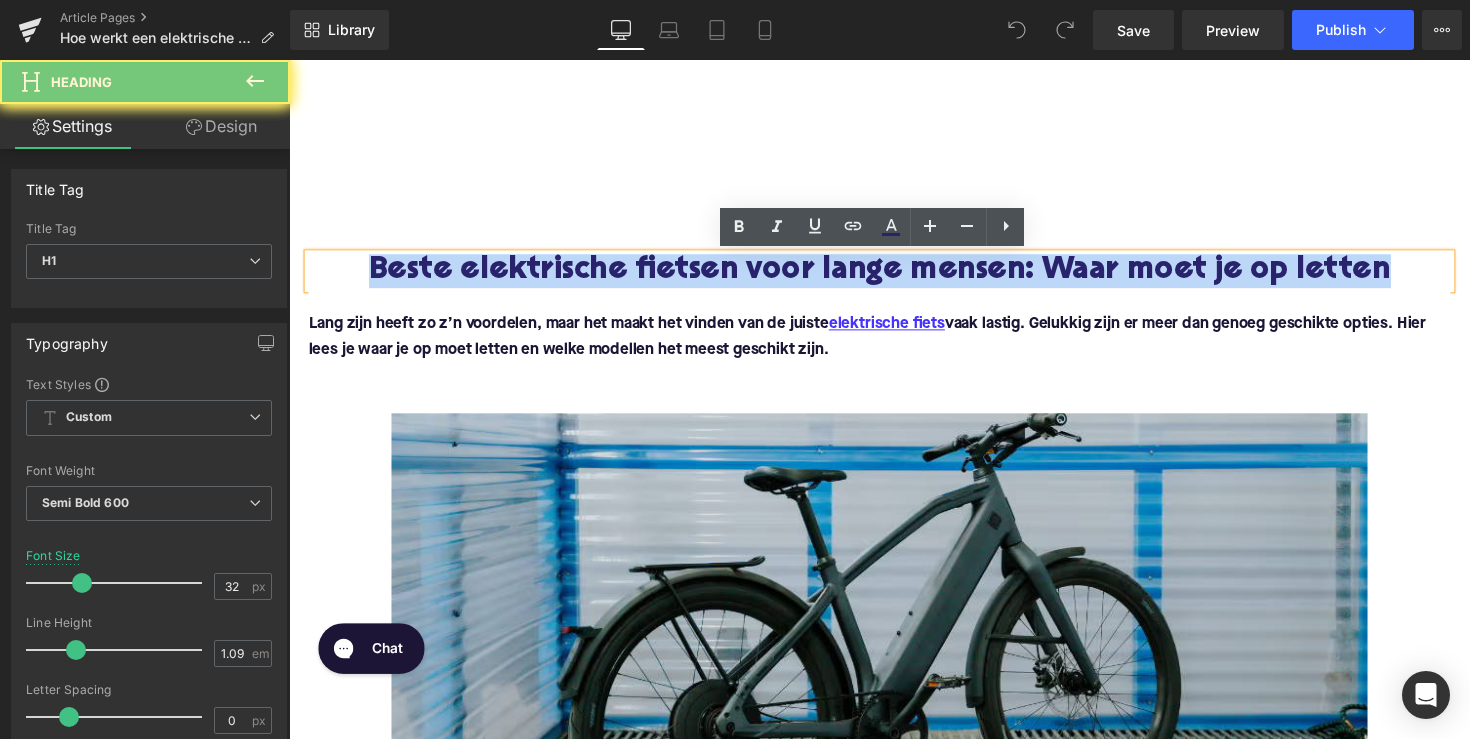 paste 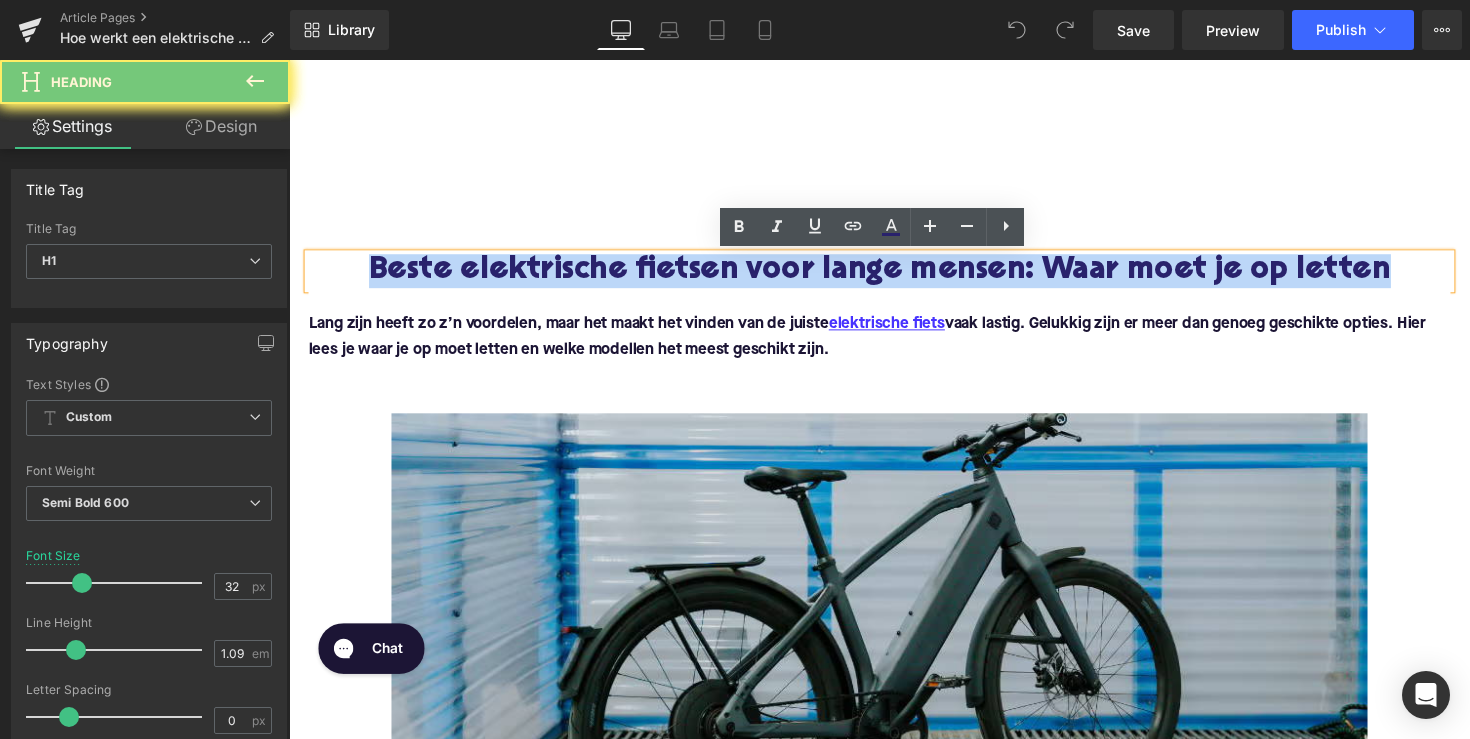 type 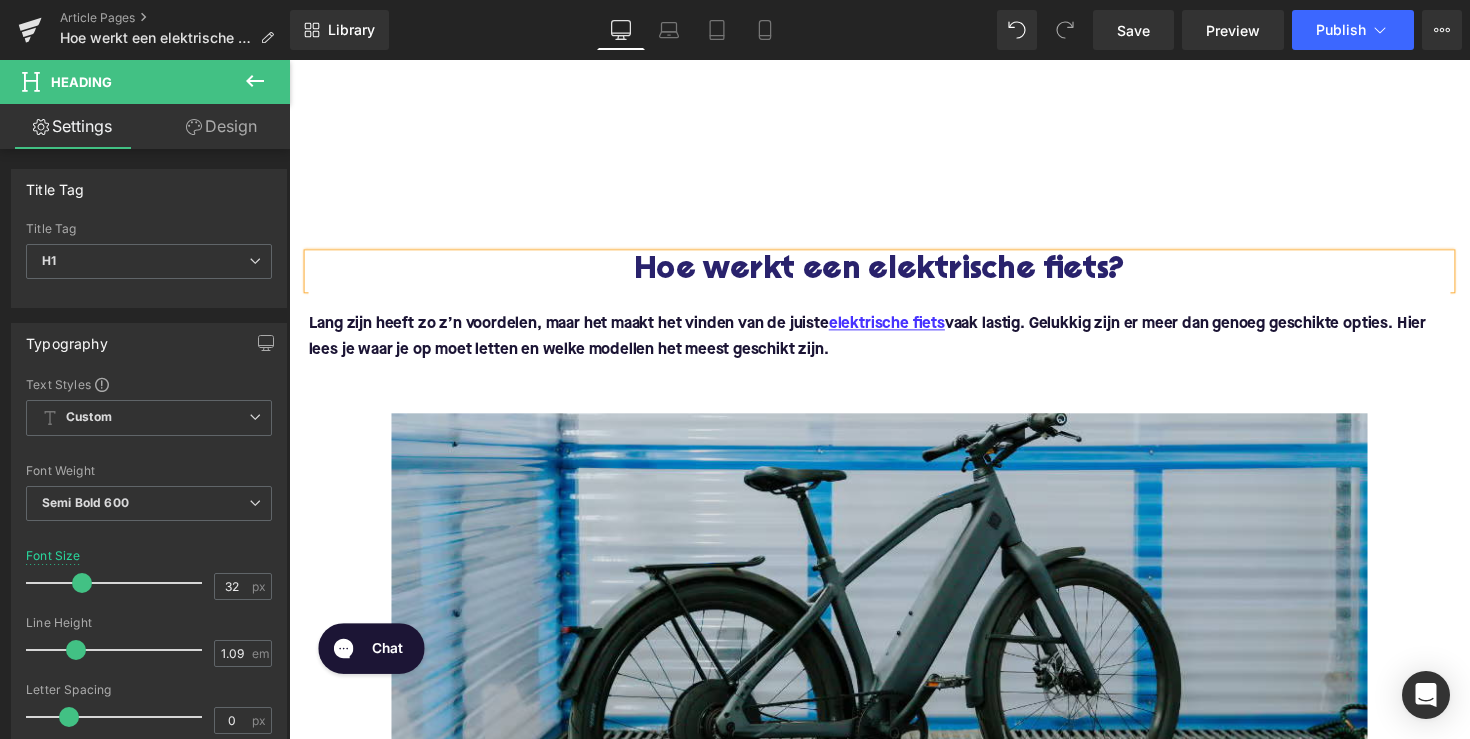 scroll, scrollTop: 0, scrollLeft: 0, axis: both 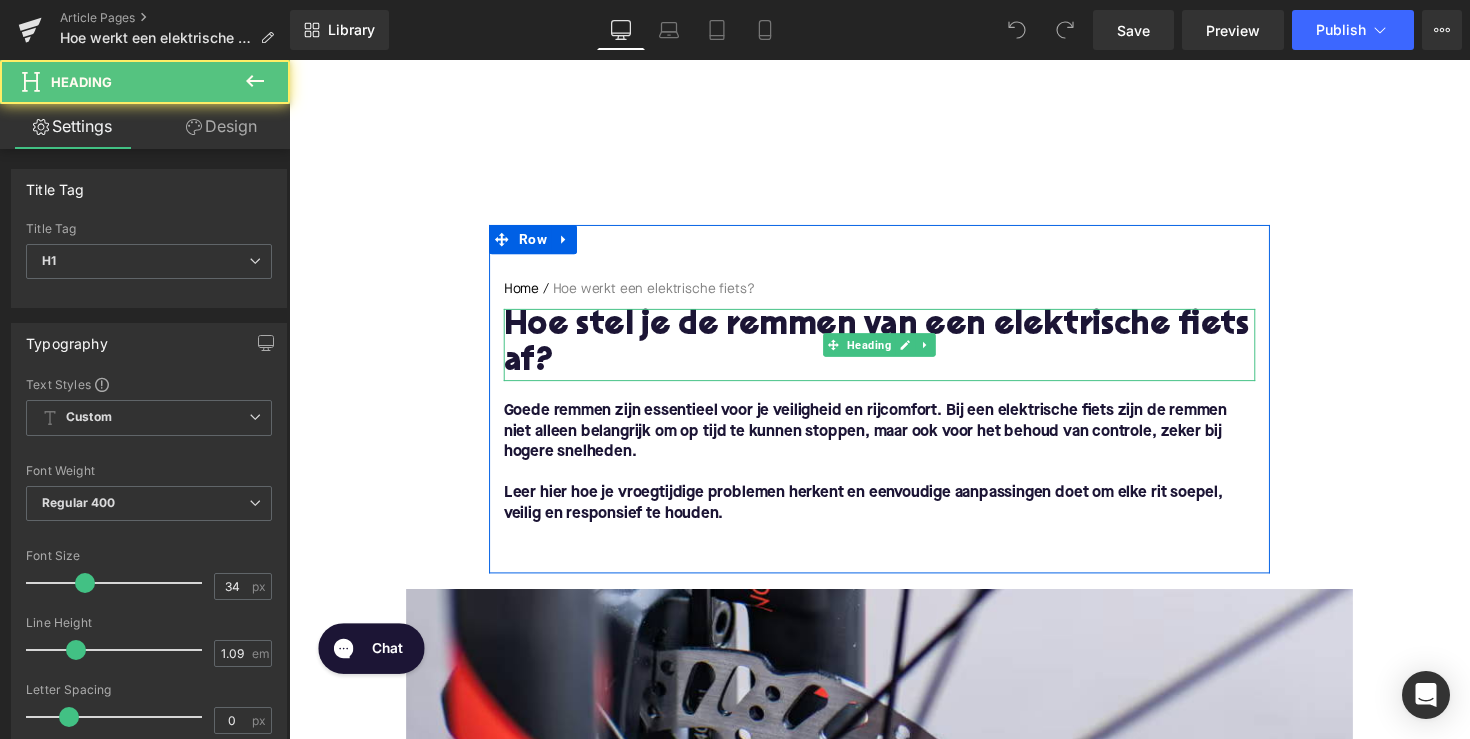 click on "Hoe stel je de remmen van een elektrische fiets af?" at bounding box center [894, 352] 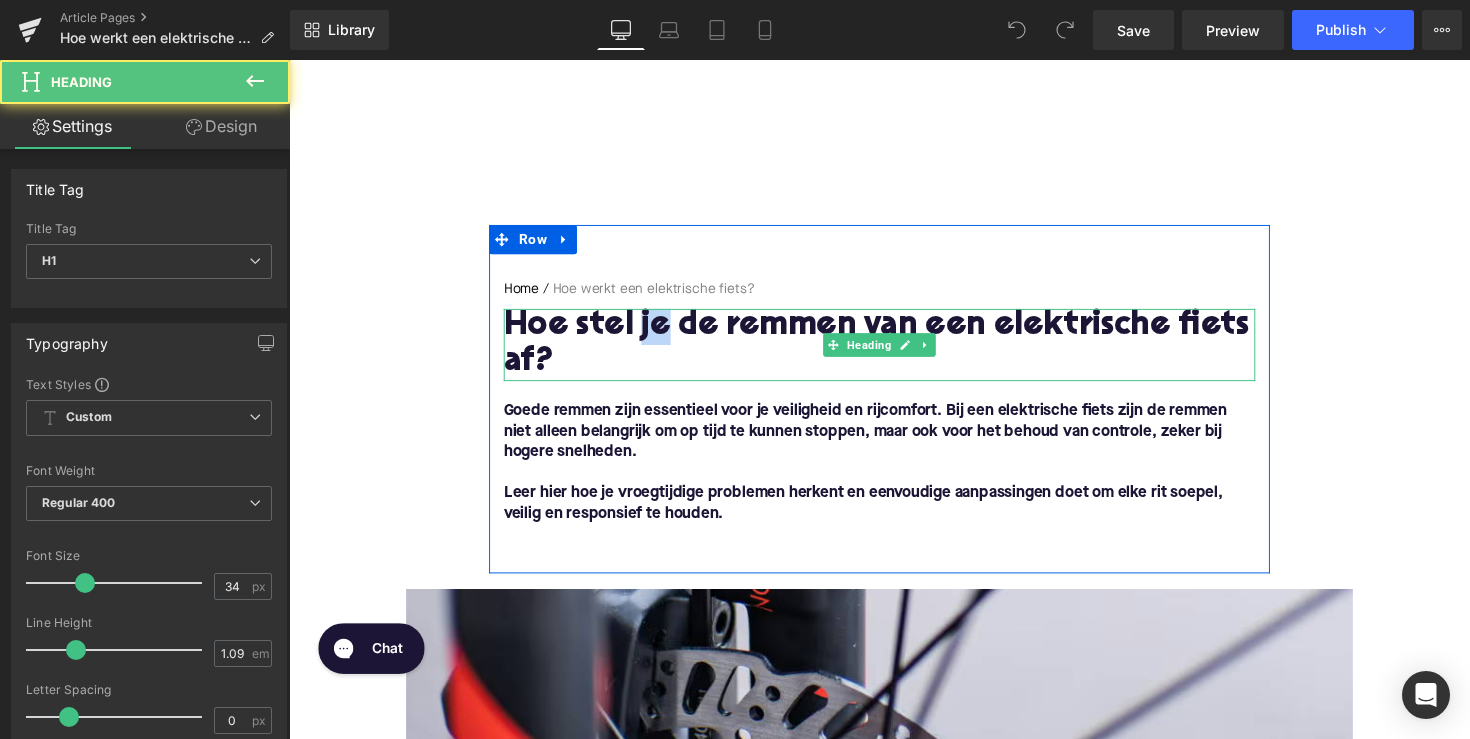 click on "Hoe stel je de remmen van een elektrische fiets af?" at bounding box center [894, 352] 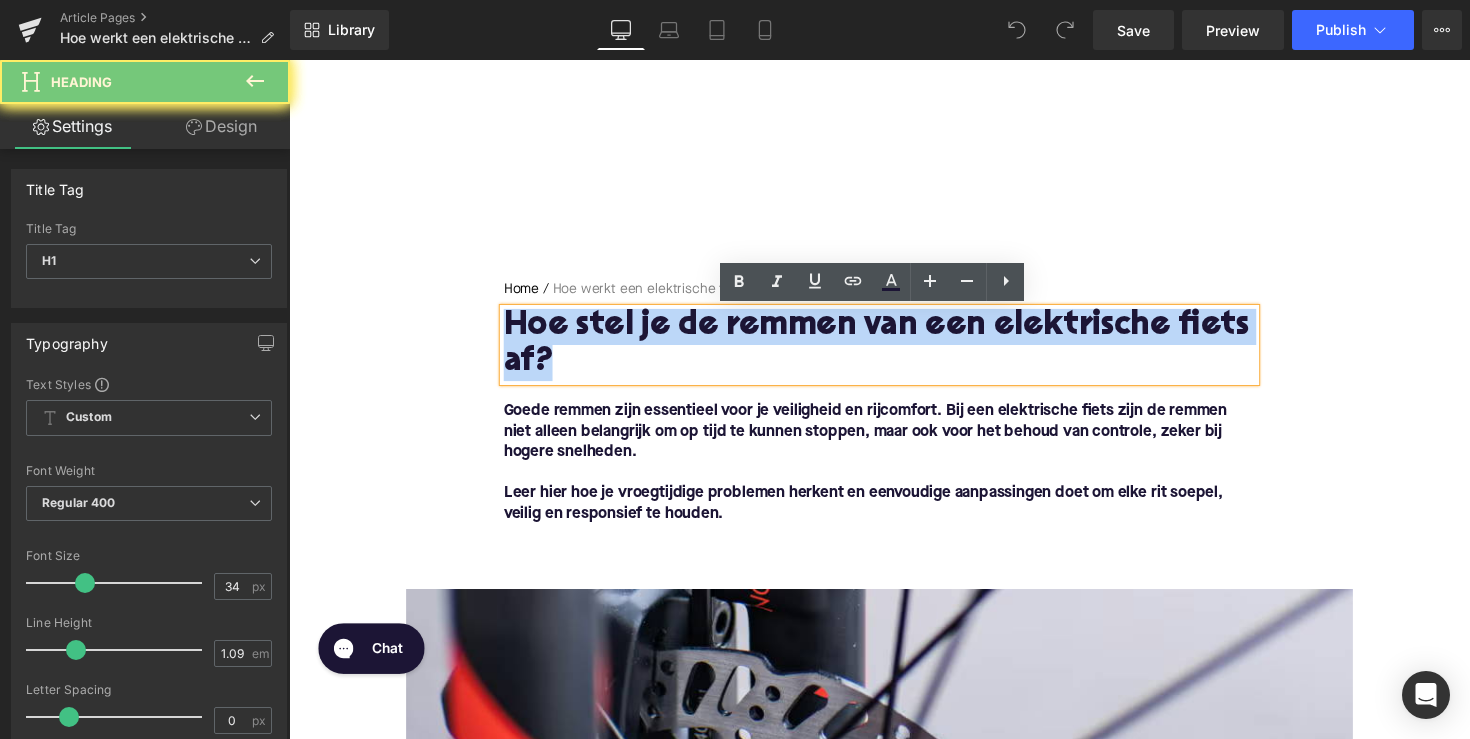 click on "Hoe stel je de remmen van een elektrische fiets af?" at bounding box center [894, 352] 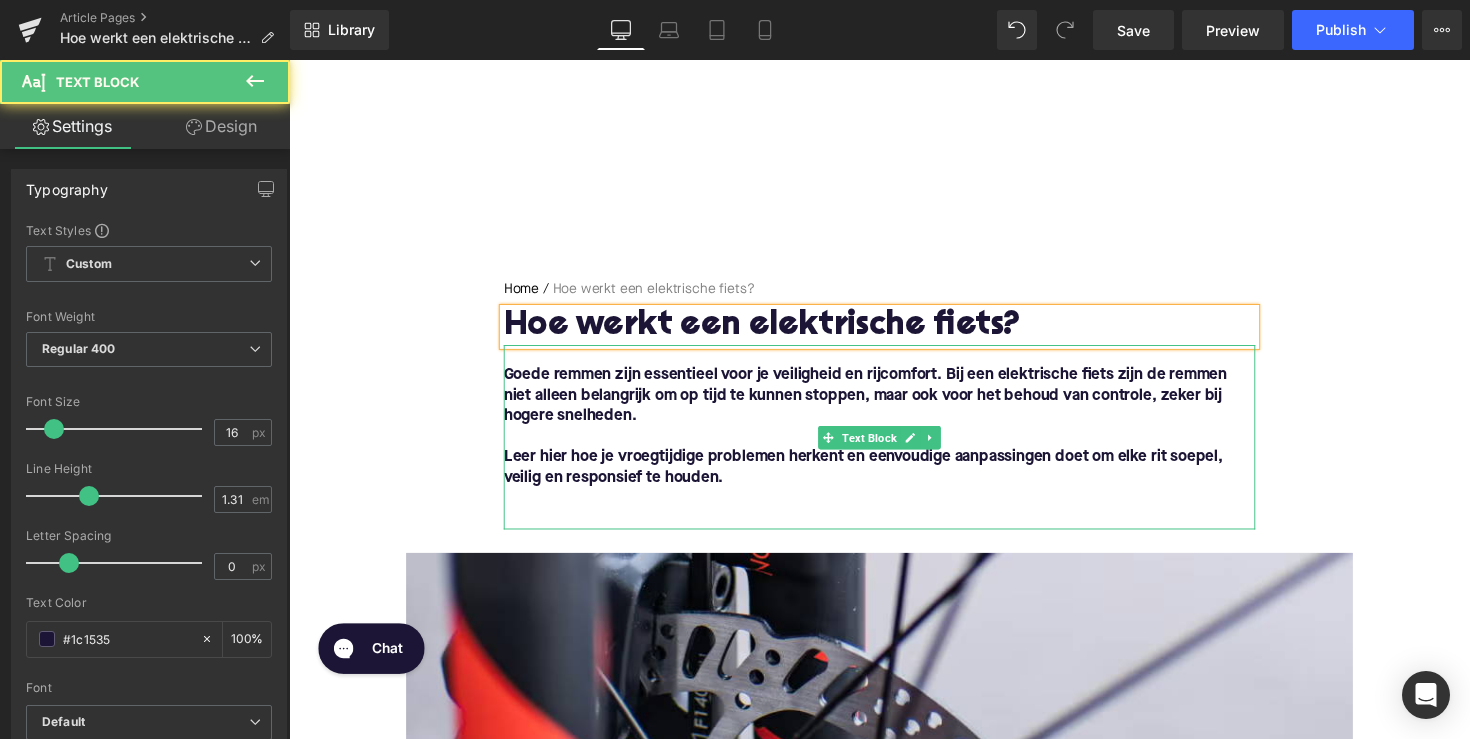 click on "Leer hier hoe je vroegtijdige problemen herkent en eenvoudige aanpassingen doet om elke rit soepel, veilig en responsief te houden." at bounding box center [894, 478] 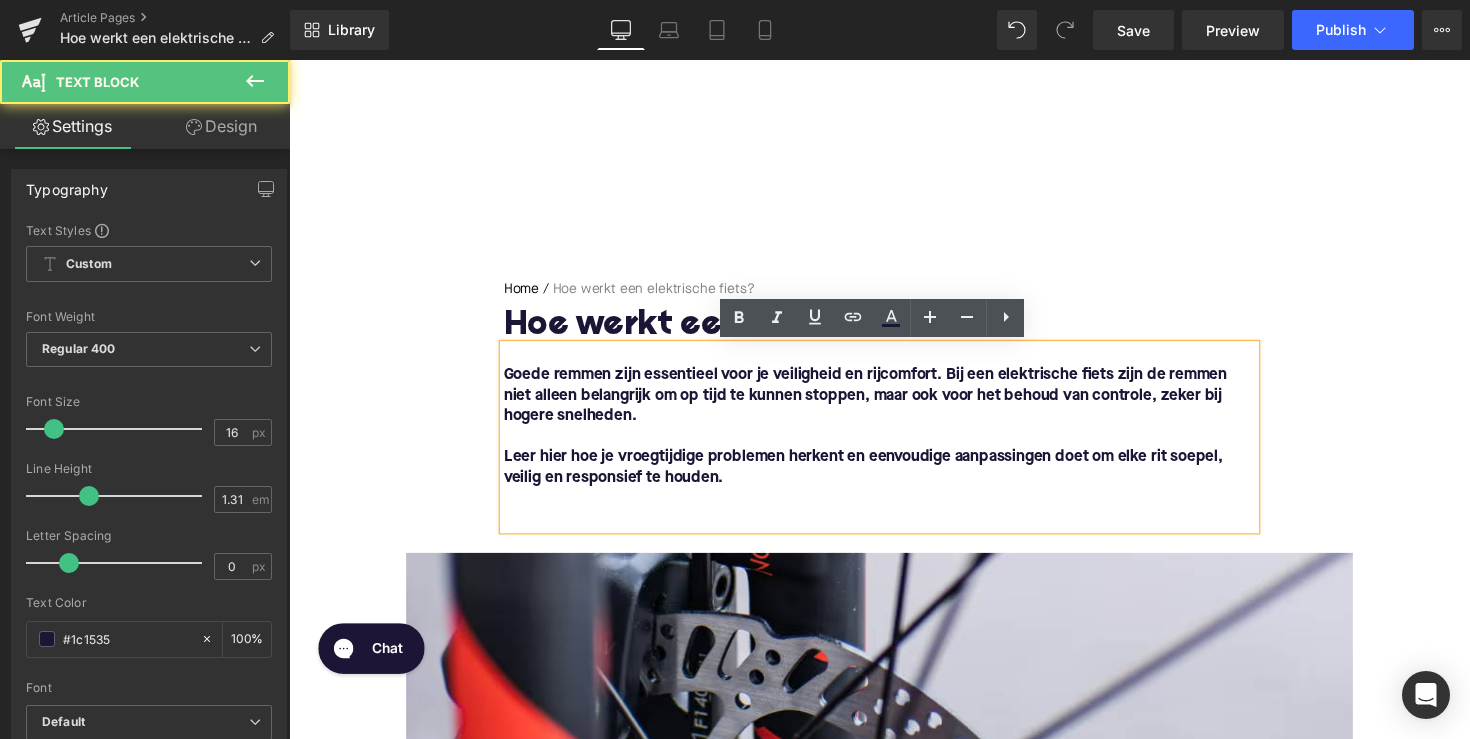 type 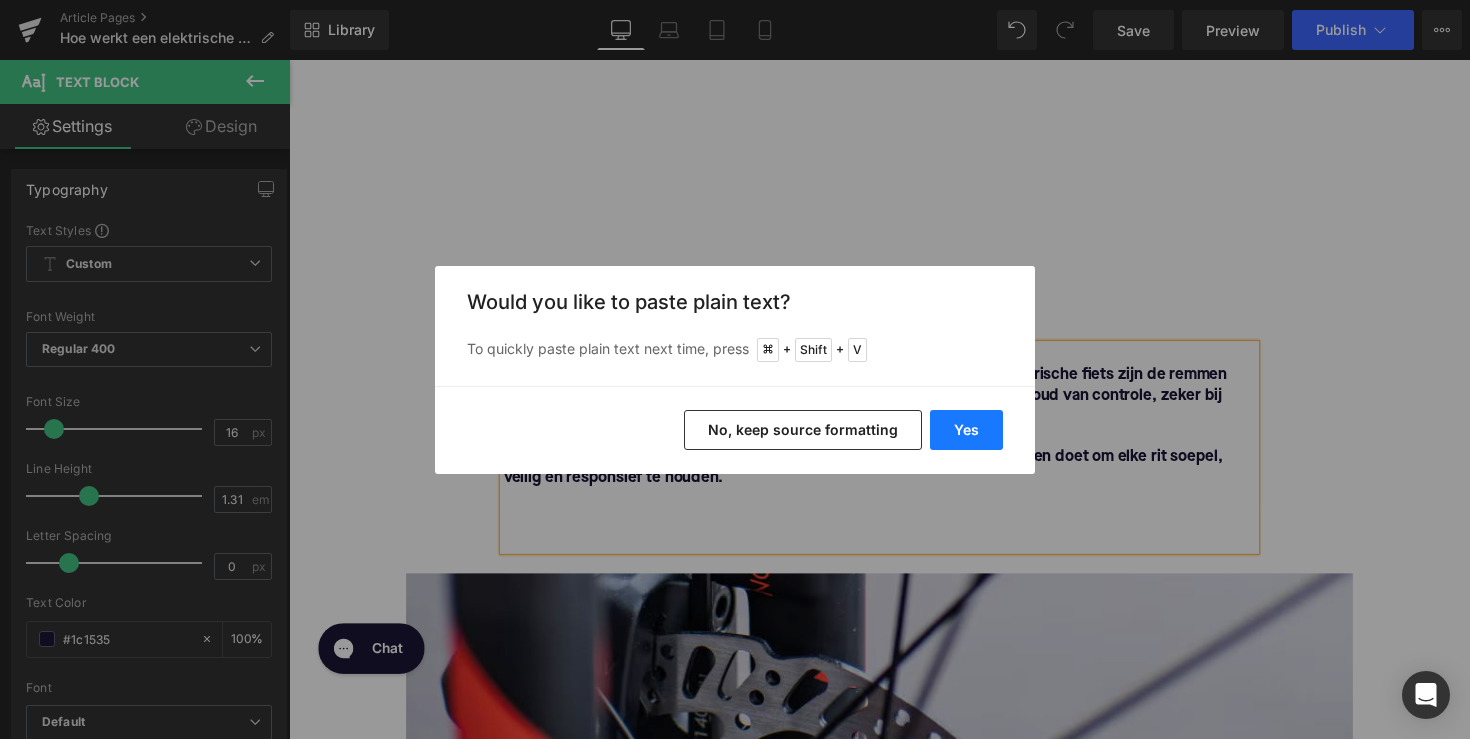 click on "Yes" at bounding box center [966, 430] 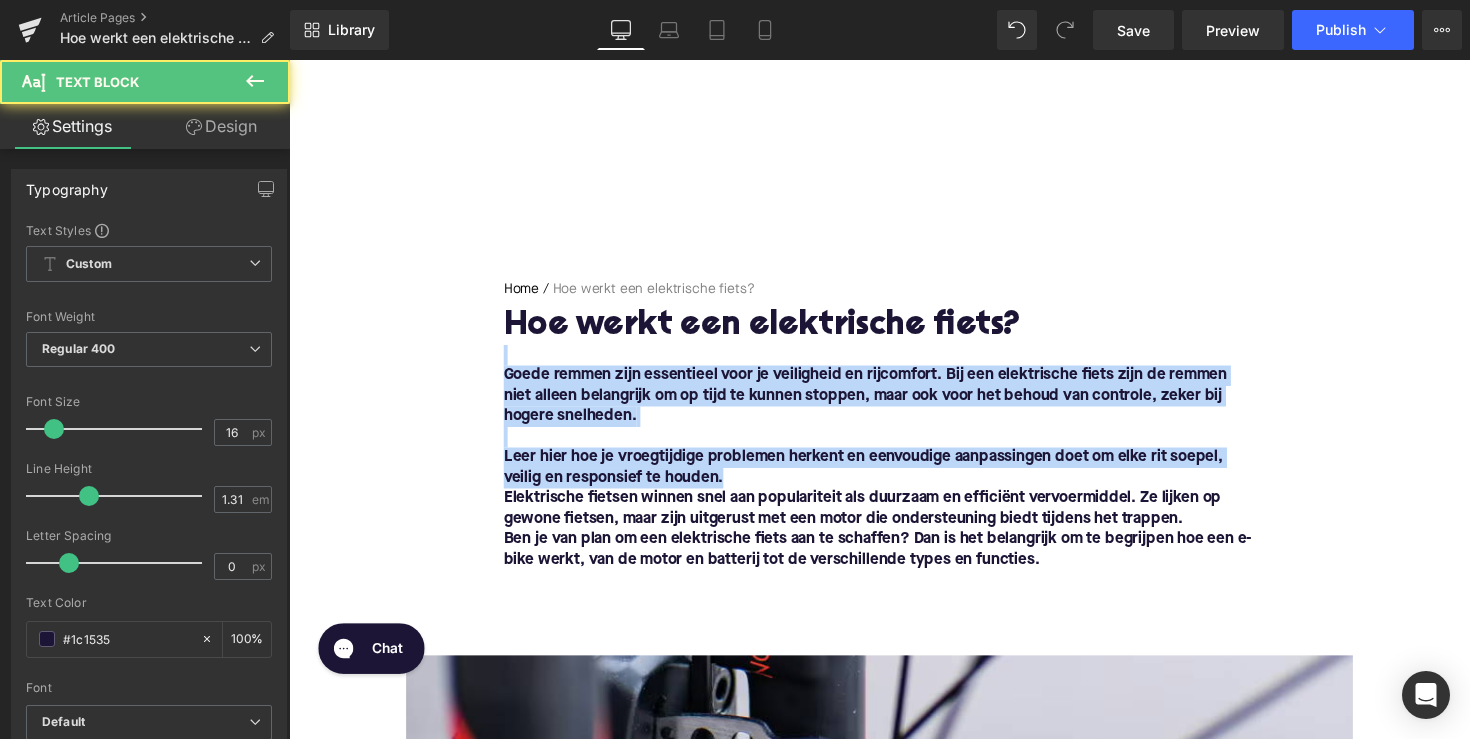 drag, startPoint x: 765, startPoint y: 486, endPoint x: 472, endPoint y: 361, distance: 318.54984 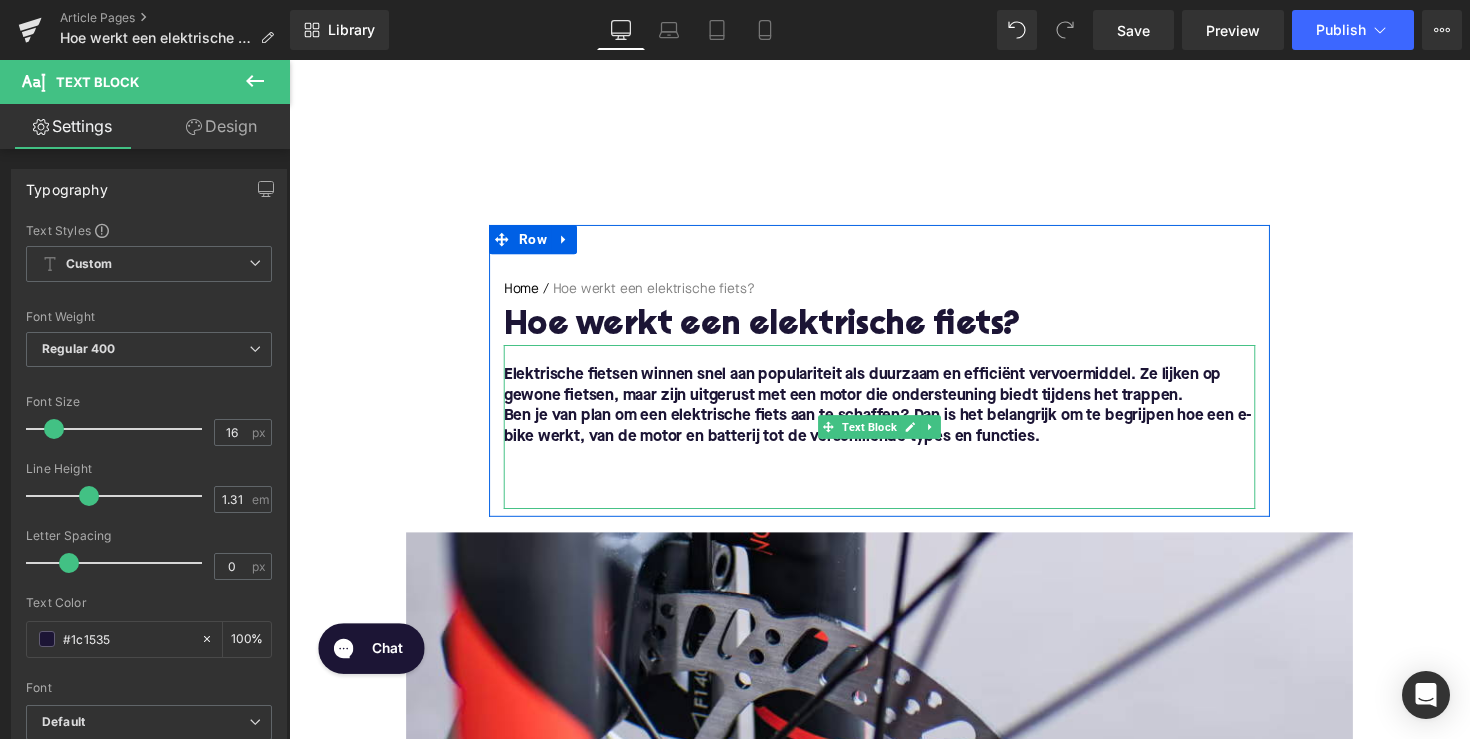 click at bounding box center [511, 436] 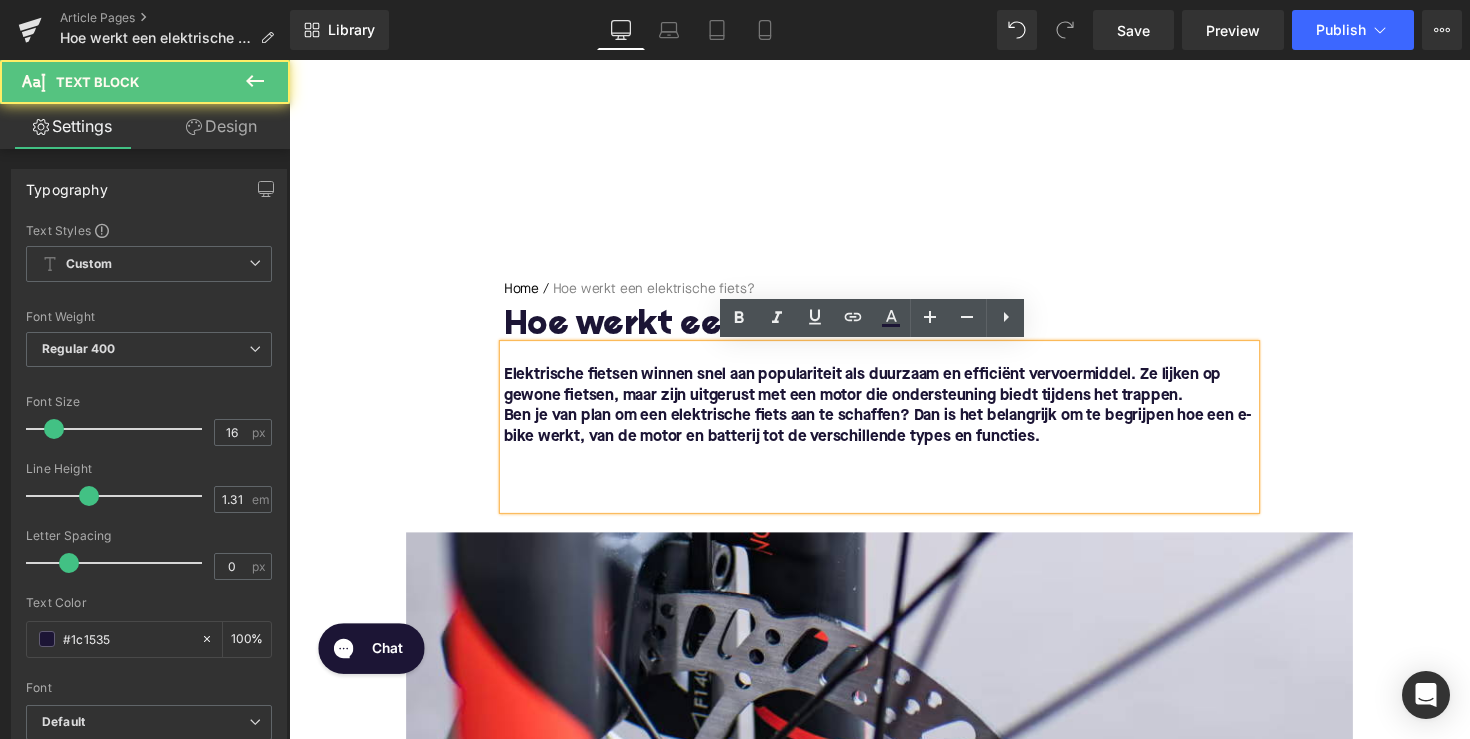 click on "Ben je van plan om een elektrische fiets aan te schaffen? Dan is het belangrijk om te begrijpen hoe een e-bike werkt, van de motor en batterij tot de verschillende types en functies." at bounding box center [892, 435] 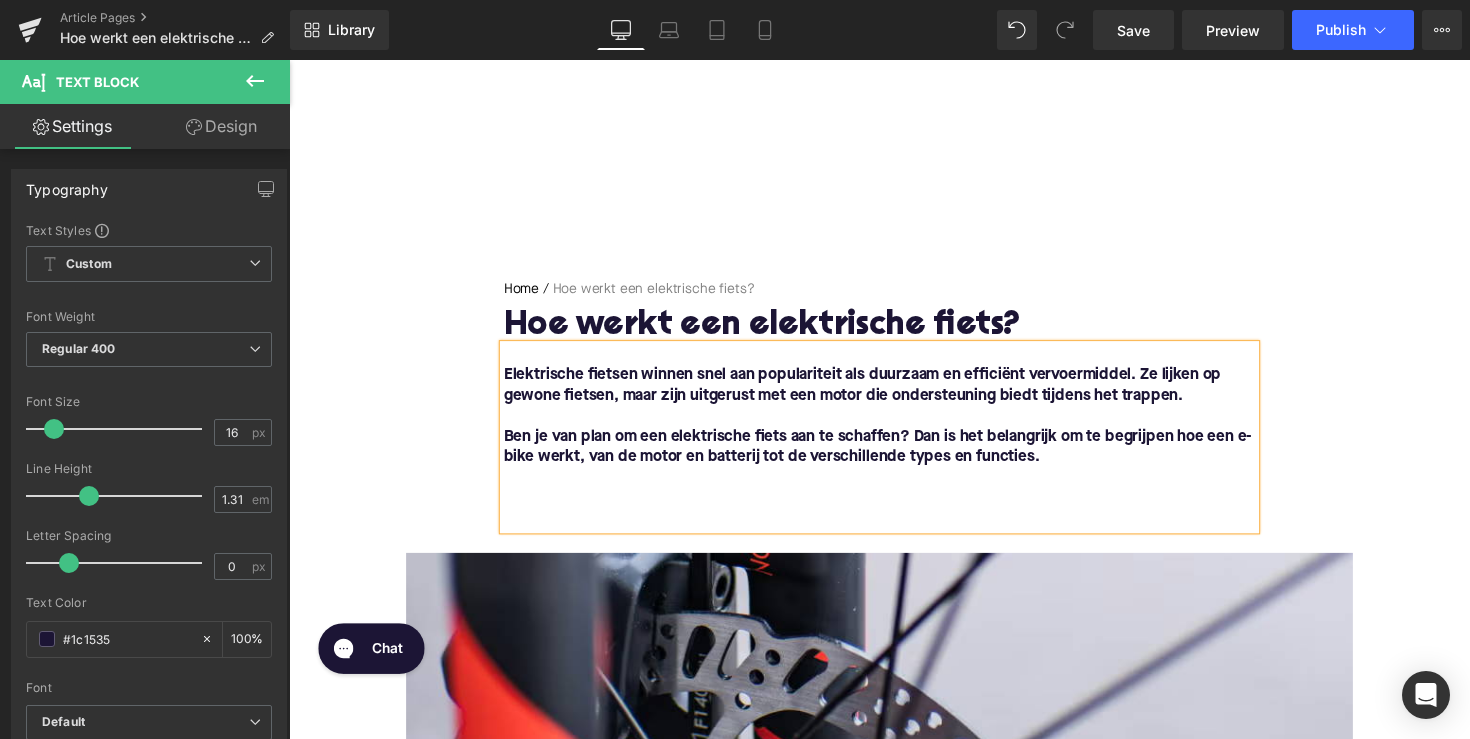 click at bounding box center [894, 530] 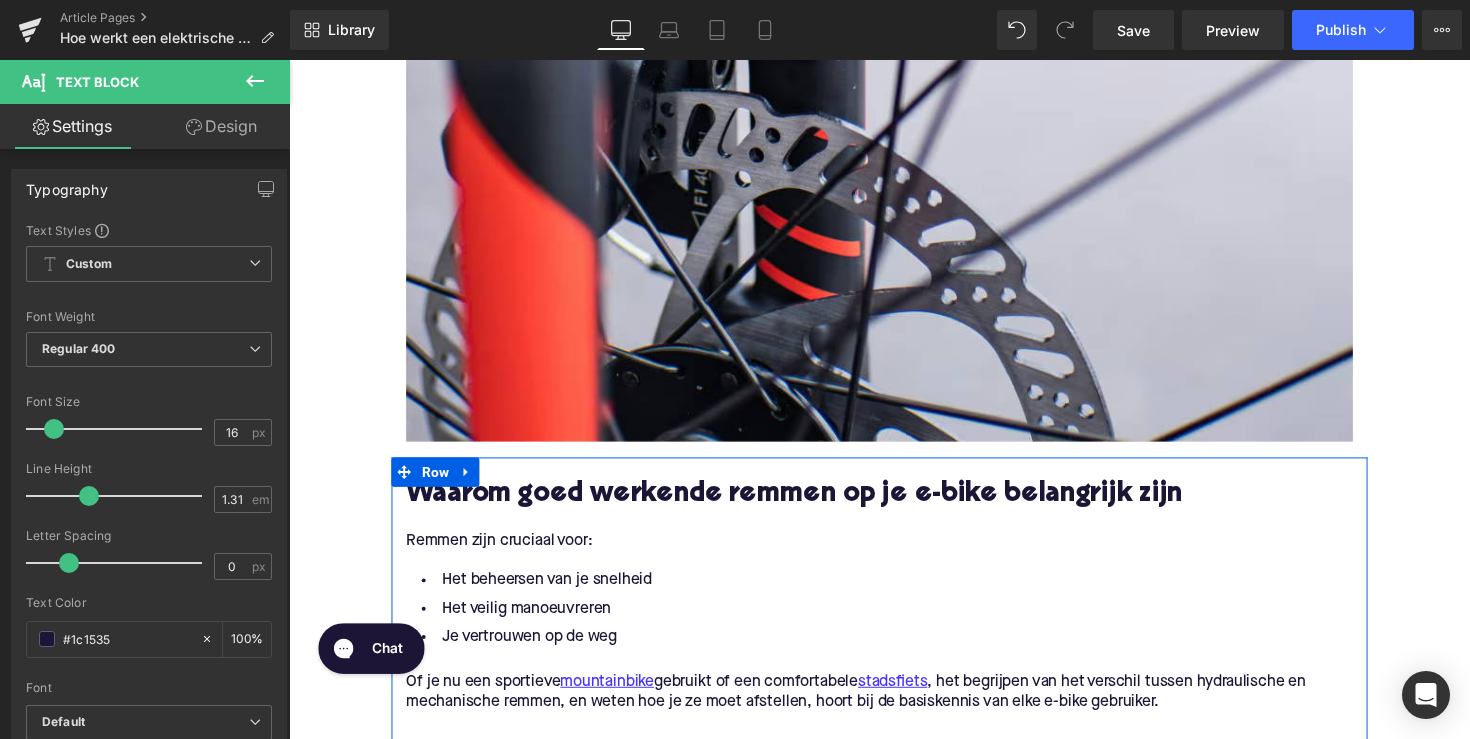 scroll, scrollTop: 538, scrollLeft: 0, axis: vertical 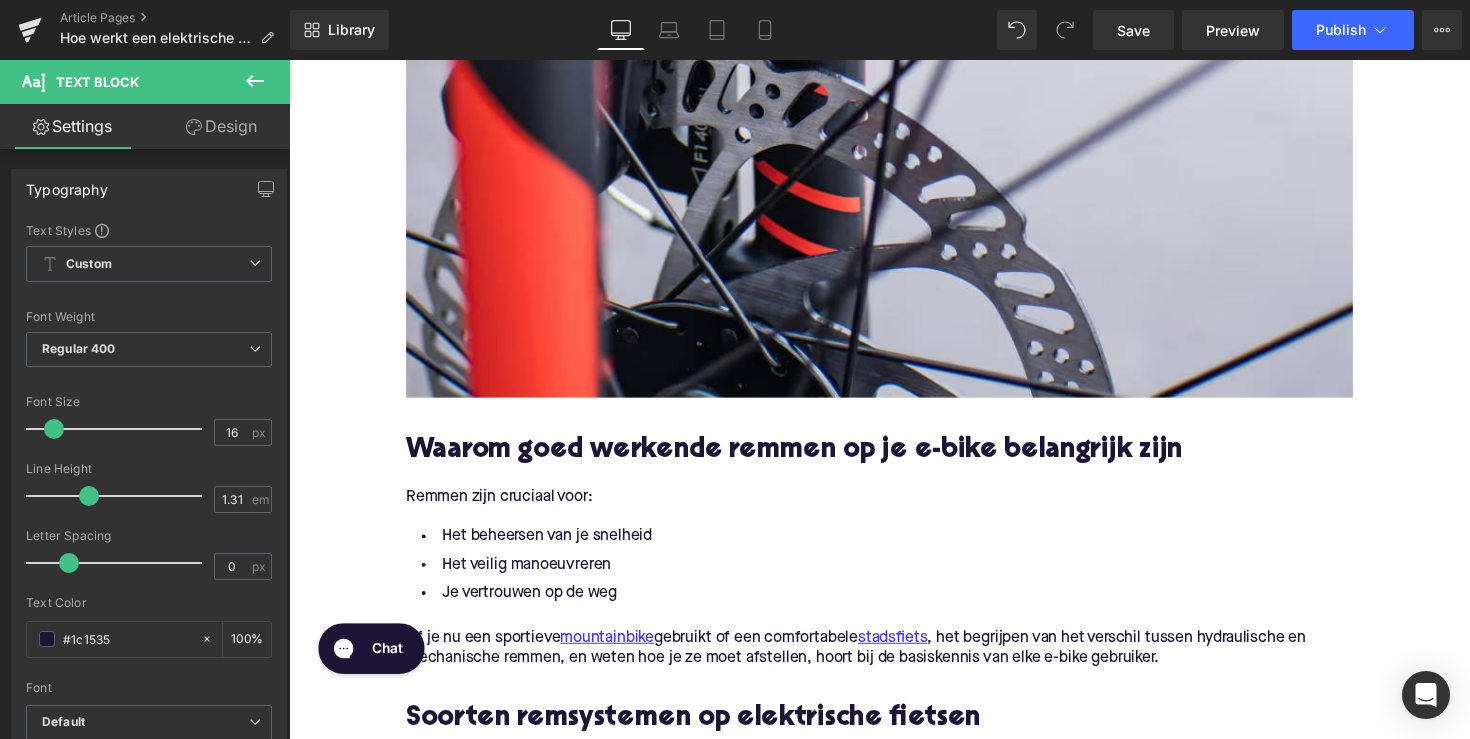 click on "Waarom goed werkende remmen op je e-bike belangrijk zijn" at bounding box center [894, 461] 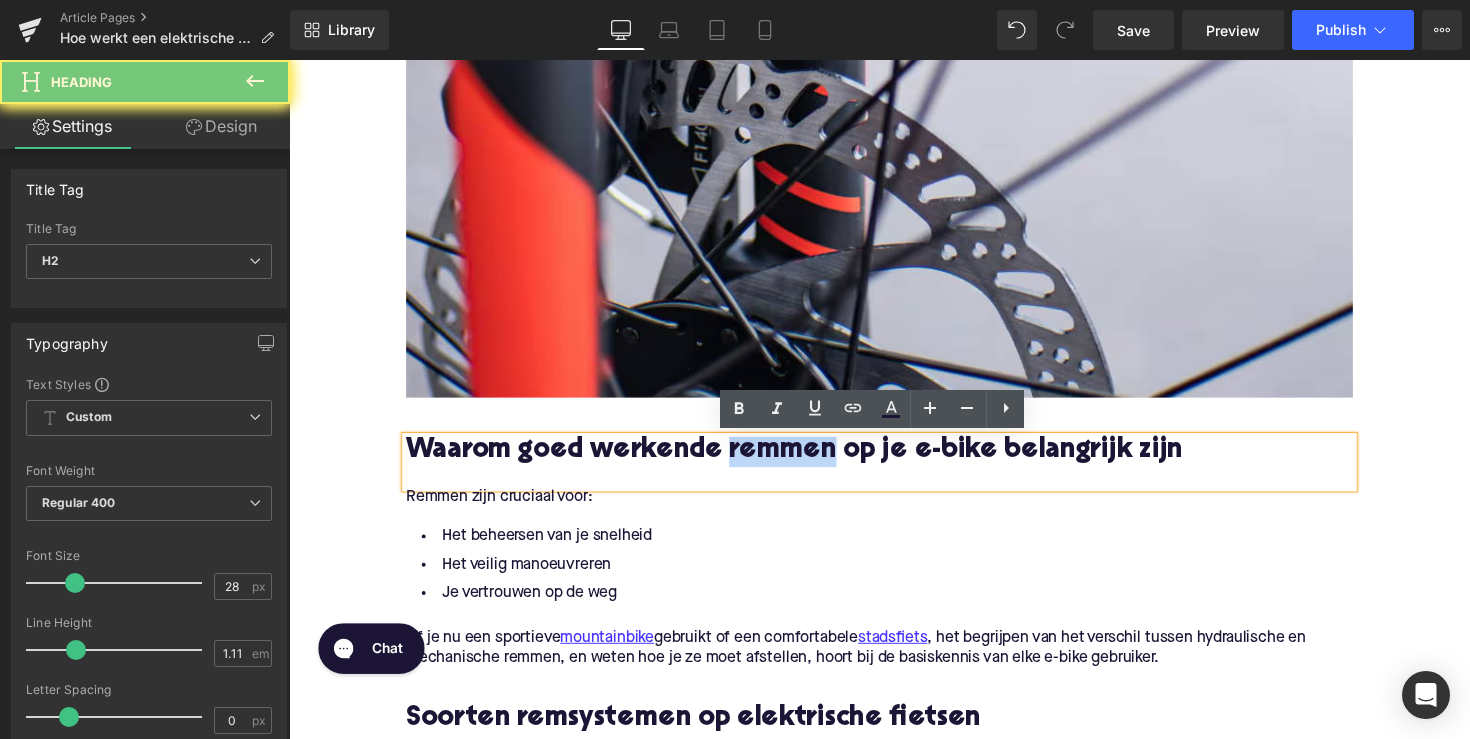 click on "Waarom goed werkende remmen op je e-bike belangrijk zijn" at bounding box center [894, 461] 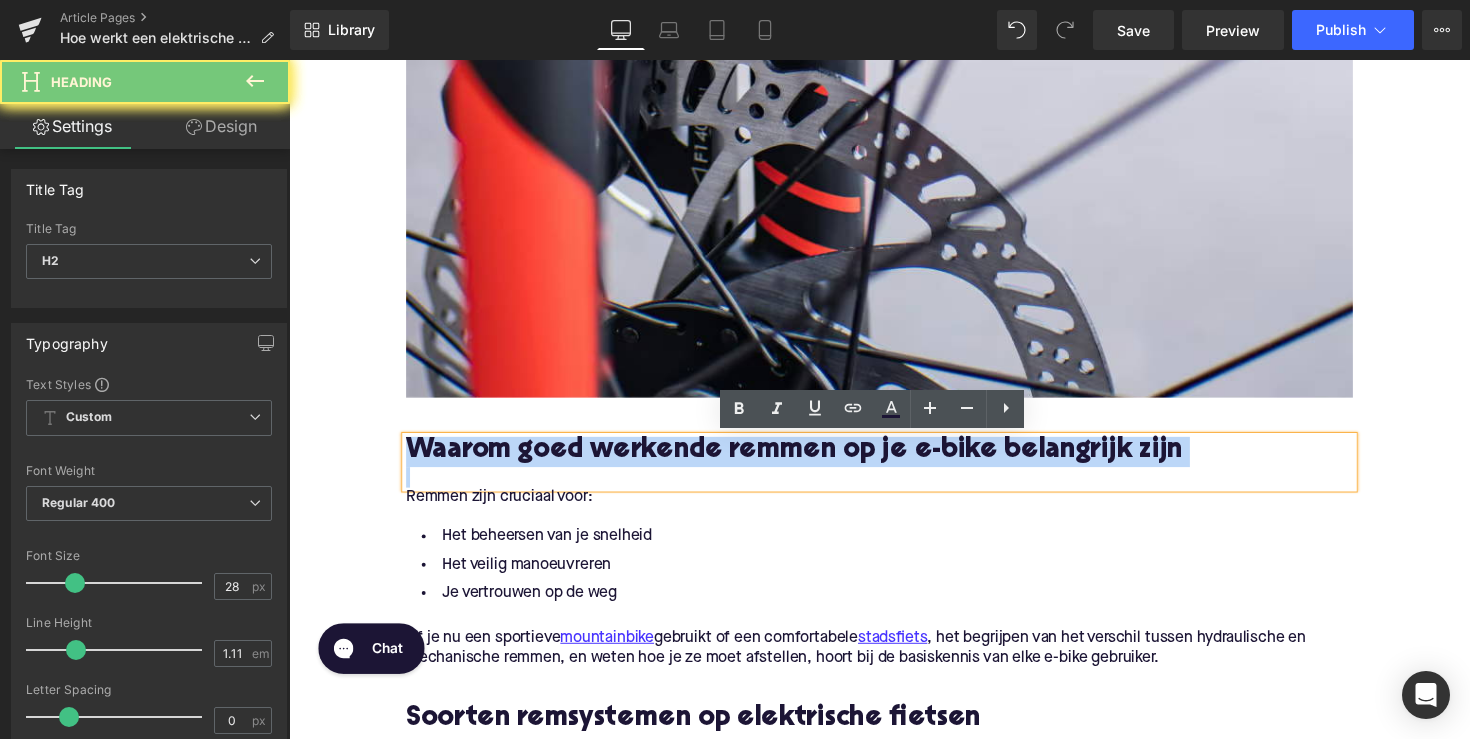 paste 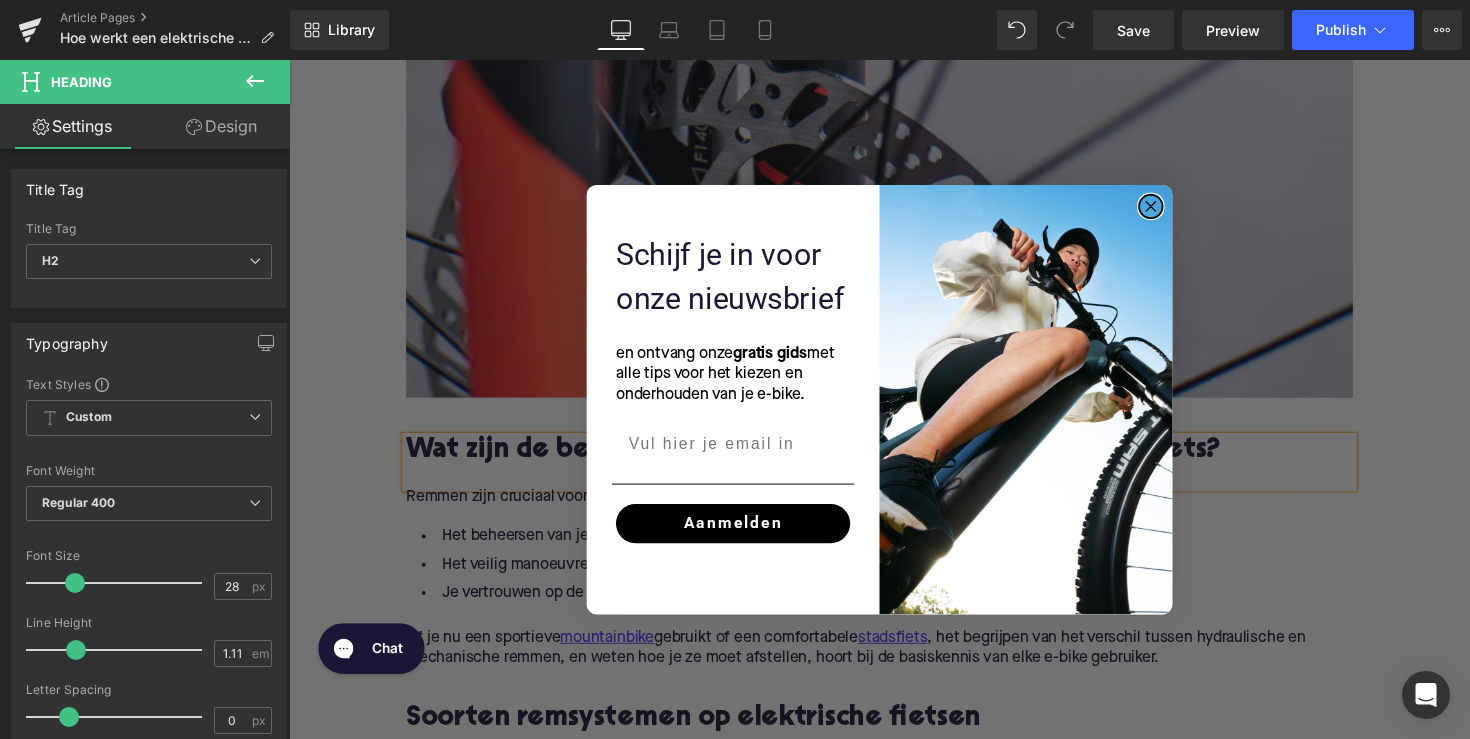 click 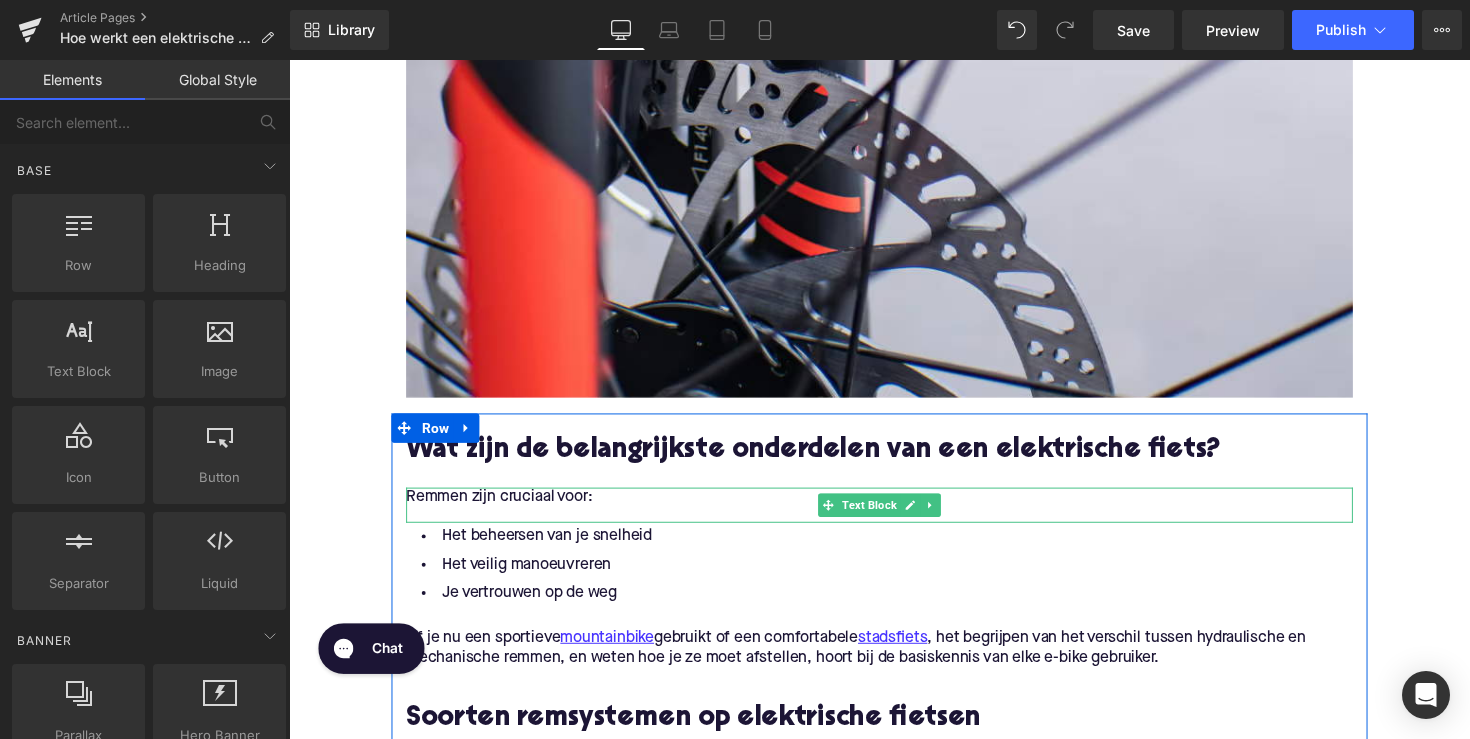 click on "Remmen zijn cruciaal voor:" at bounding box center [894, 508] 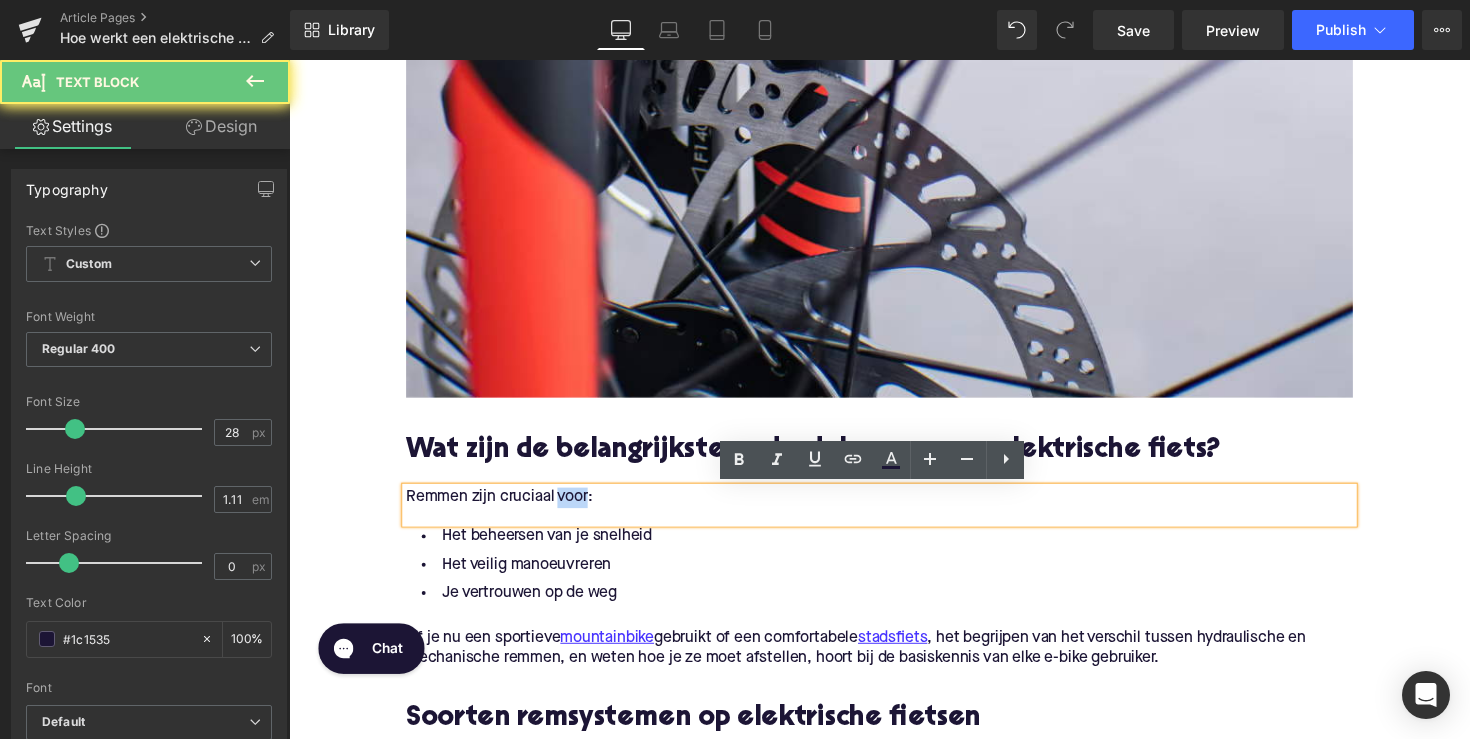 click on "Remmen zijn cruciaal voor:" at bounding box center (894, 508) 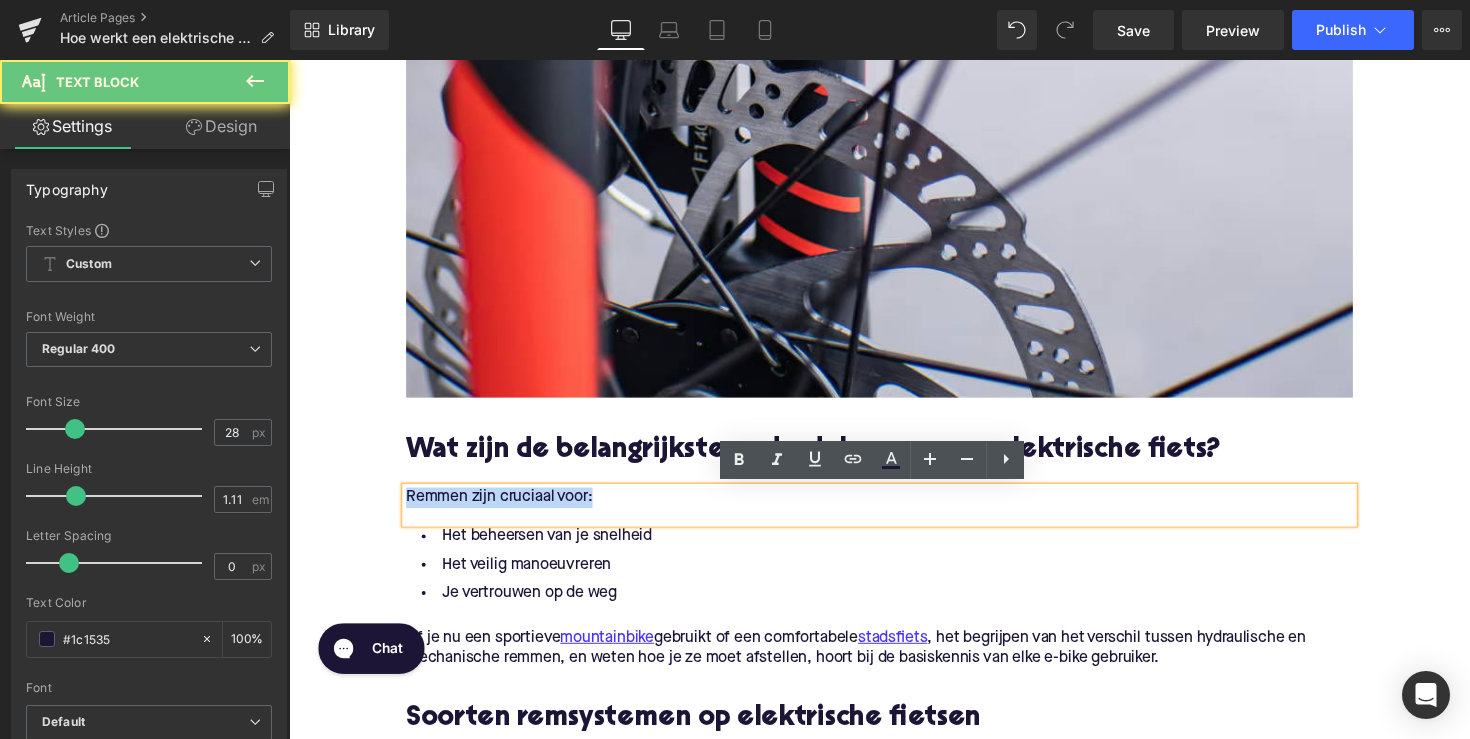 click on "Remmen zijn cruciaal voor:" at bounding box center [894, 508] 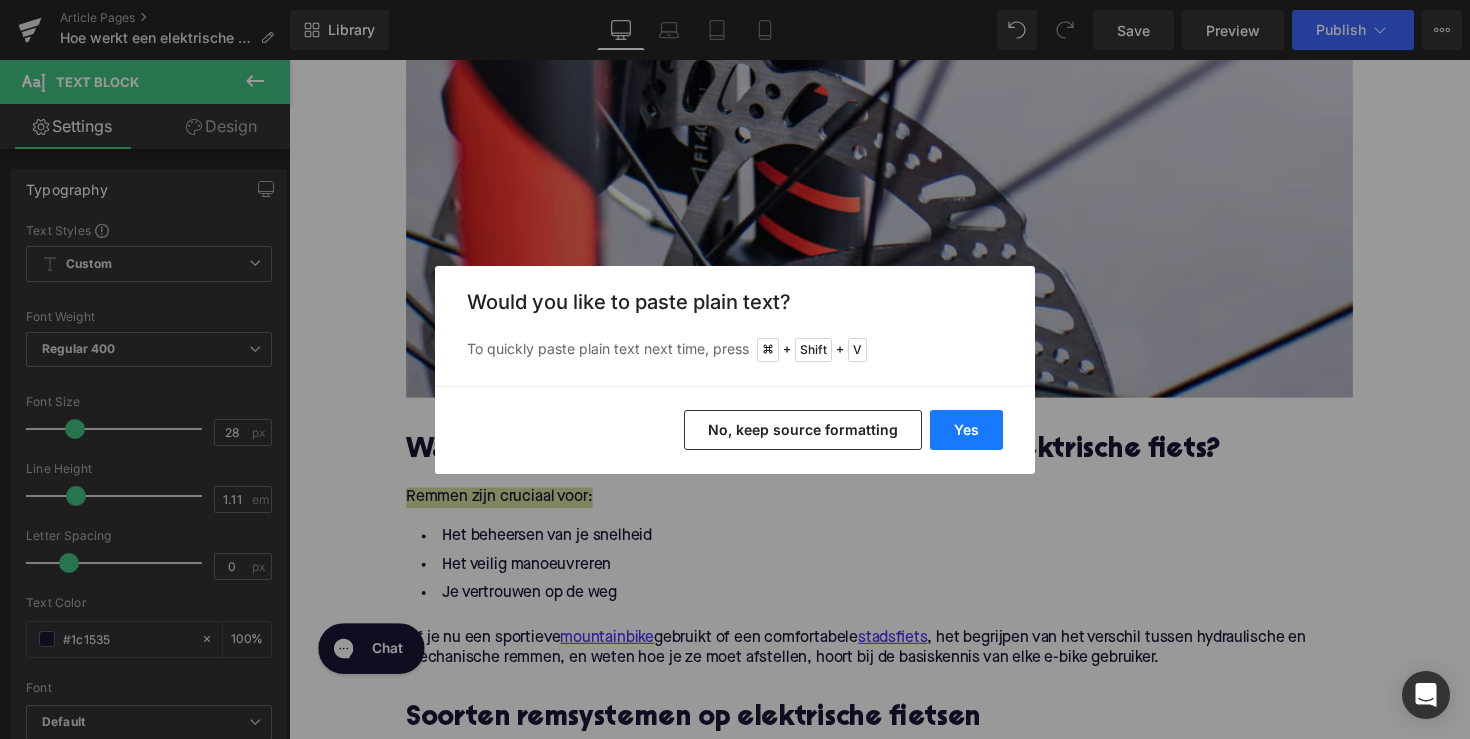 click on "Yes" at bounding box center [966, 430] 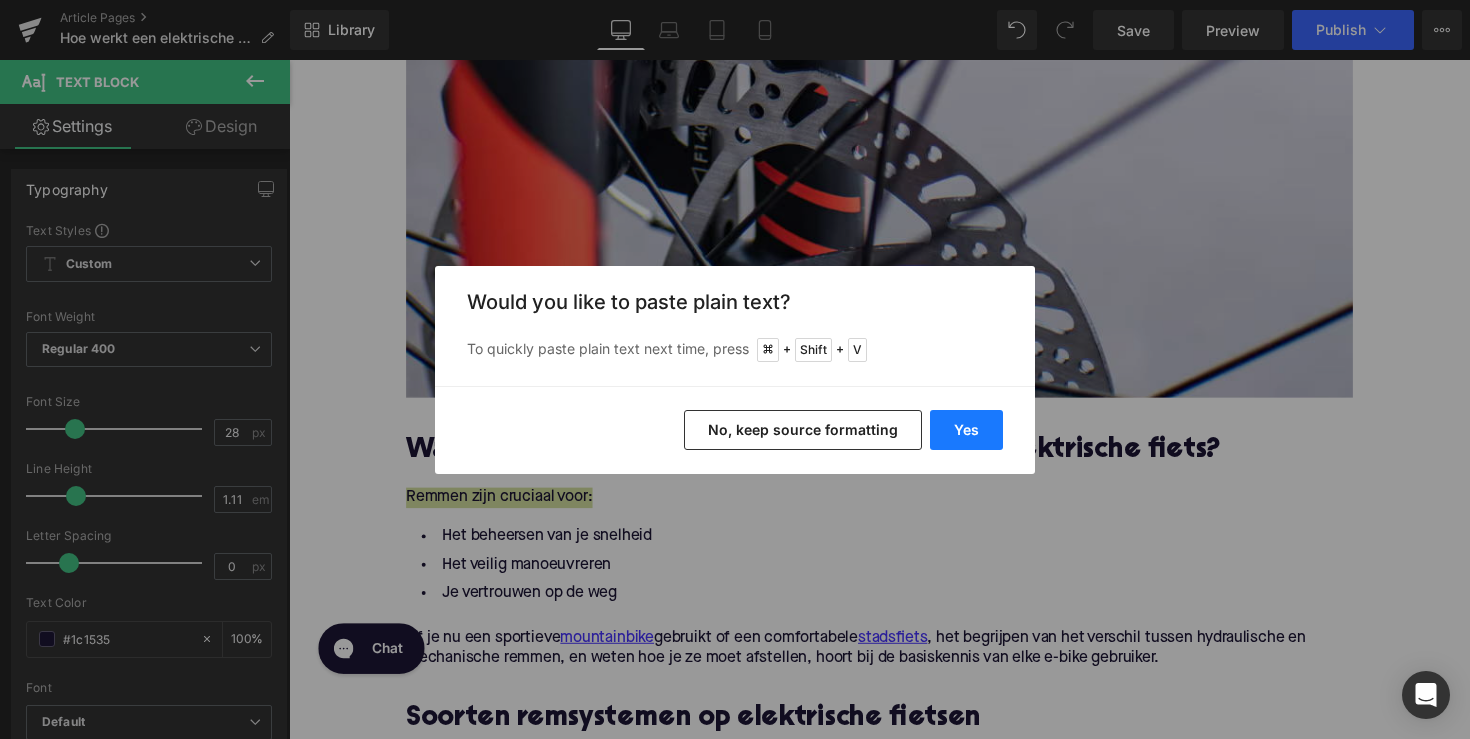 type 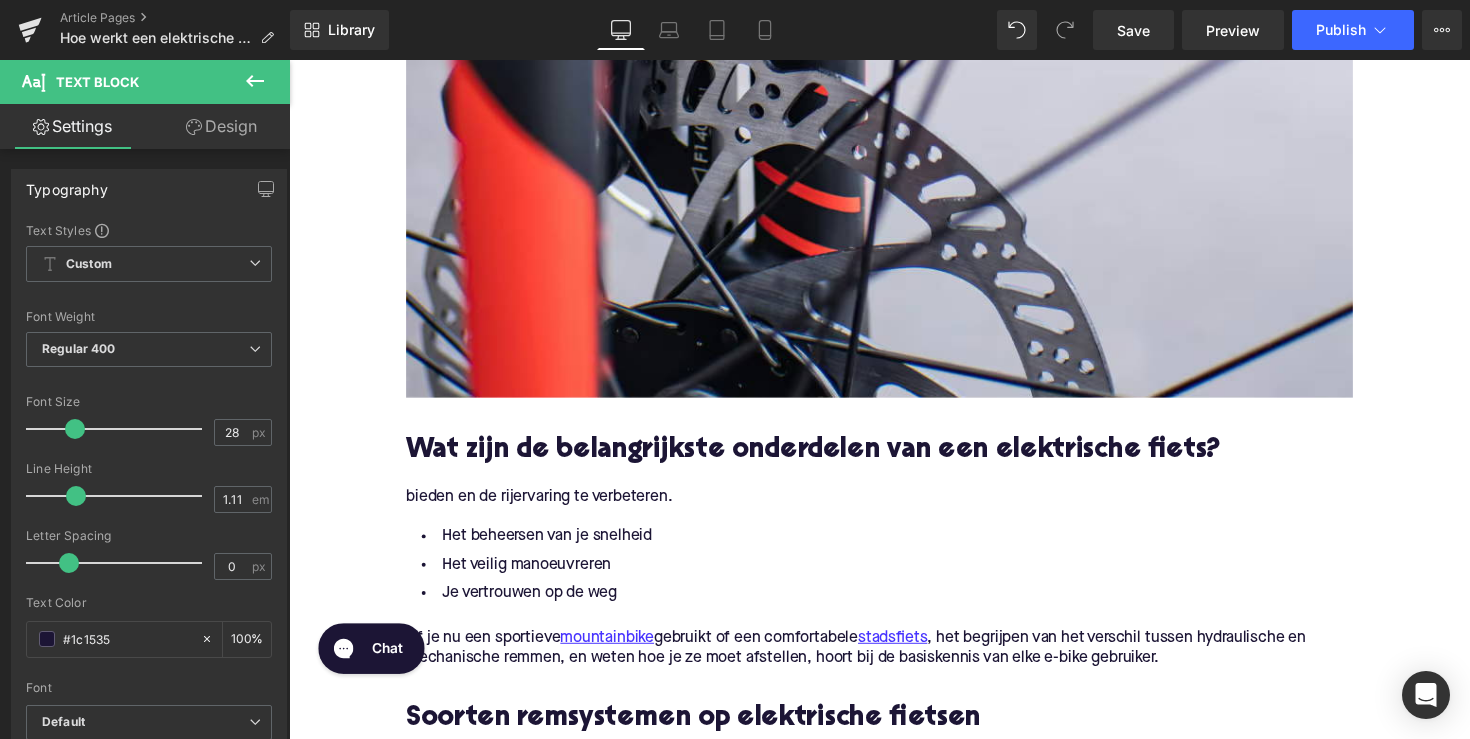 click on "bieden en de rijervaring te verbeteren." at bounding box center [894, 508] 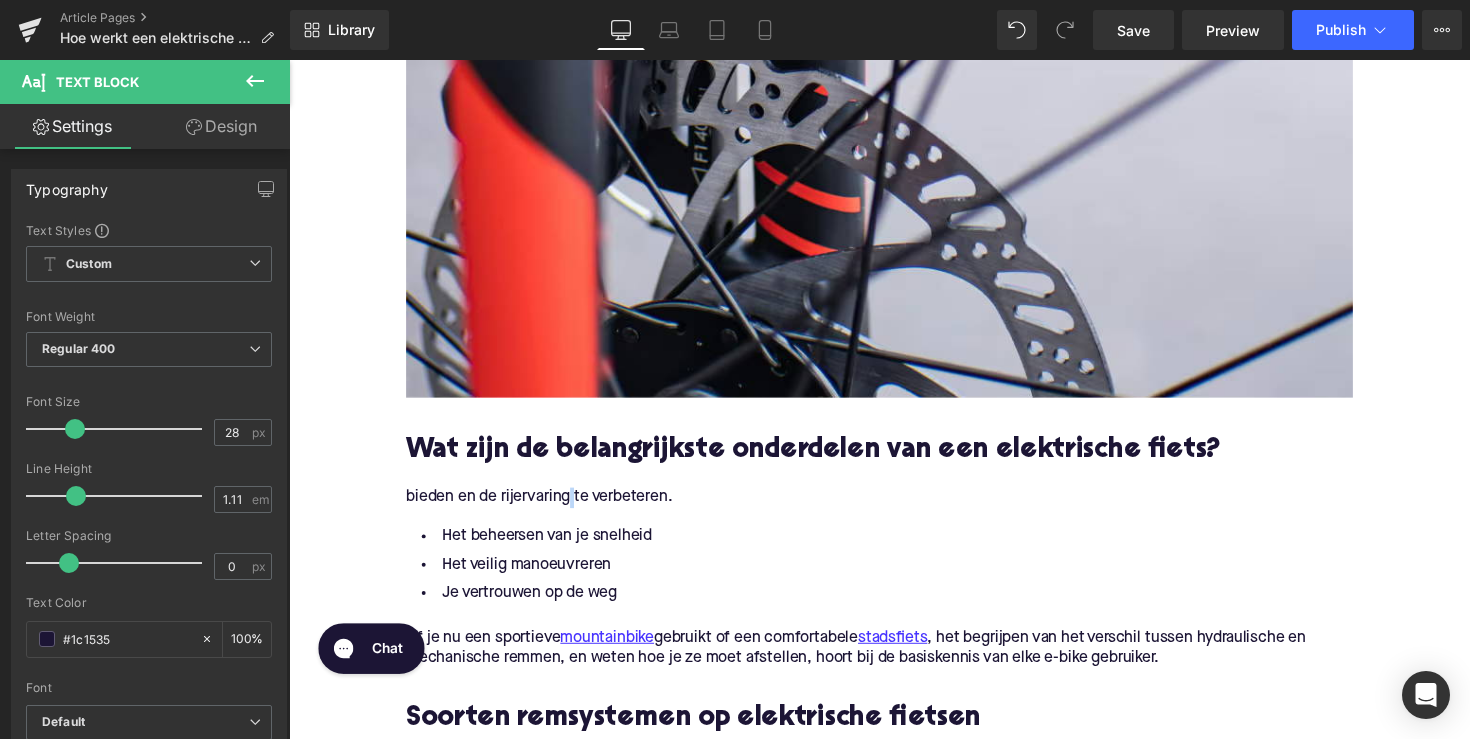 click on "bieden en de rijervaring te verbeteren." at bounding box center [894, 508] 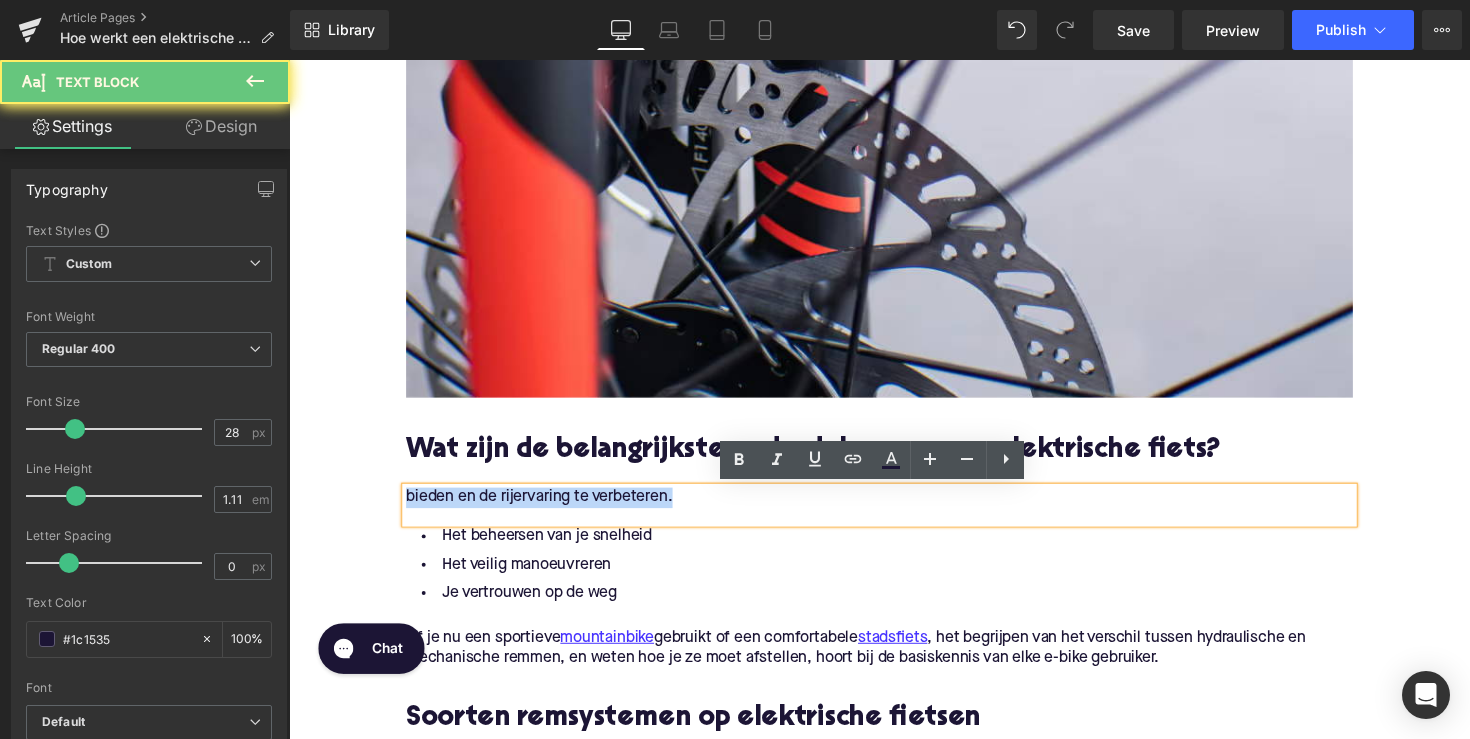 click on "bieden en de rijervaring te verbeteren." at bounding box center (894, 508) 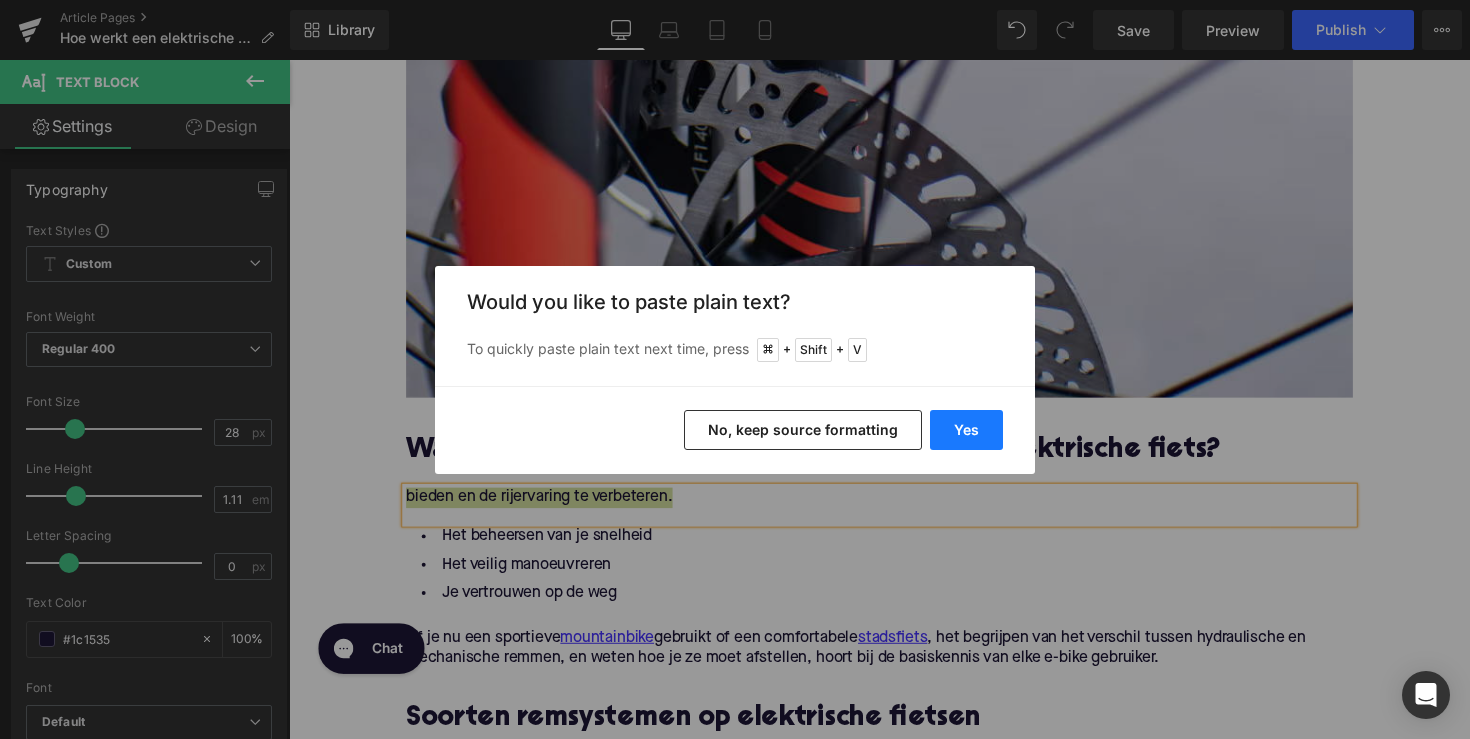 click on "Yes" at bounding box center (966, 430) 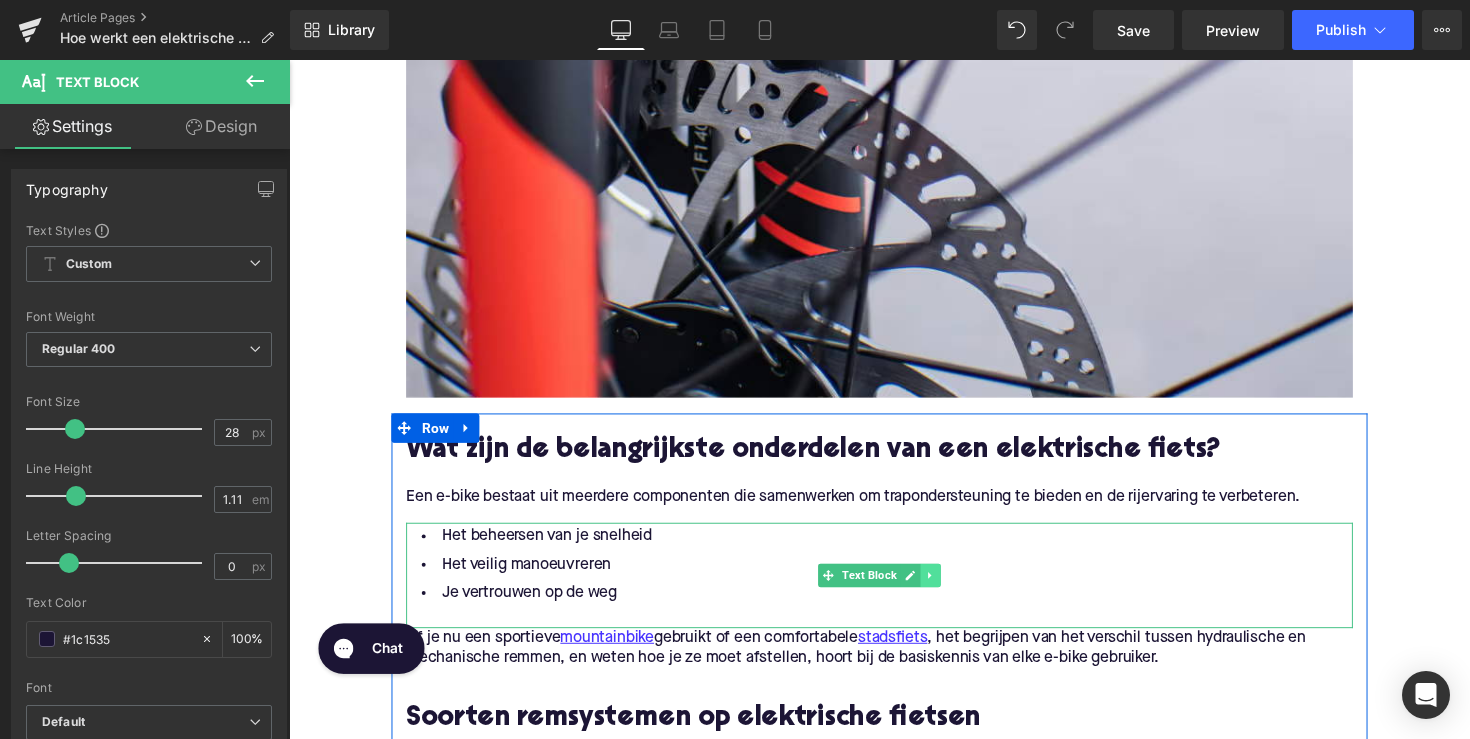 click 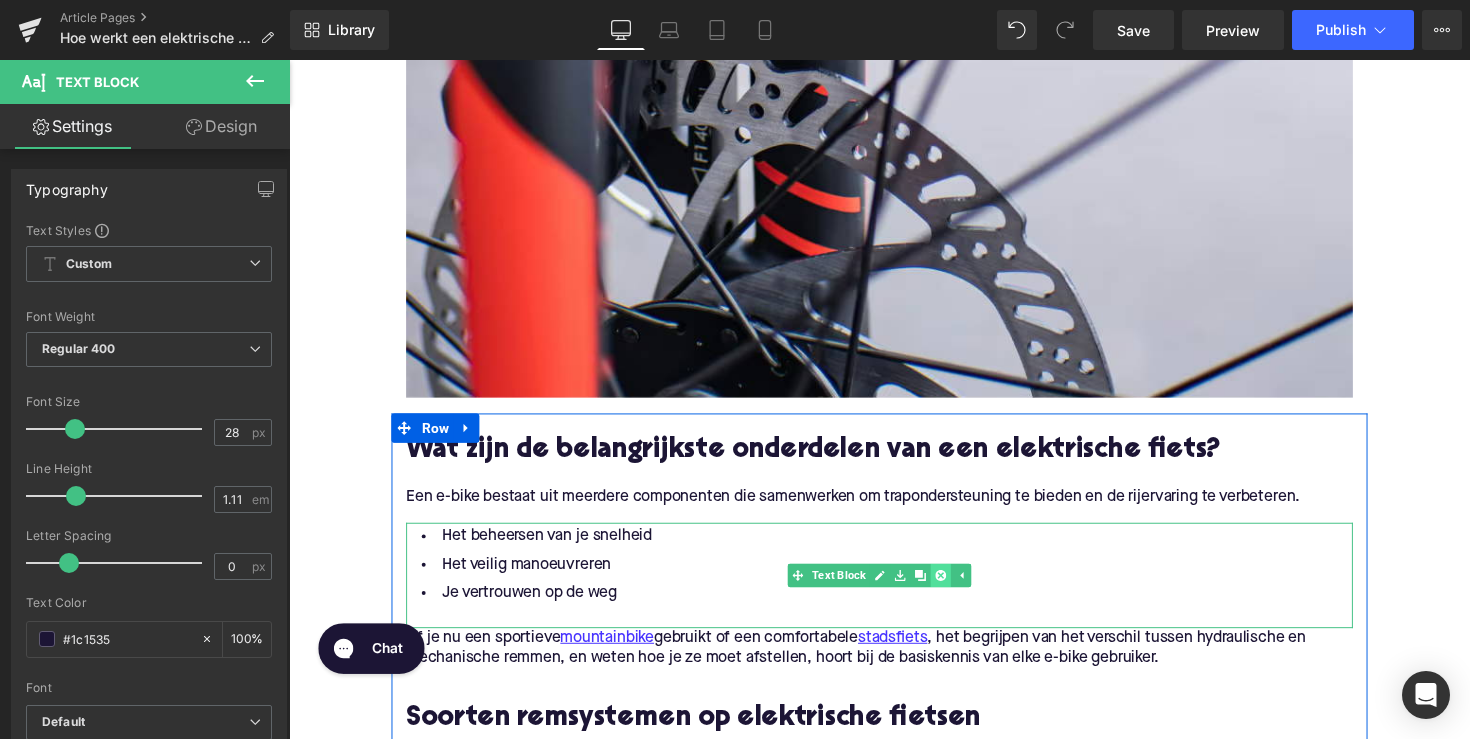 click 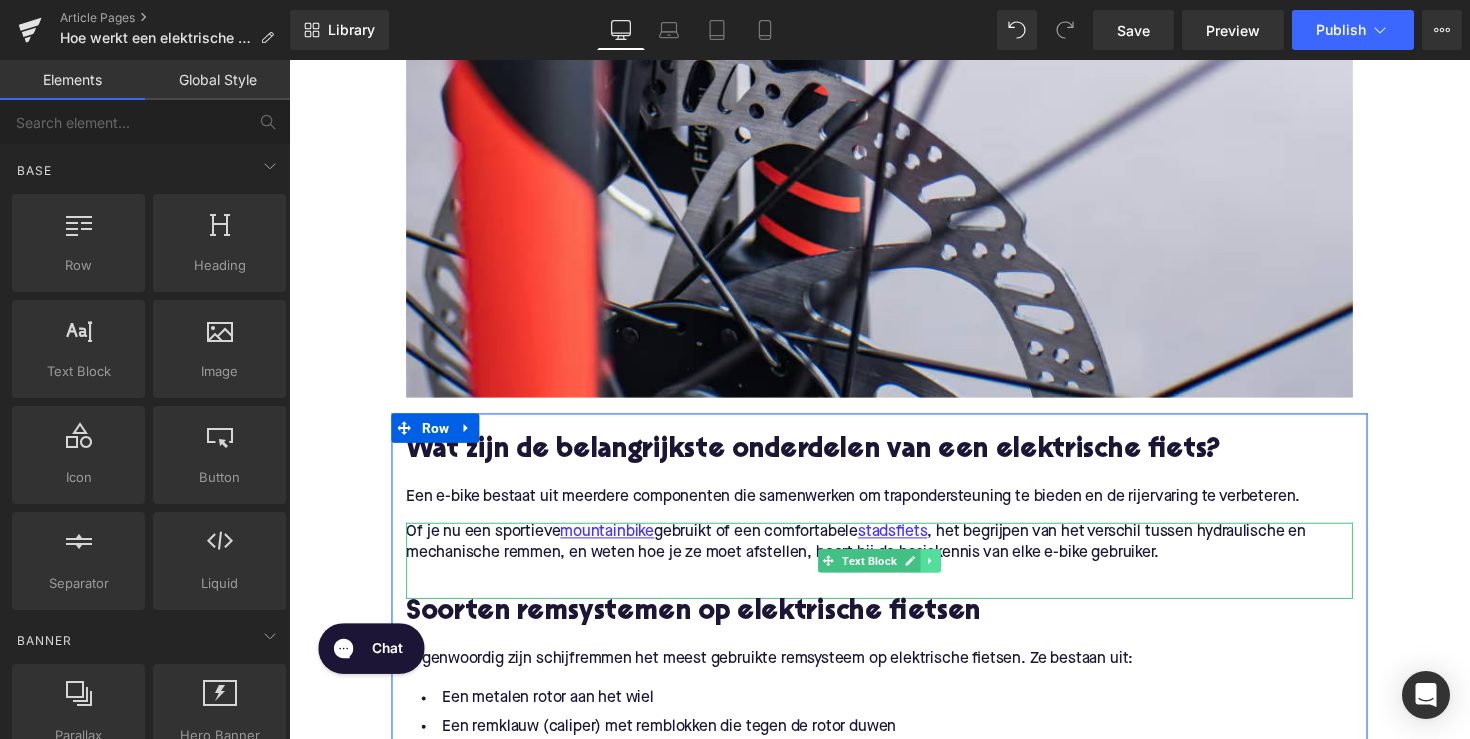 click at bounding box center (946, 573) 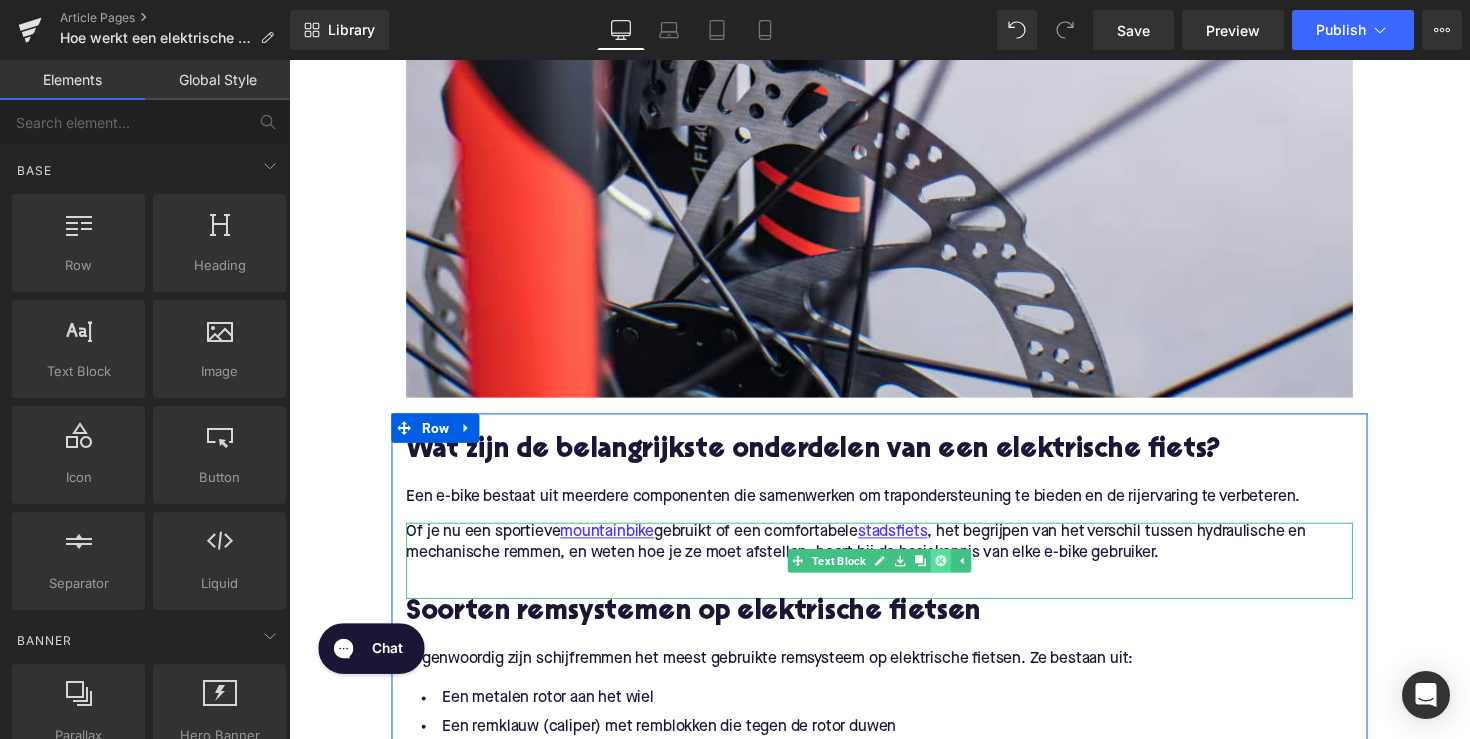 click 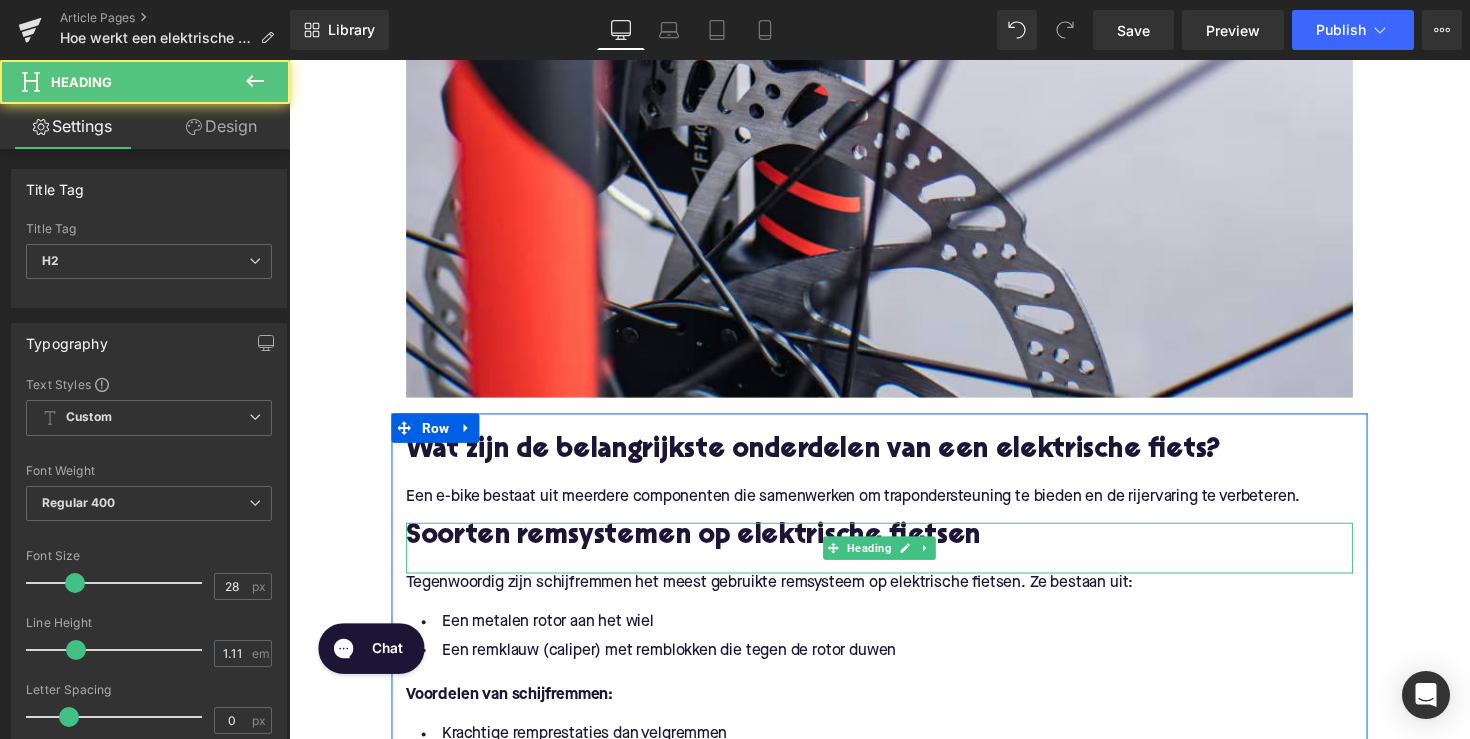 click on "Soorten remsystemen op elektrische fietsen" at bounding box center (894, 549) 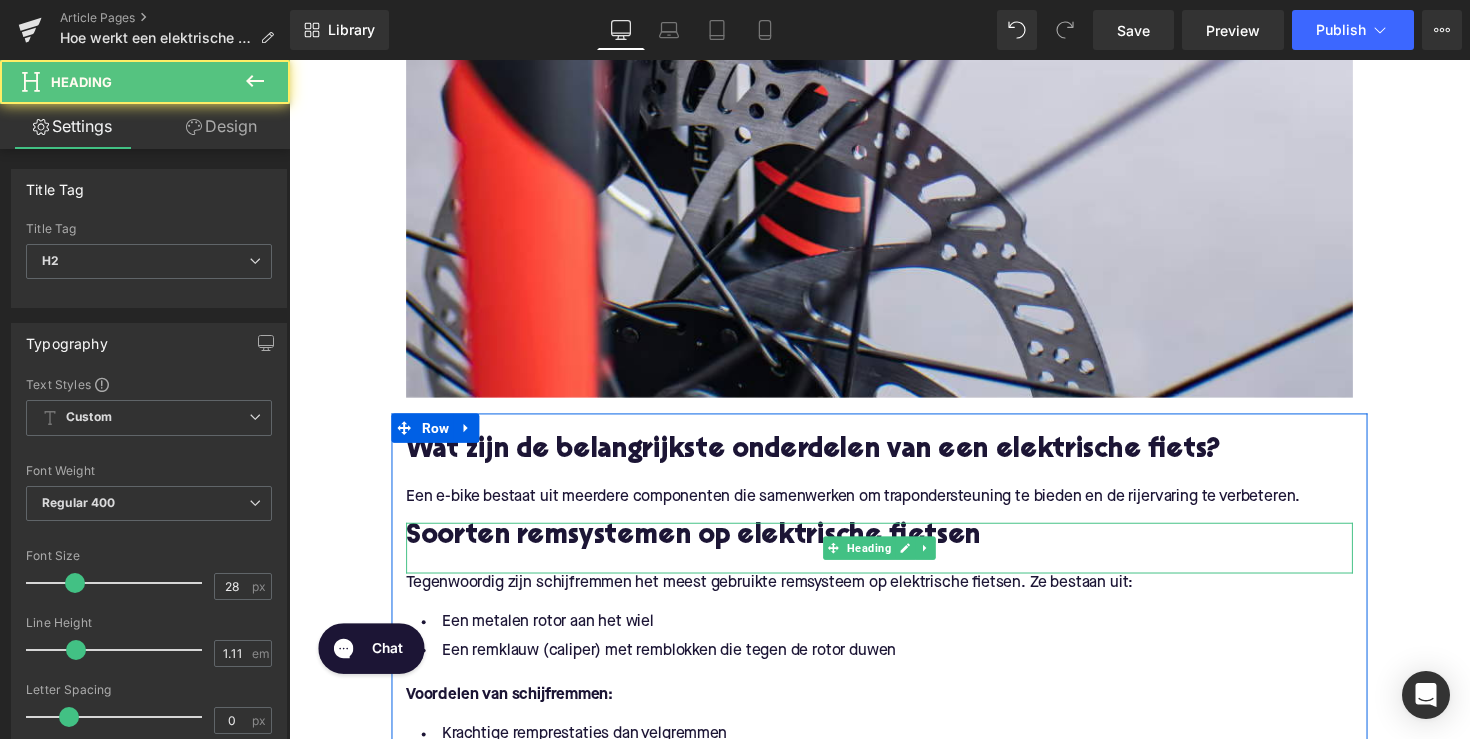 click on "Soorten remsystemen op elektrische fietsen" at bounding box center [894, 549] 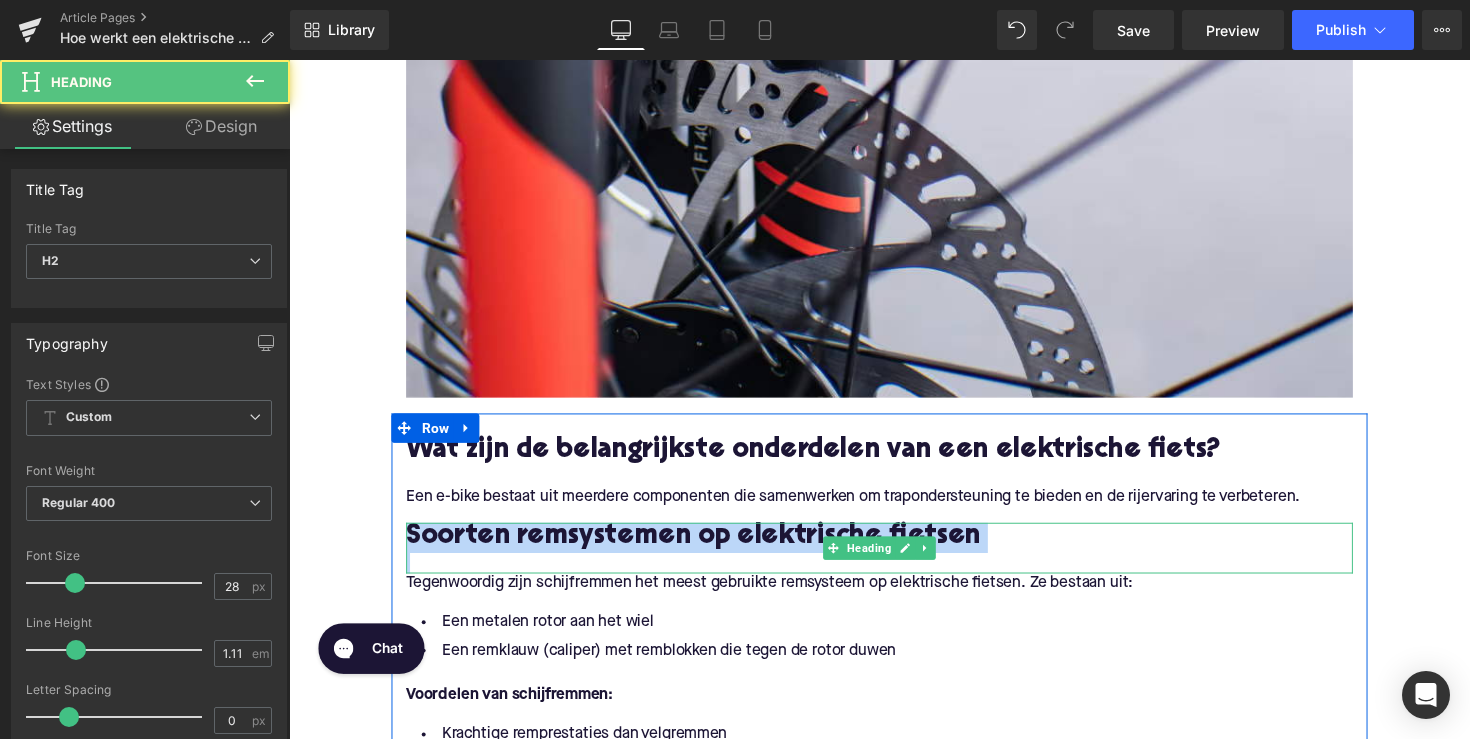 click on "Soorten remsystemen op elektrische fietsen" at bounding box center (894, 549) 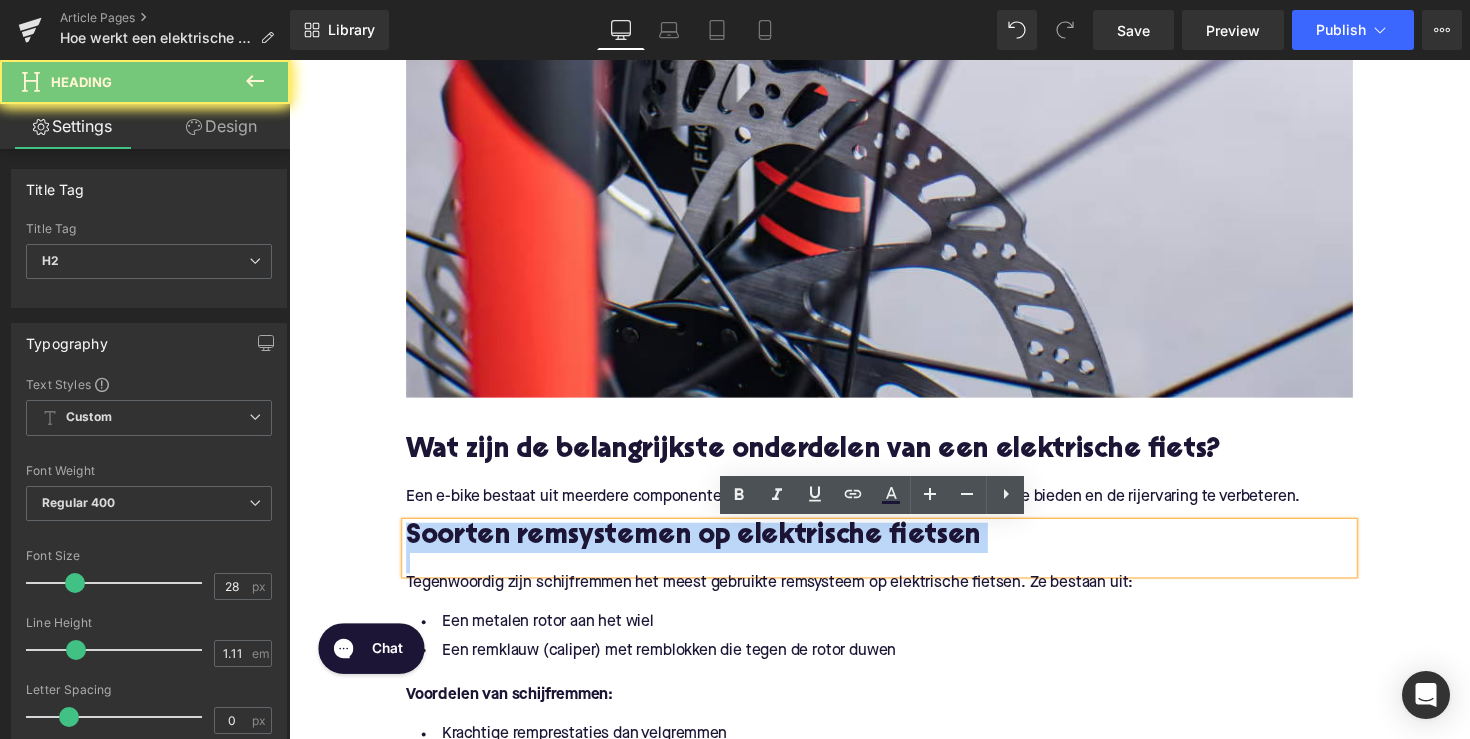 paste 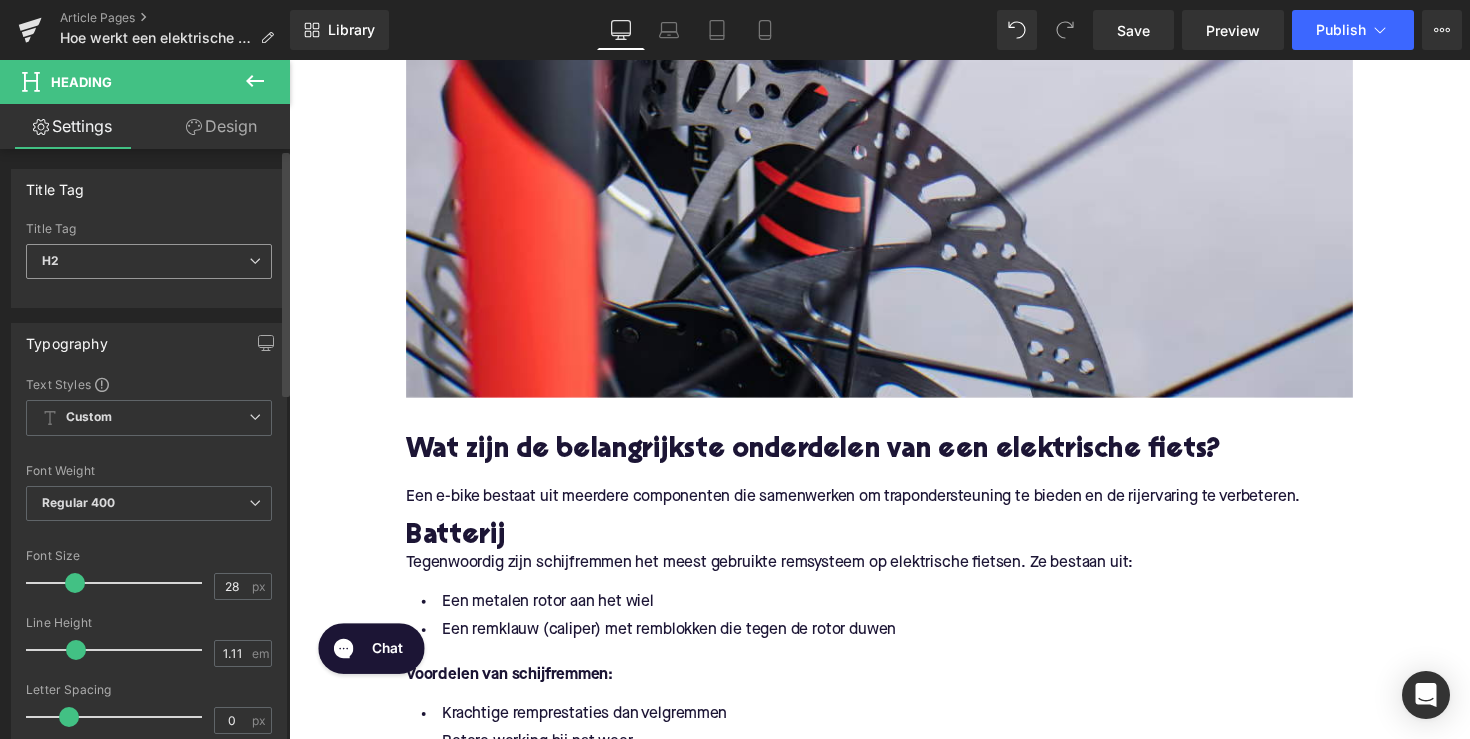 click on "H2" at bounding box center [149, 261] 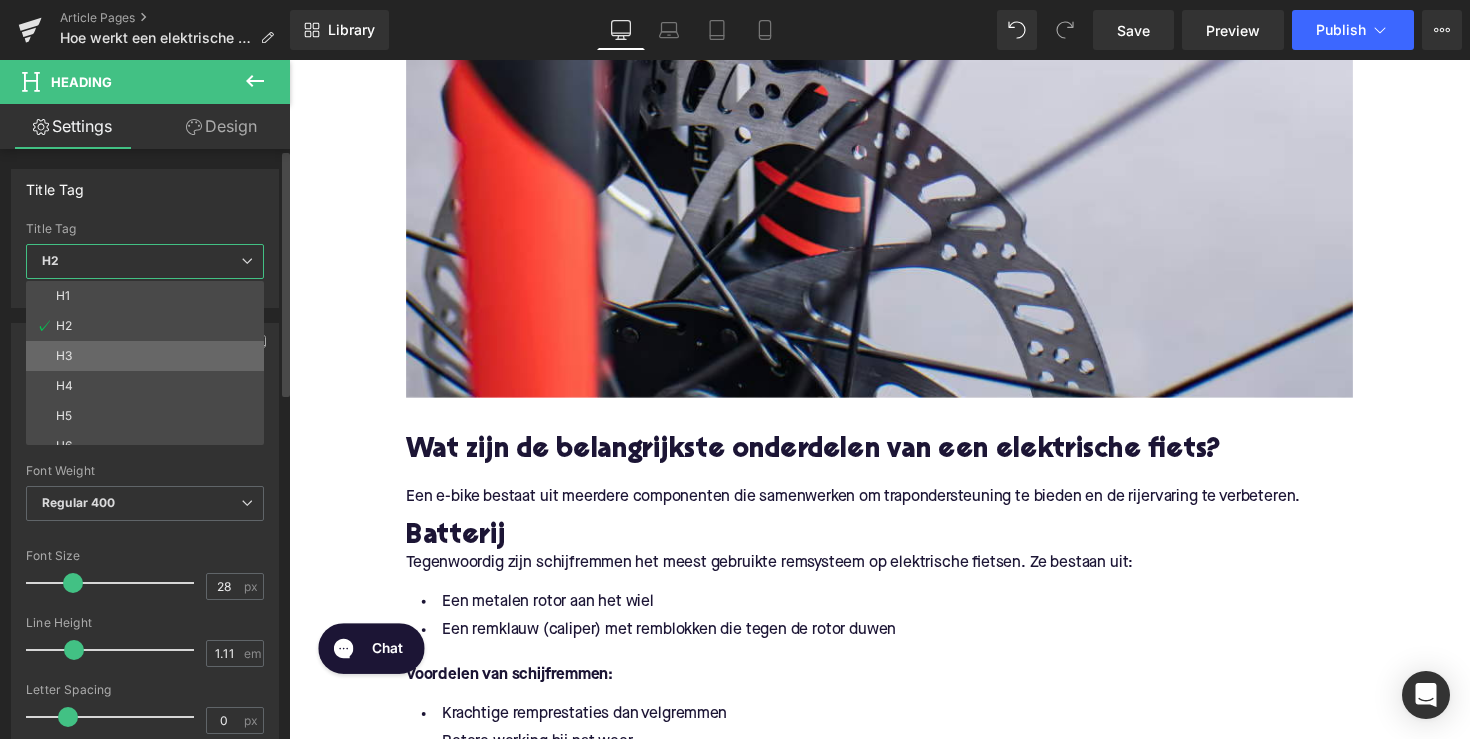 click on "H3" at bounding box center [149, 356] 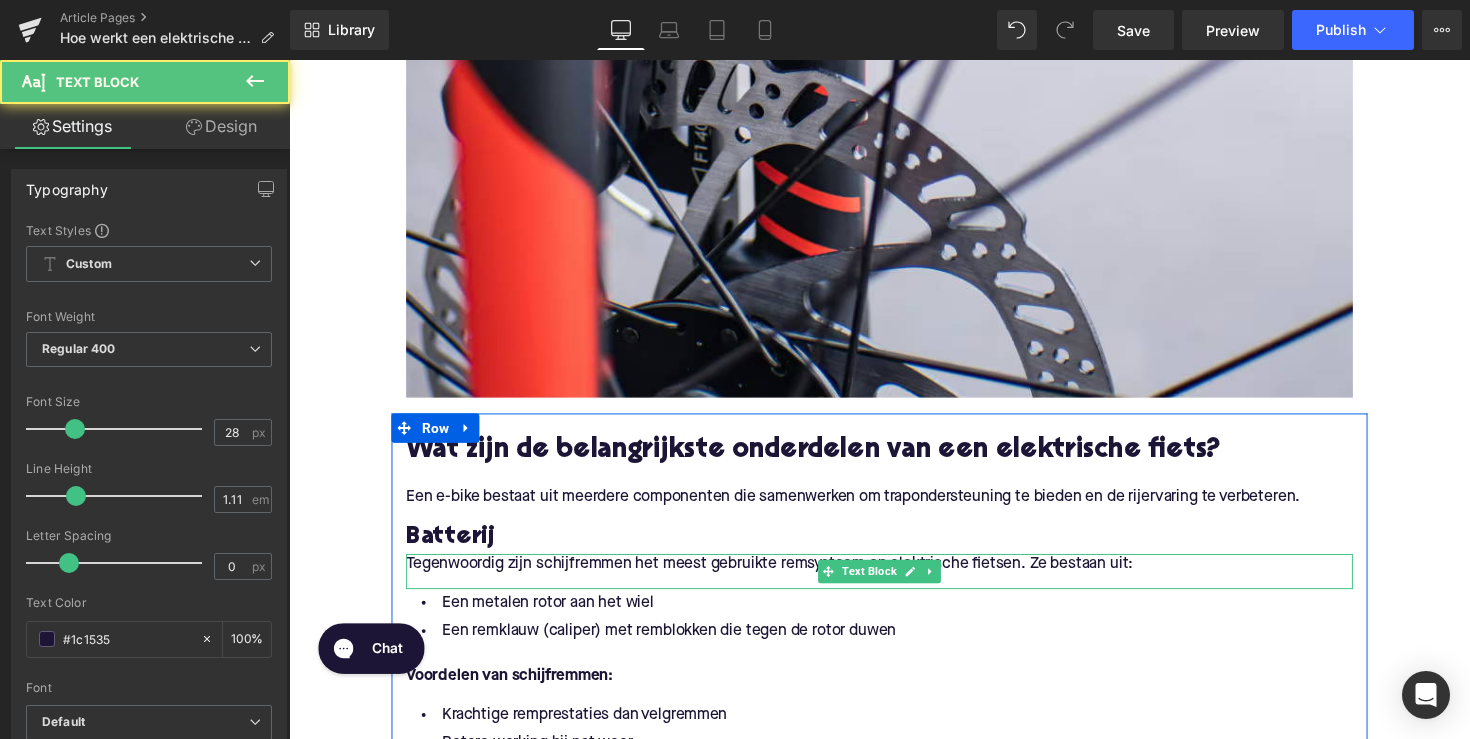 click on "Tegenwoordig zijn schijfremmen het meest gebruikte remsysteem op elektrische fietsen. Ze bestaan uit:" at bounding box center (894, 576) 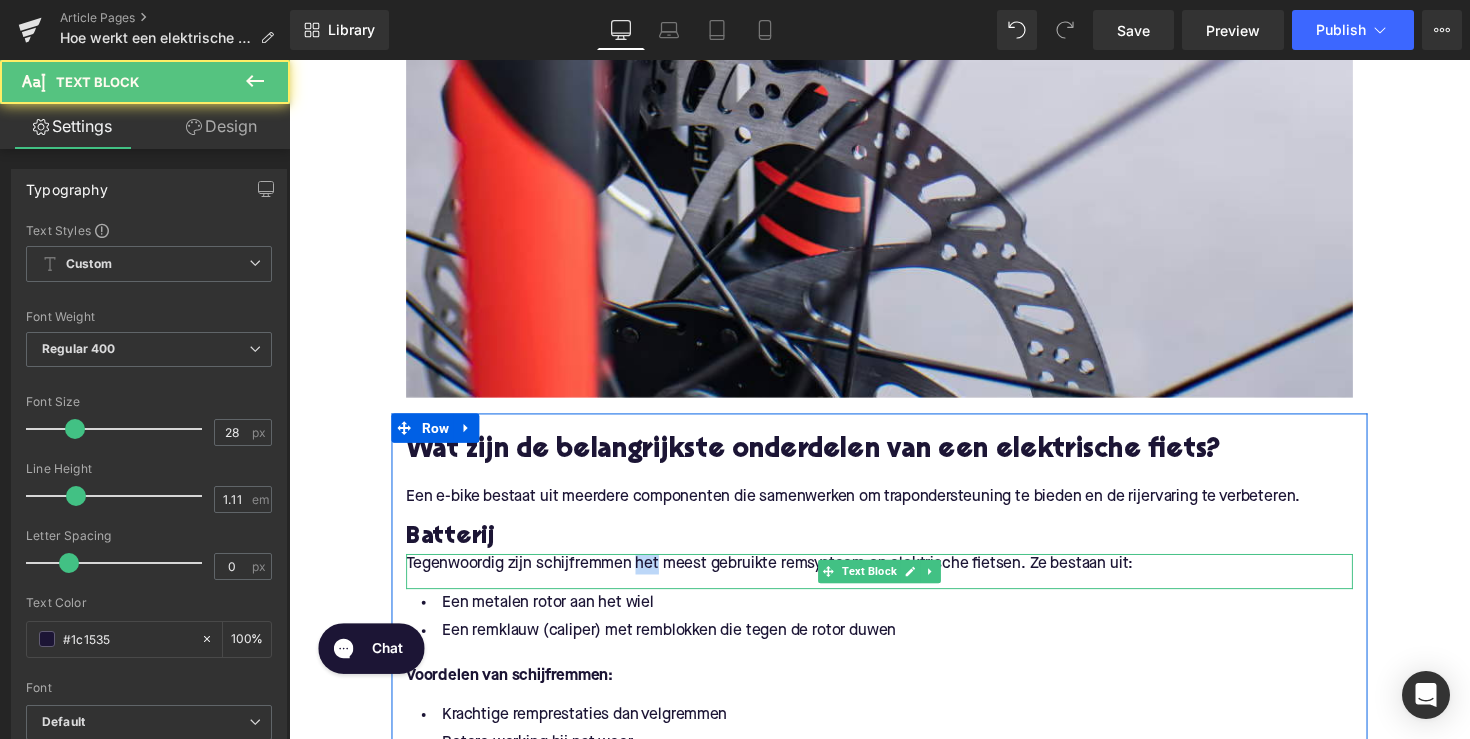 click on "Tegenwoordig zijn schijfremmen het meest gebruikte remsysteem op elektrische fietsen. Ze bestaan uit:" at bounding box center [894, 576] 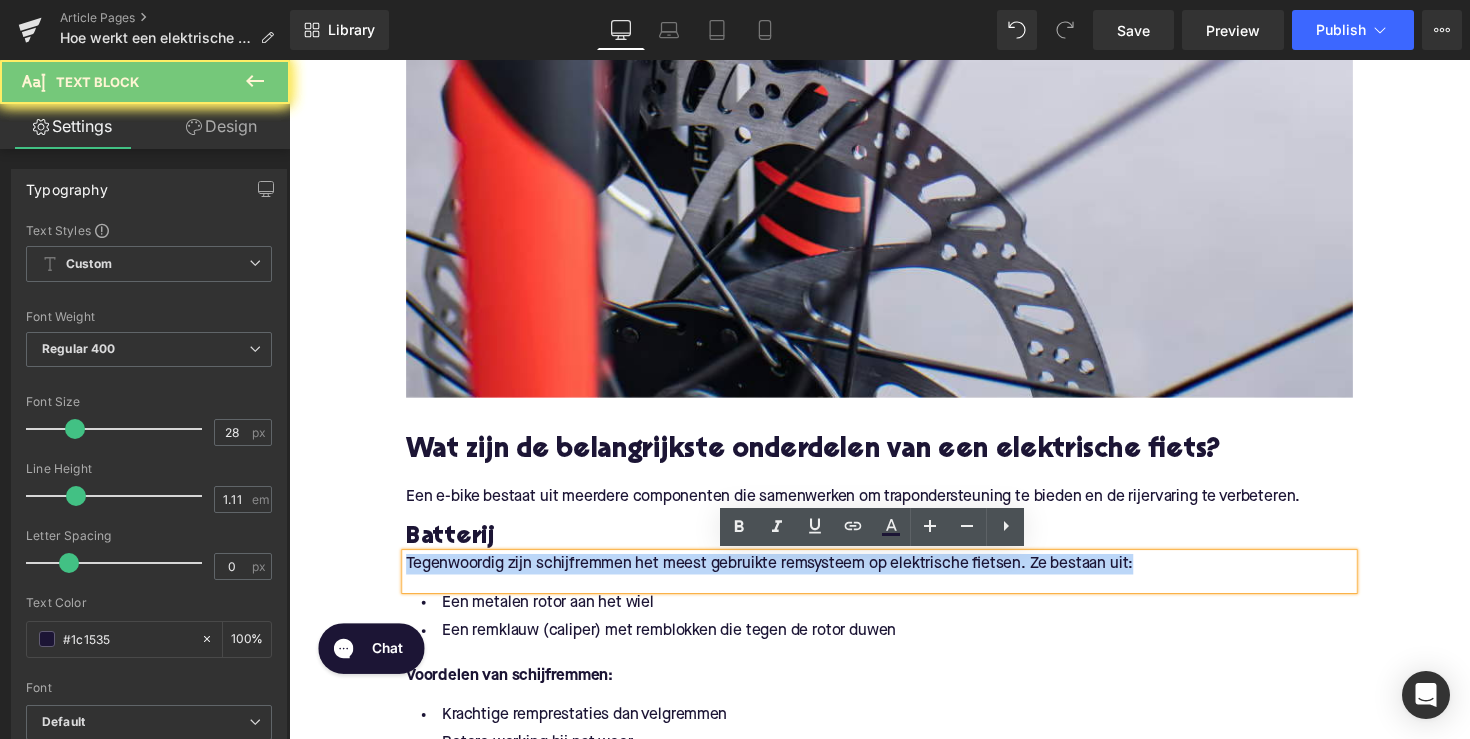 click on "Tegenwoordig zijn schijfremmen het meest gebruikte remsysteem op elektrische fietsen. Ze bestaan uit:" at bounding box center [894, 576] 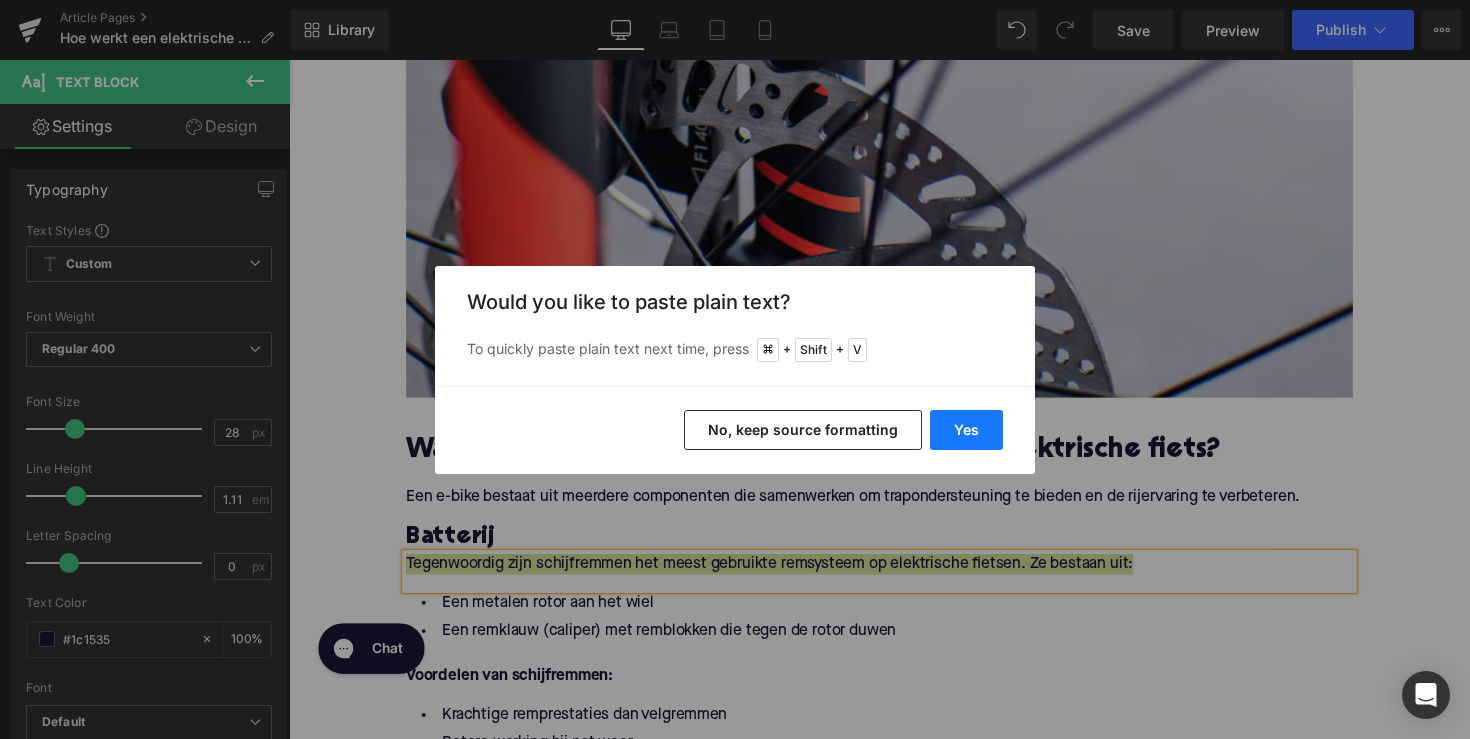 click on "Yes" at bounding box center [966, 430] 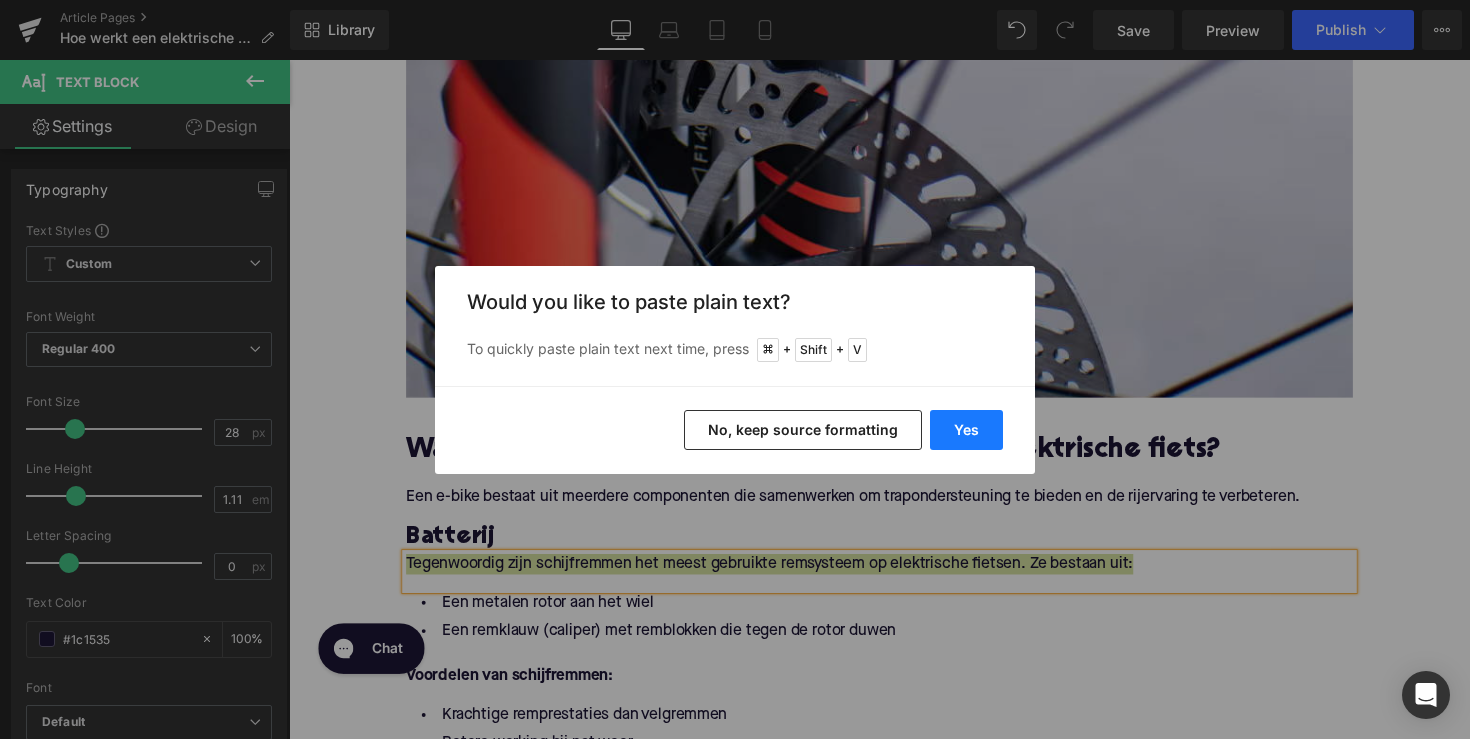 type 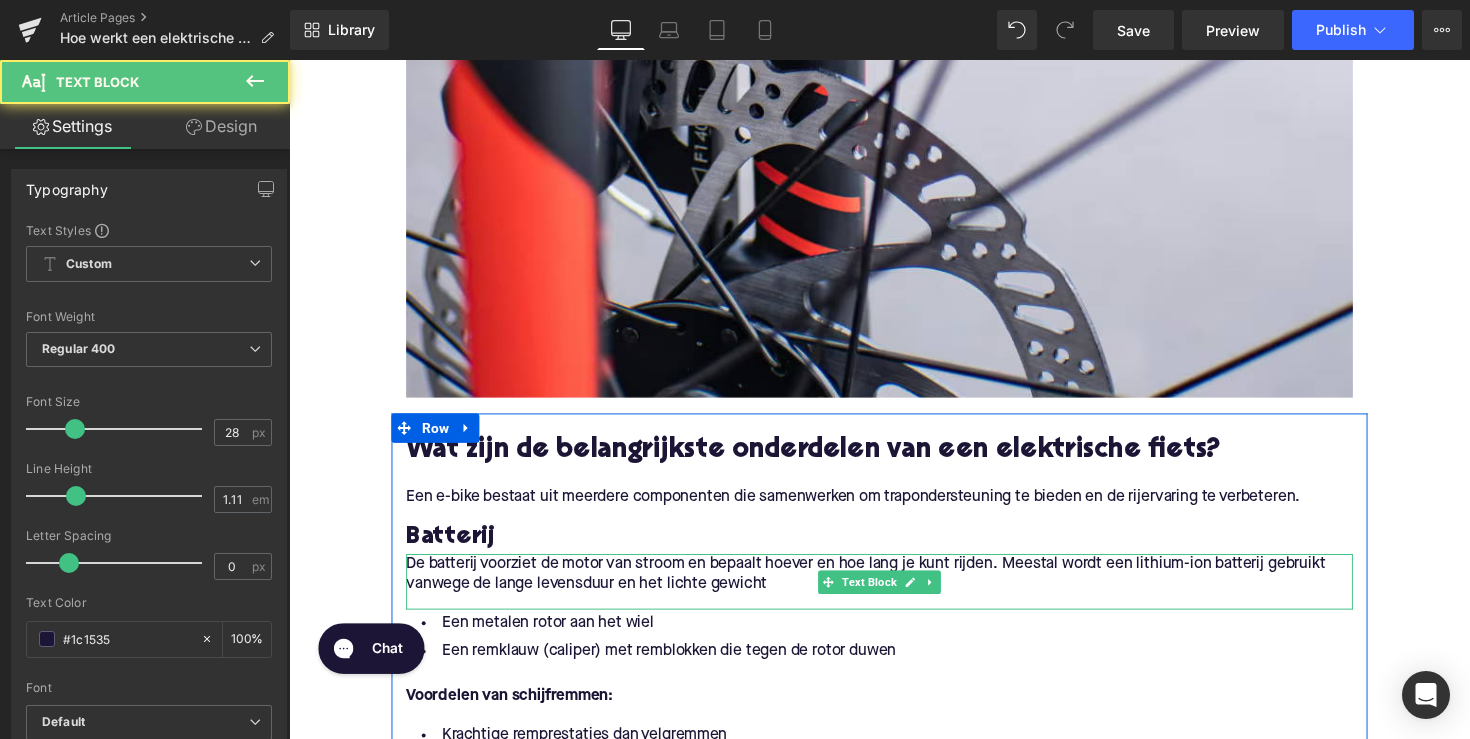 click on "De batterij voorziet de motor van stroom en bepaalt hoever en hoe lang je kunt rijden. Meestal wordt een lithium-ion batterij gebruikt vanwege de lange levensduur en het lichte gewicht" at bounding box center (894, 587) 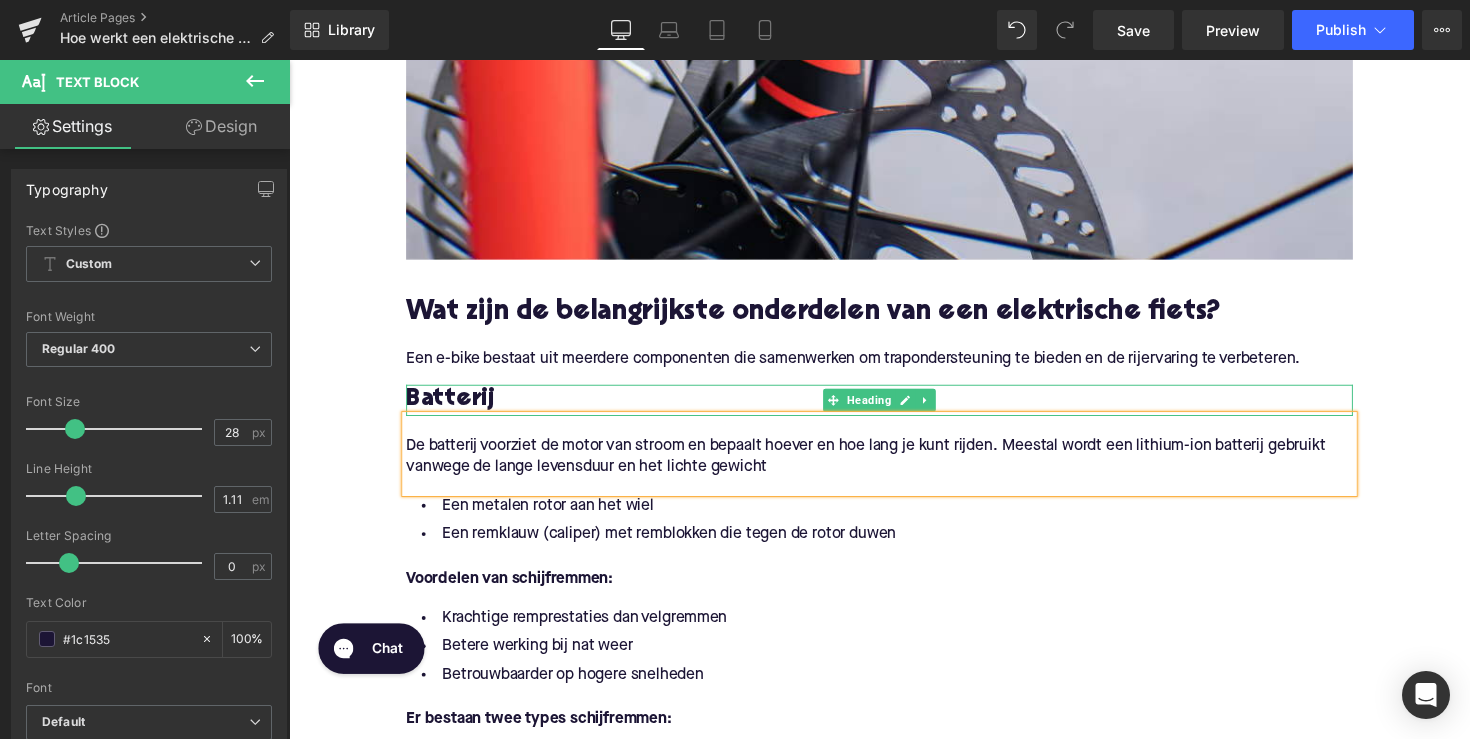 scroll, scrollTop: 702, scrollLeft: 0, axis: vertical 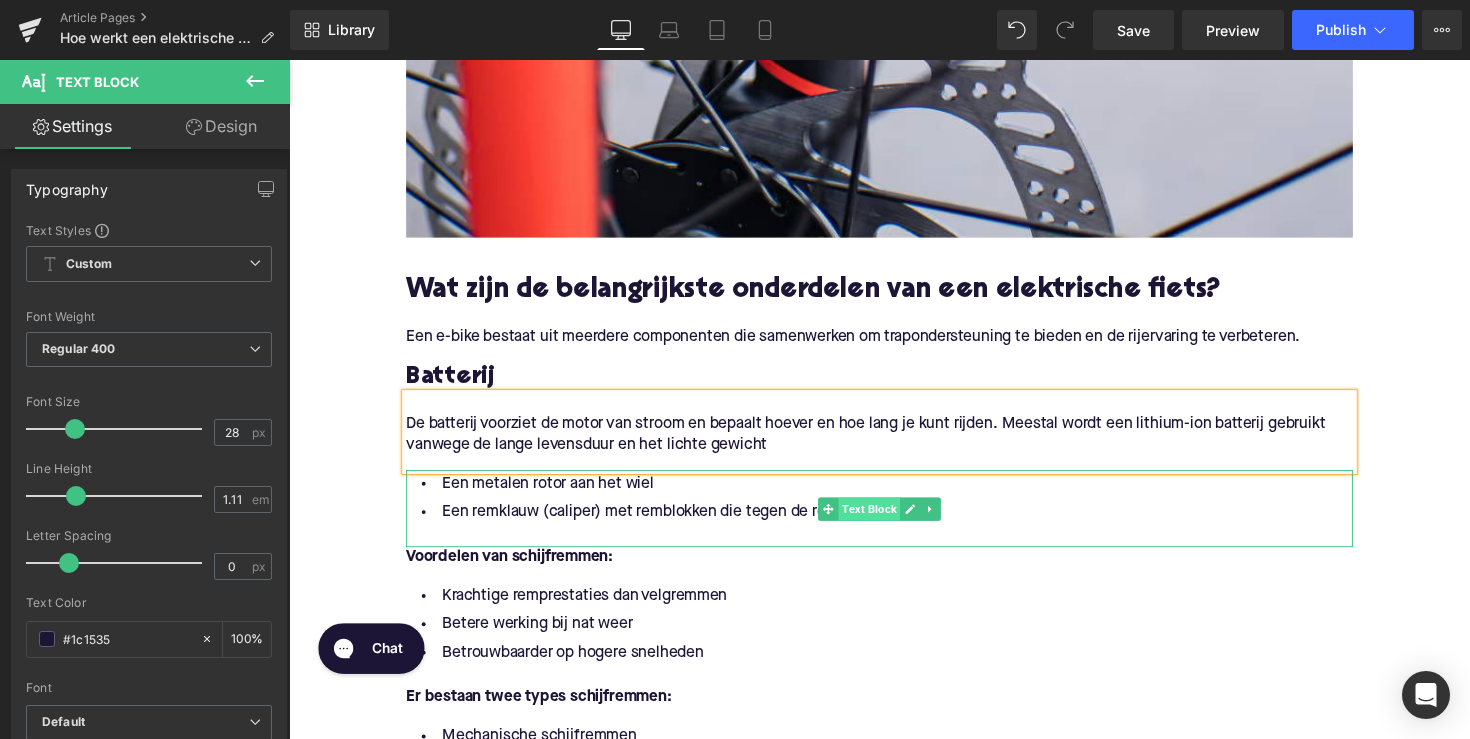 click on "Text Block" at bounding box center (883, 520) 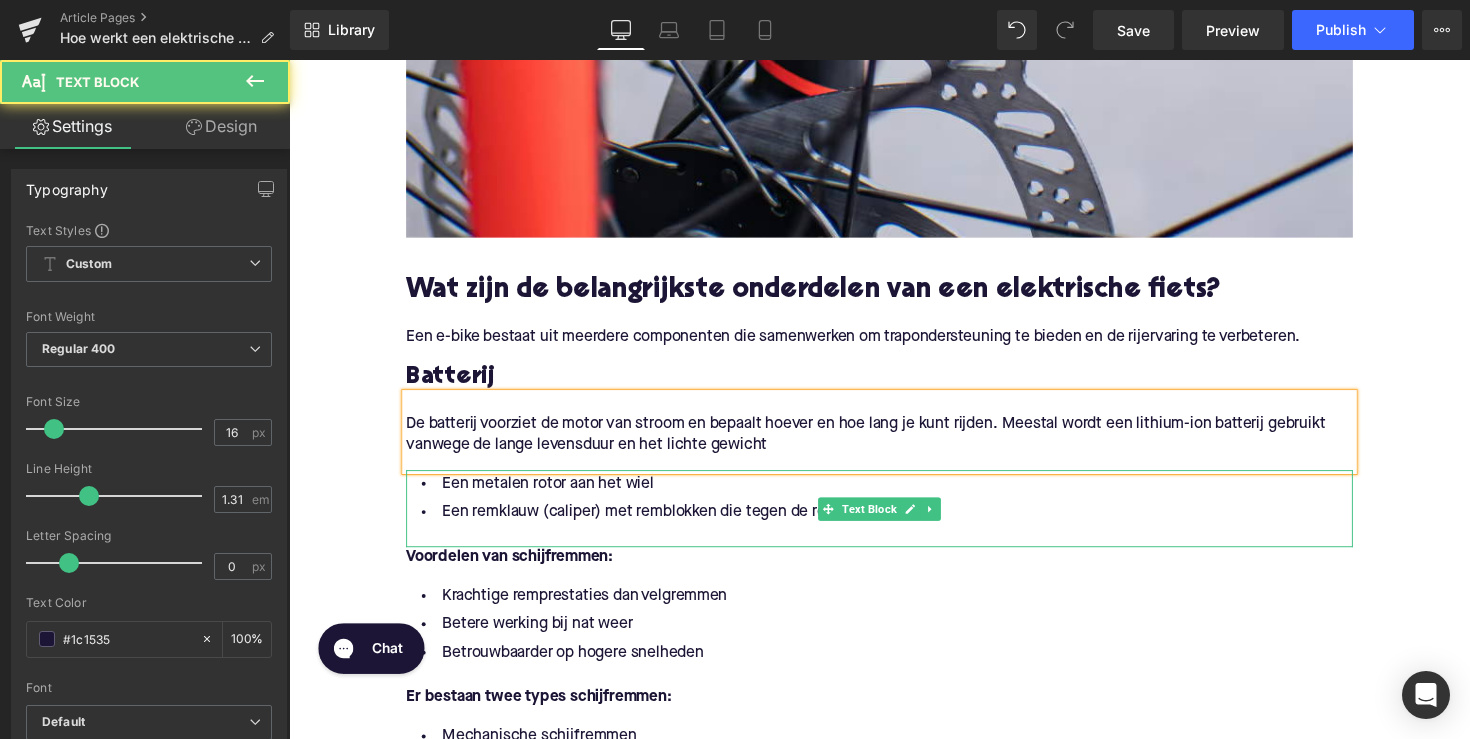 click on "Een metalen rotor aan het wiel Een remklauw (caliper) met remblokken die tegen de rotor duwen Text Block" at bounding box center [894, 519] 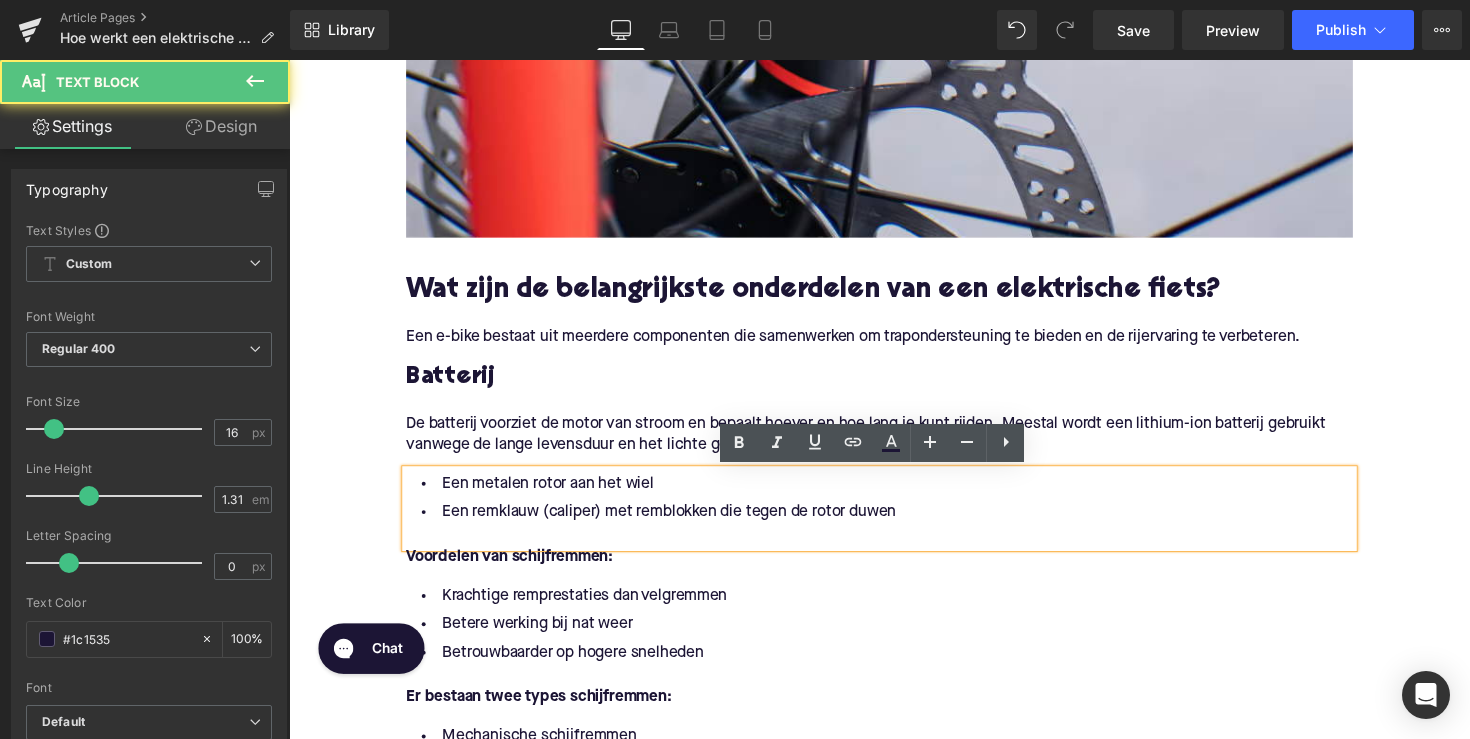 click on "Een remklauw (caliper) met remblokken die tegen de rotor duwen" at bounding box center [894, 523] 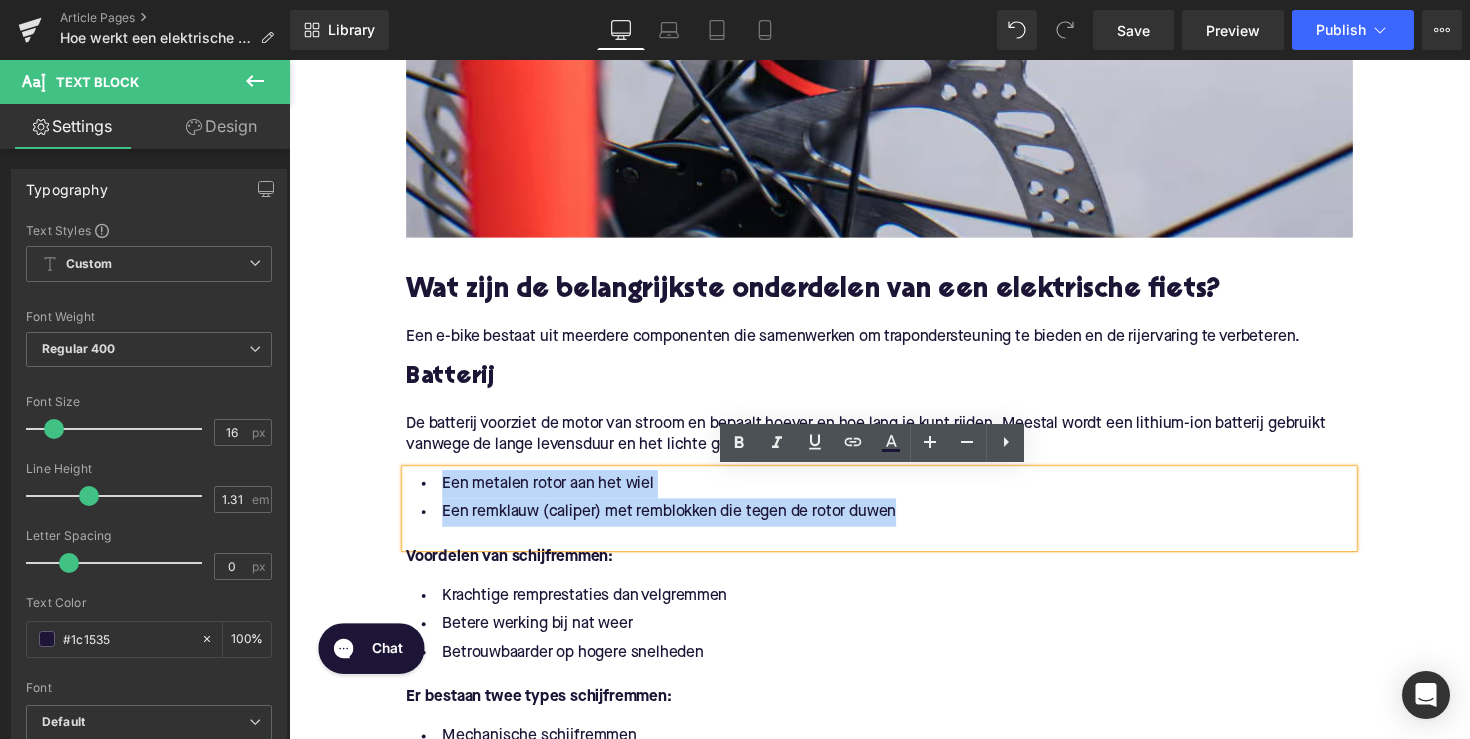 drag, startPoint x: 937, startPoint y: 526, endPoint x: 386, endPoint y: 484, distance: 552.5984 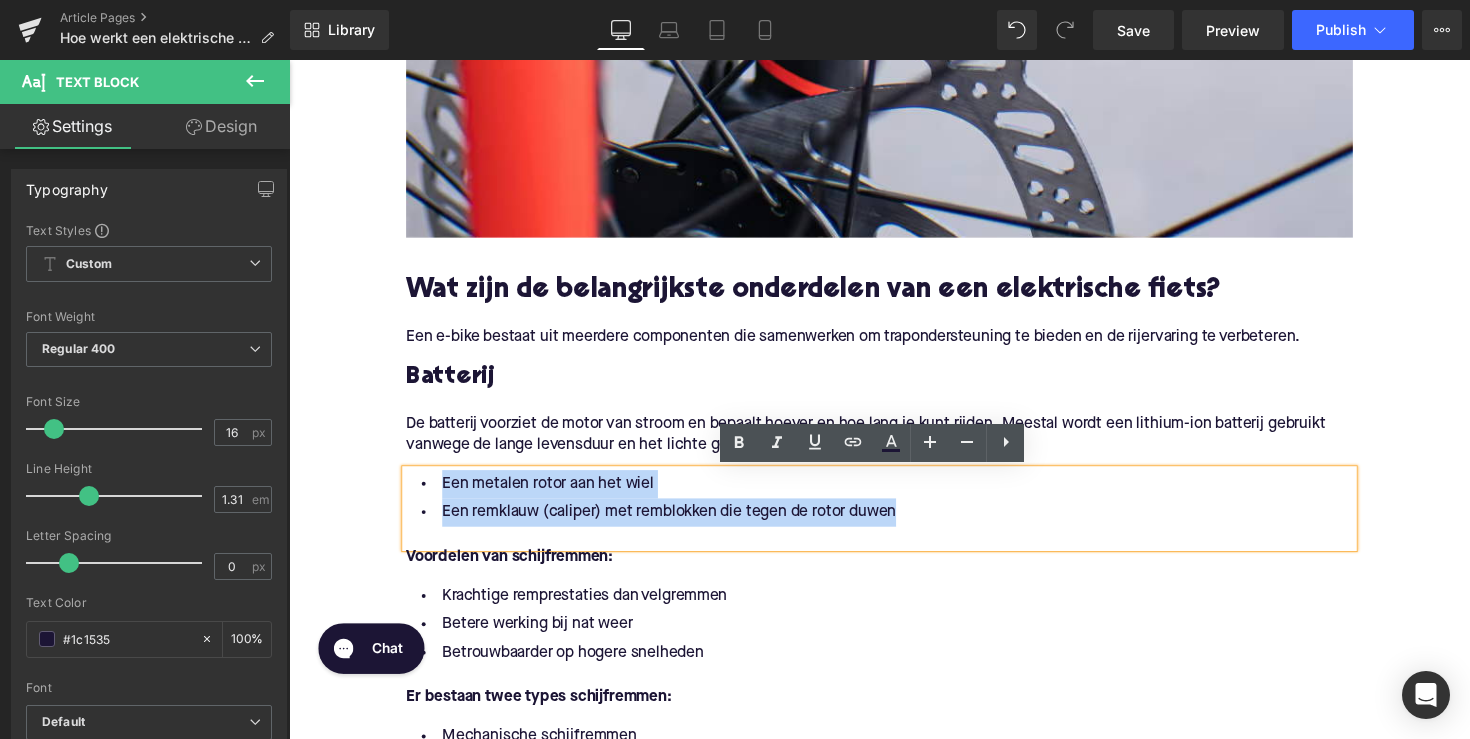 click on "Home / Hoe werkt een elektrische fiets? Breadcrumbs         Hoe werkt een elektrische fiets? Heading         Elektrische fietsen winnen snel aan populariteit als duurzaam en efficiënt vervoermiddel. Ze lijken op gewone fietsen, maar zijn uitgerust met een motor die ondersteuning biedt tijdens het trappen. Ben je van plan om een elektrische fiets aan te schaffen? Dan is het belangrijk om te begrijpen hoe een e-bike werkt, van de motor en batterij tot de verschillende types en functies. Text Block         Row         Image         Row         Wat zijn de belangrijkste onderdelen van een elektrische fiets? Heading         Een e-bike bestaat uit meerdere componenten die samenwerken om trapondersteuning te bieden en de rijervaring te verbeteren. Text Block         Batterij Heading         De batterij voorziet de motor van stroom en bepaalt hoever en hoe lang je kunt rijden. Meestal wordt een lithium-ion batterij gebruikt vanwege de lange levensduur en het lichte gewicht Text Block         Text Block" at bounding box center [894, 1743] 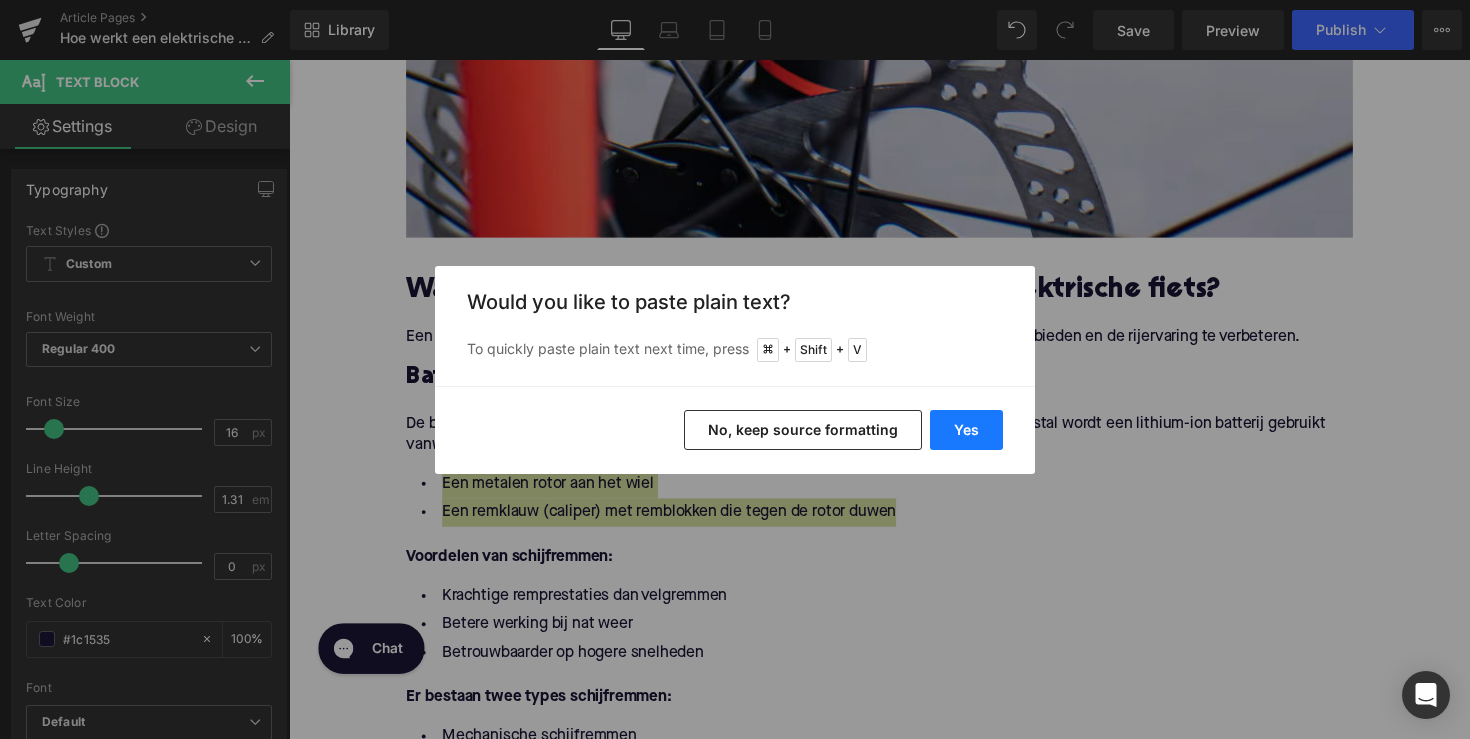 click on "Yes" at bounding box center (966, 430) 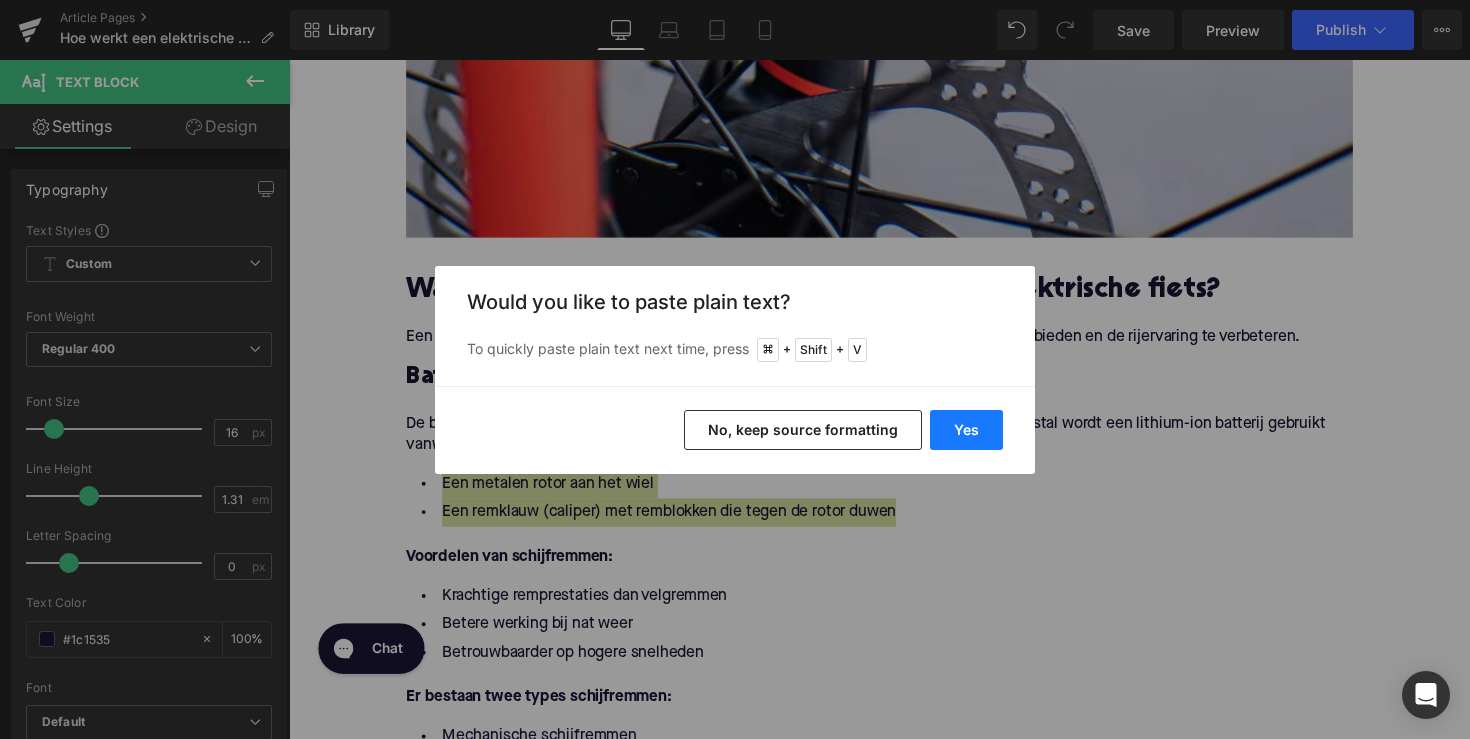 type 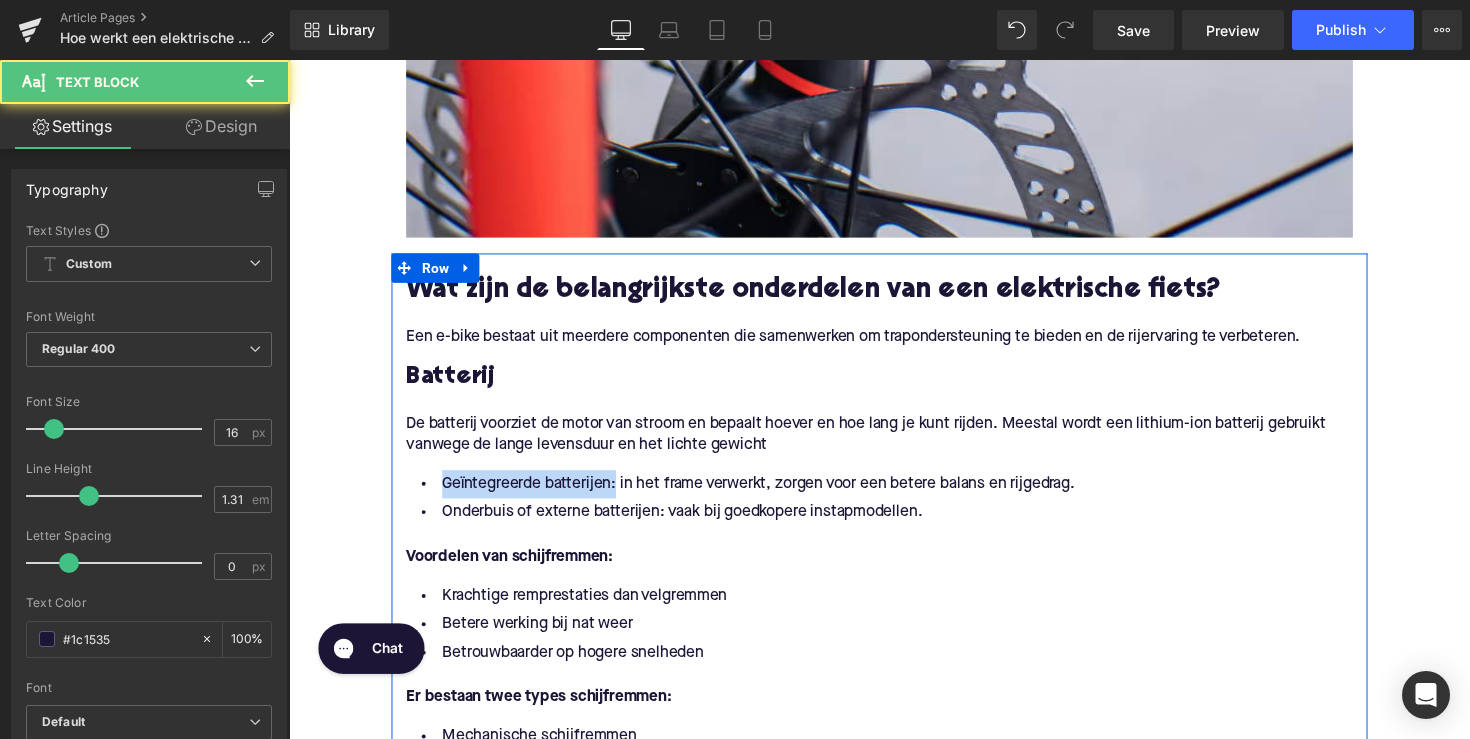 drag, startPoint x: 616, startPoint y: 500, endPoint x: 397, endPoint y: 496, distance: 219.03653 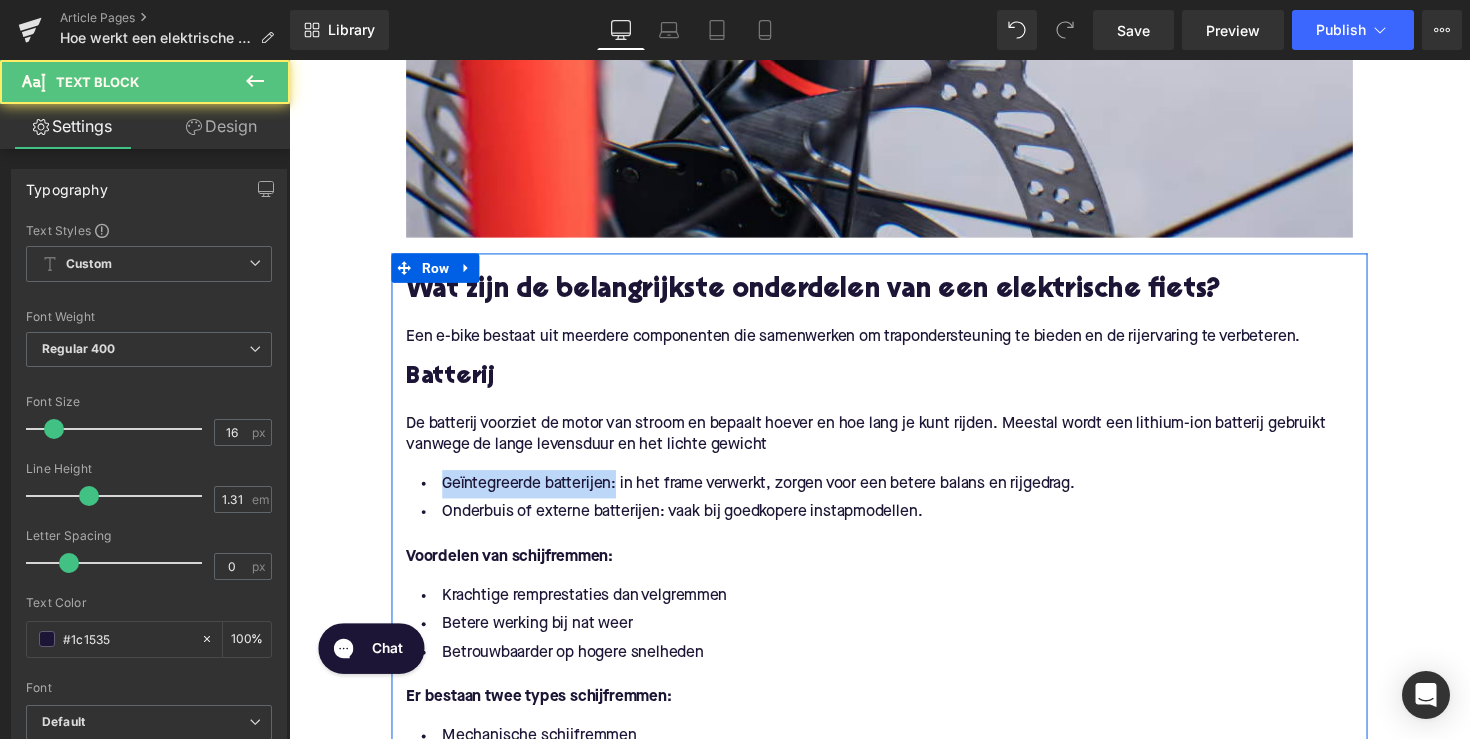 click on "Wat zijn de belangrijkste onderdelen van een elektrische fiets? Heading         Een e-bike bestaat uit meerdere componenten die samenwerken om trapondersteuning te bieden en de rijervaring te verbeteren. Text Block         Batterij Heading         De batterij voorziet de motor van stroom en bepaalt hoever en hoe lang je kunt rijden. Meestal wordt een lithium-ion batterij gebruikt vanwege de lange levensduur en het lichte gewicht Text Block         Geïntegreerde batterijen: in het frame verwerkt, zorgen voor een betere balans en rijgedrag. Onderbuis of externe batterijen: vaak bij goedkopere instapmodellen. Text Block         Voordelen van schijfremmen: Text Block         Krachtige remprestaties dan velgremmen Betere werking bij nat weer Betrouwbaarder op hogere snelheden Text Block         Er bestaan twee types schijfremmen: Text Block         Mechanische schijfremmen Hydraulische schijfremmen Text Block         Wanneer moet je je remmen afstellen? Heading         Text Block         Sponzige remhendel:" at bounding box center [894, 1748] 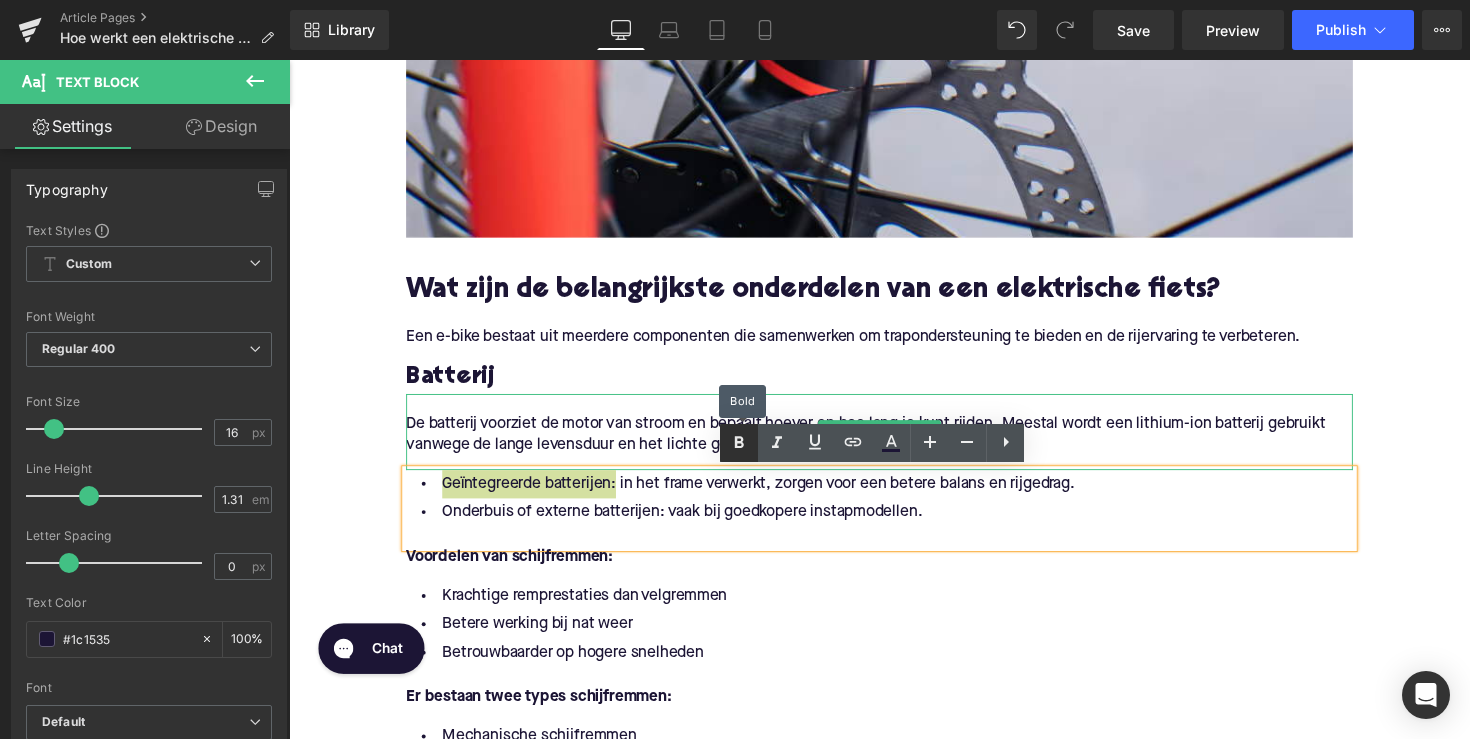 click 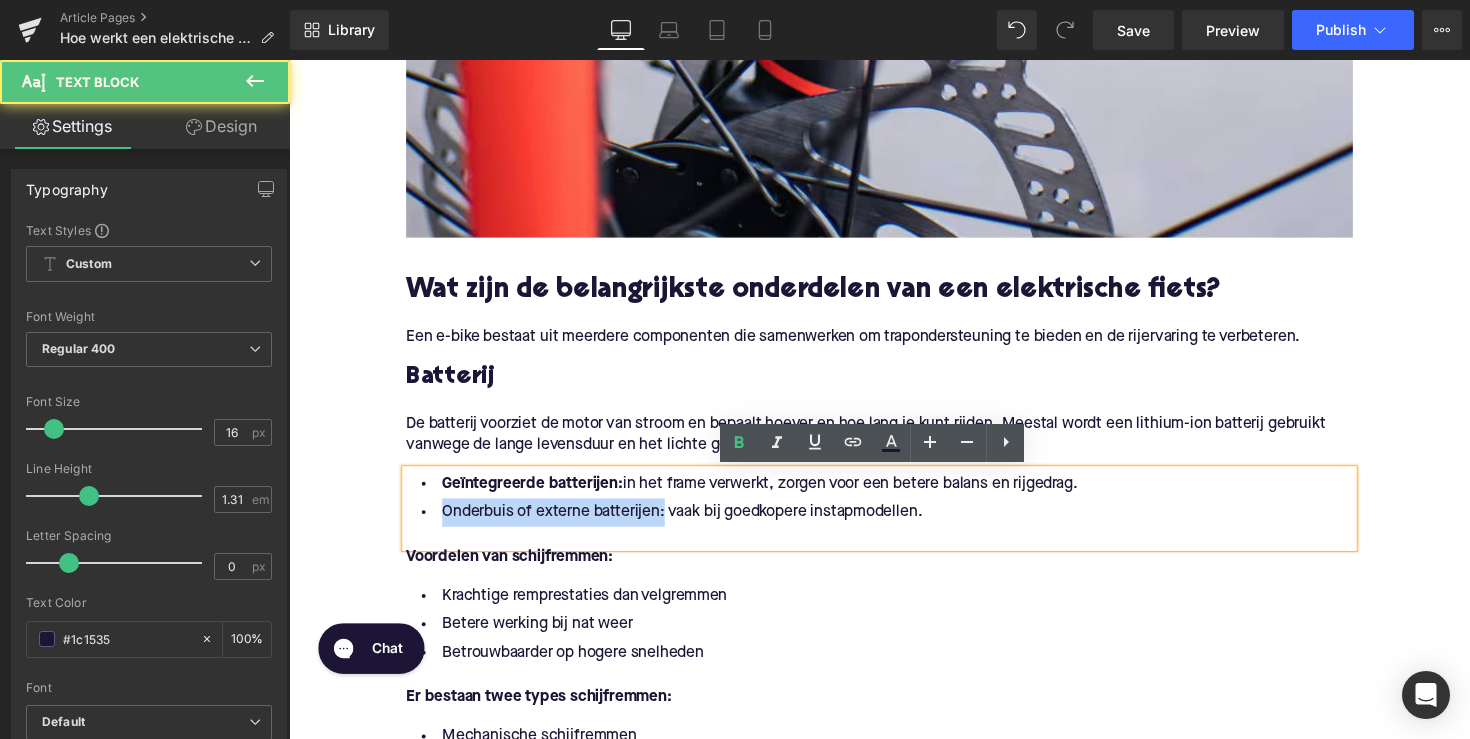 drag, startPoint x: 667, startPoint y: 530, endPoint x: 415, endPoint y: 516, distance: 252.3886 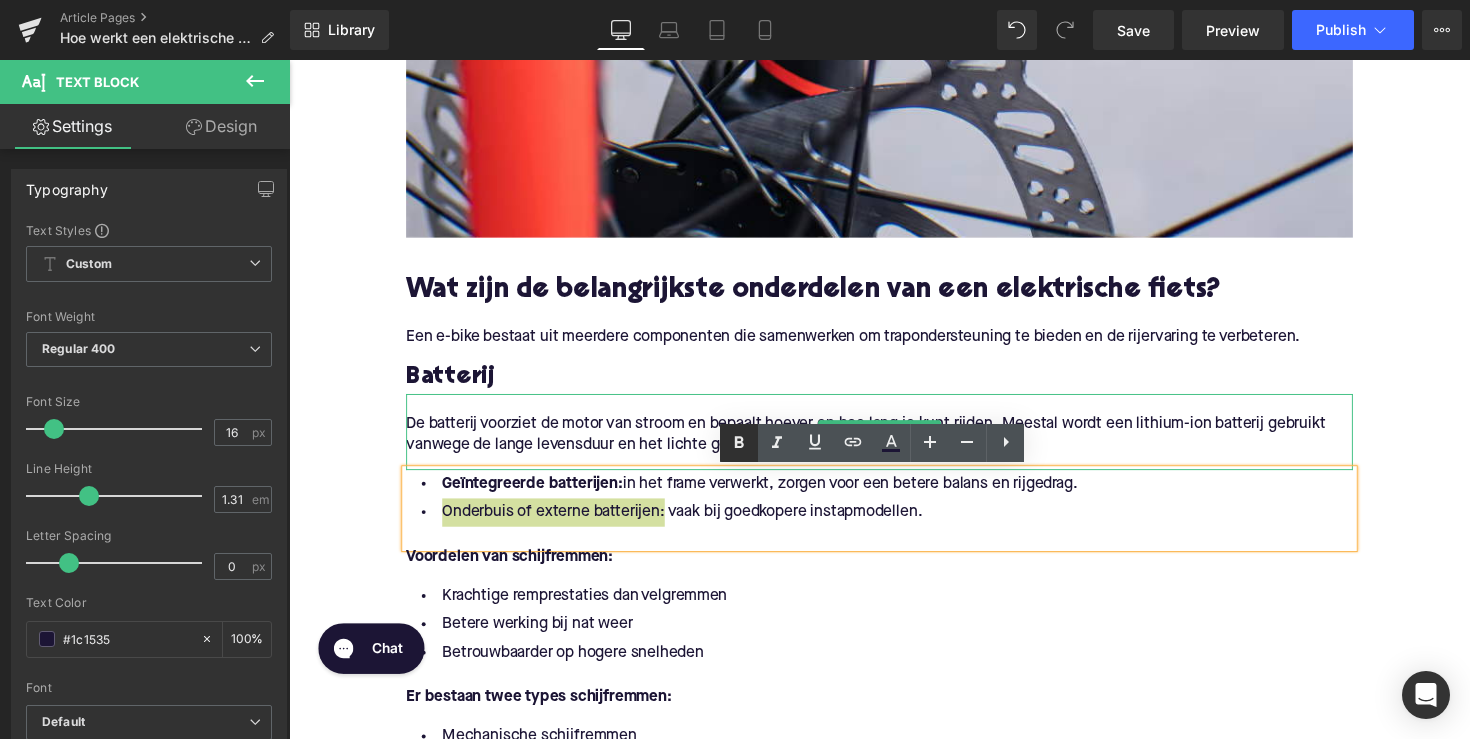 click 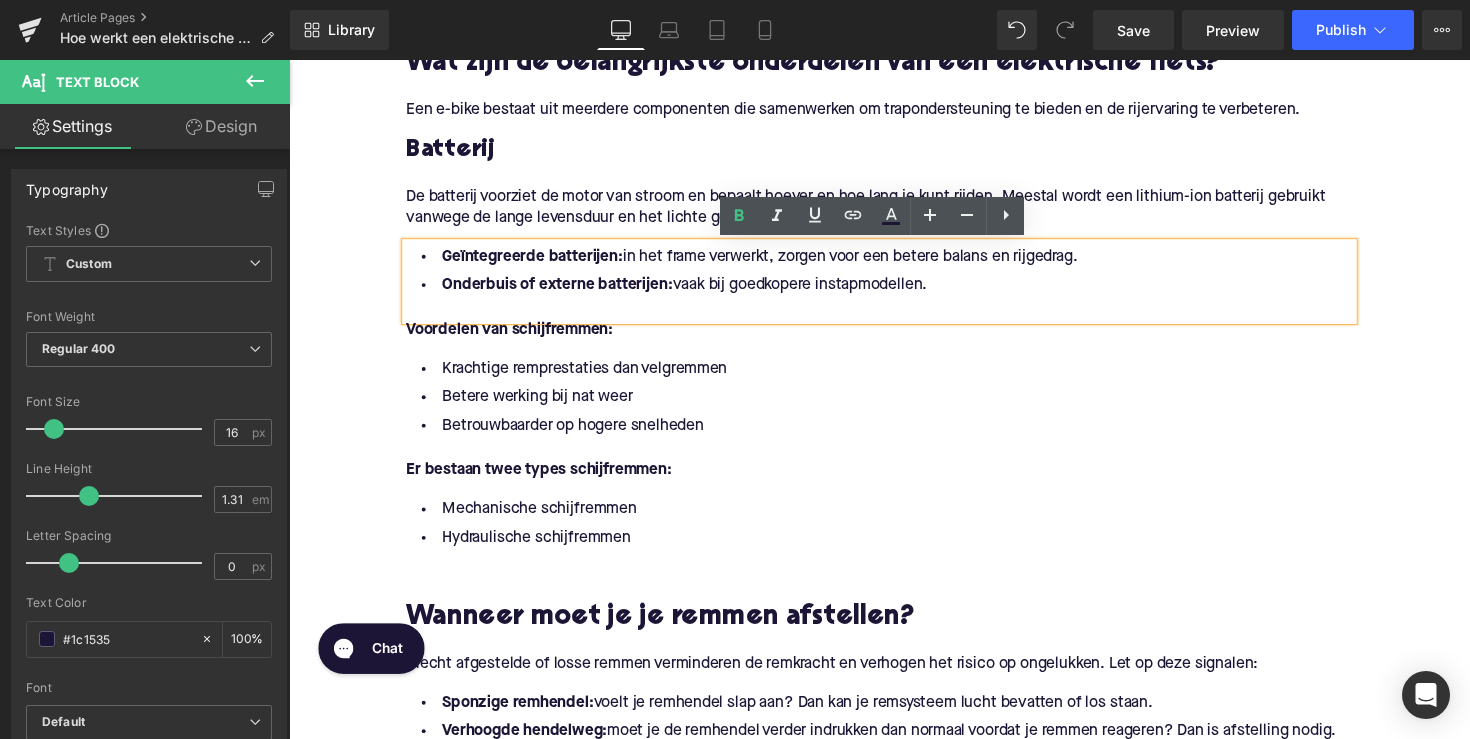 scroll, scrollTop: 913, scrollLeft: 0, axis: vertical 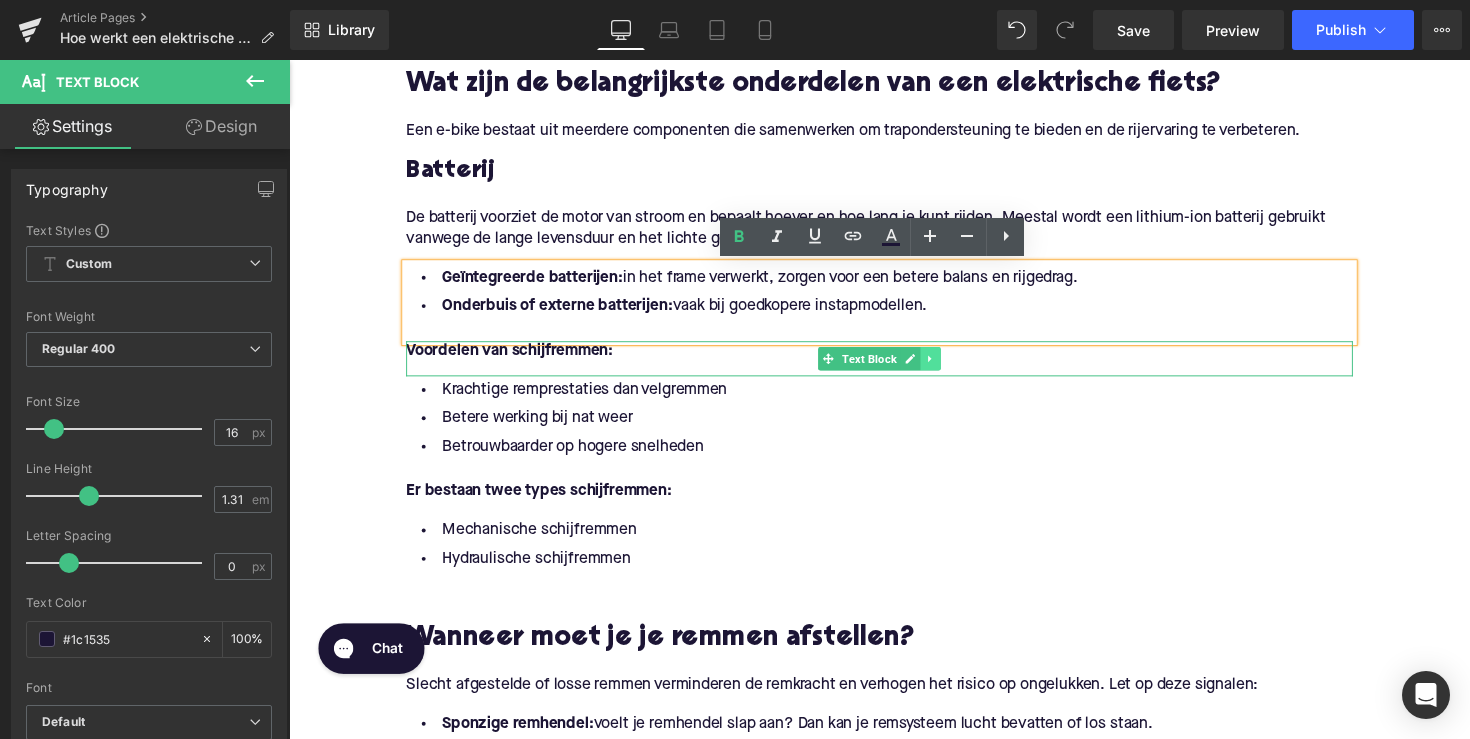 click 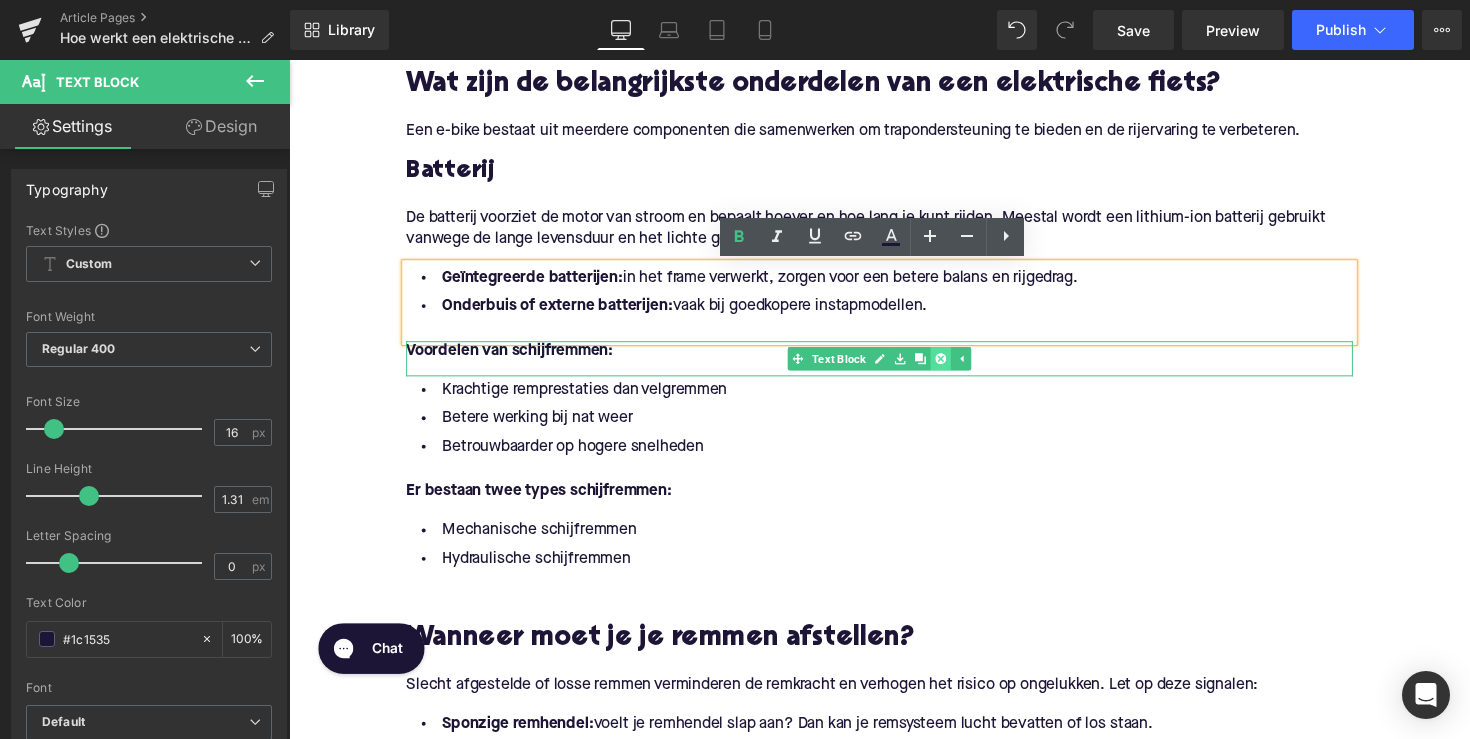 click 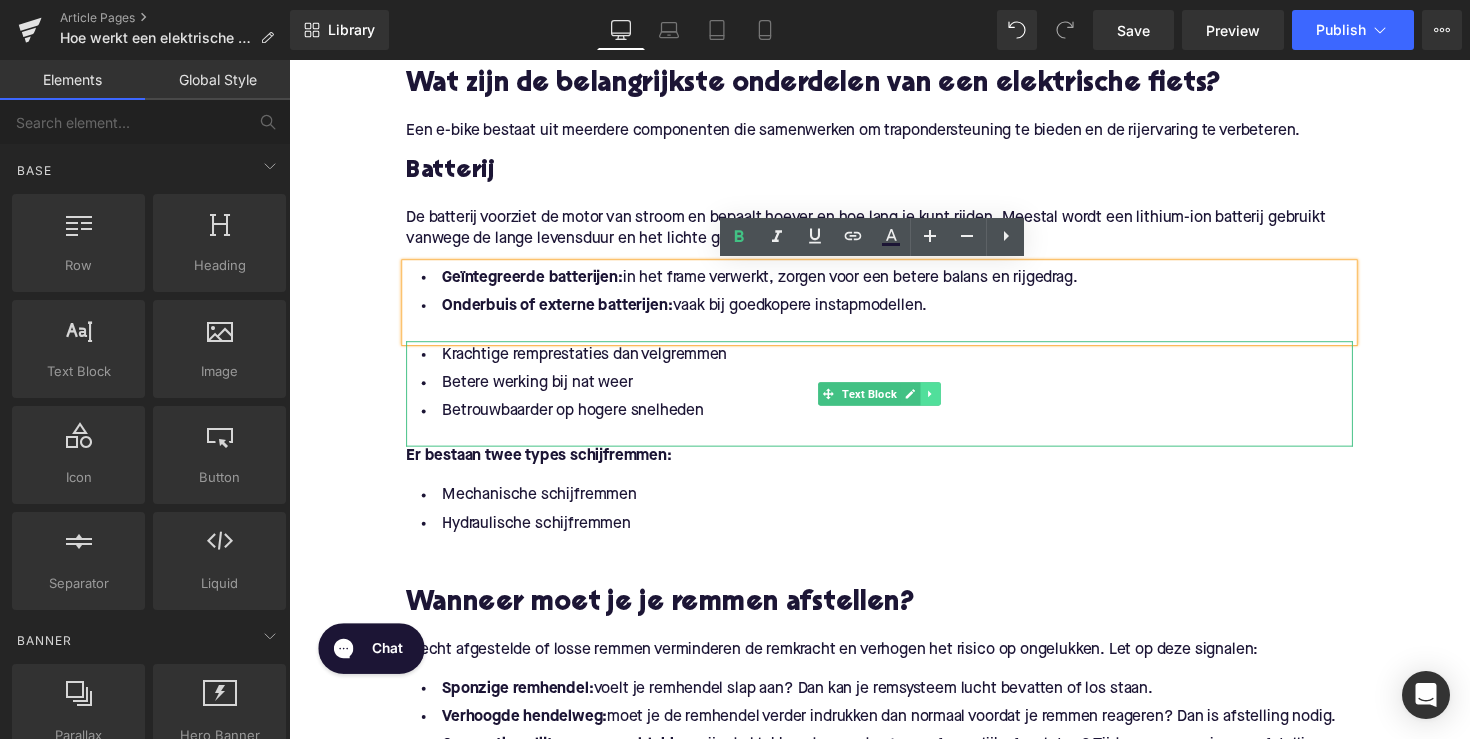 click at bounding box center [946, 402] 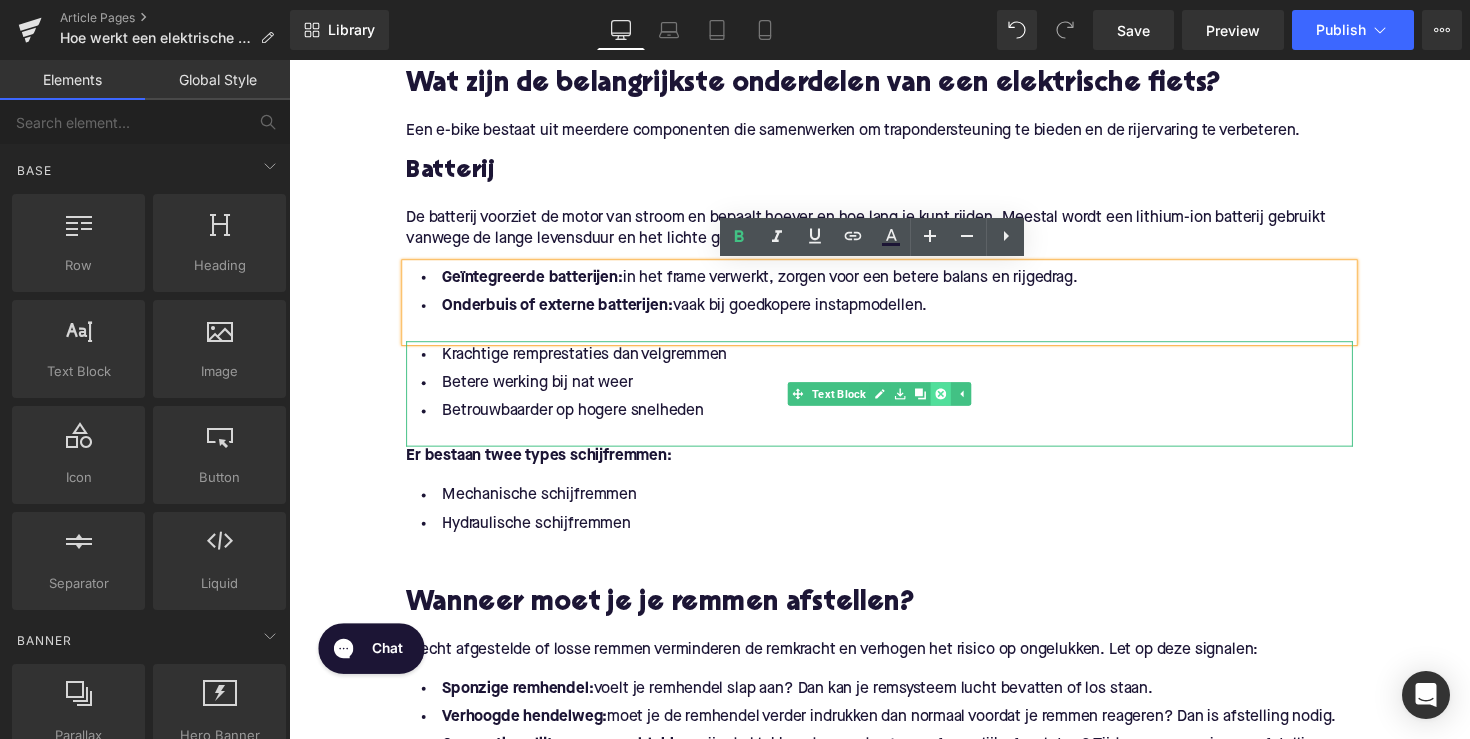 click 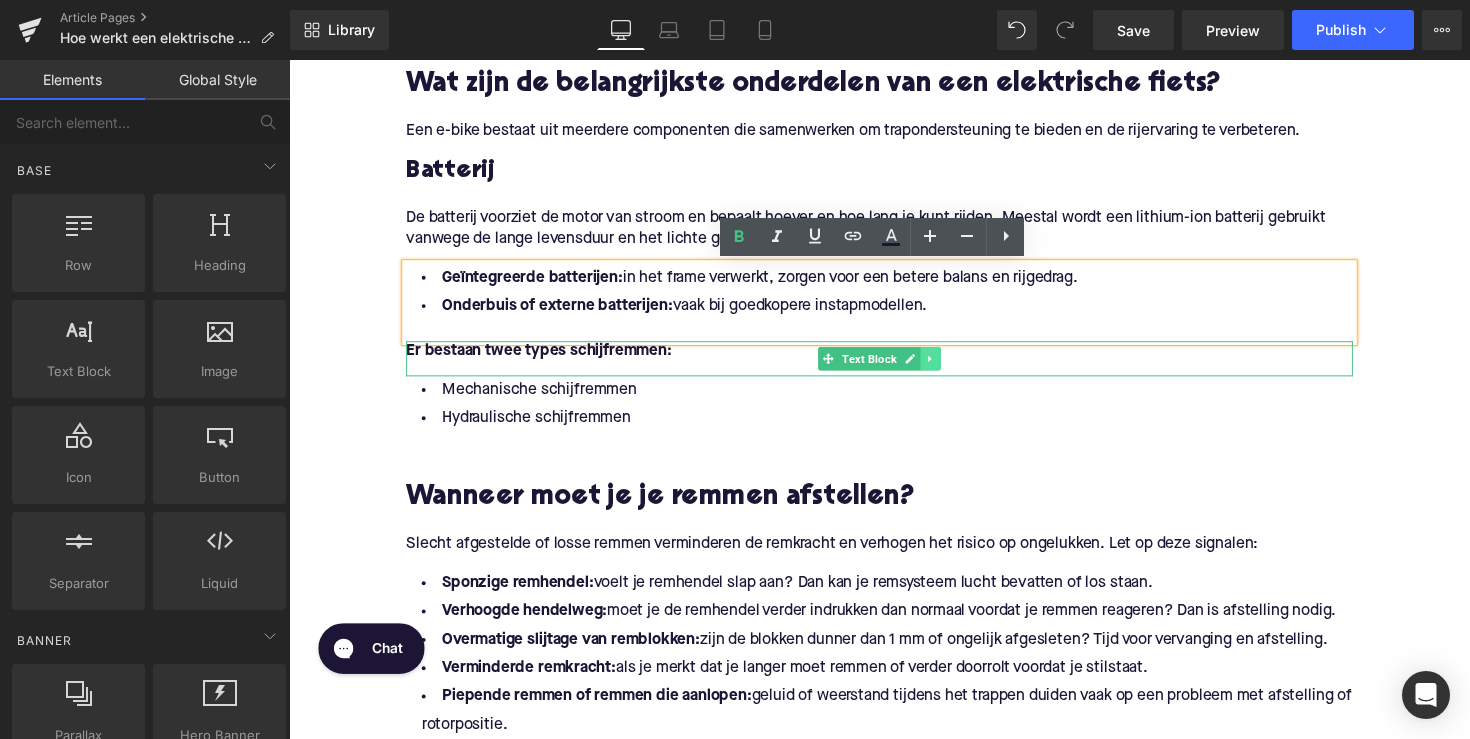 click 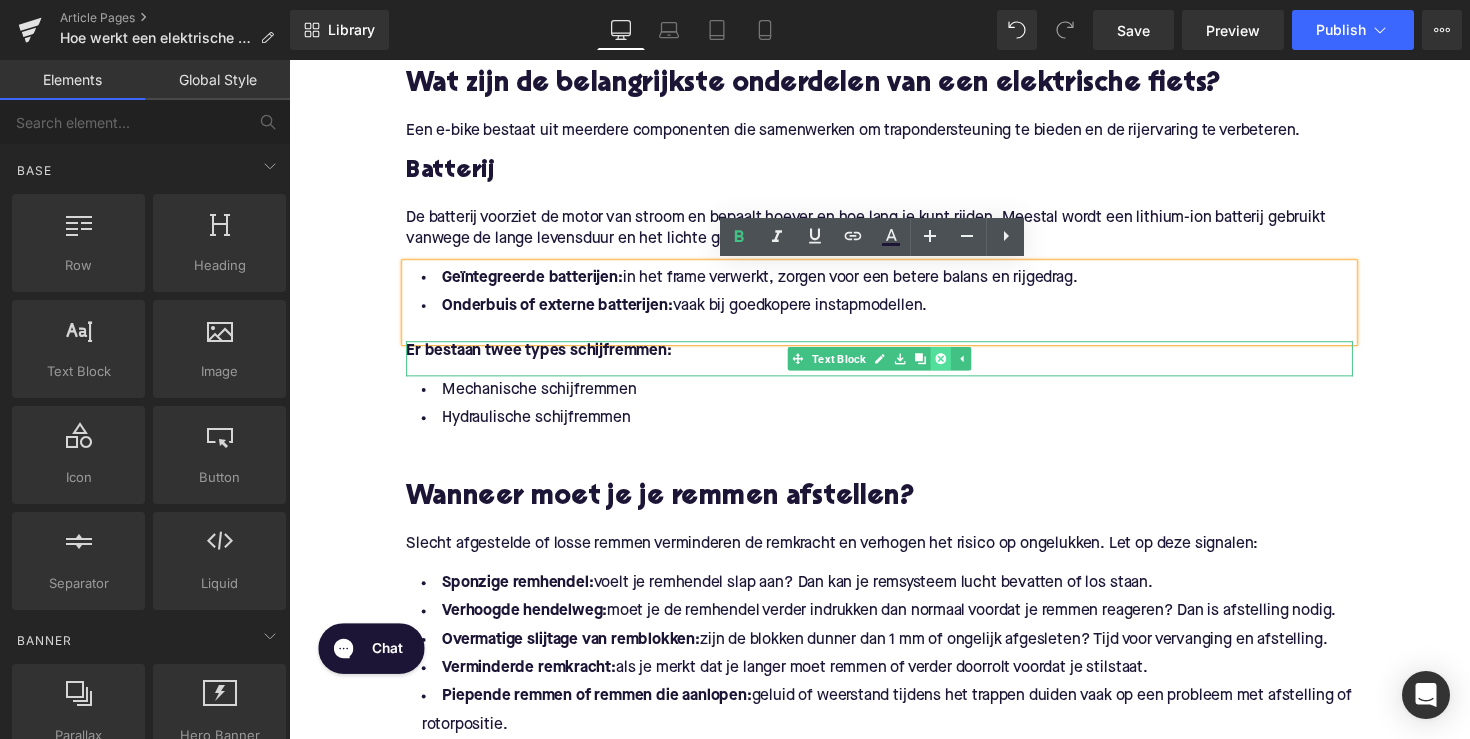 click 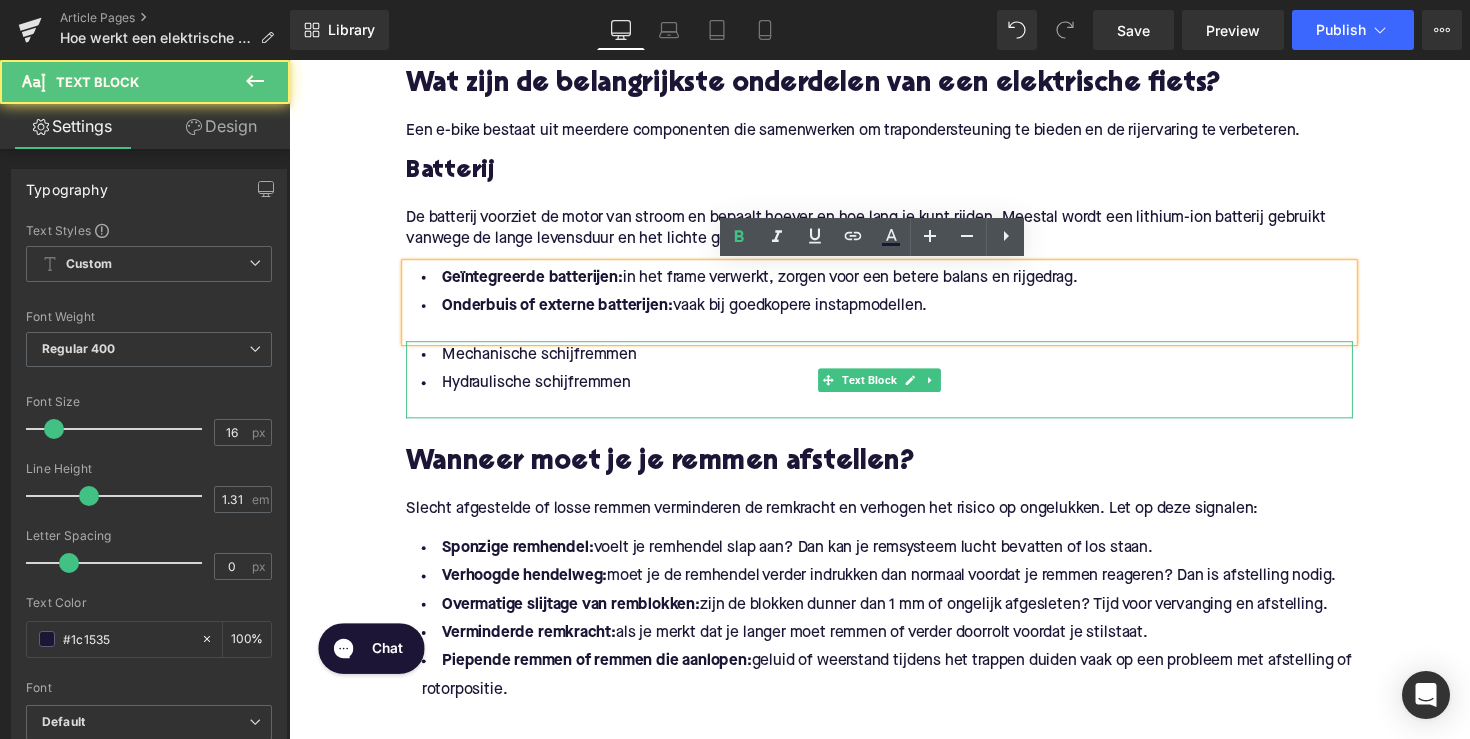 click on "Hydraulische schijfremmen" at bounding box center [894, 391] 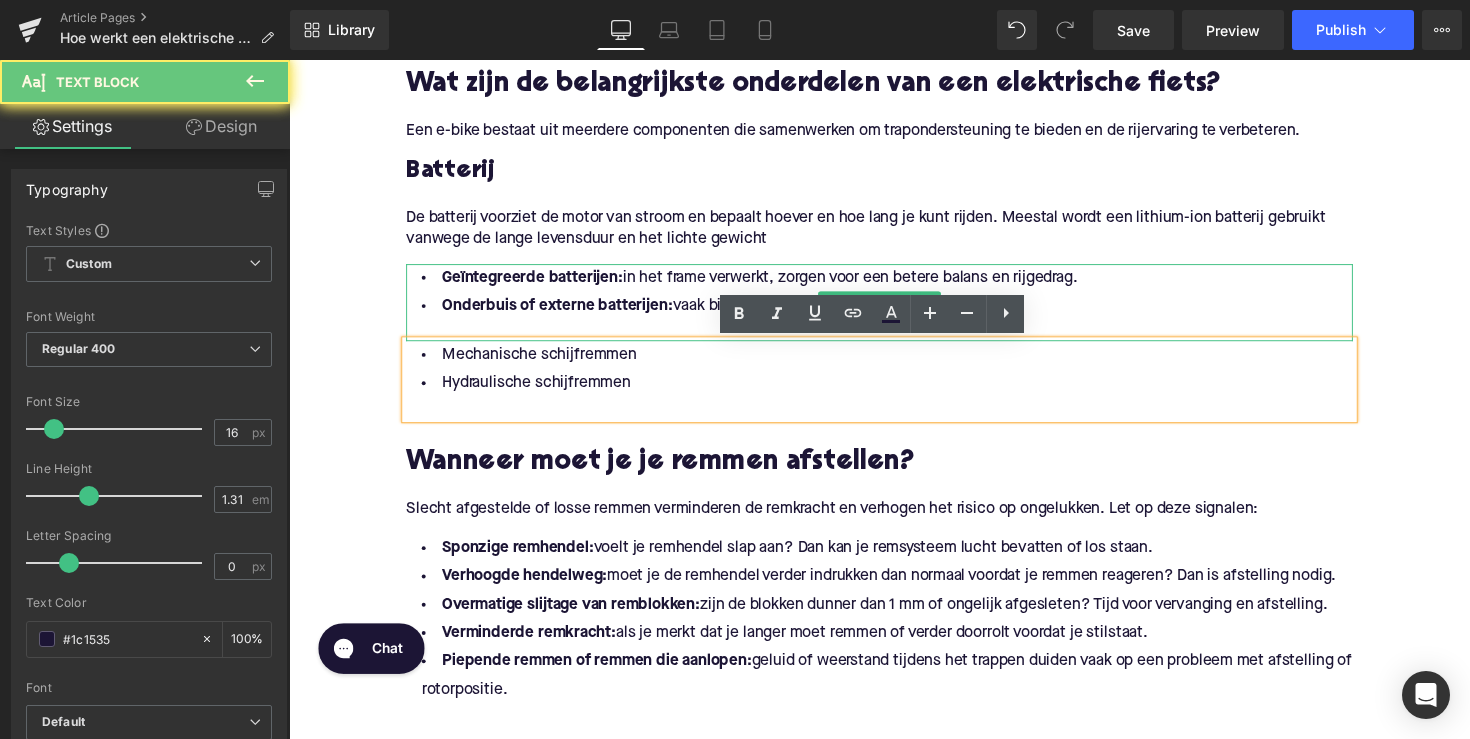 click on "Geïntegreerde batterijen:  in het frame verwerkt, zorgen voor een betere balans en rijgedrag." at bounding box center (894, 283) 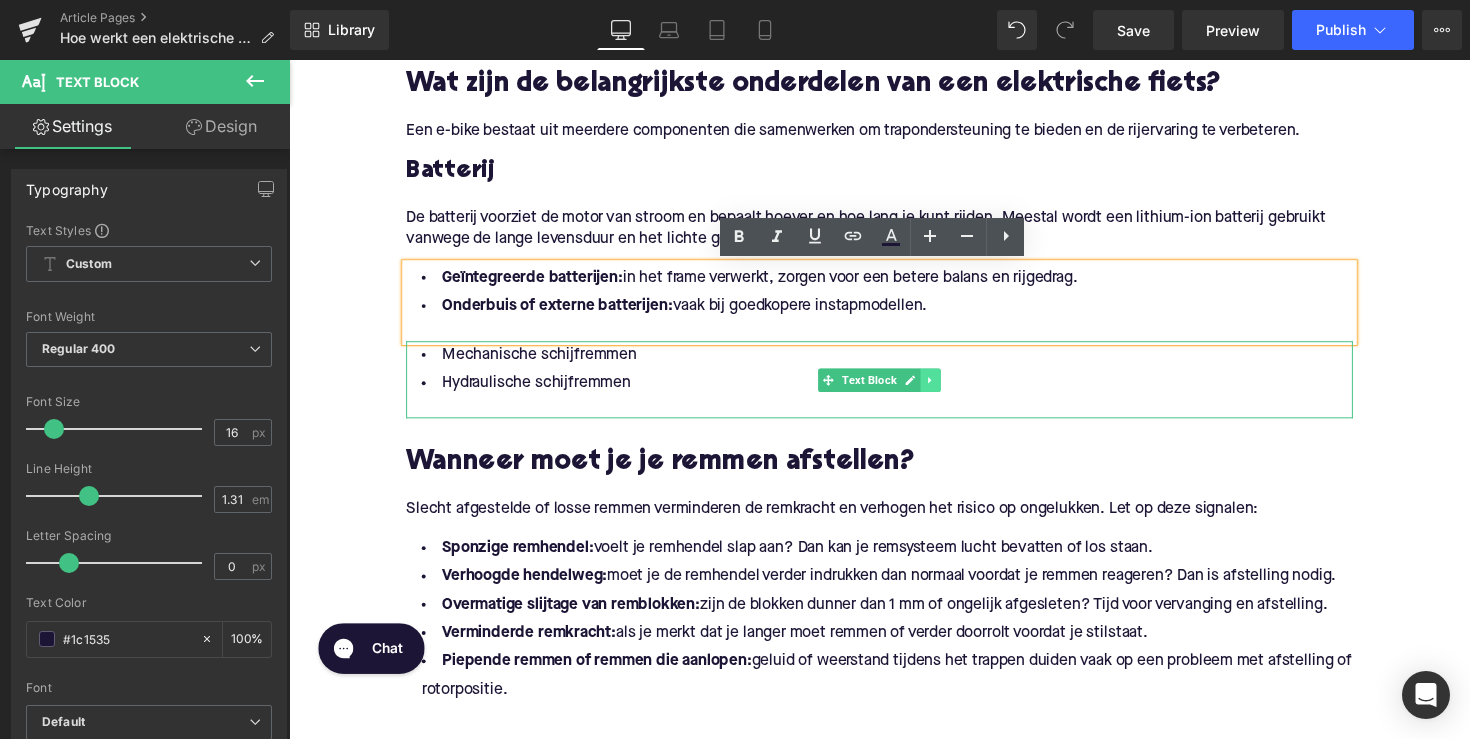 click at bounding box center (946, 388) 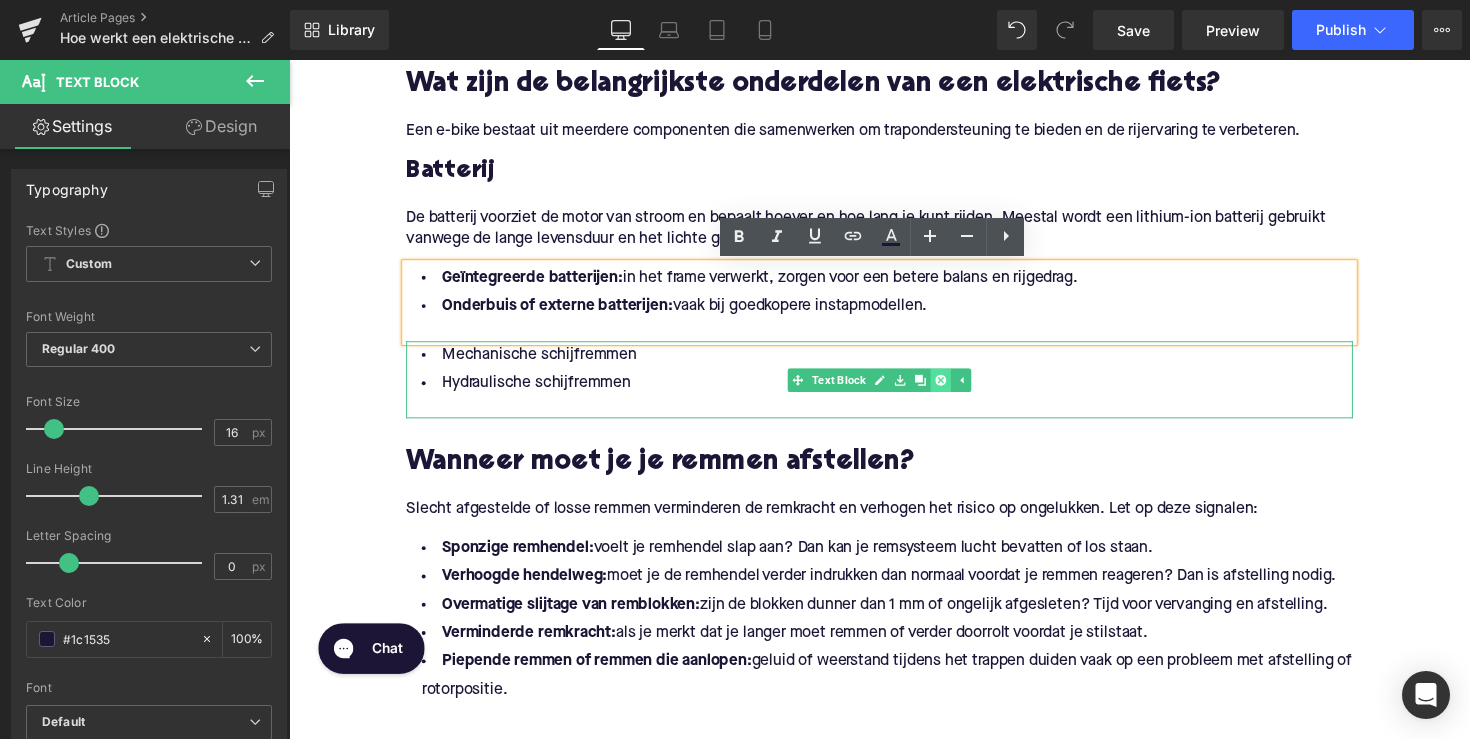click at bounding box center [956, 388] 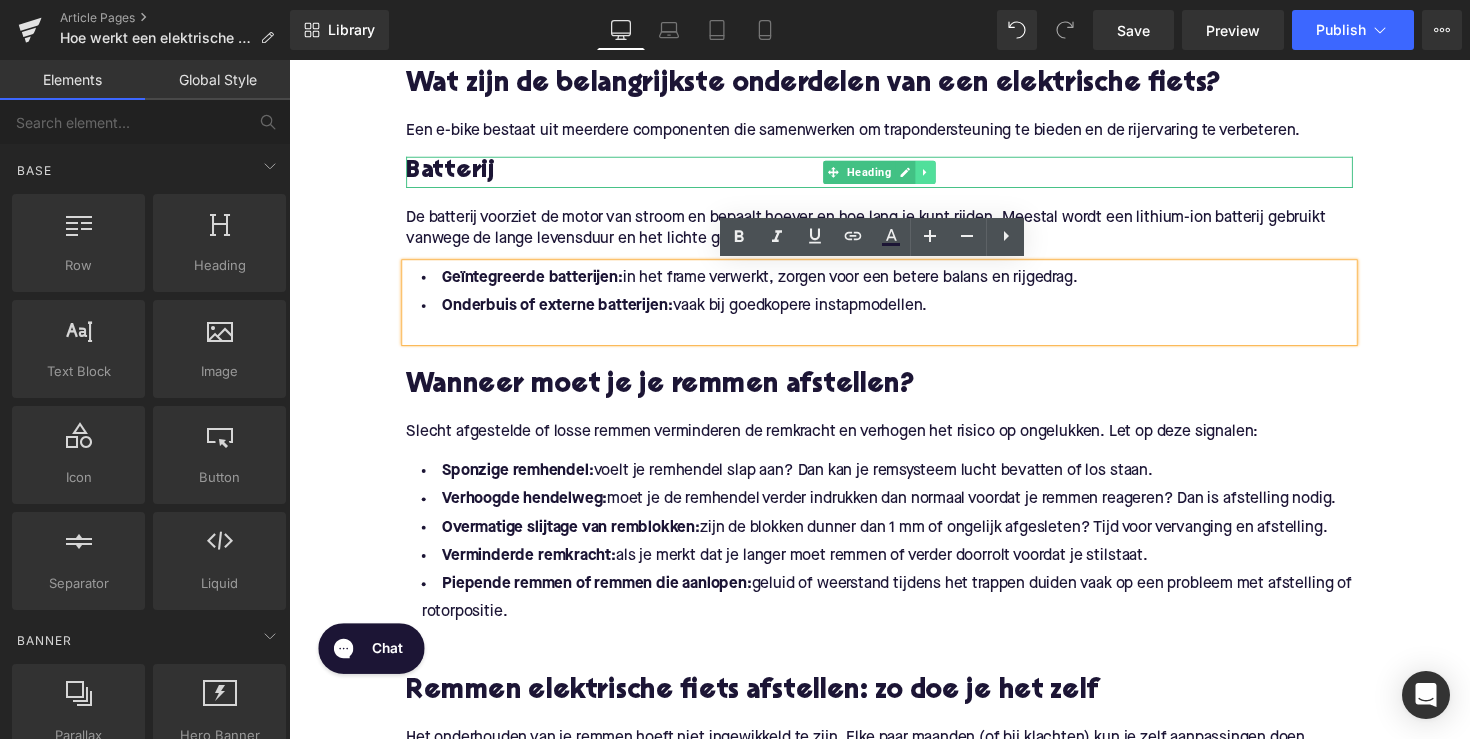 click 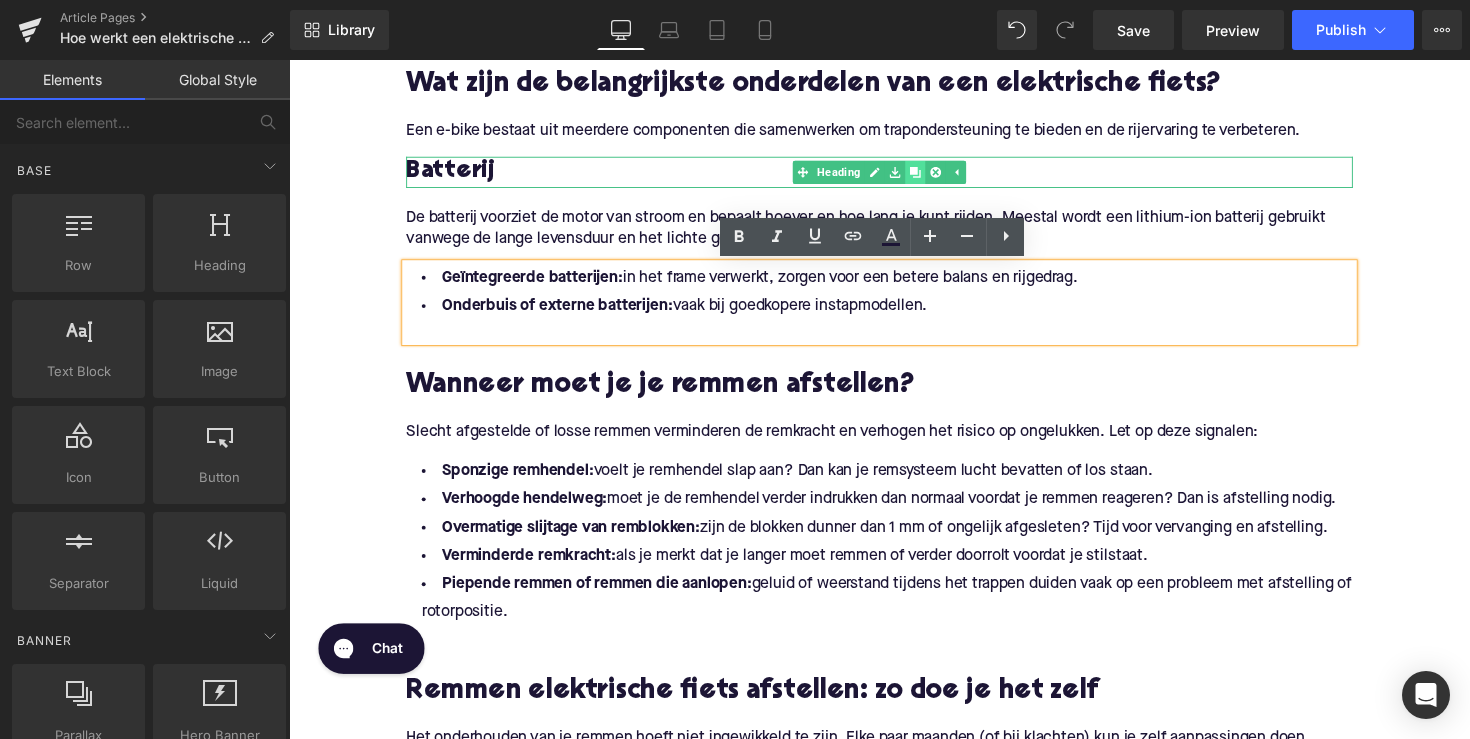 click 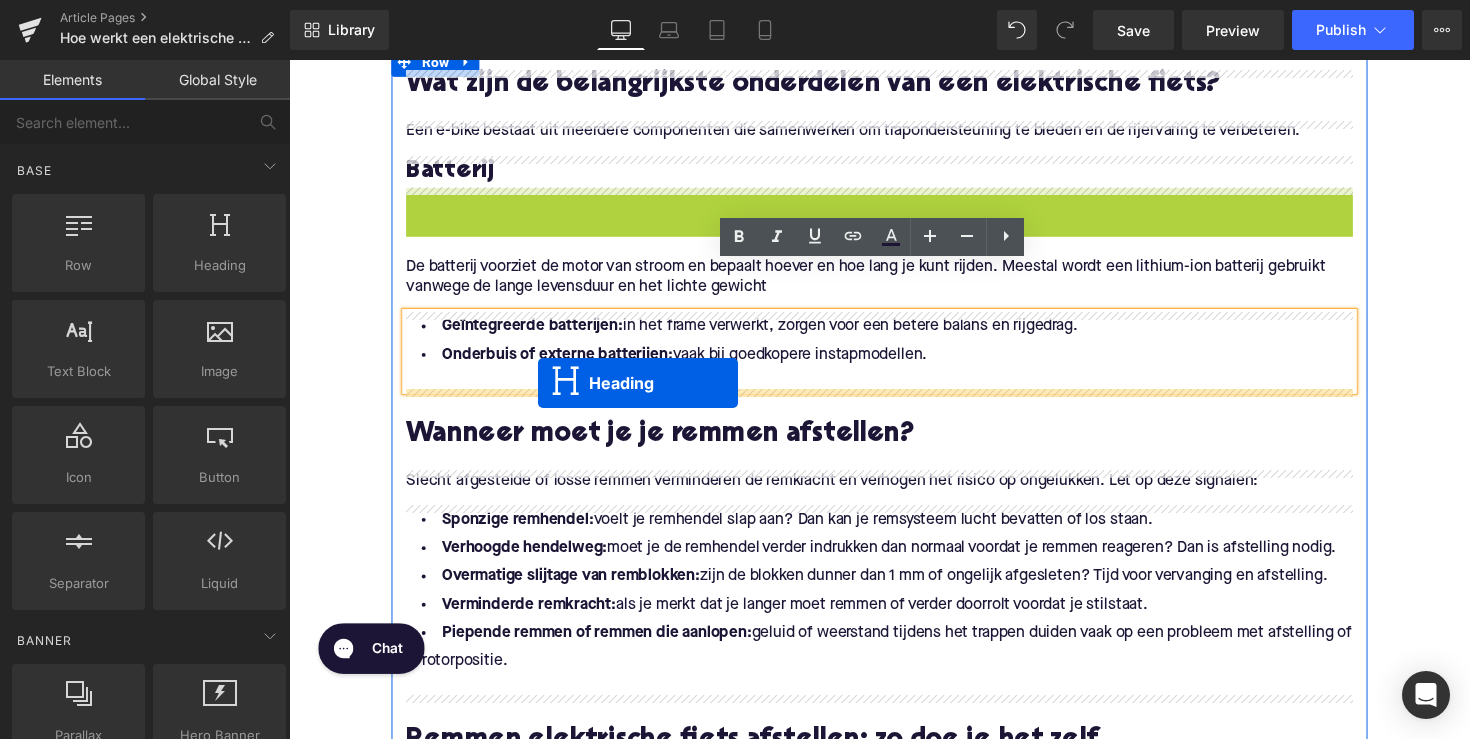 drag, startPoint x: 841, startPoint y: 203, endPoint x: 544, endPoint y: 391, distance: 351.50107 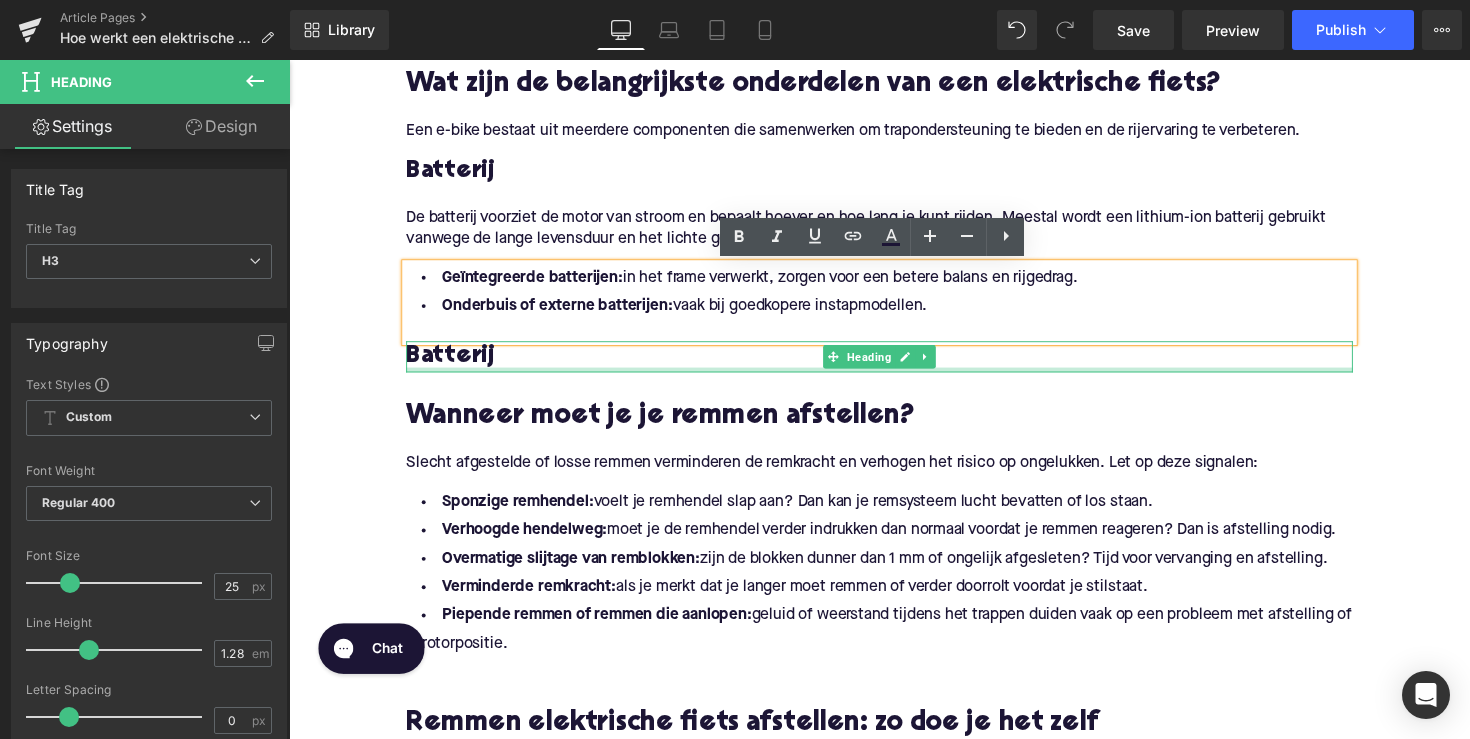 click on "Batterij" at bounding box center [894, 364] 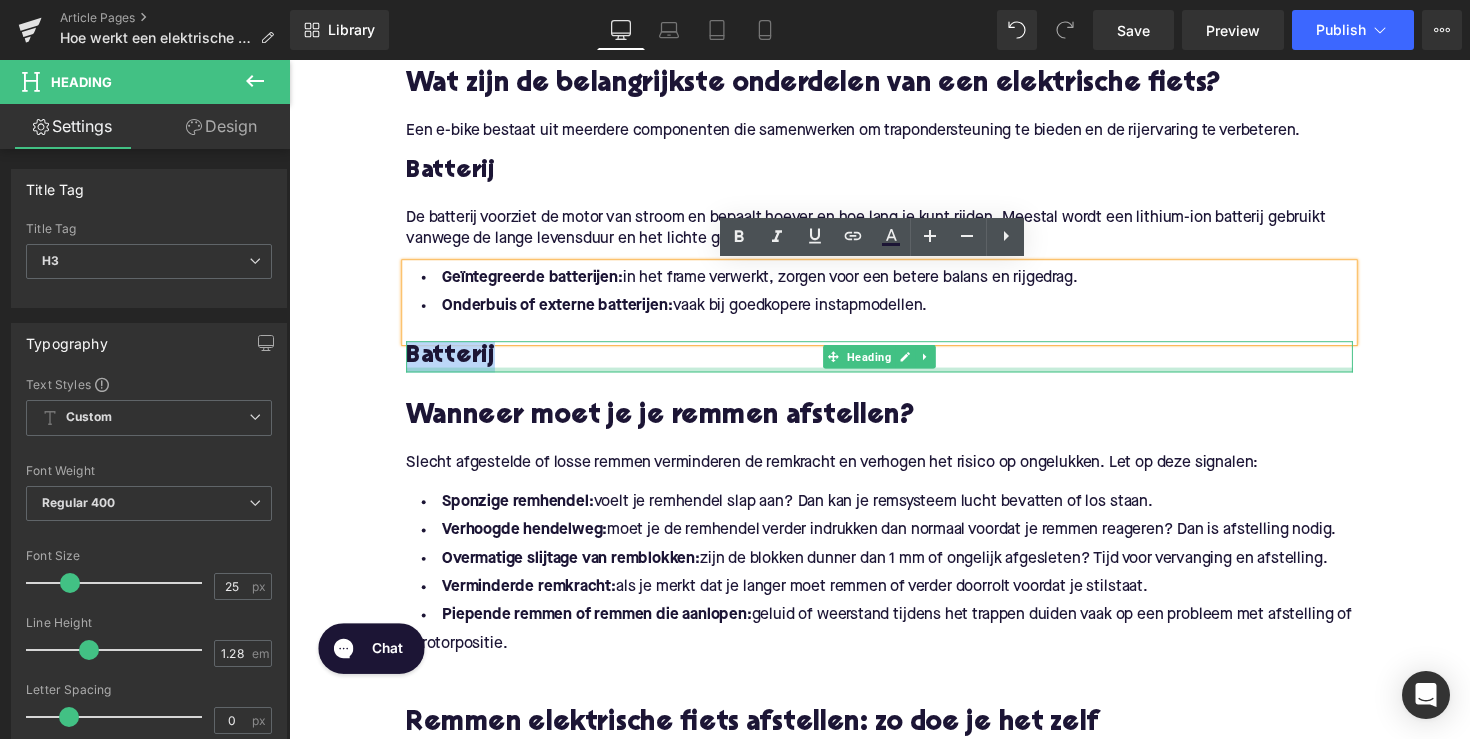 click on "Batterij" at bounding box center (894, 364) 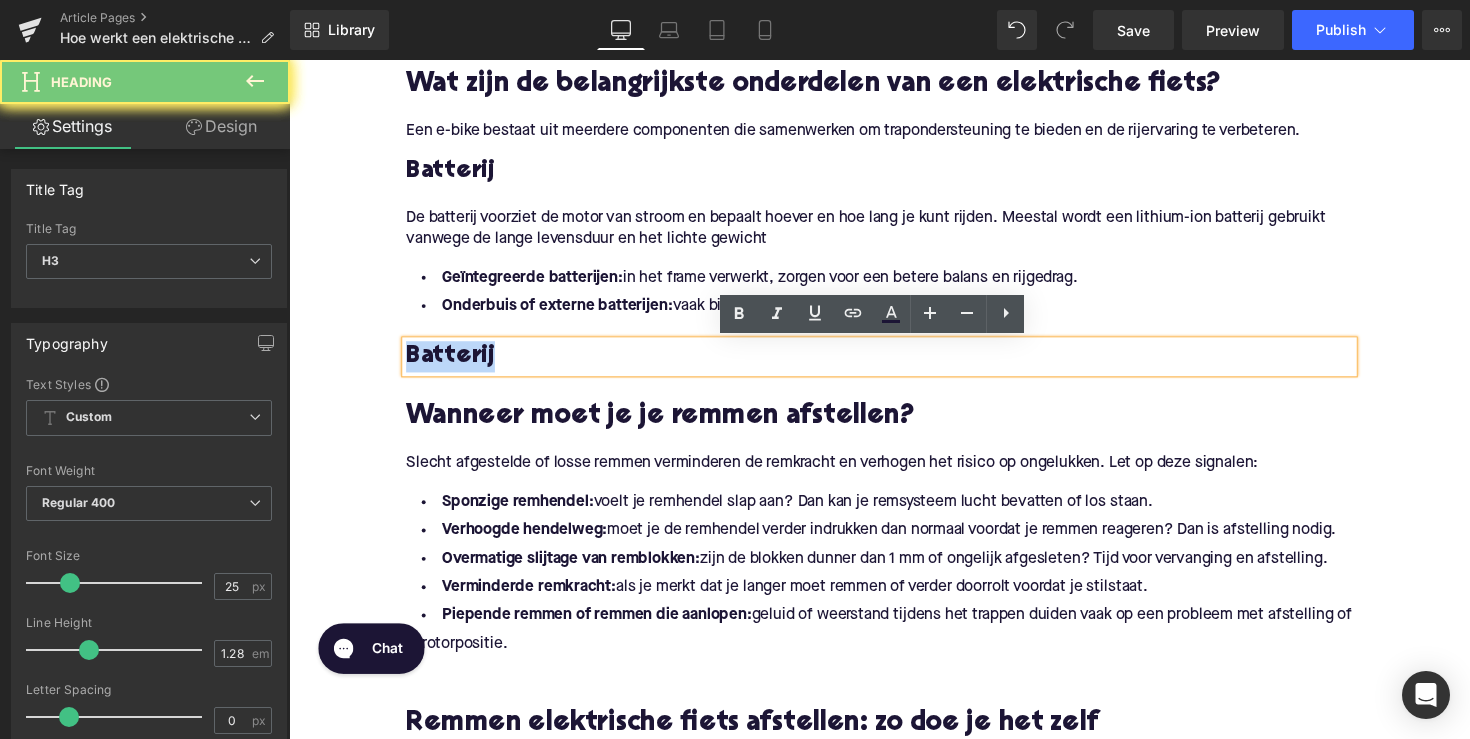 paste 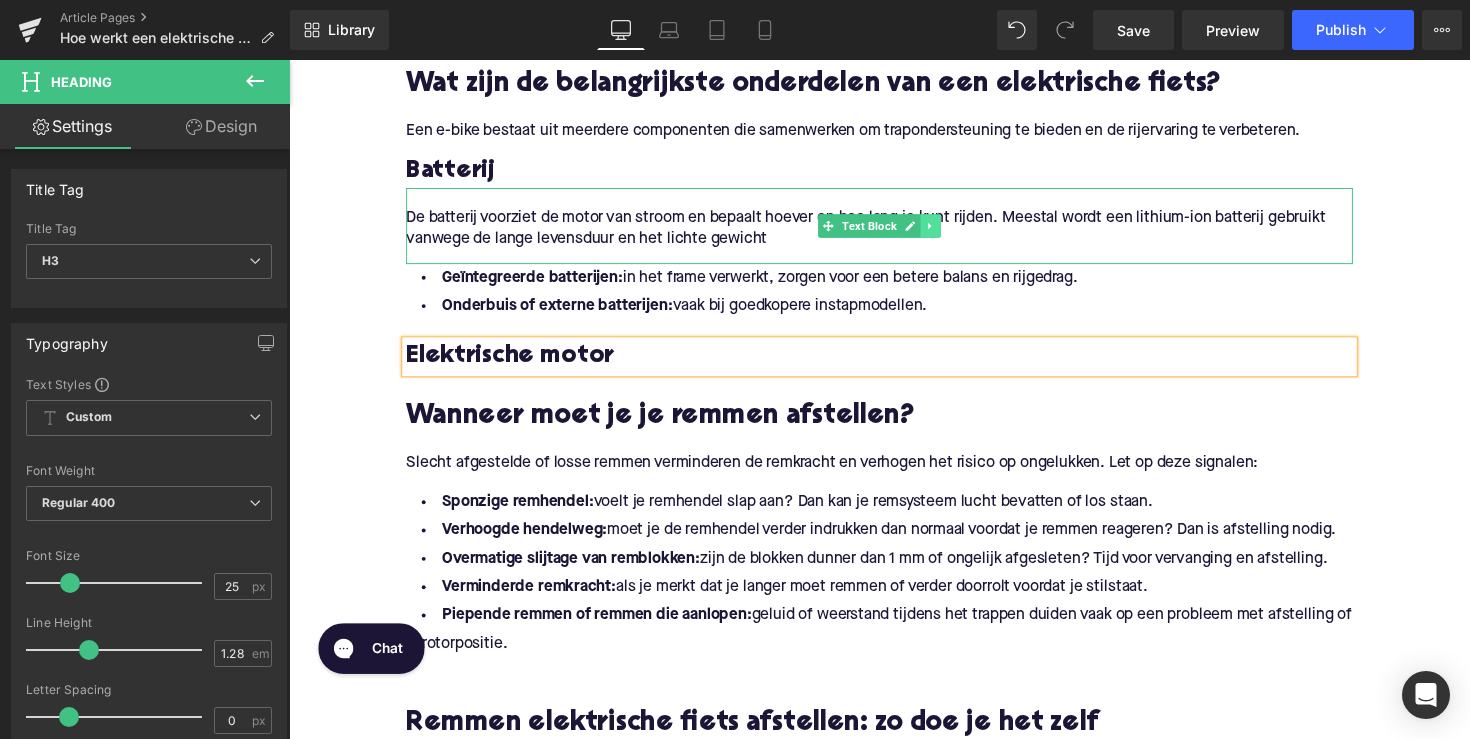 click 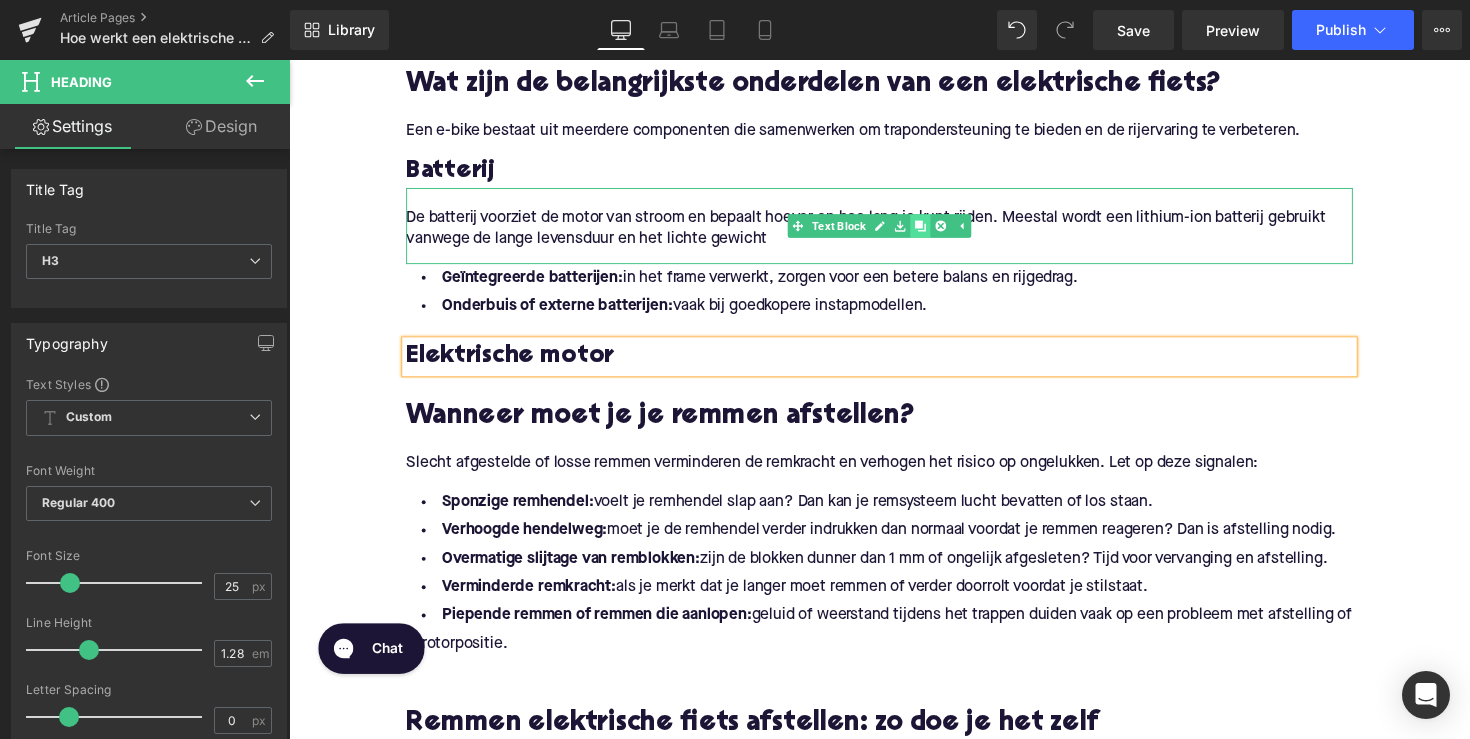 click 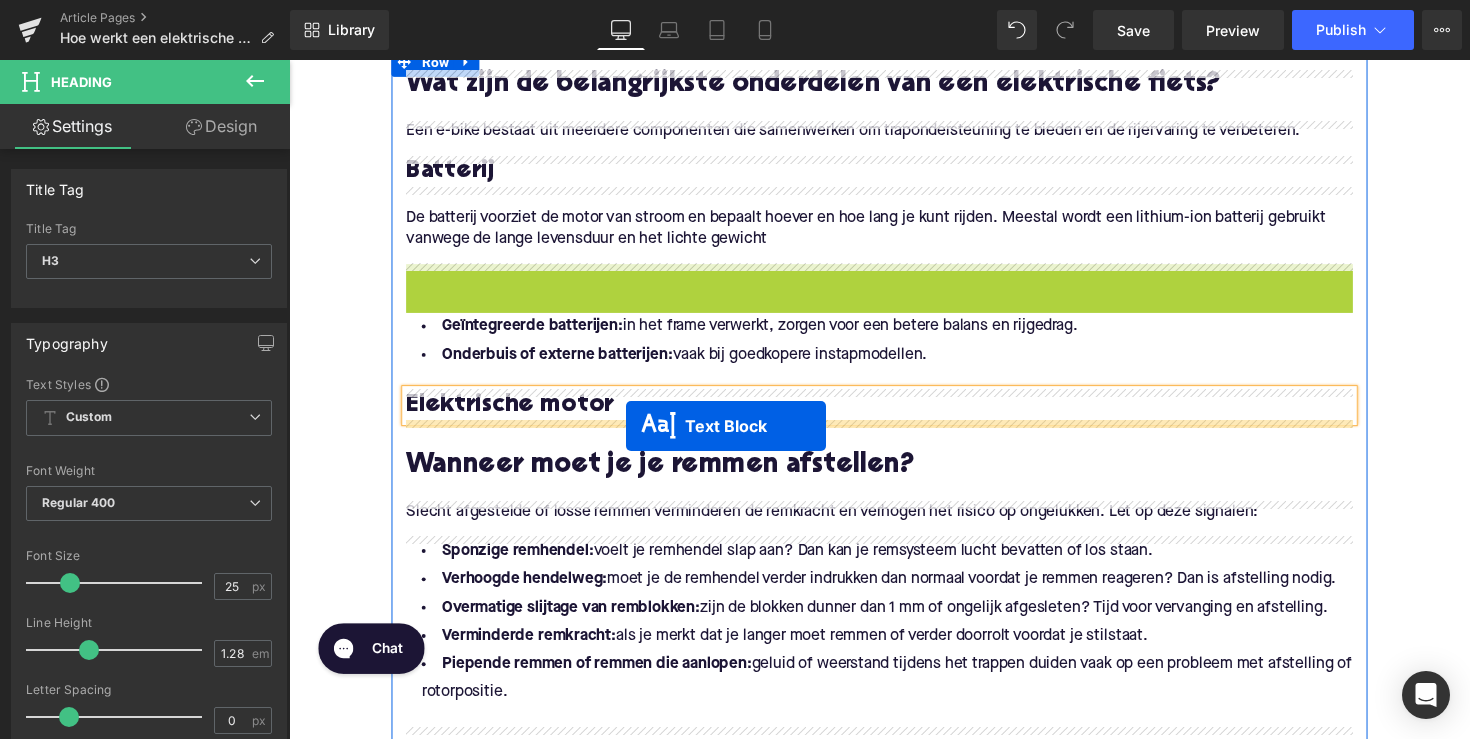 drag, startPoint x: 841, startPoint y: 308, endPoint x: 633, endPoint y: 435, distance: 243.70679 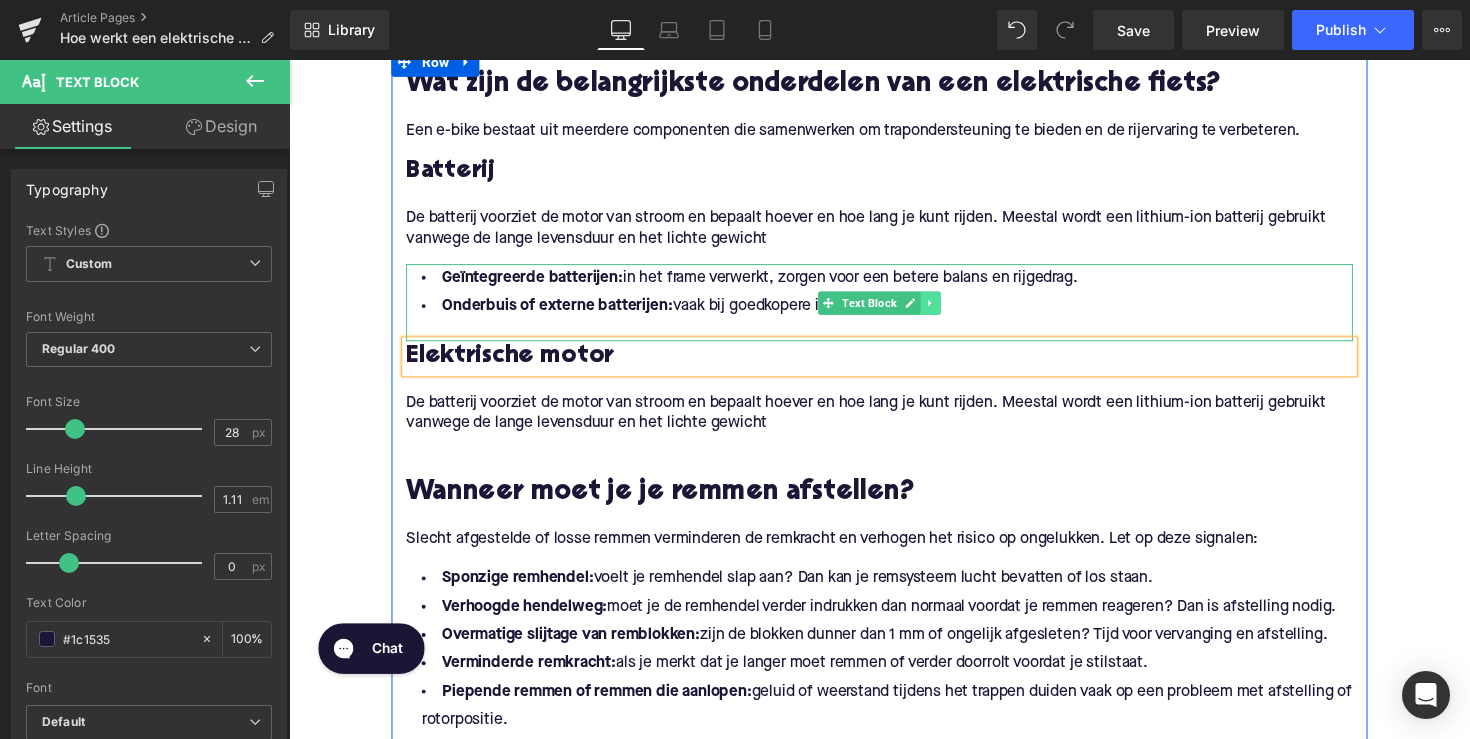 click 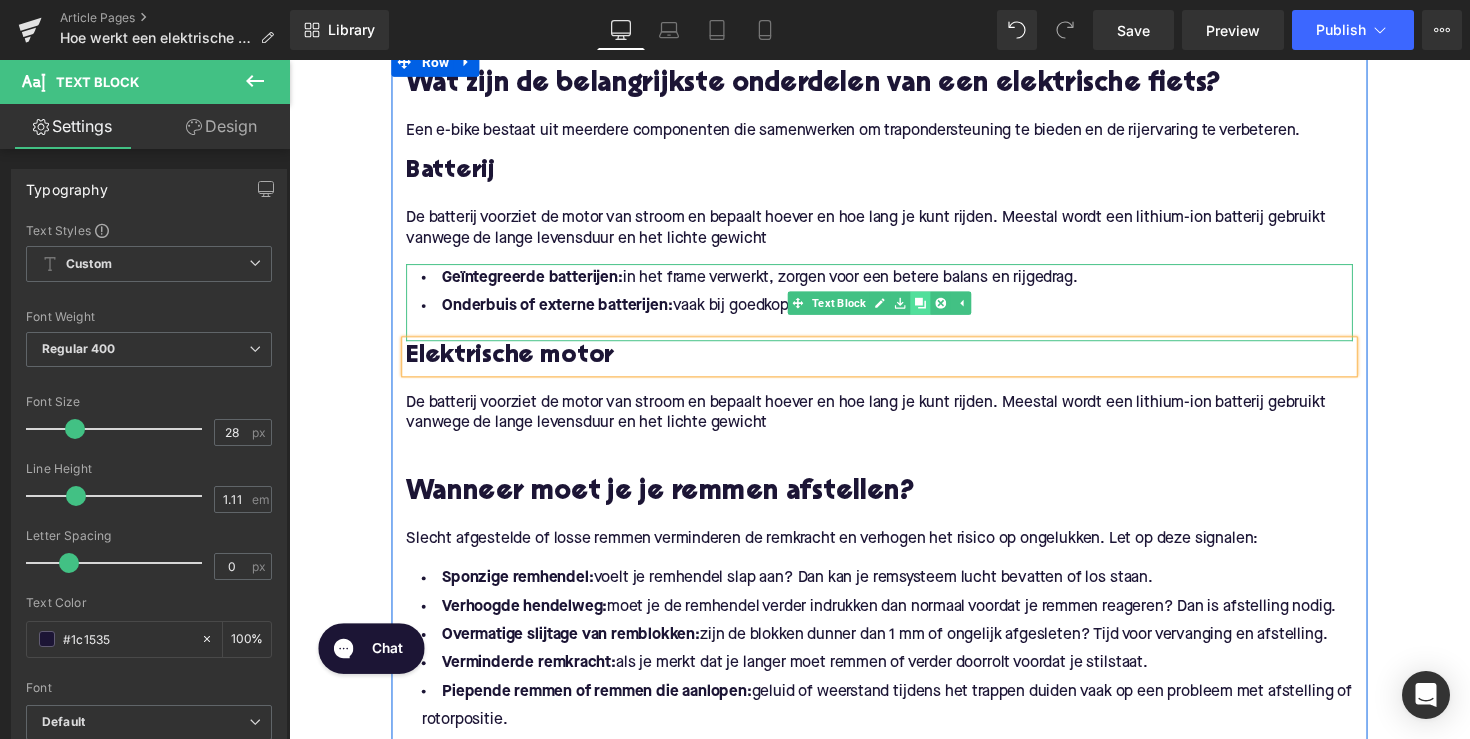 click 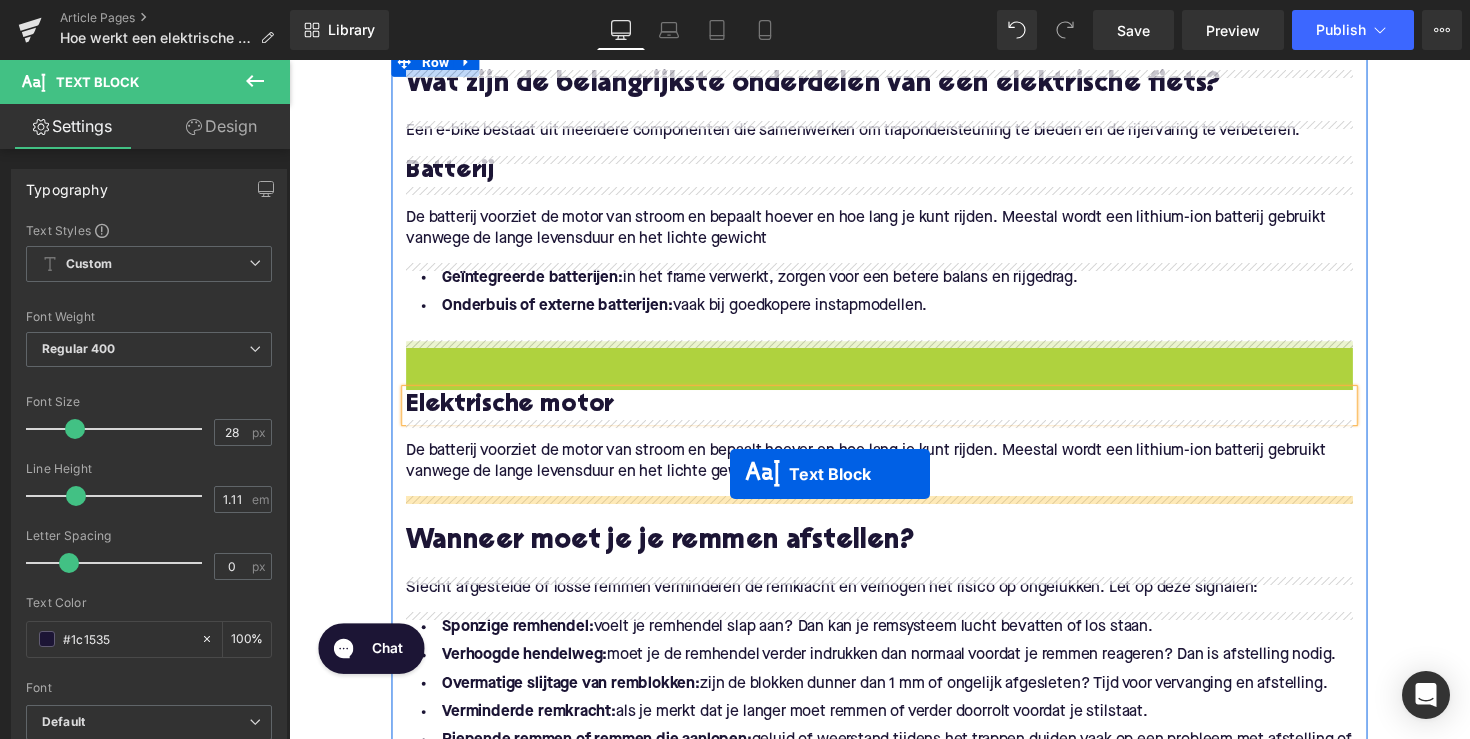 drag, startPoint x: 832, startPoint y: 385, endPoint x: 741, endPoint y: 484, distance: 134.46933 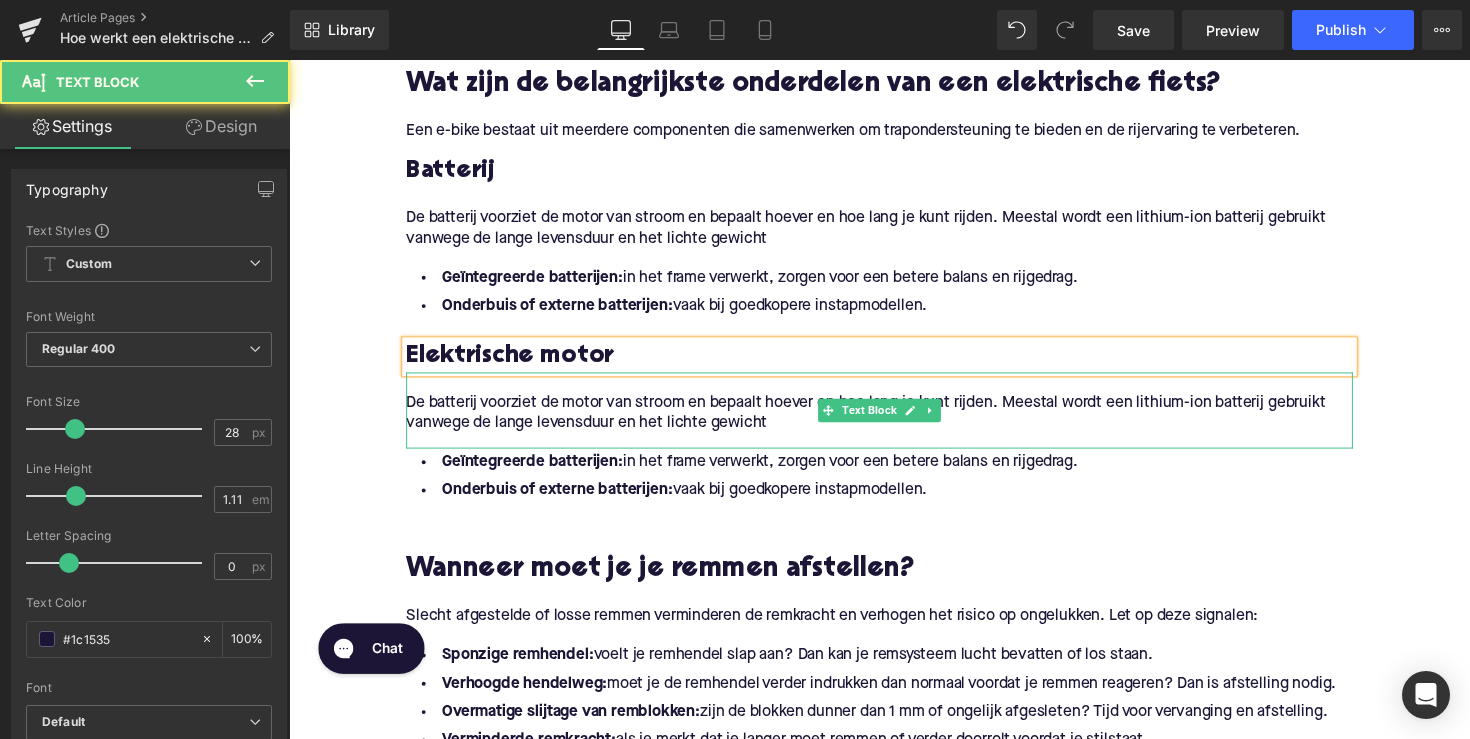 click on "De batterij voorziet de motor van stroom en bepaalt hoever en hoe lang je kunt rijden. Meestal wordt een lithium-ion batterij gebruikt vanwege de lange levensduur en het lichte gewicht" at bounding box center [894, 422] 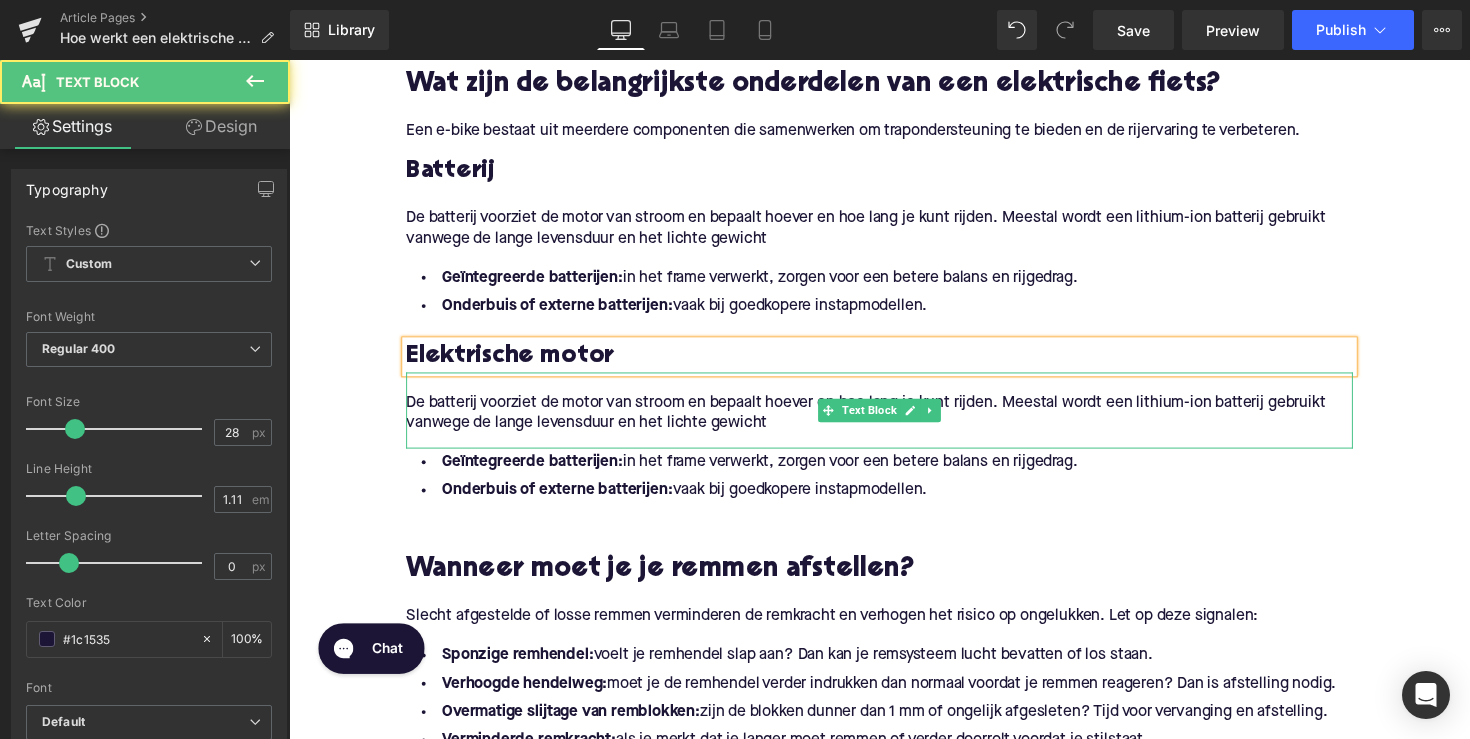 click on "De batterij voorziet de motor van stroom en bepaalt hoever en hoe lang je kunt rijden. Meestal wordt een lithium-ion batterij gebruikt vanwege de lange levensduur en het lichte gewicht" at bounding box center (894, 422) 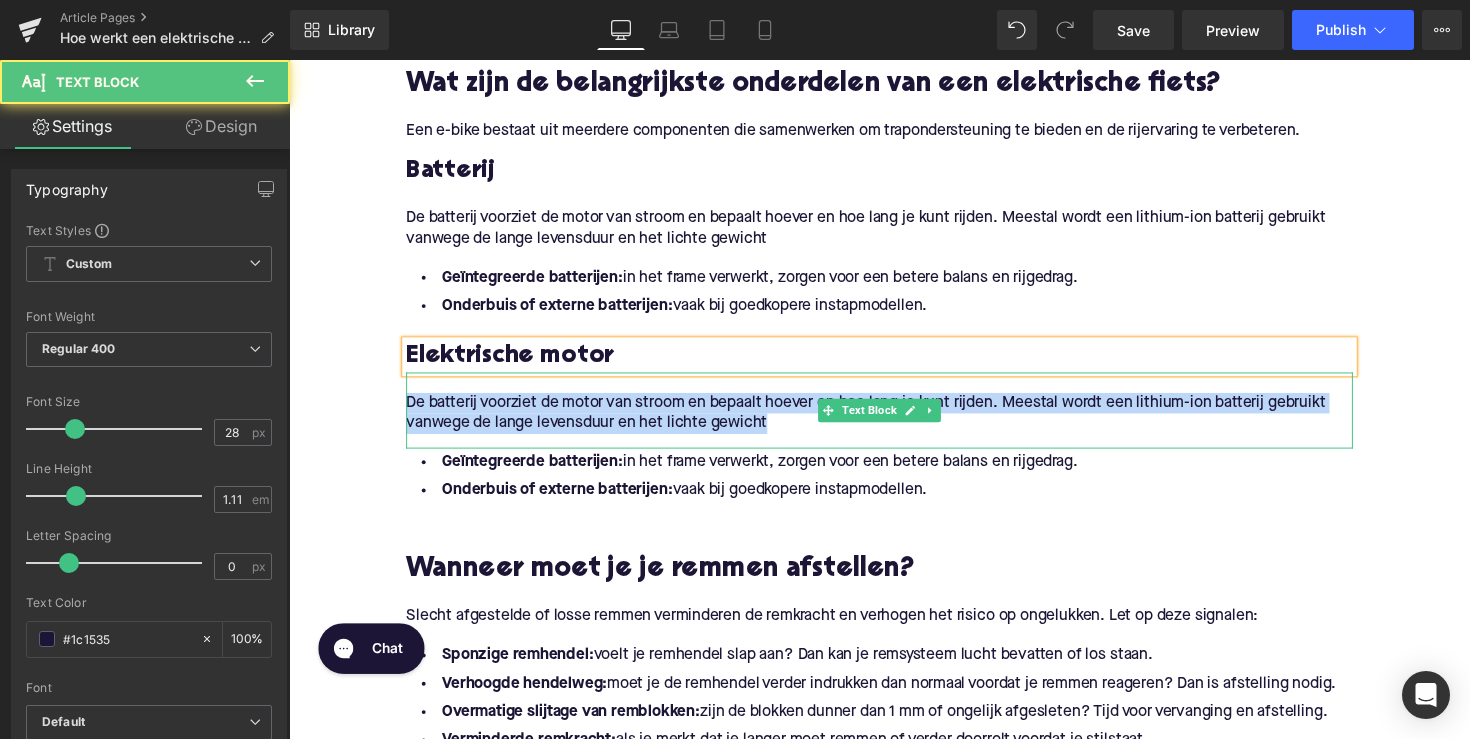 click on "De batterij voorziet de motor van stroom en bepaalt hoever en hoe lang je kunt rijden. Meestal wordt een lithium-ion batterij gebruikt vanwege de lange levensduur en het lichte gewicht" at bounding box center [894, 422] 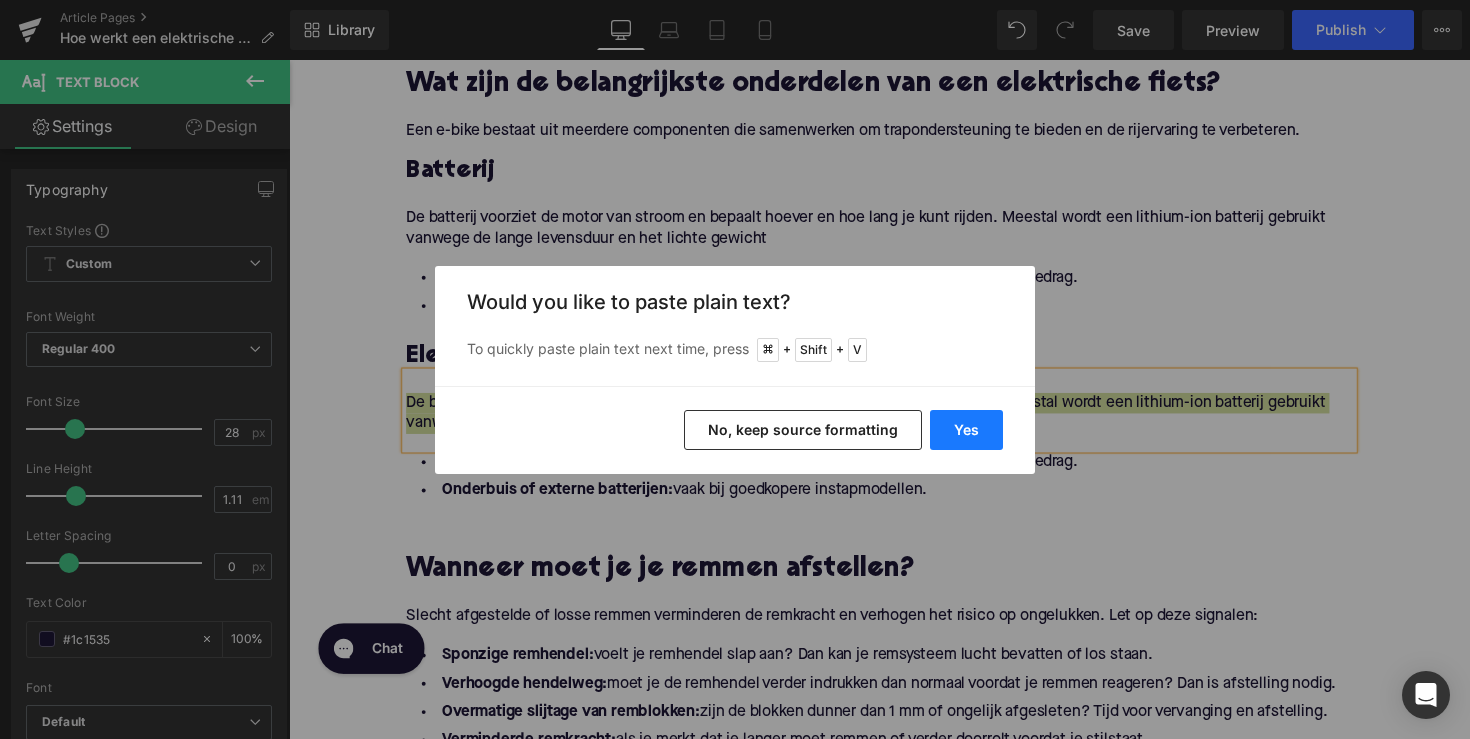 click on "Yes" at bounding box center (966, 430) 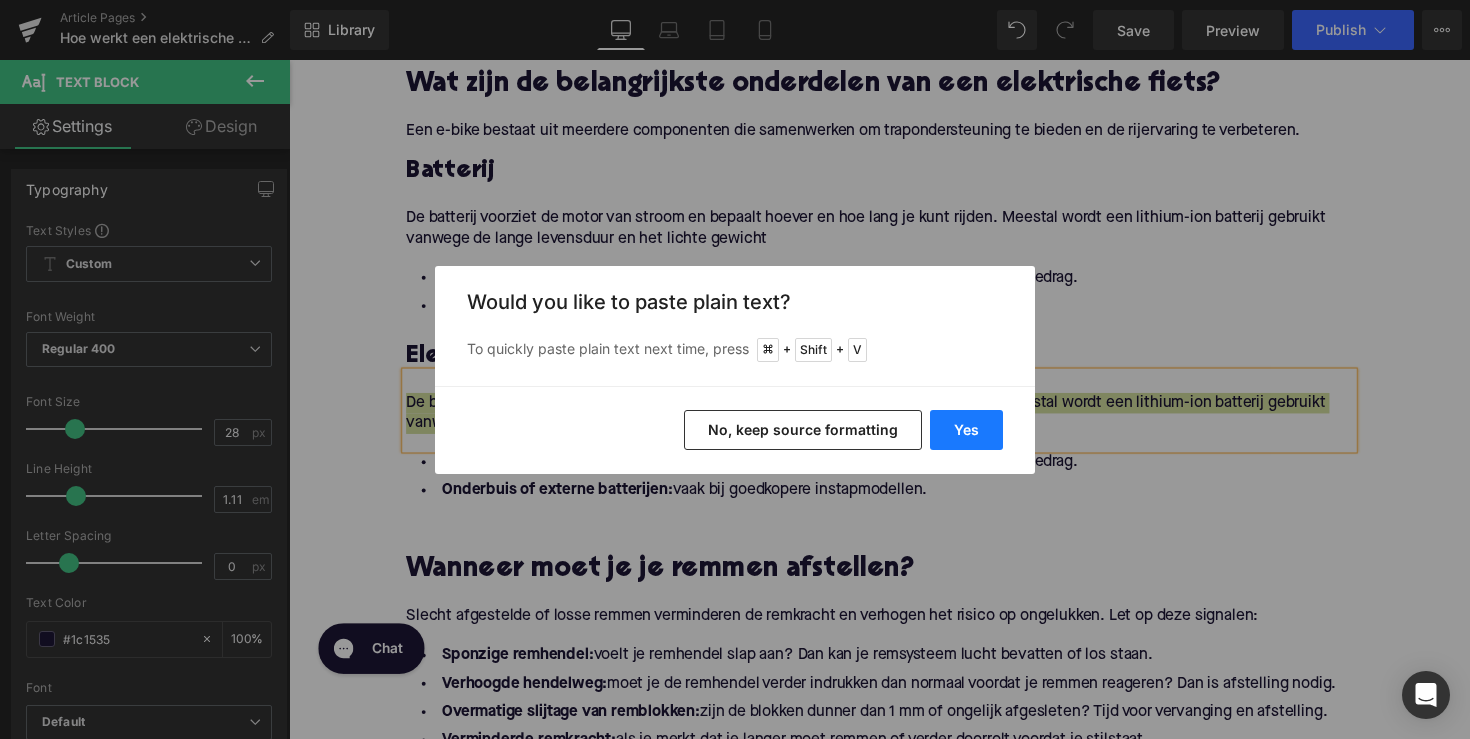 type 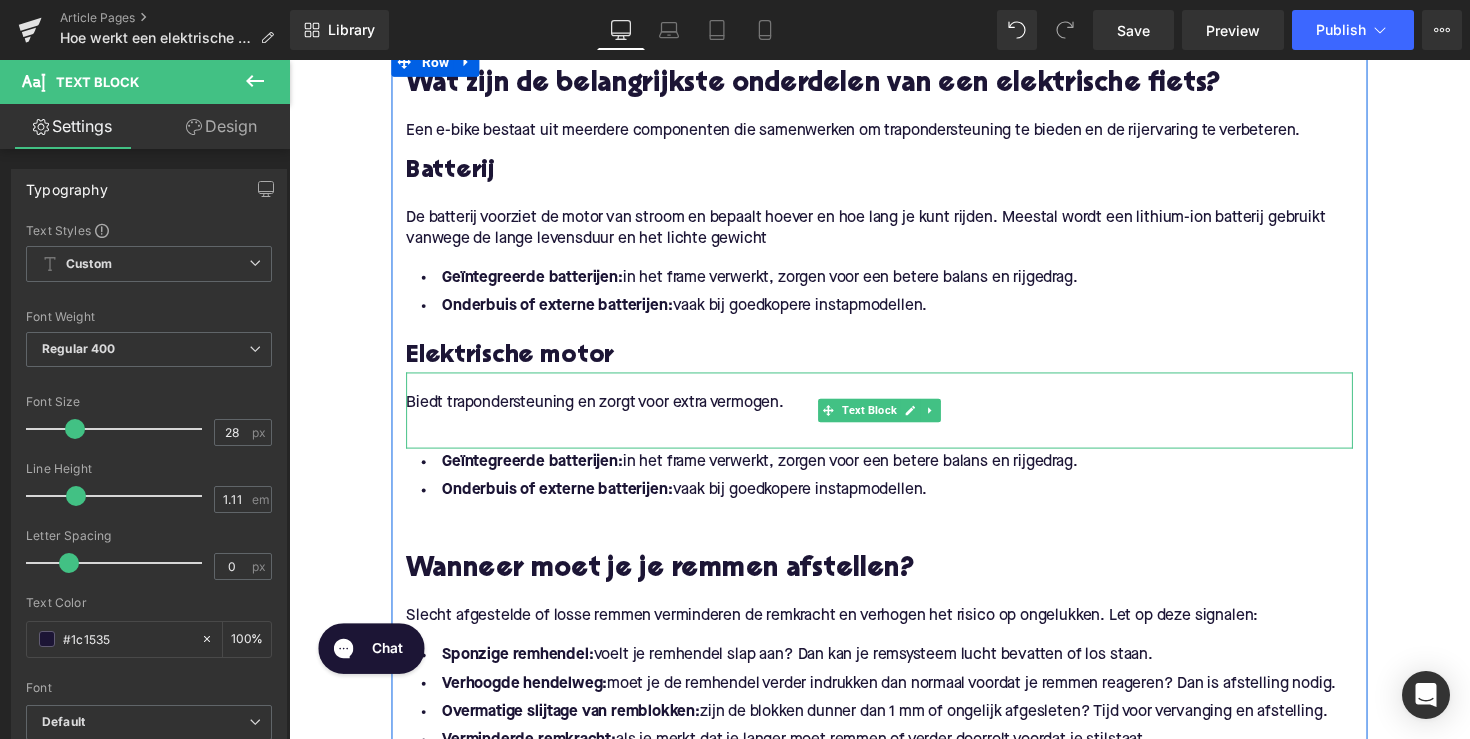 click on "Biedt trapondersteuning en zorgt voor extra vermogen." at bounding box center [894, 411] 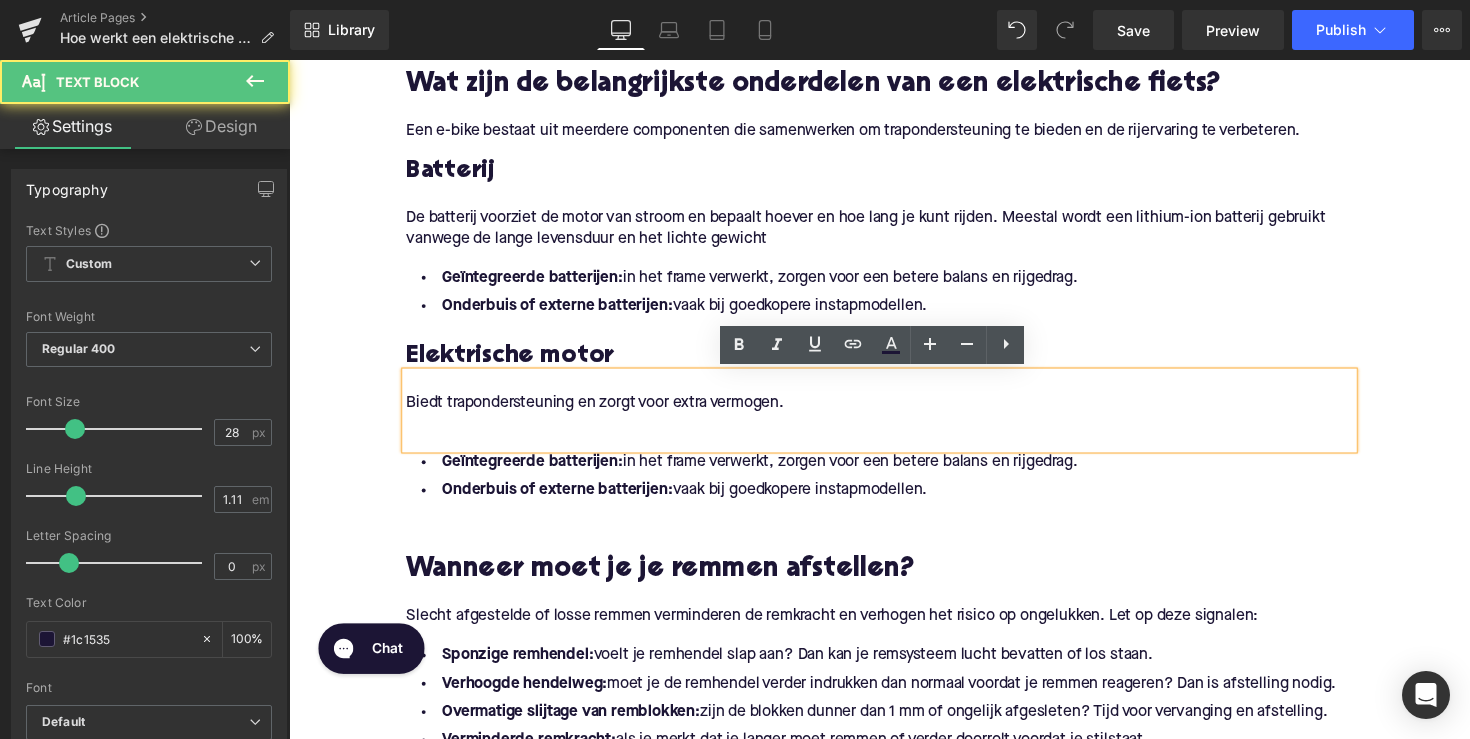 click at bounding box center [894, 432] 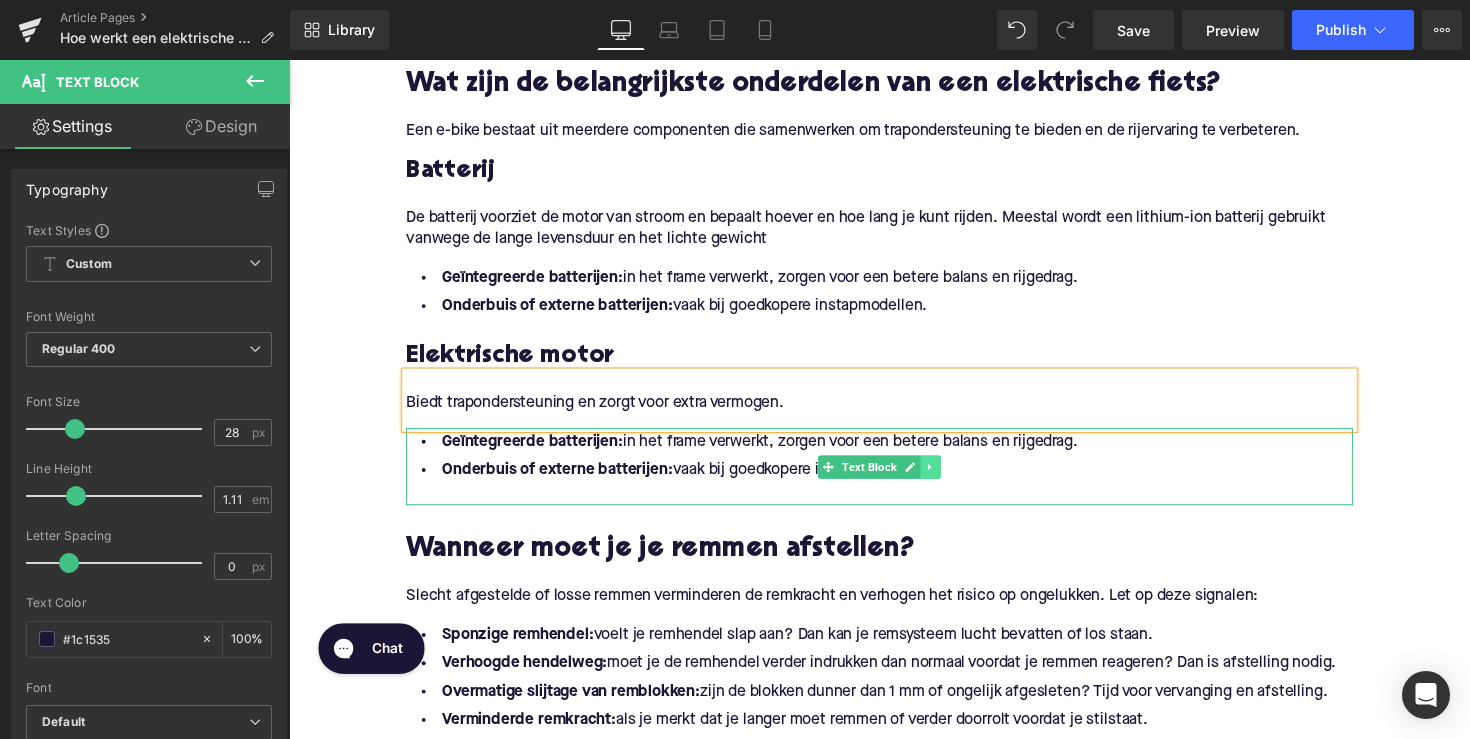 click at bounding box center (946, 477) 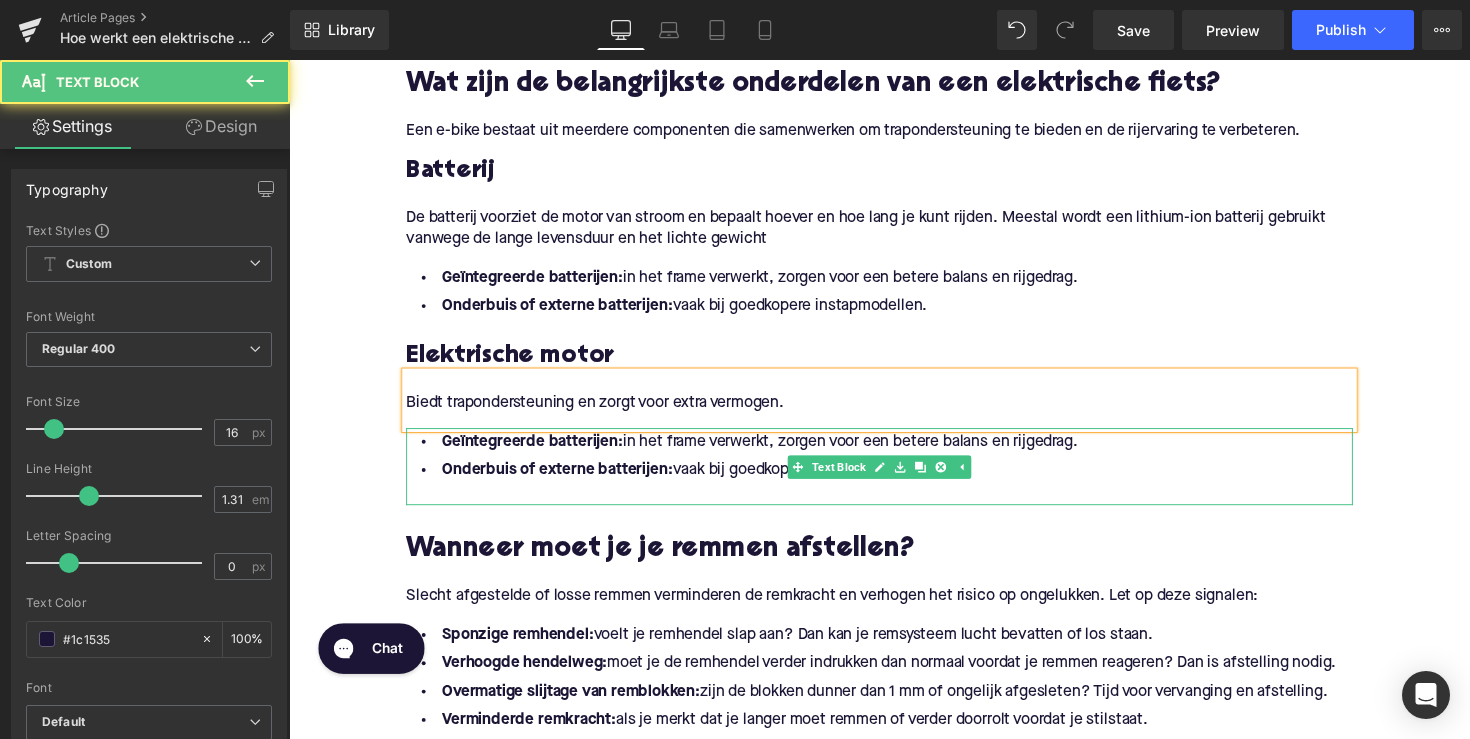 click at bounding box center (894, 505) 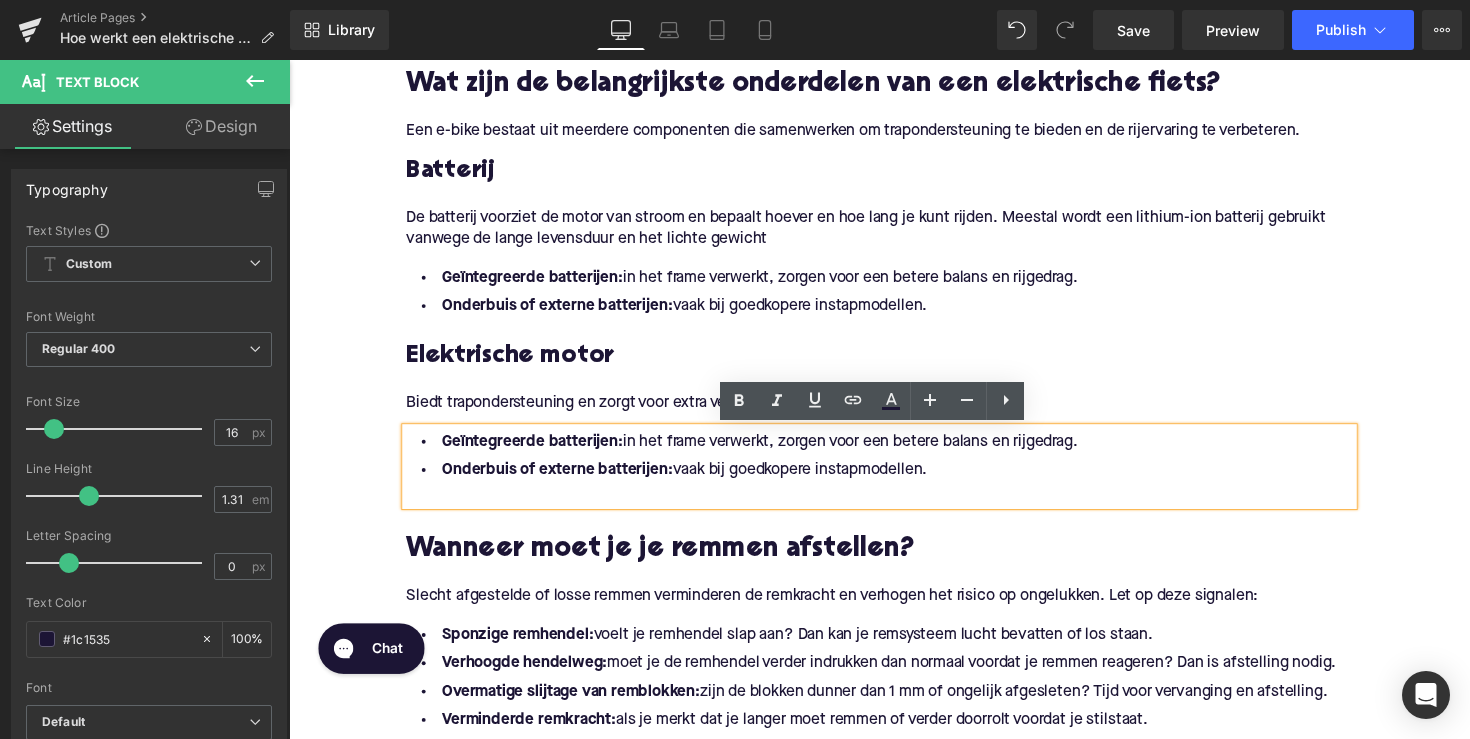 drag, startPoint x: 963, startPoint y: 484, endPoint x: 396, endPoint y: 458, distance: 567.5958 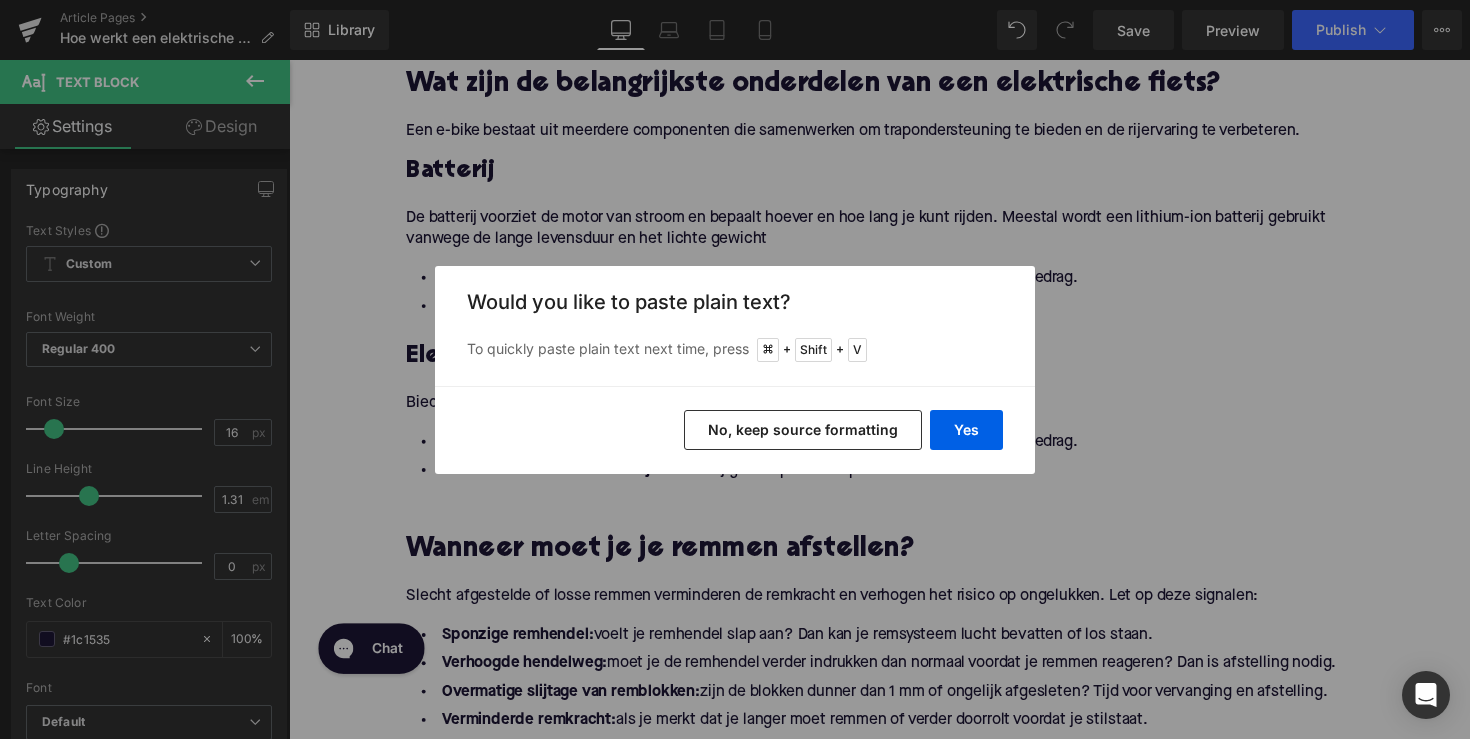 click on "No, keep source formatting" at bounding box center (803, 430) 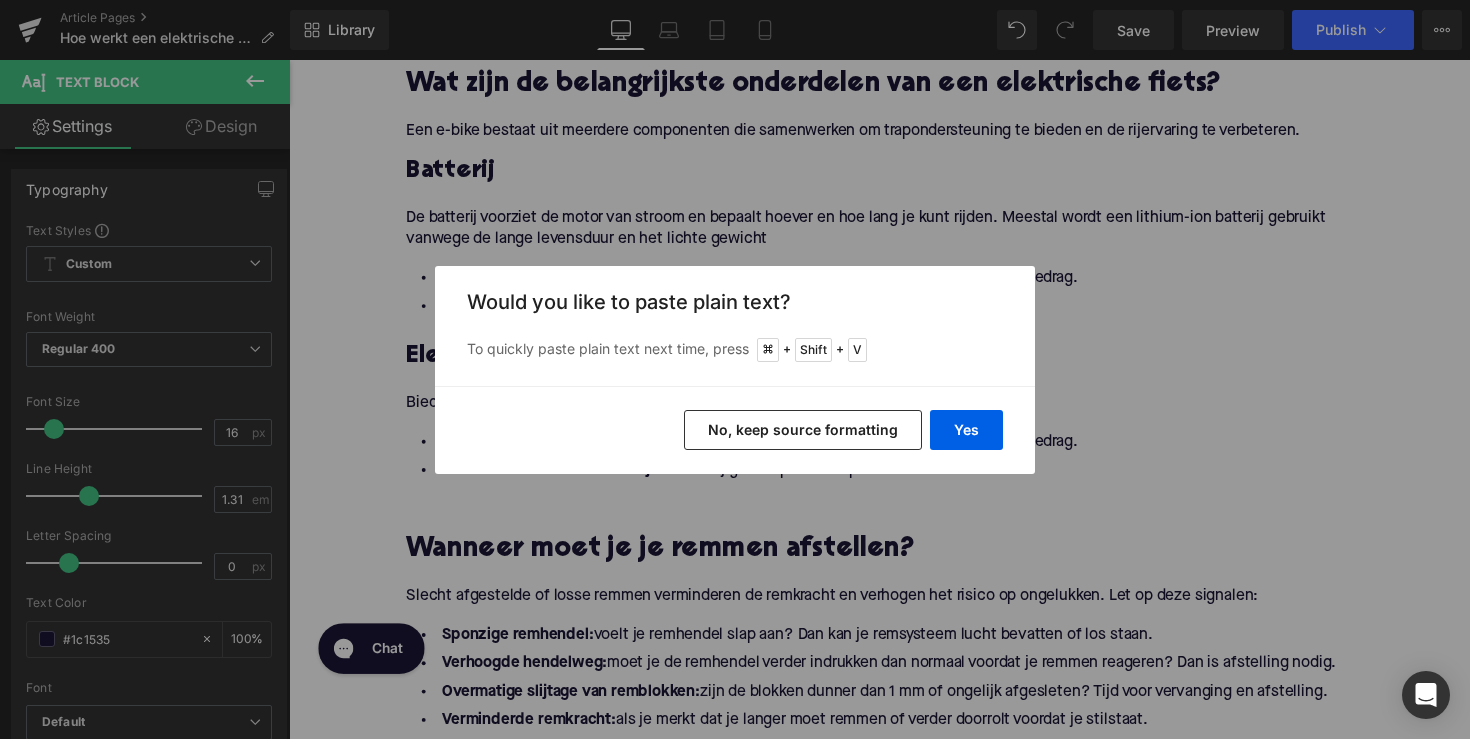 type 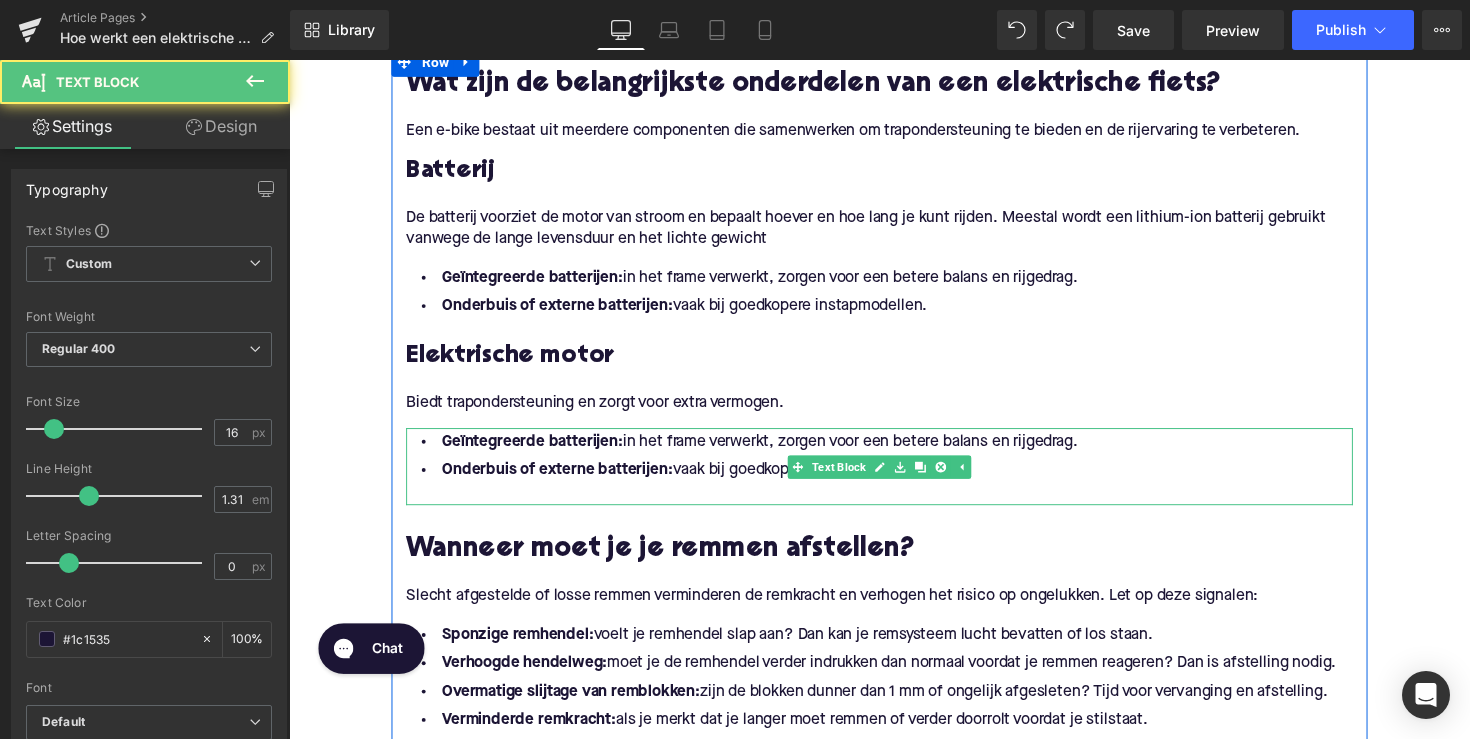 click on "Onderbuis of externe batterijen:  vaak bij goedkopere instapmodellen." at bounding box center (894, 480) 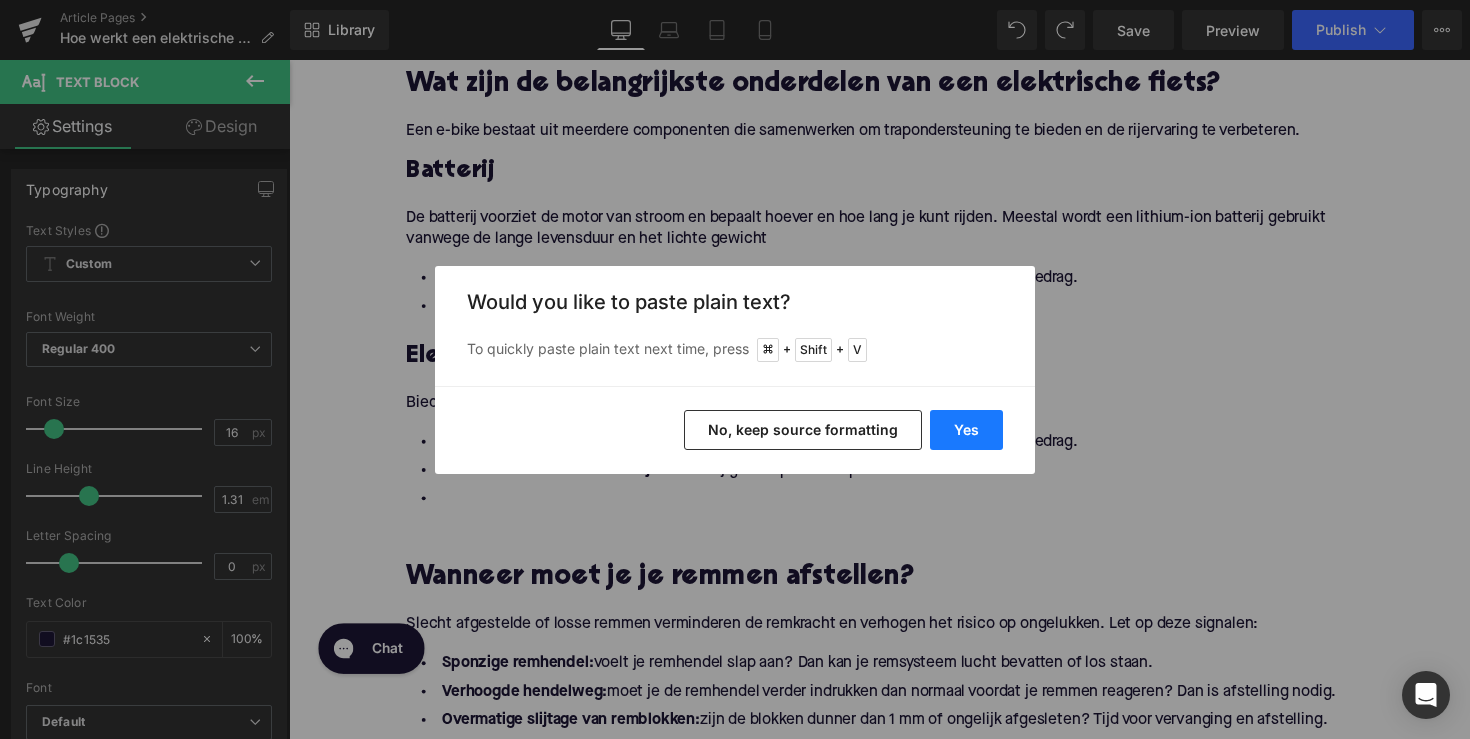 click on "Yes" at bounding box center (966, 430) 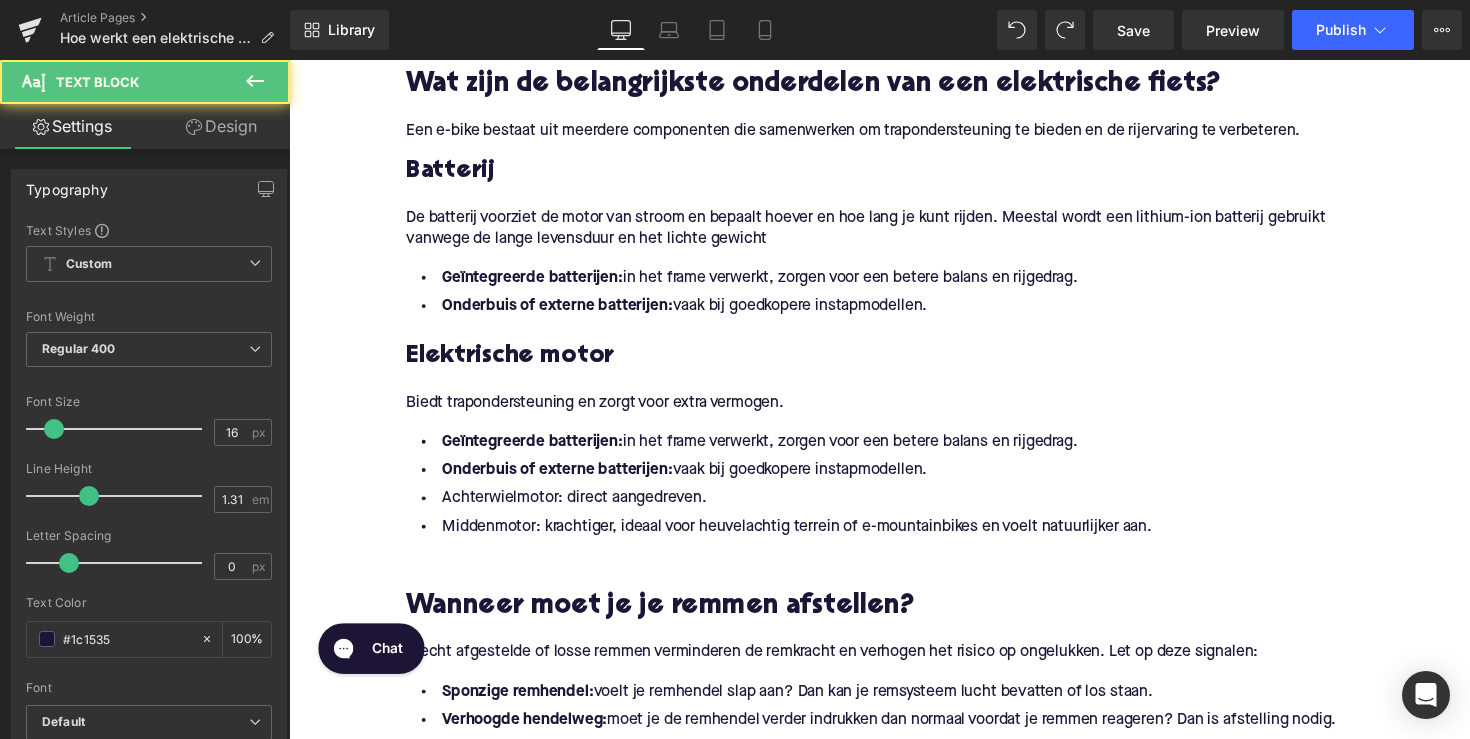 drag, startPoint x: 944, startPoint y: 479, endPoint x: 349, endPoint y: 446, distance: 595.9144 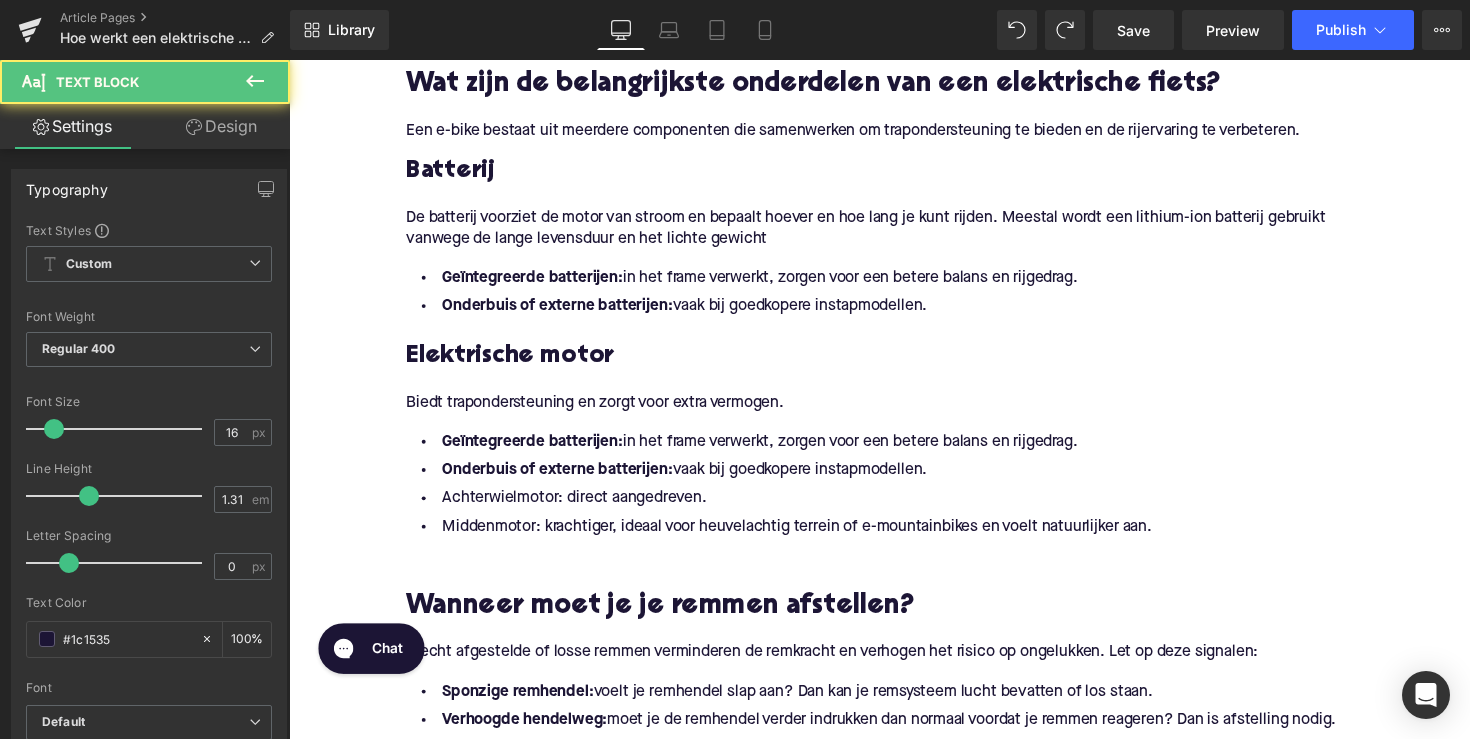 click on "Home / Hoe werkt een elektrische fiets? Breadcrumbs         Hoe werkt een elektrische fiets? Heading         Elektrische fietsen winnen snel aan populariteit als duurzaam en efficiënt vervoermiddel. Ze lijken op gewone fietsen, maar zijn uitgerust met een motor die ondersteuning biedt tijdens het trappen. Ben je van plan om een elektrische fiets aan te schaffen? Dan is het belangrijk om te begrijpen hoe een e-bike werkt, van de motor en batterij tot de verschillende types en functies. Text Block         Row         Image         Row         Wat zijn de belangrijkste onderdelen van een elektrische fiets? Heading         Een e-bike bestaat uit meerdere componenten die samenwerken om trapondersteuning te bieden en de rijervaring te verbeteren. Text Block         Batterij Heading         De batterij voorziet de motor van stroom en bepaalt hoever en hoe lang je kunt rijden. Meestal wordt een lithium-ion batterij gebruikt vanwege de lange levensduur en het lichte gewicht Text Block         Text Block" at bounding box center [894, 1516] 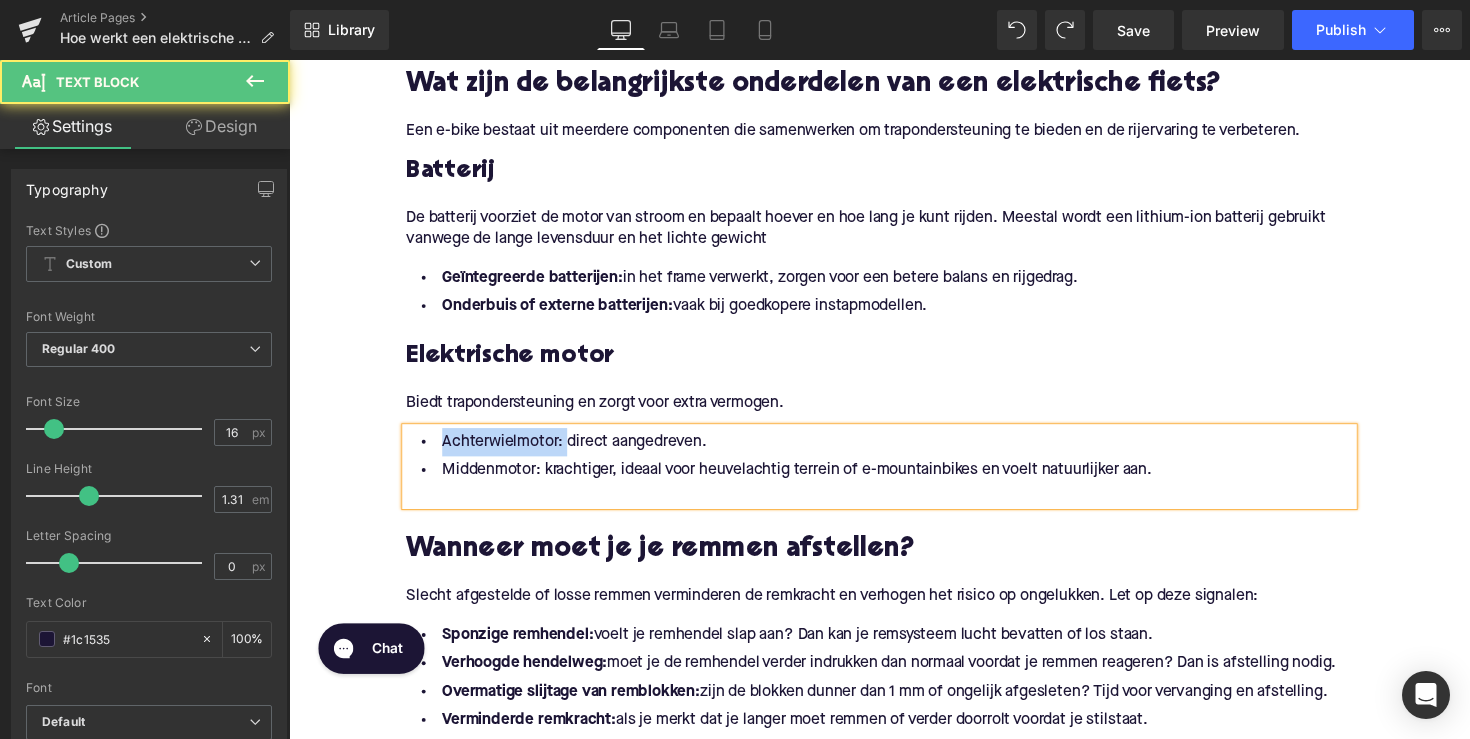 drag, startPoint x: 562, startPoint y: 454, endPoint x: 390, endPoint y: 461, distance: 172.14238 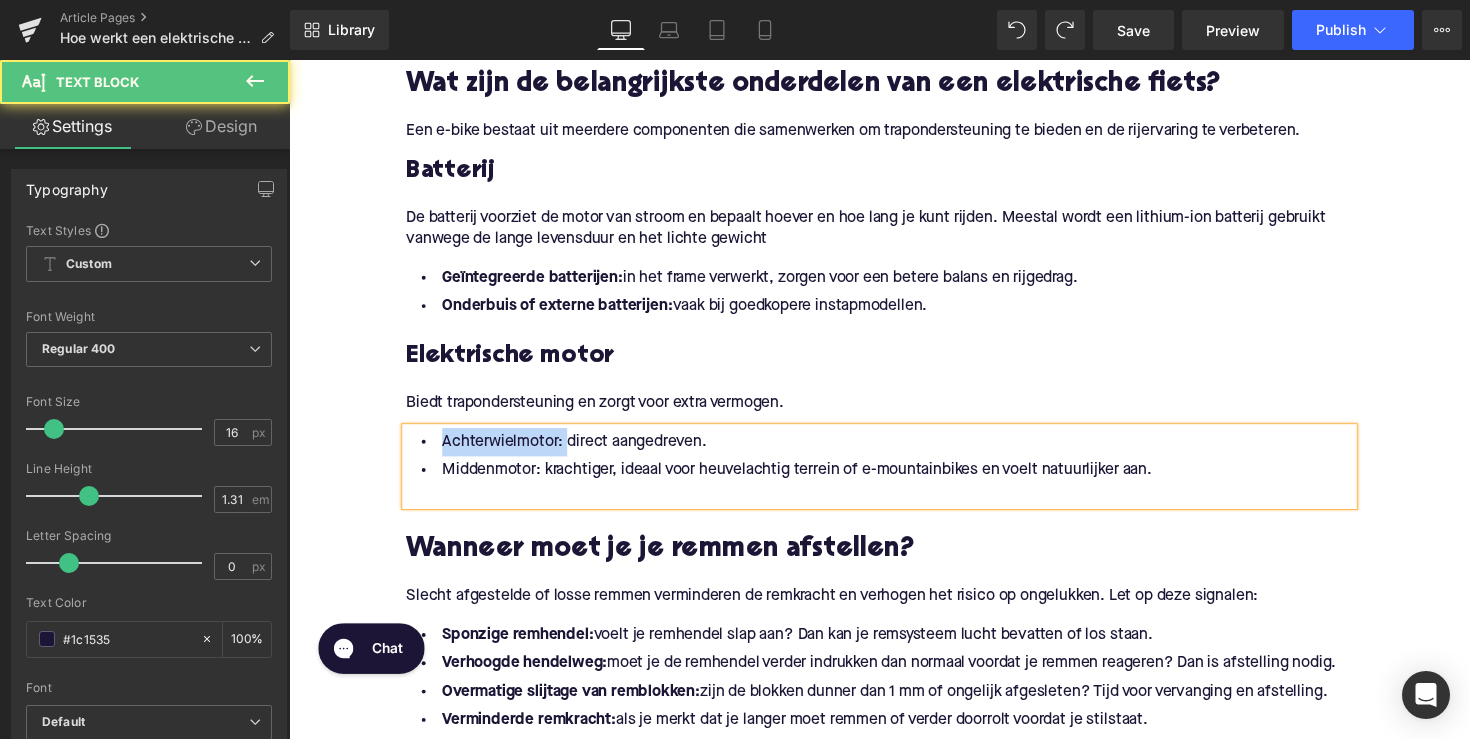 click on "Wat zijn de belangrijkste onderdelen van een elektrische fiets? Heading         Een e-bike bestaat uit meerdere componenten die samenwerken om trapondersteuning te bieden en de rijervaring te verbeteren. Text Block         Batterij Heading         De batterij voorziet de motor van stroom en bepaalt hoever en hoe lang je kunt rijden. Meestal wordt een lithium-ion batterij gebruikt vanwege de lange levensduur en het lichte gewicht Text Block         Geïntegreerde batterijen:  in het frame verwerkt, zorgen voor een betere balans en rijgedrag. Onderbuis of externe batterijen:  vaak bij goedkopere instapmodellen. Text Block         Elektrische motor Heading         Biedt trapondersteuning en zorgt voor extra vermogen. Text Block         Achterwielmotor: direct aangedreven. Middenmotor: krachtiger, ideaal voor heuvelachtig terrein of e-mountainbikes en voelt natuurlijker aan. Text Block         Wanneer moet je je remmen afstellen? Heading         Text Block         Sponzige remhendel: Verhoogde hendelweg:" at bounding box center (894, 1492) 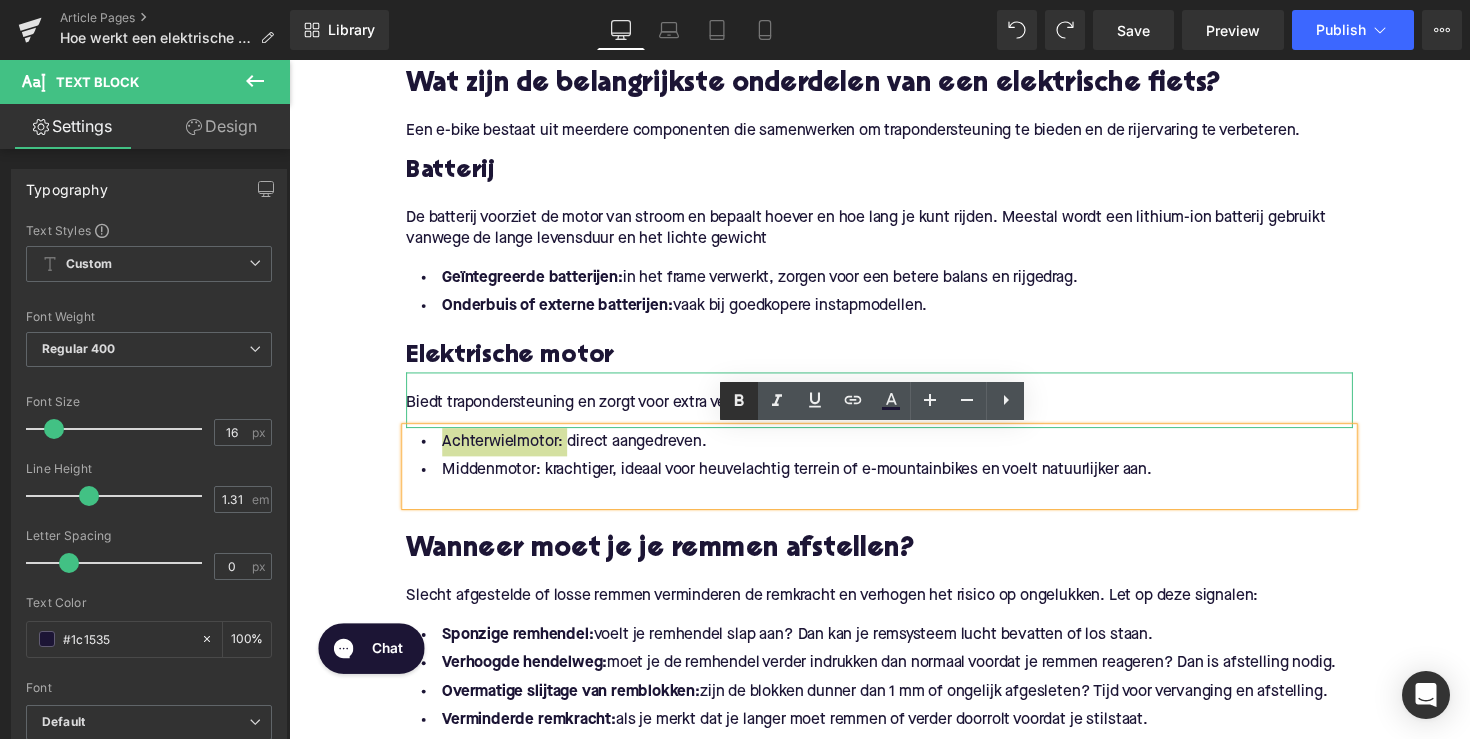 click 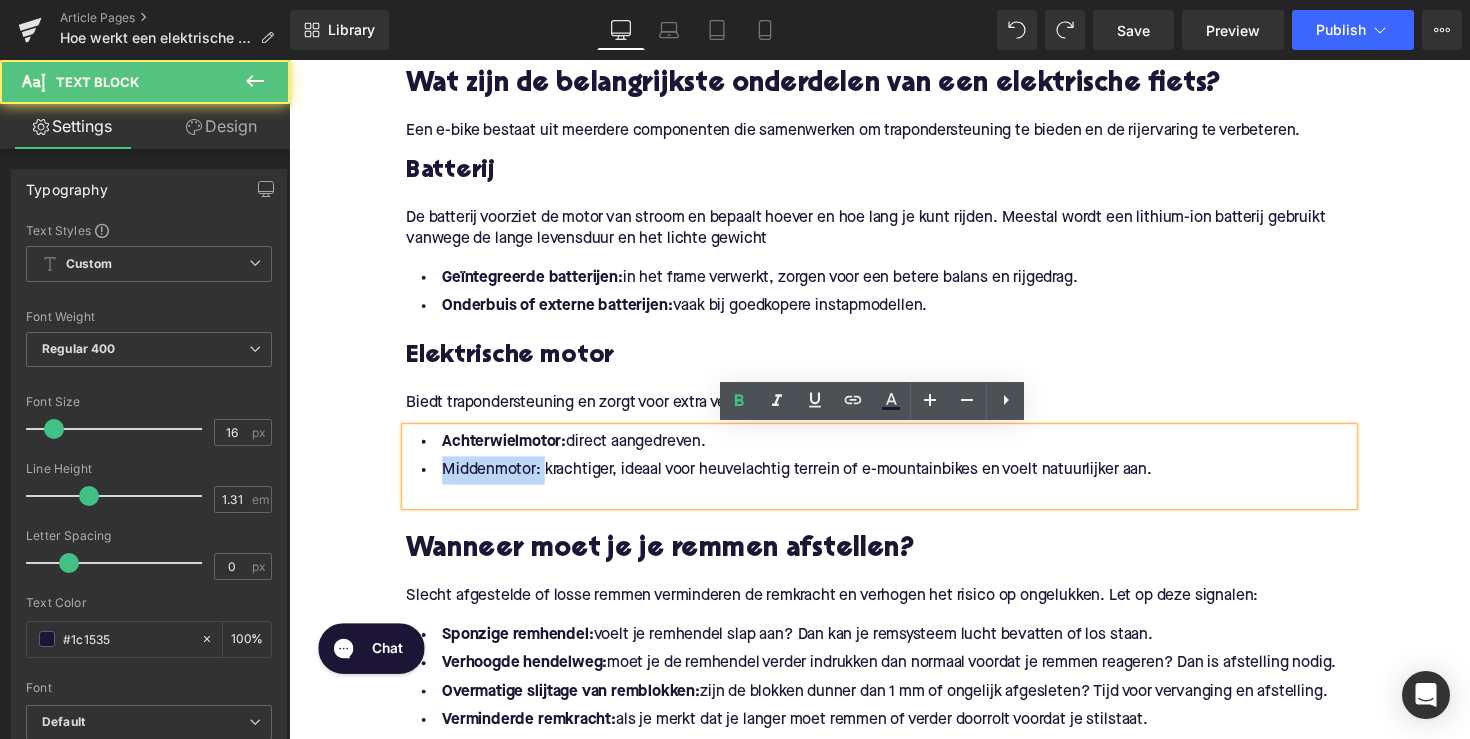 drag, startPoint x: 541, startPoint y: 484, endPoint x: 427, endPoint y: 484, distance: 114 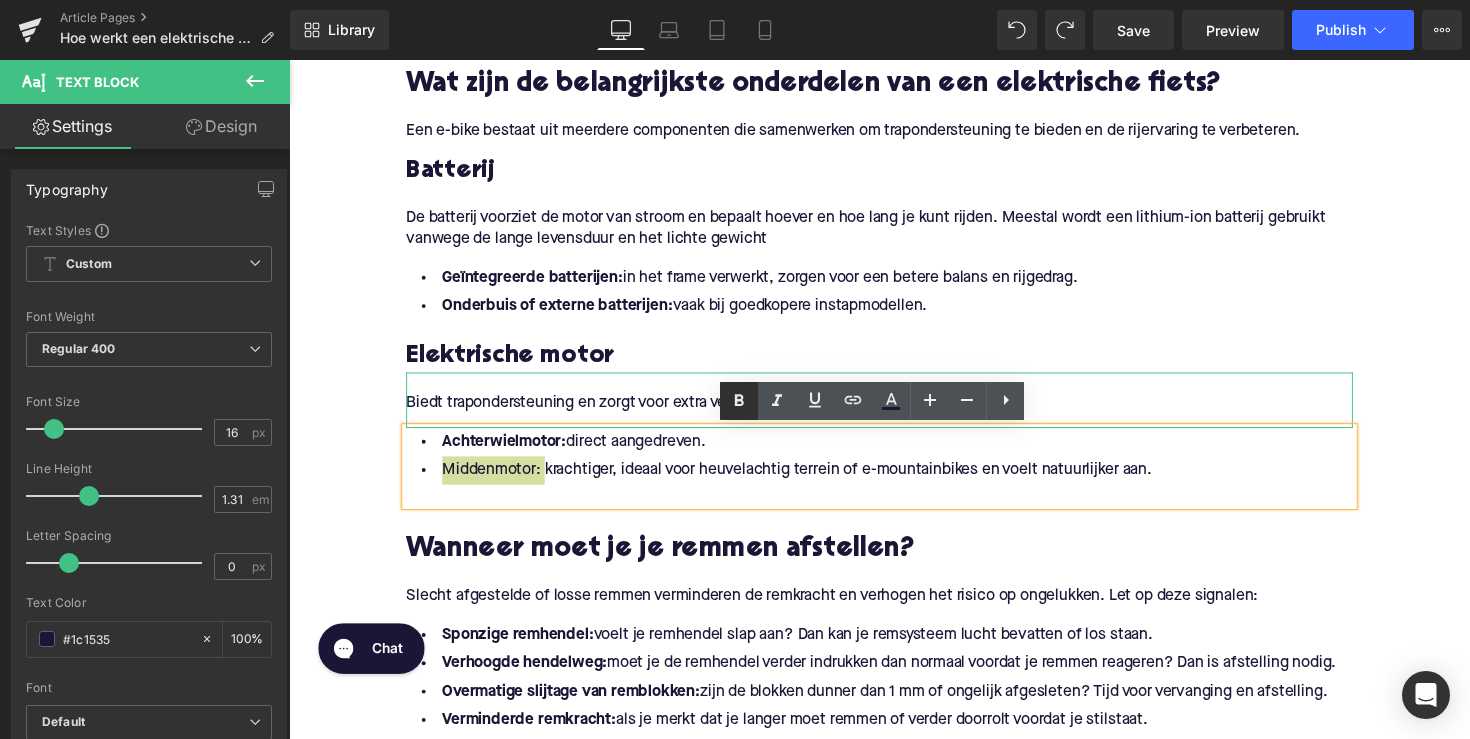 click at bounding box center [739, 401] 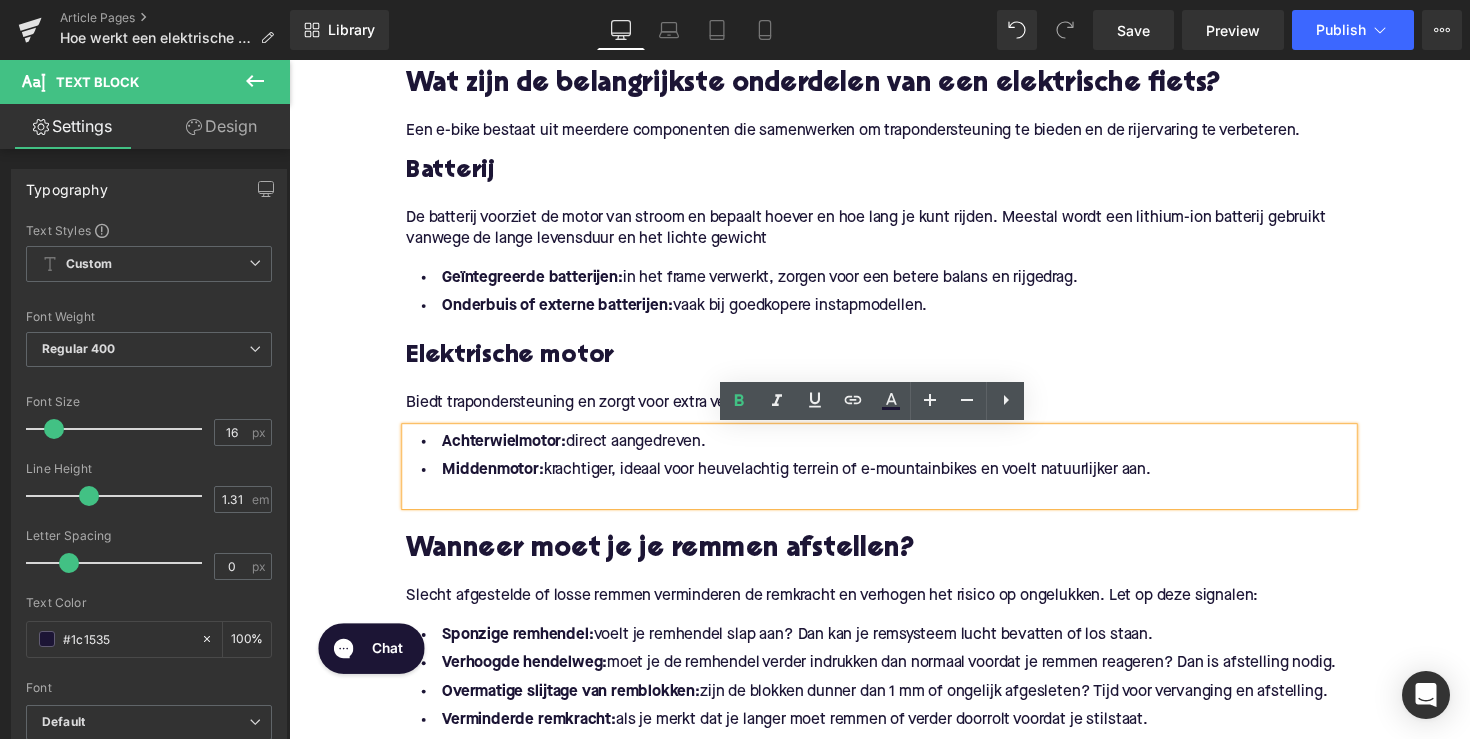 click at bounding box center (894, 505) 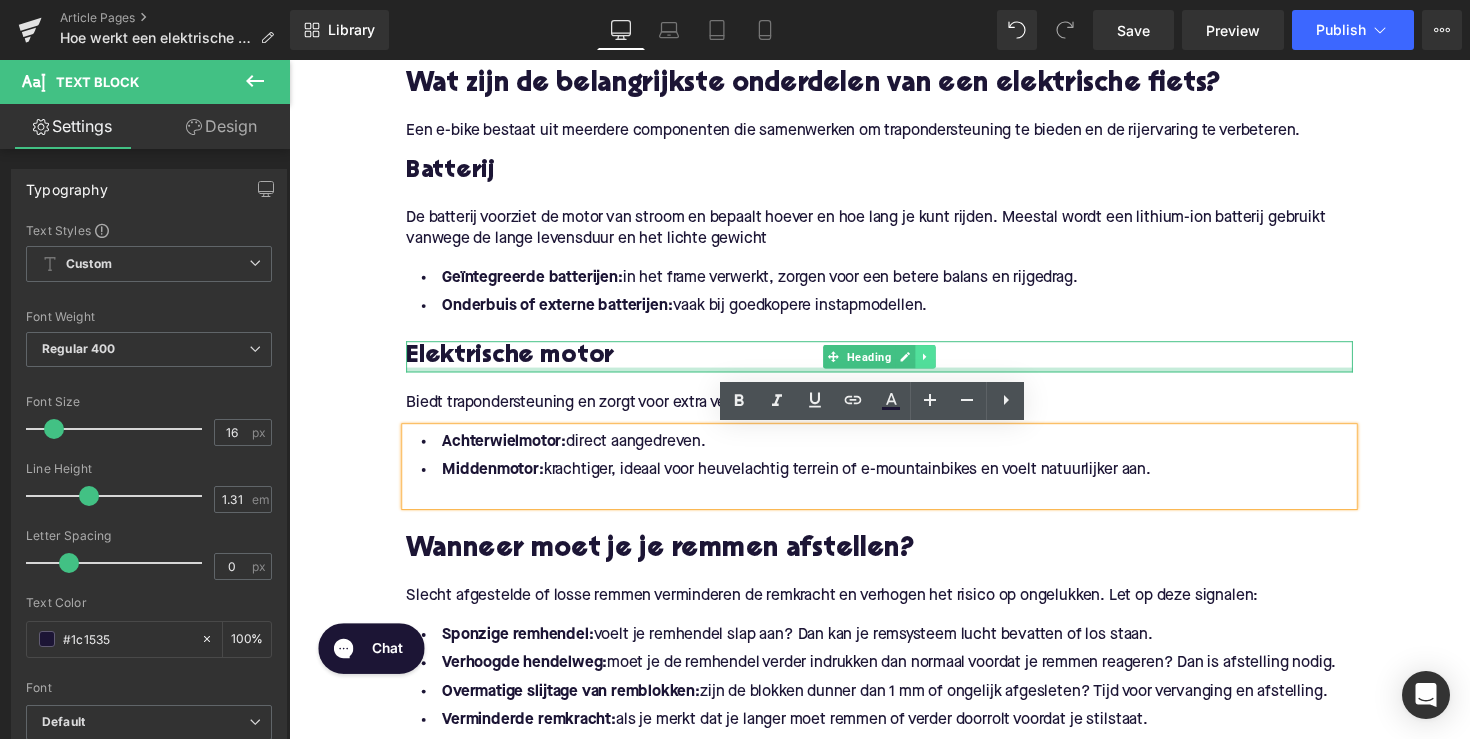 click 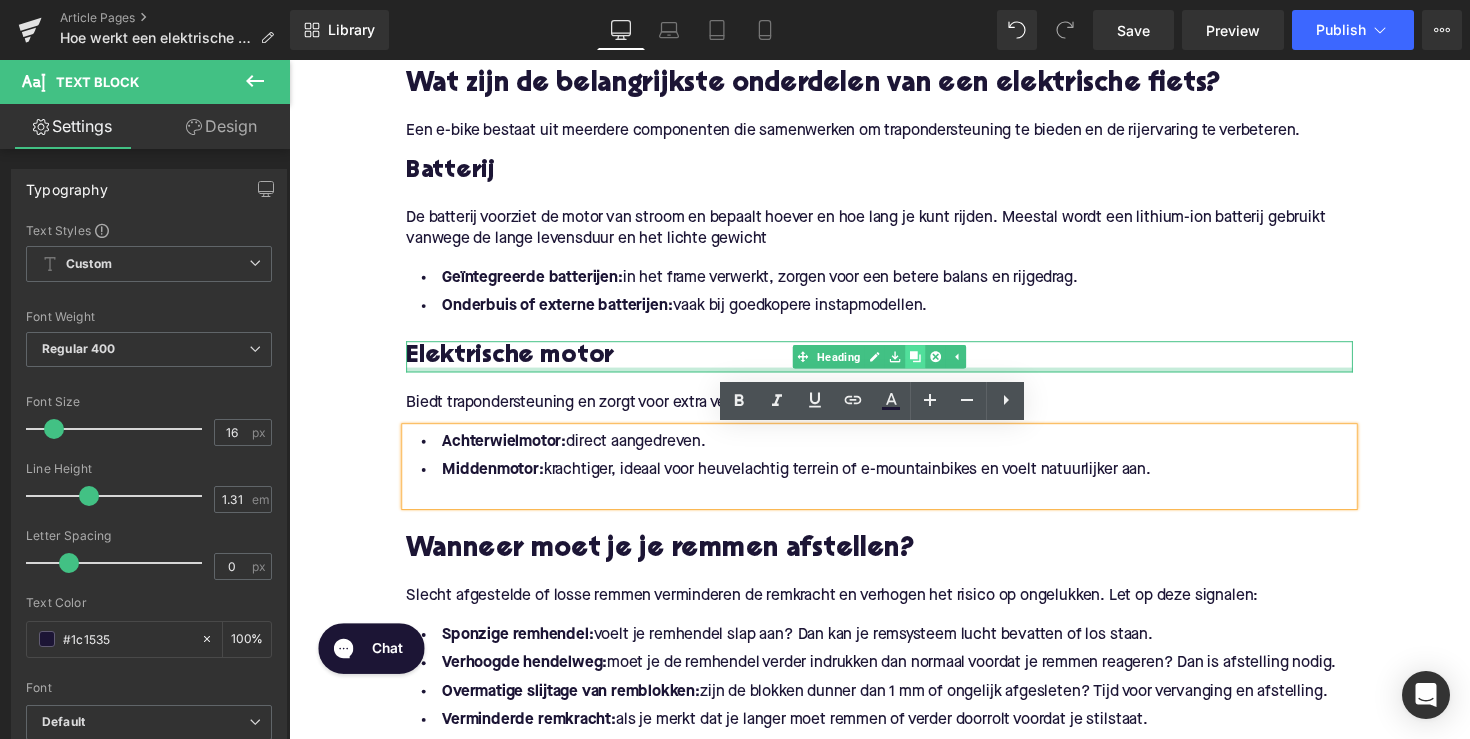 click 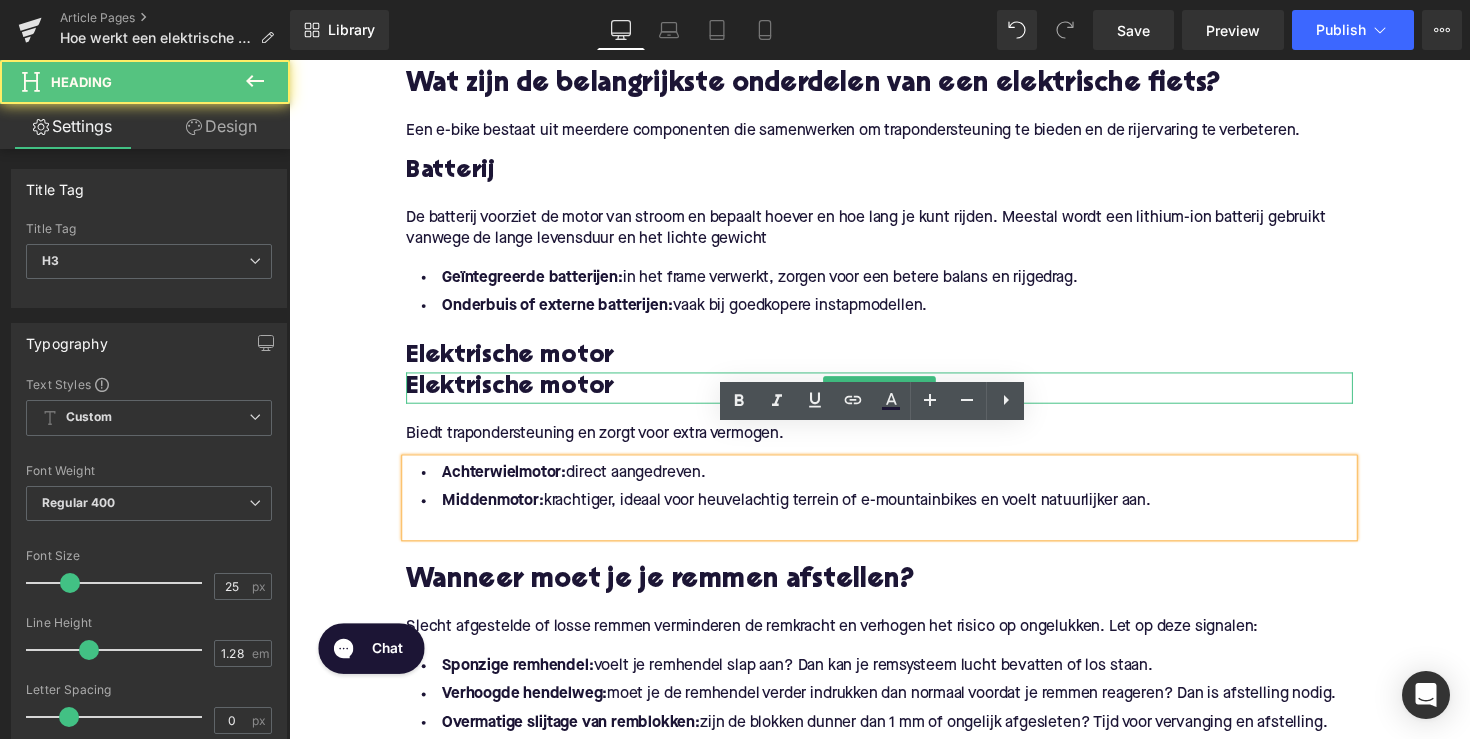 click on "Elektrische motor" at bounding box center [894, 396] 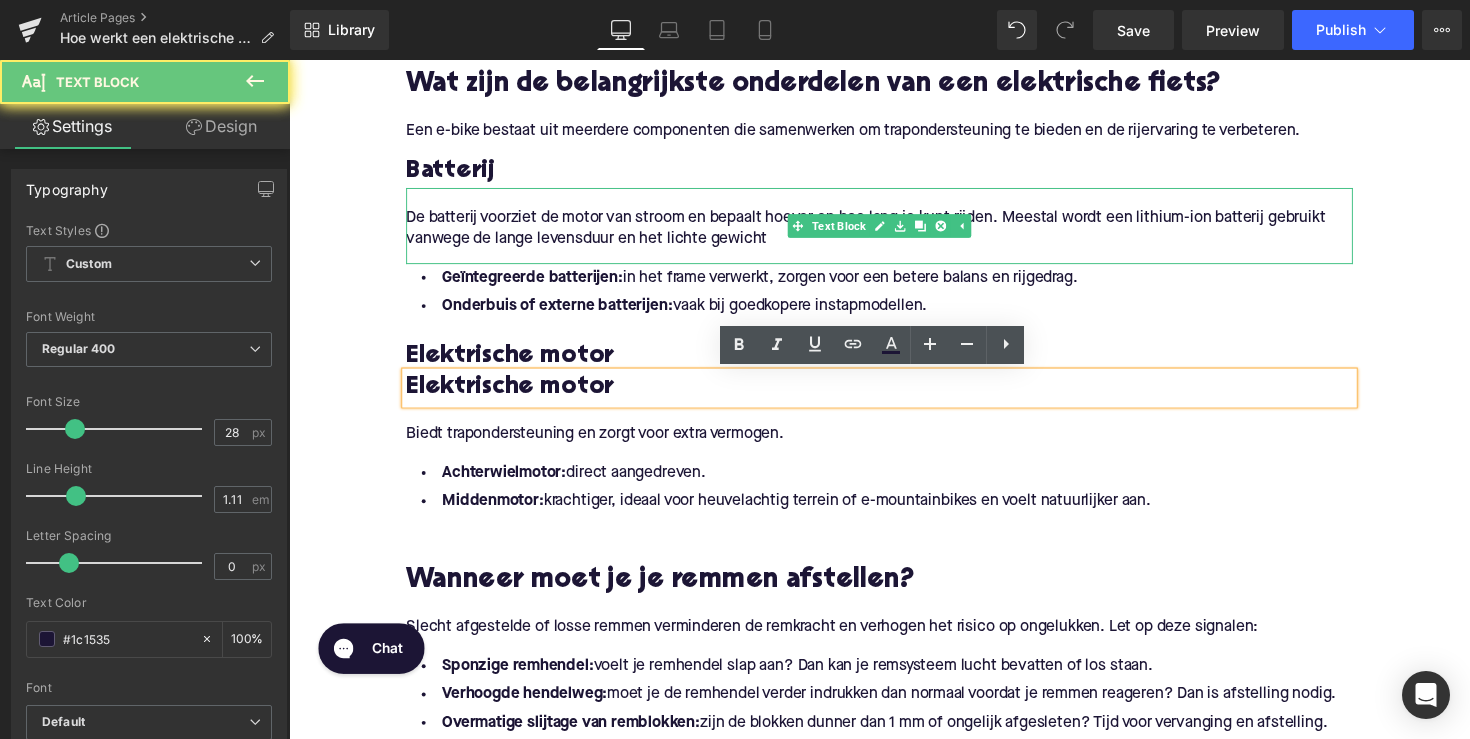 click on "De batterij voorziet de motor van stroom en bepaalt hoever en hoe lang je kunt rijden. Meestal wordt een lithium-ion batterij gebruikt vanwege de lange levensduur en het lichte gewicht" at bounding box center (894, 233) 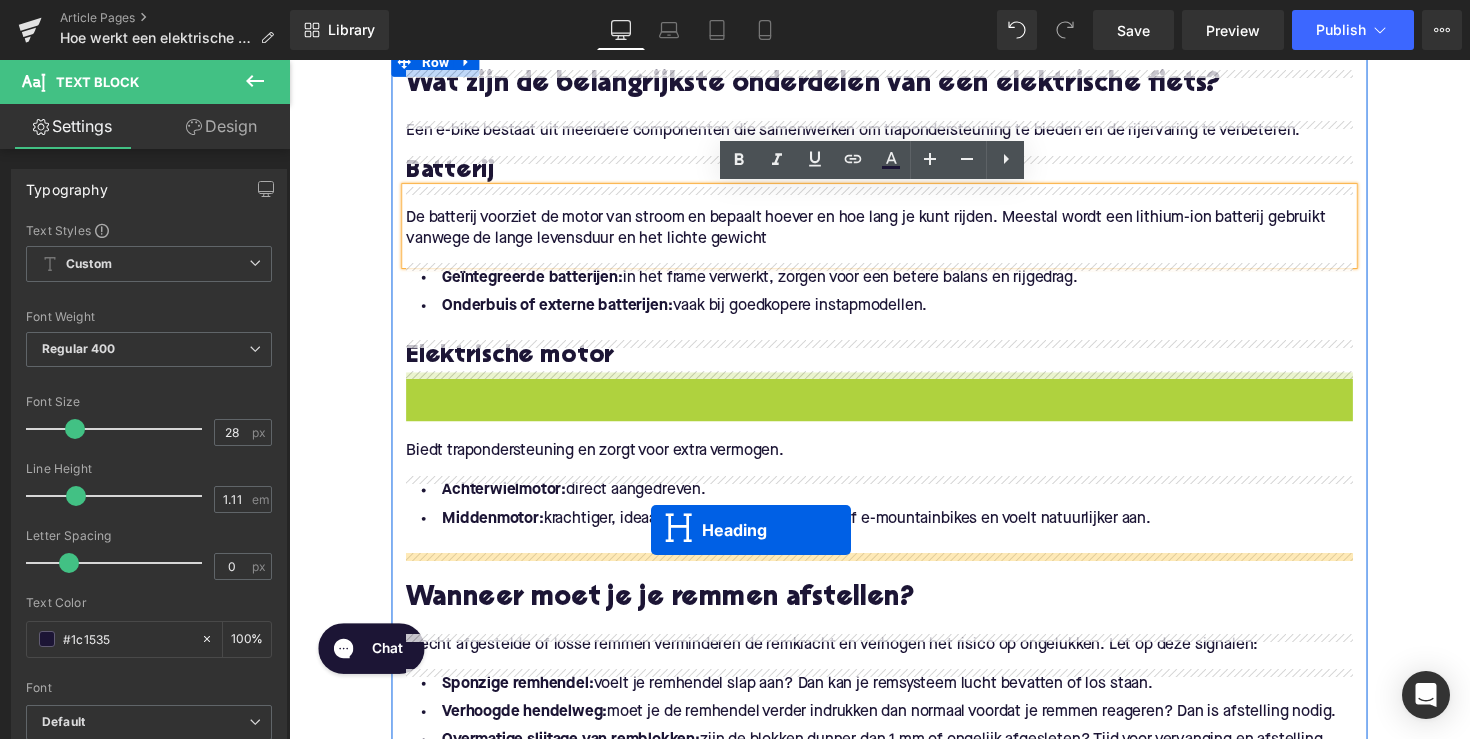 drag, startPoint x: 841, startPoint y: 394, endPoint x: 660, endPoint y: 542, distance: 233.80548 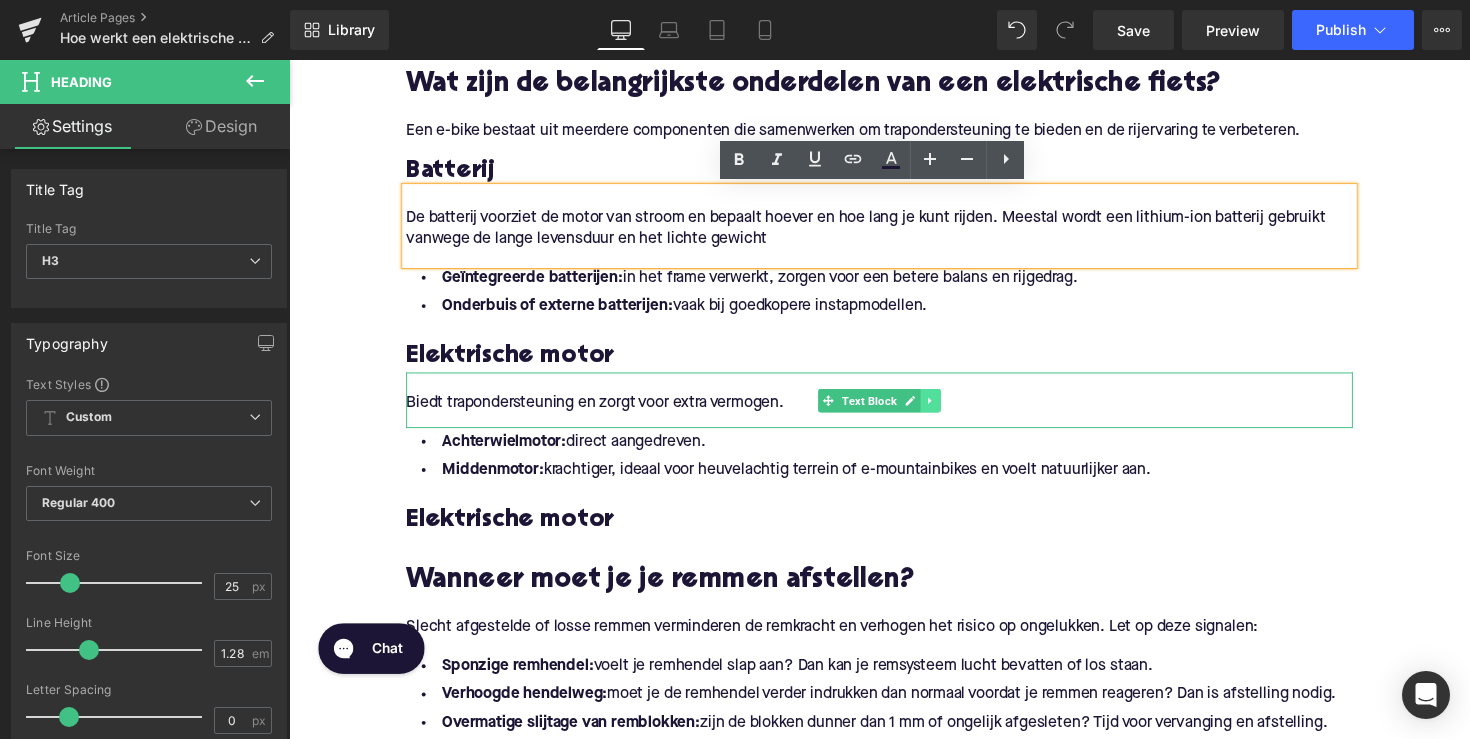 click at bounding box center [946, 409] 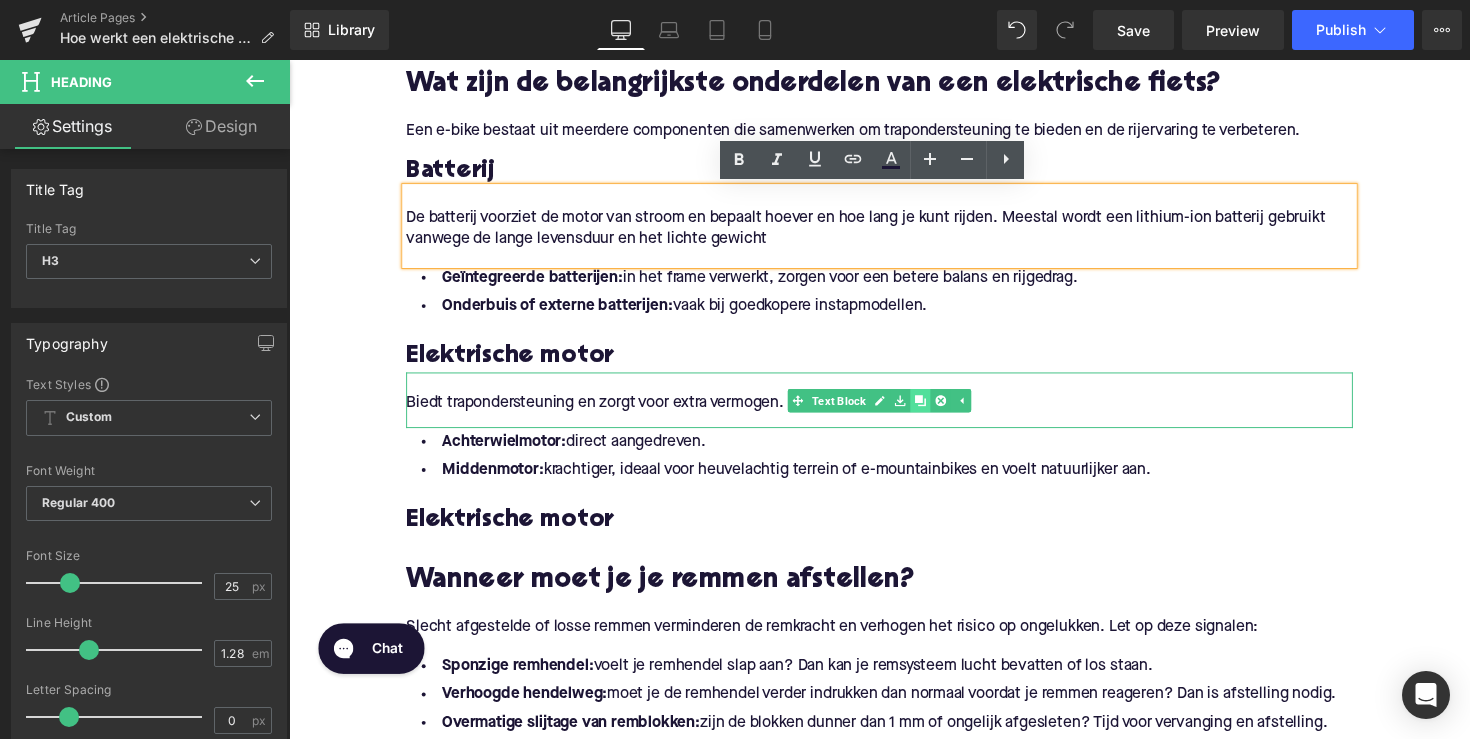click 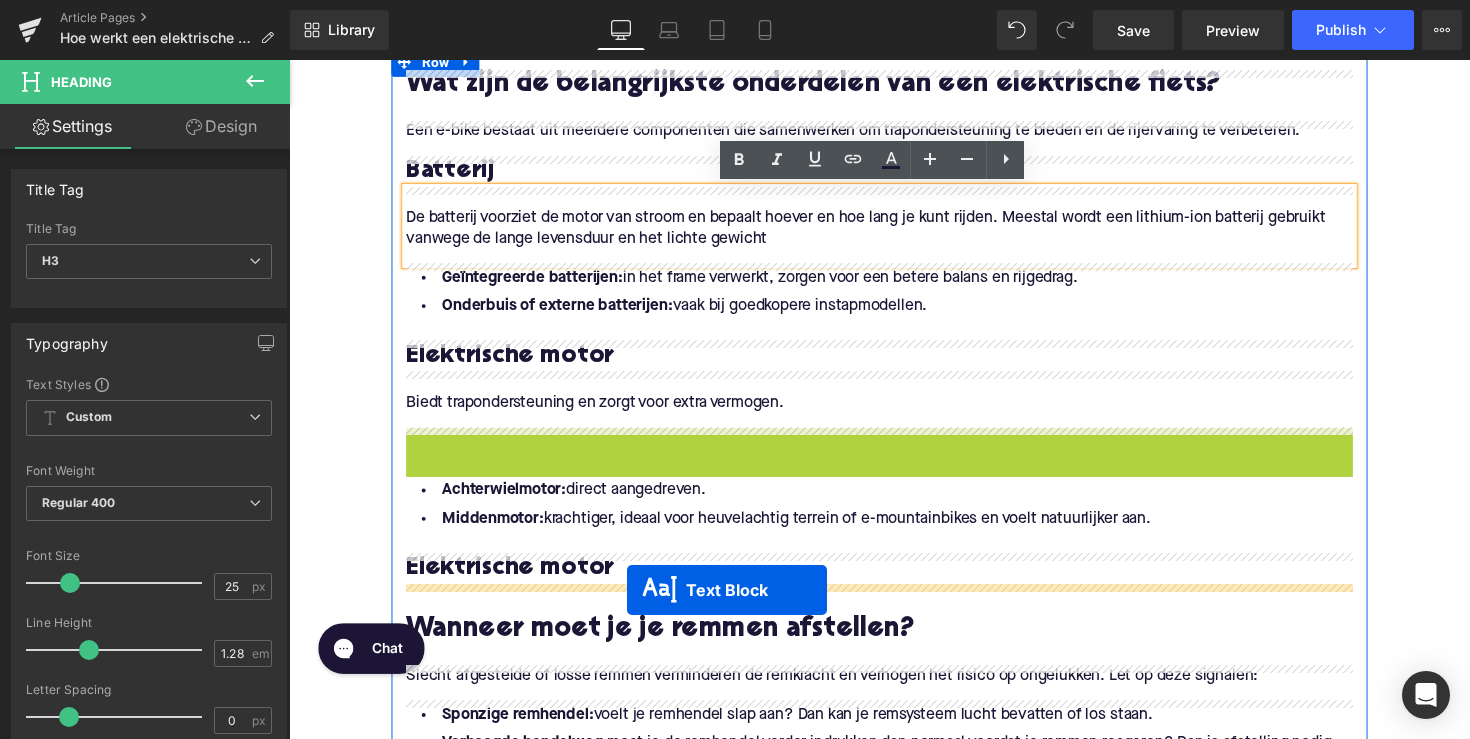 drag, startPoint x: 838, startPoint y: 468, endPoint x: 635, endPoint y: 603, distance: 243.7909 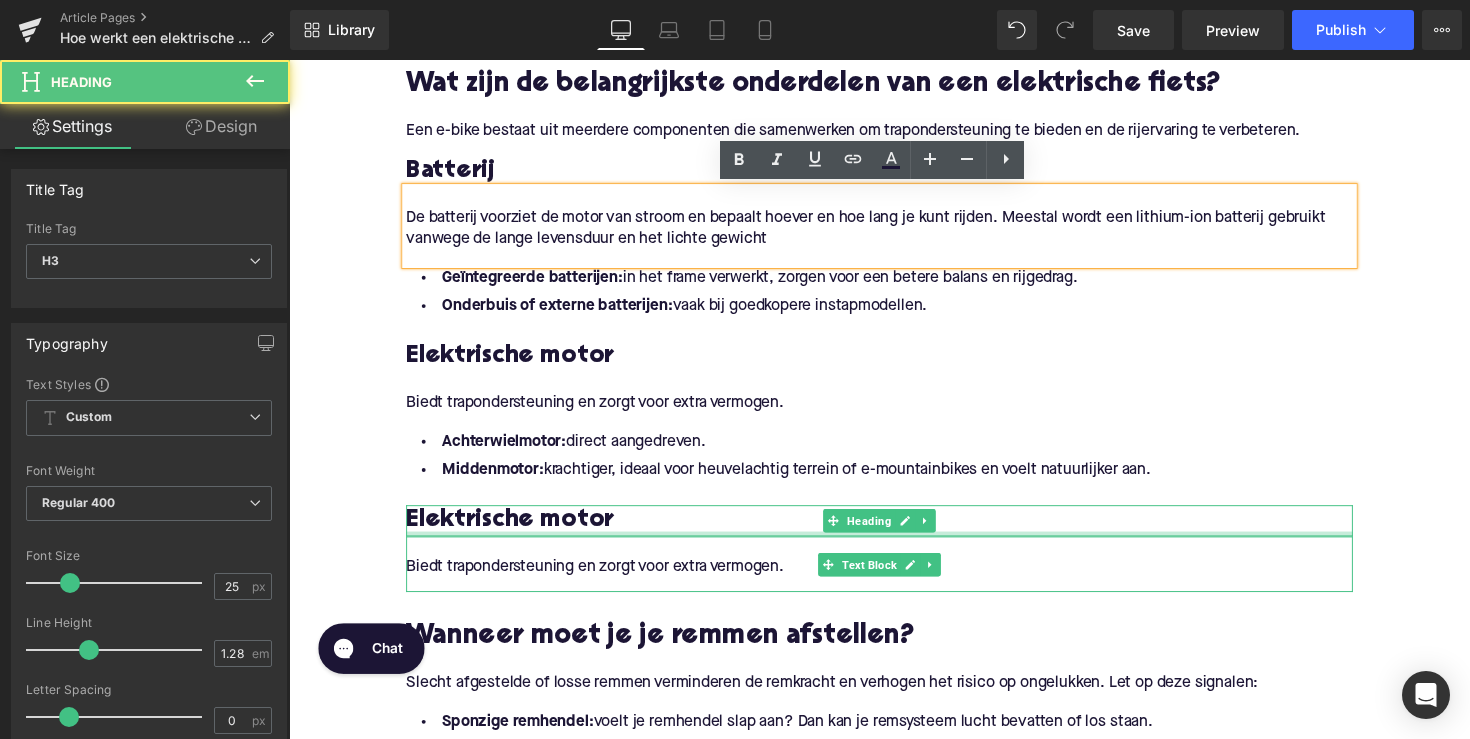 click at bounding box center [894, 545] 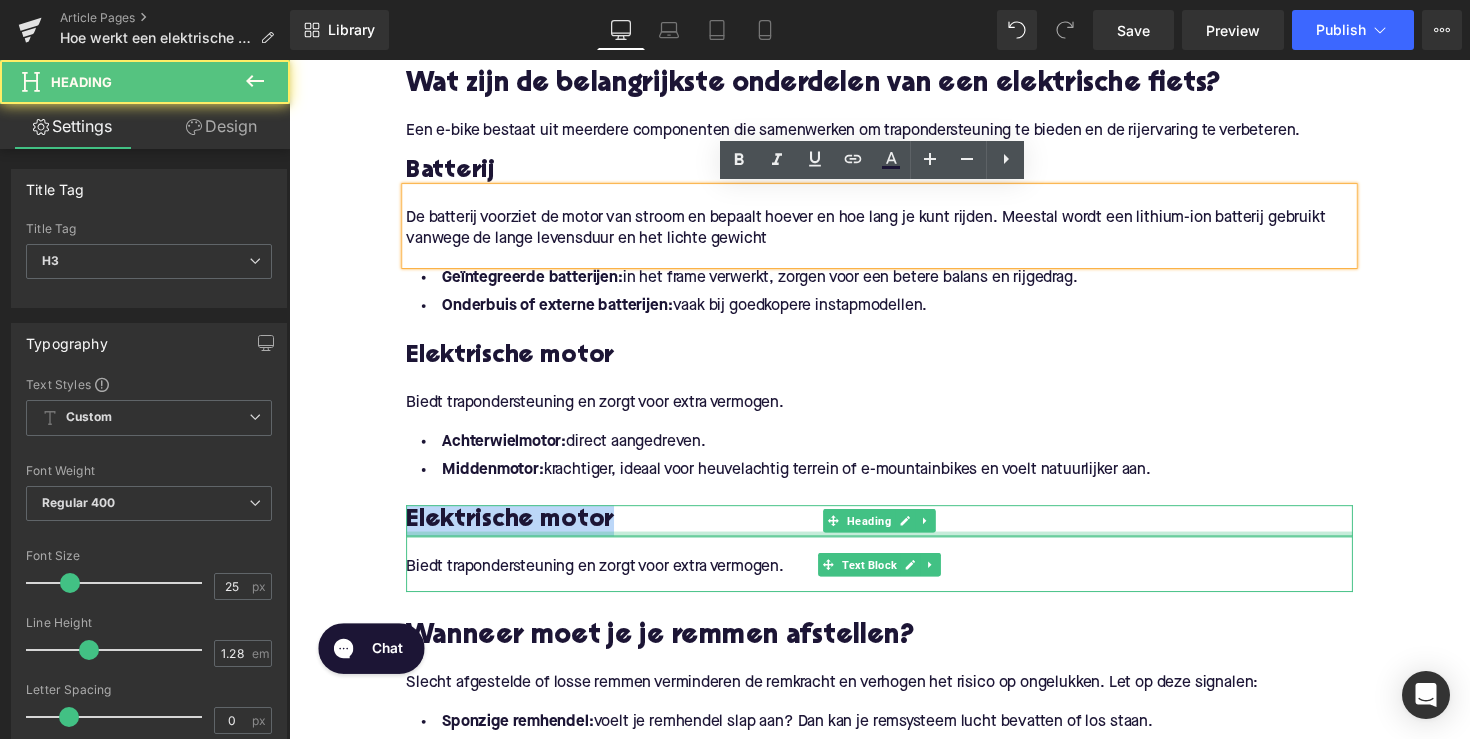 click on "Elektrische motor" at bounding box center [894, 532] 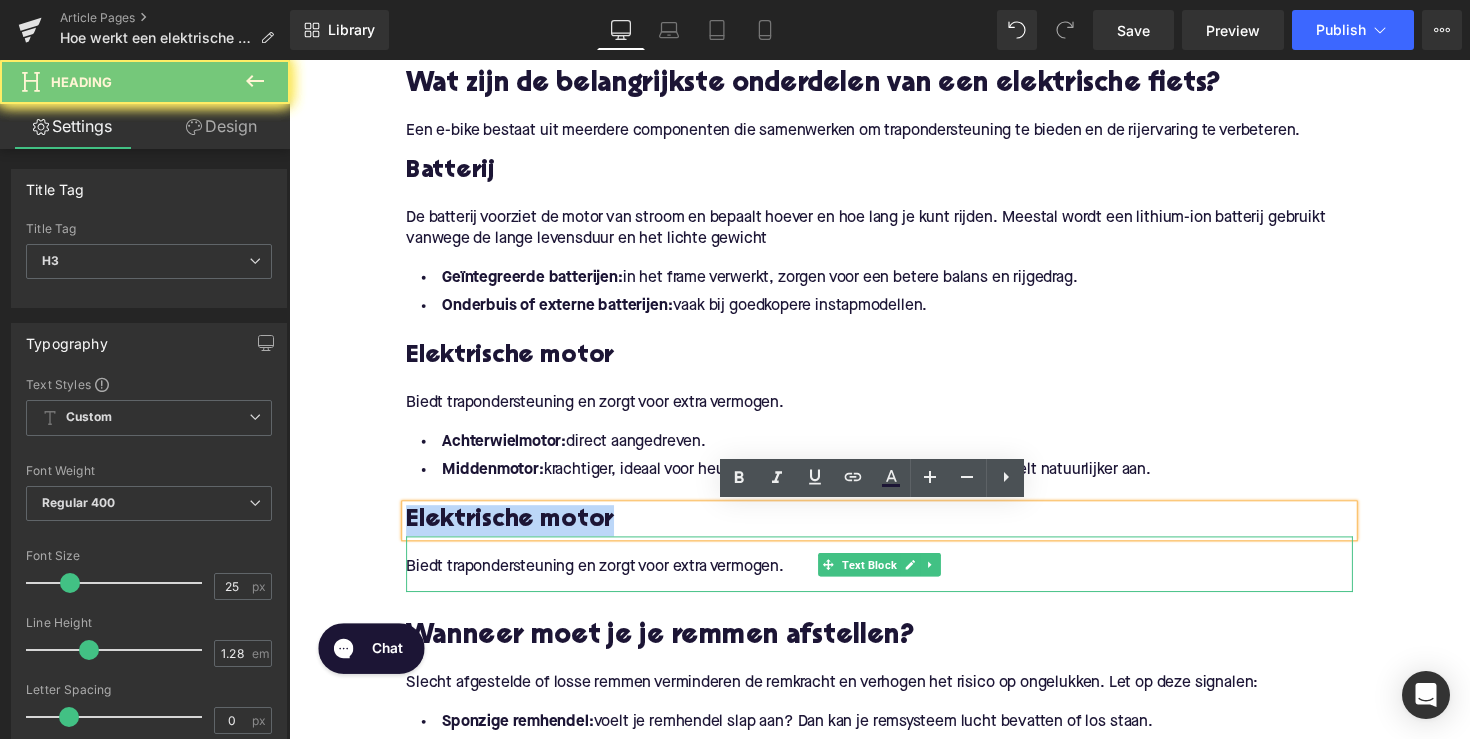 paste 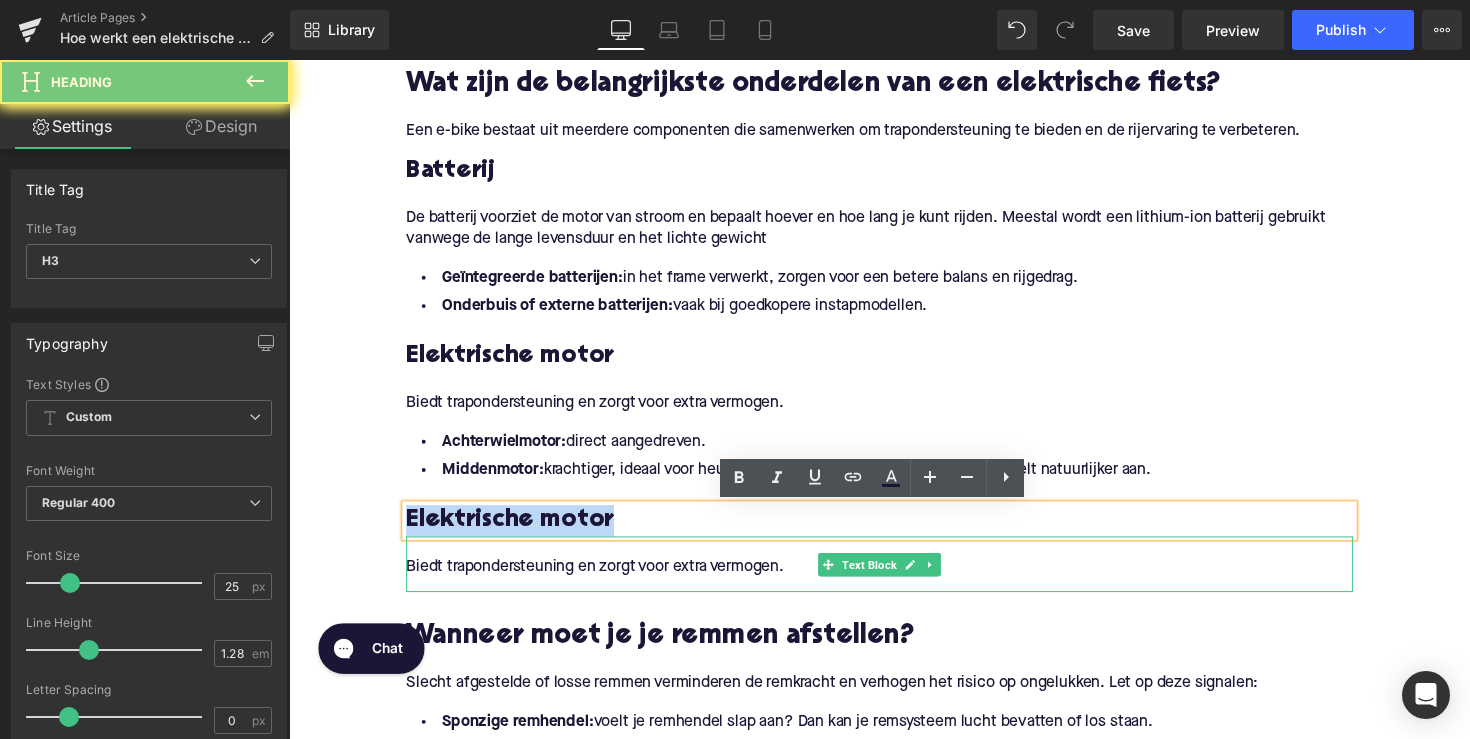 type 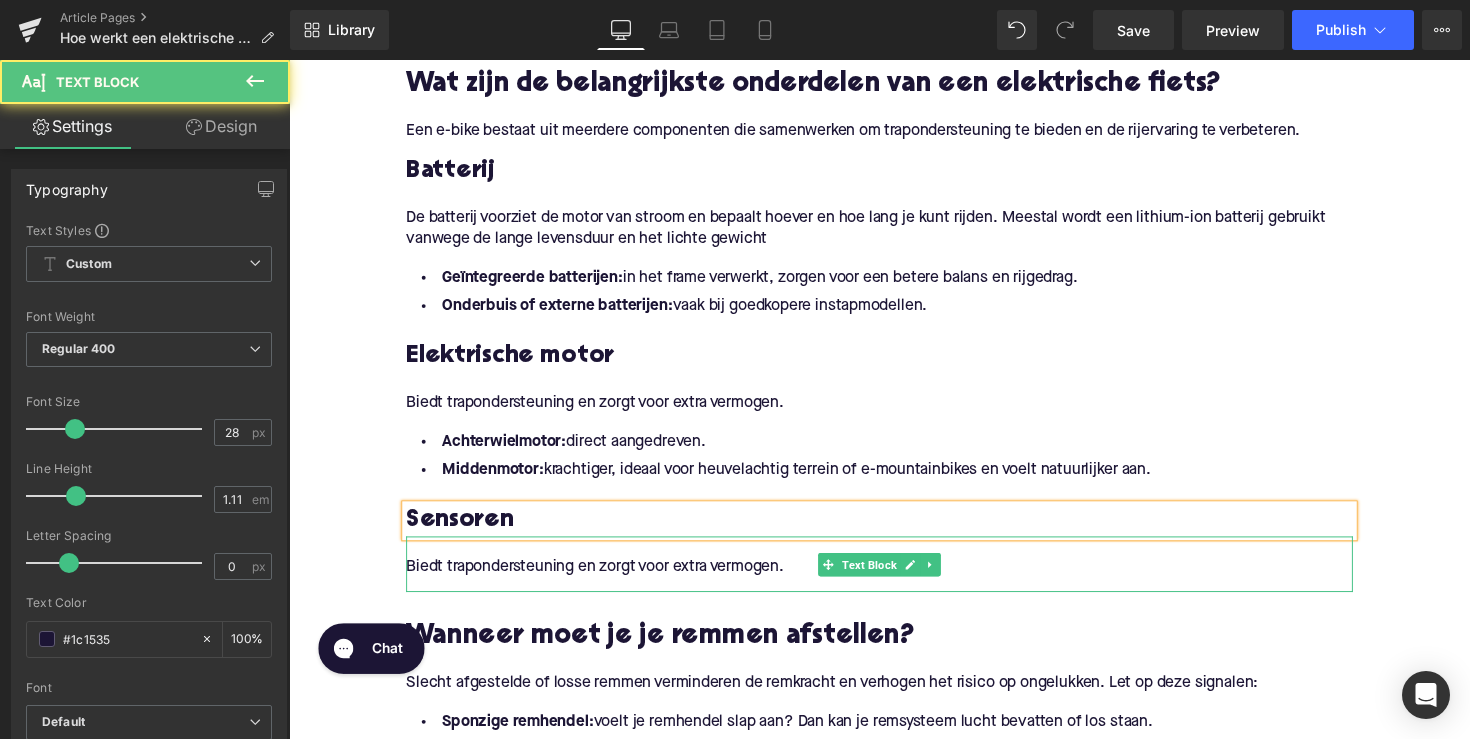 click on "Biedt trapondersteuning en zorgt voor extra vermogen." at bounding box center (894, 579) 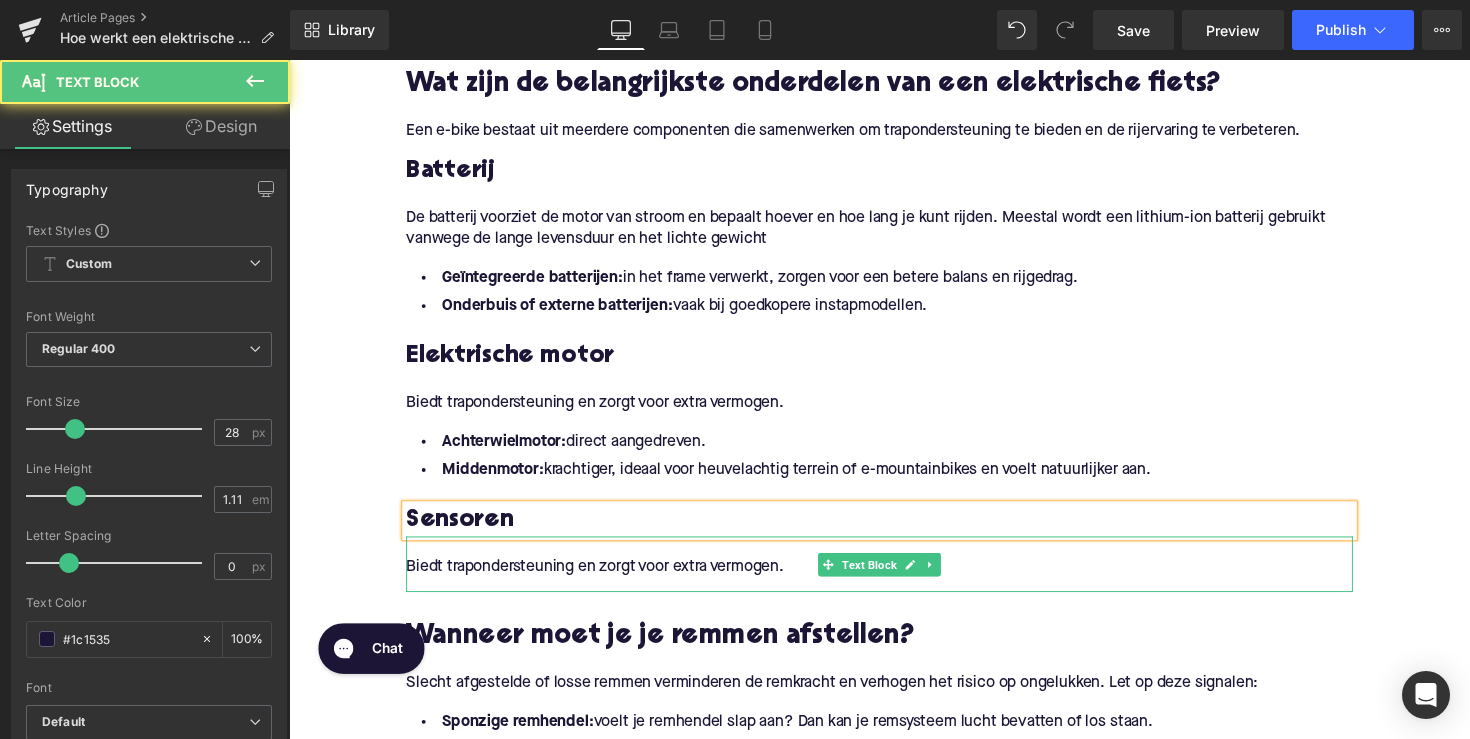 click on "Biedt trapondersteuning en zorgt voor extra vermogen." at bounding box center (894, 579) 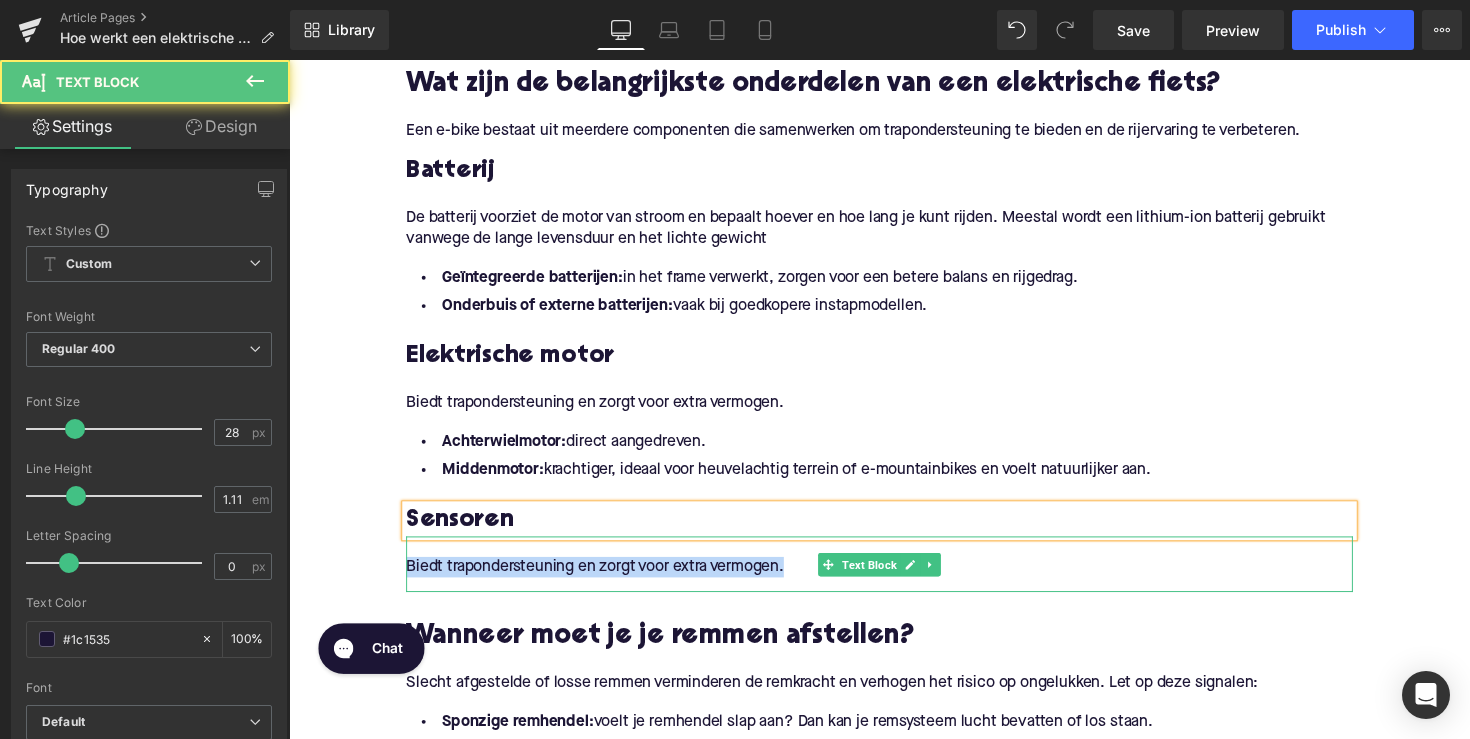 click on "Biedt trapondersteuning en zorgt voor extra vermogen." at bounding box center (894, 579) 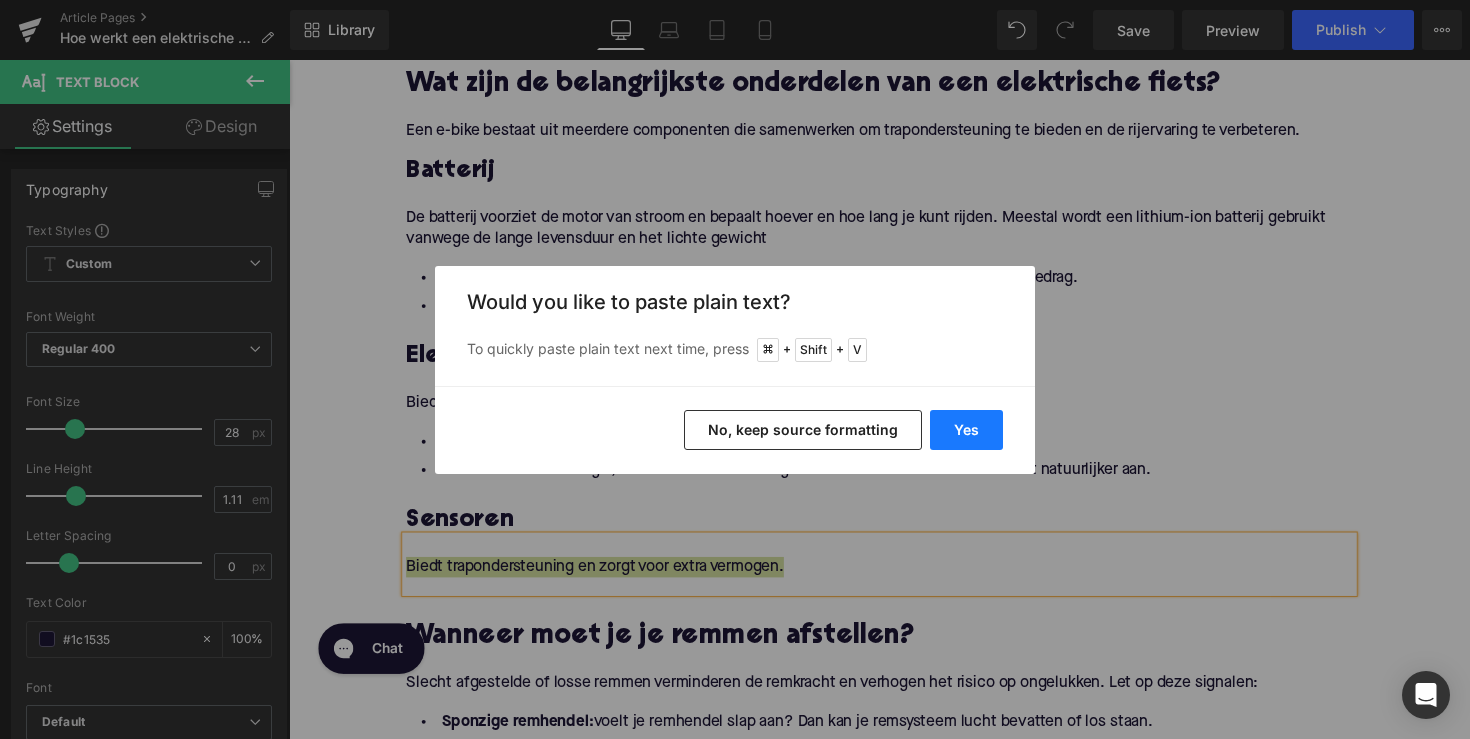 click on "Yes" at bounding box center (966, 430) 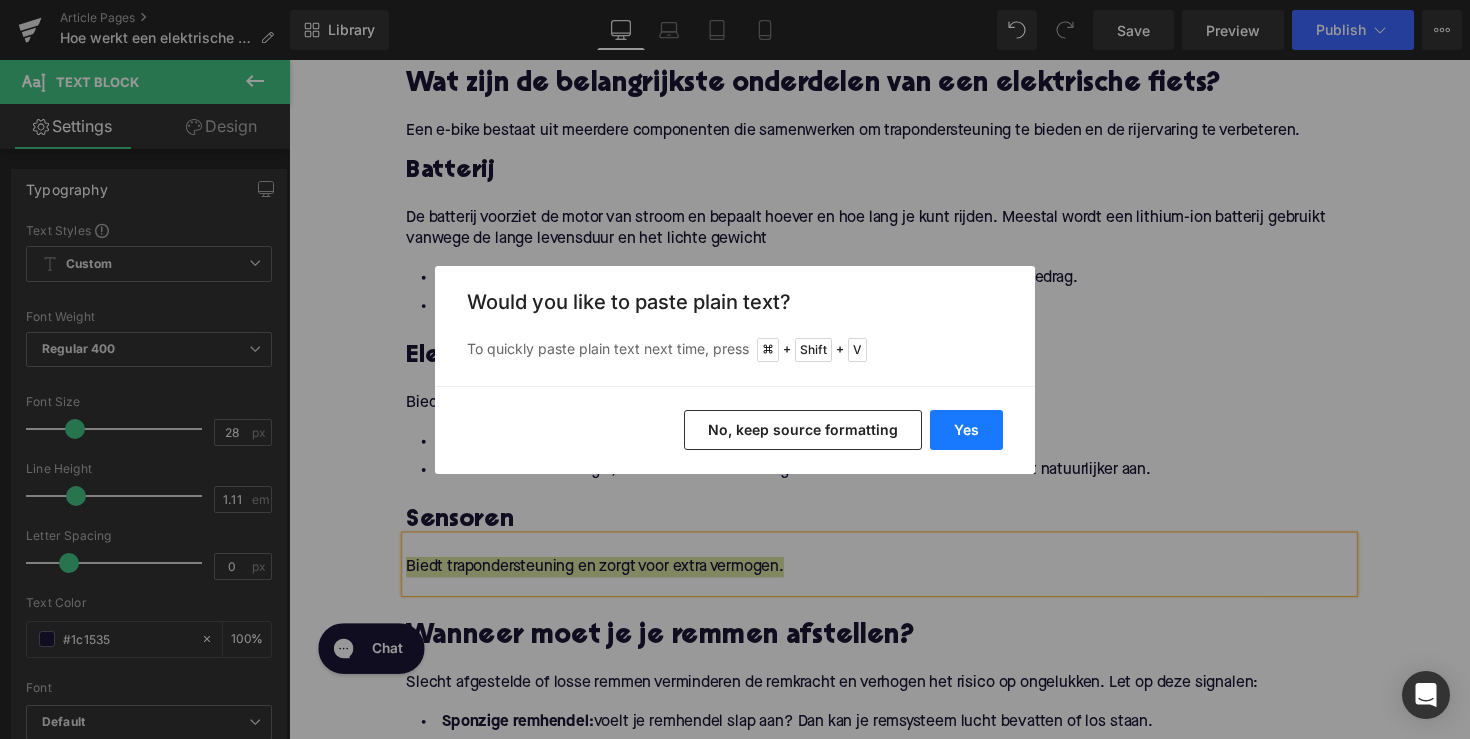 type 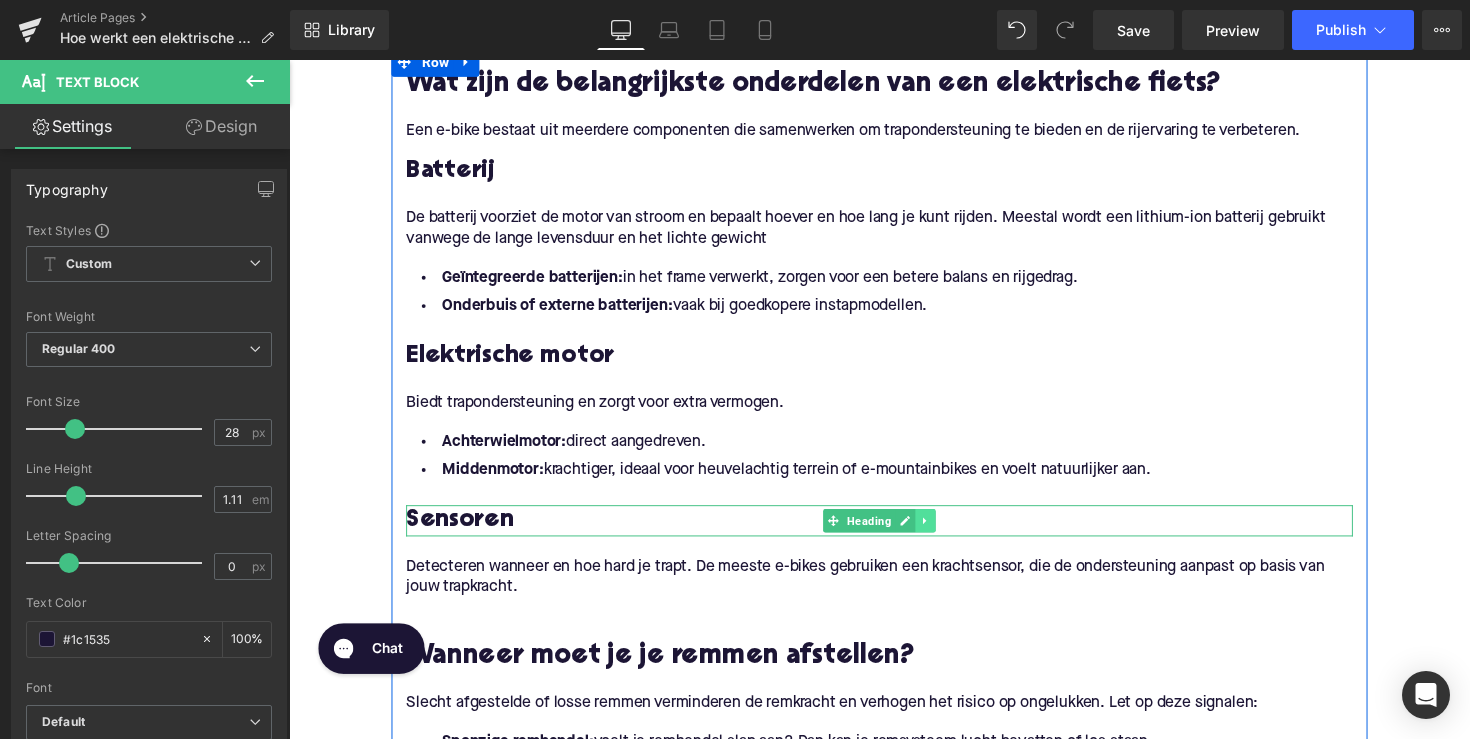 click 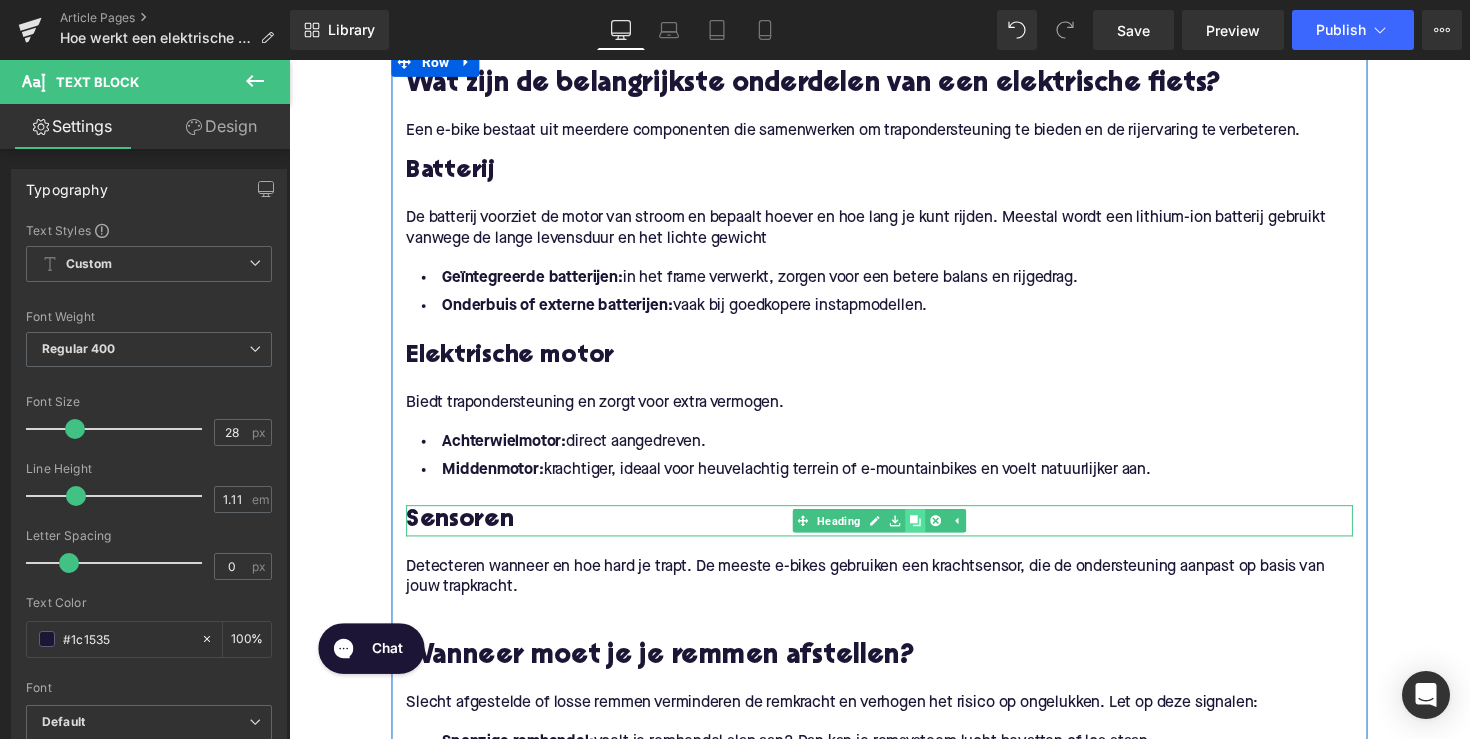 click at bounding box center (930, 532) 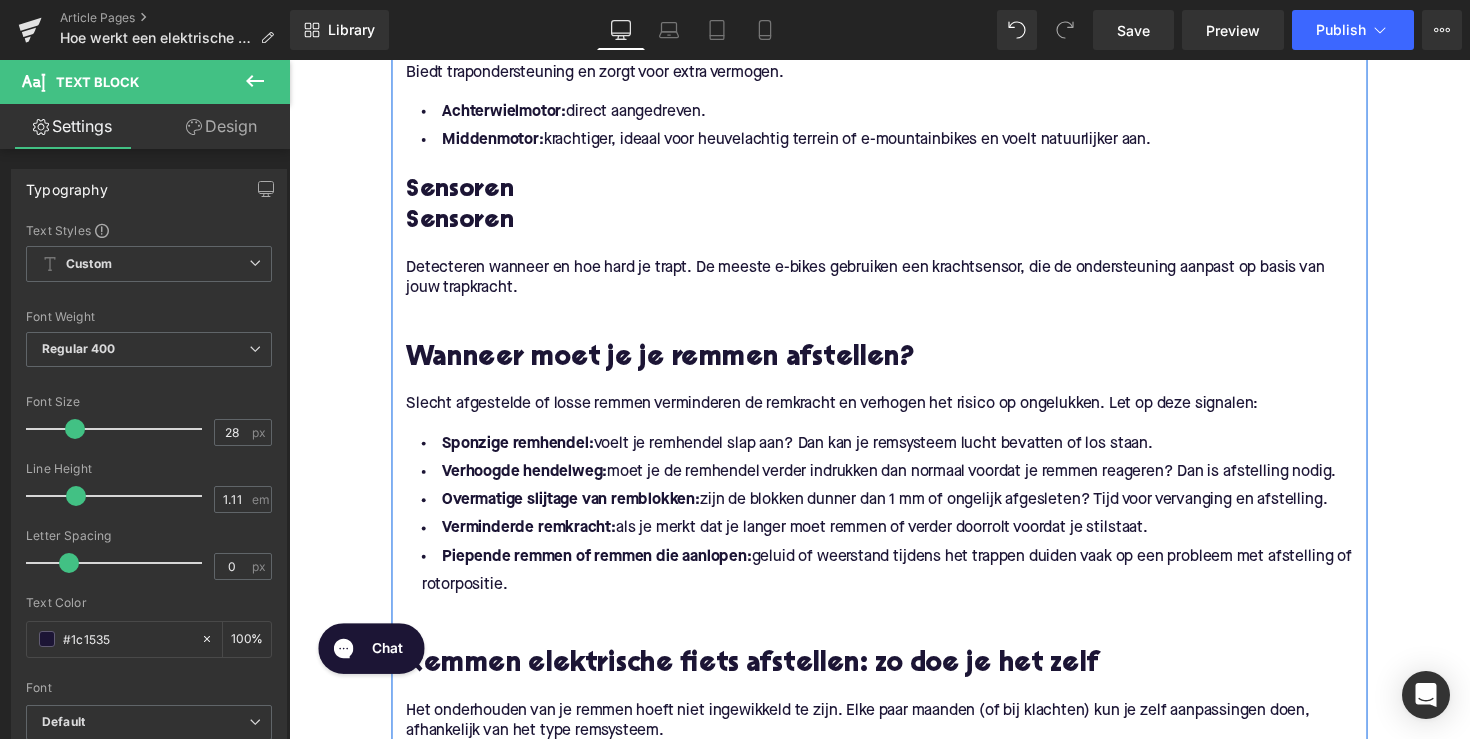 scroll, scrollTop: 1179, scrollLeft: 0, axis: vertical 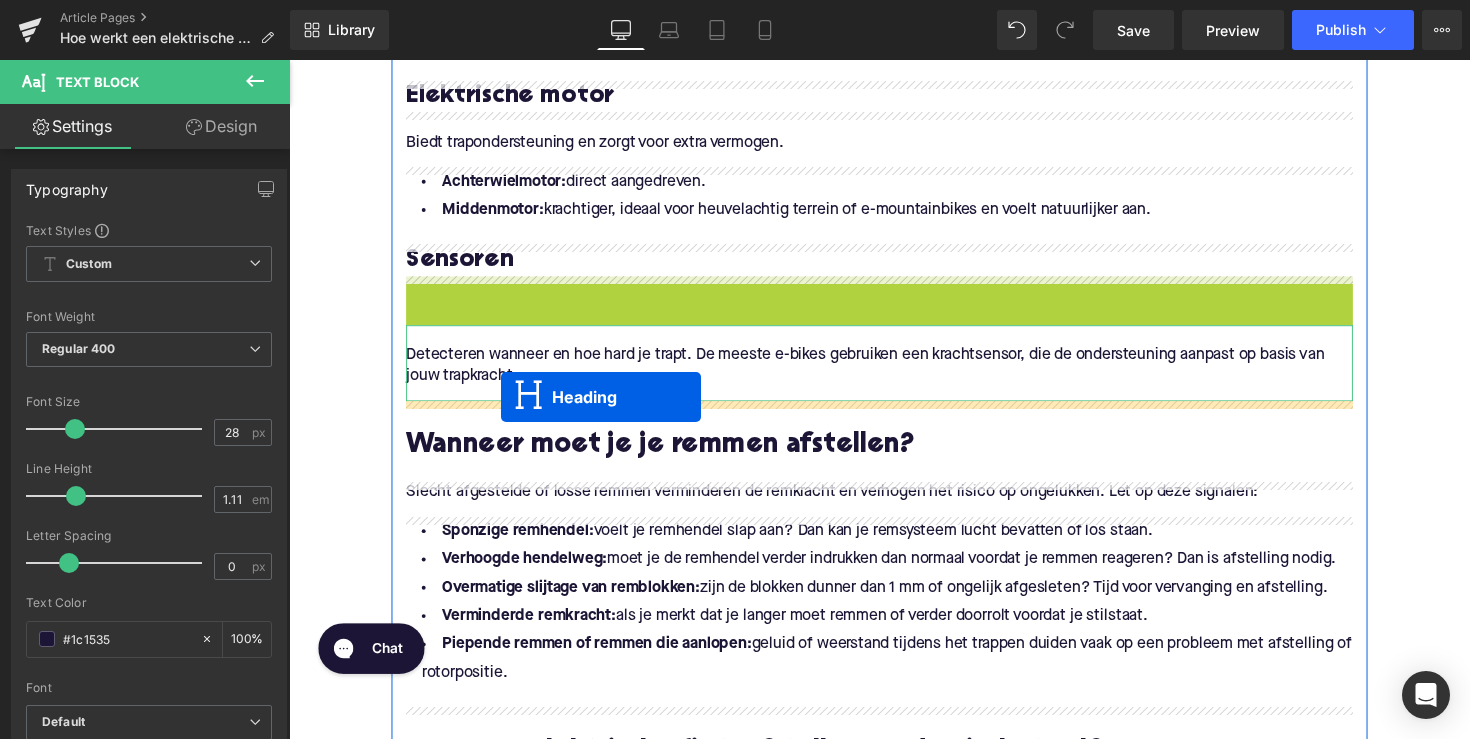 drag, startPoint x: 836, startPoint y: 295, endPoint x: 506, endPoint y: 405, distance: 347.85056 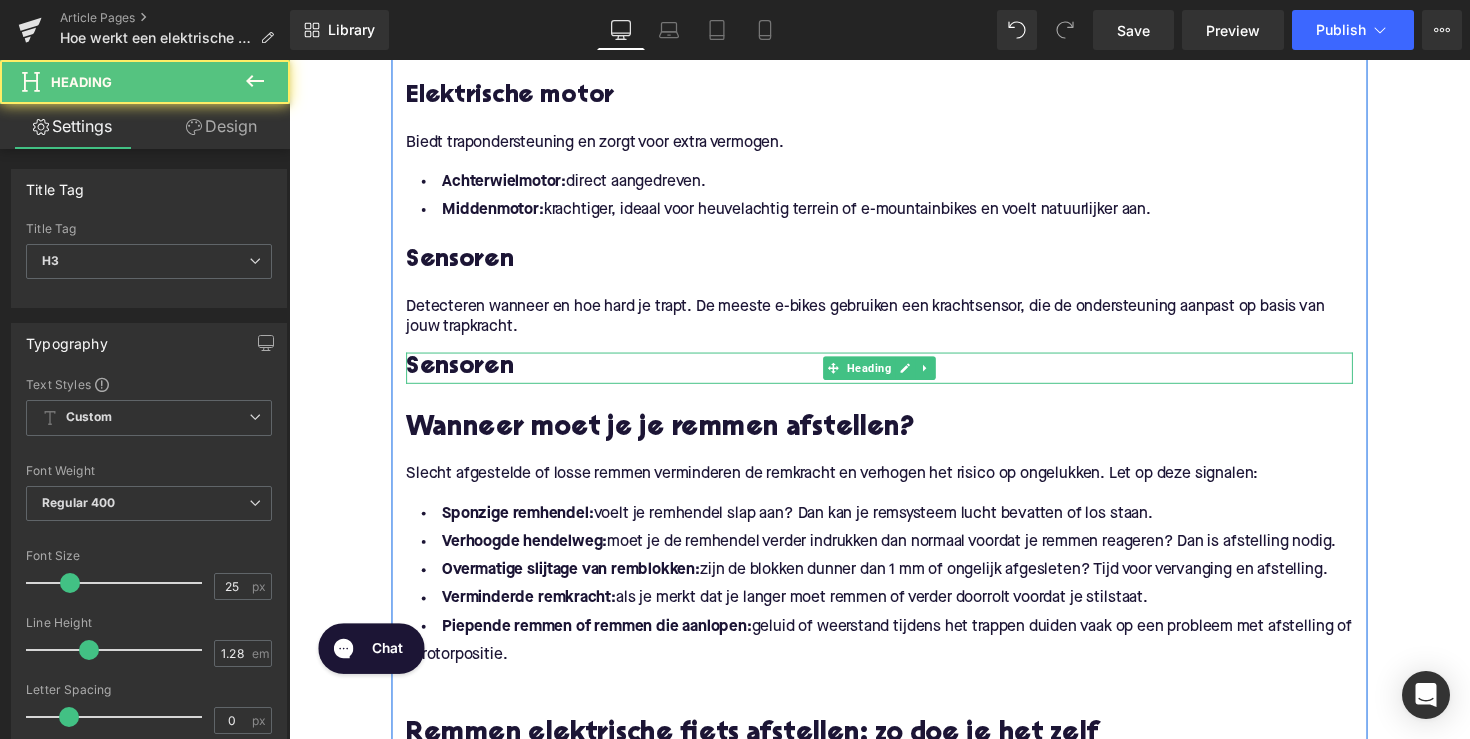 click on "Sensoren" at bounding box center (894, 376) 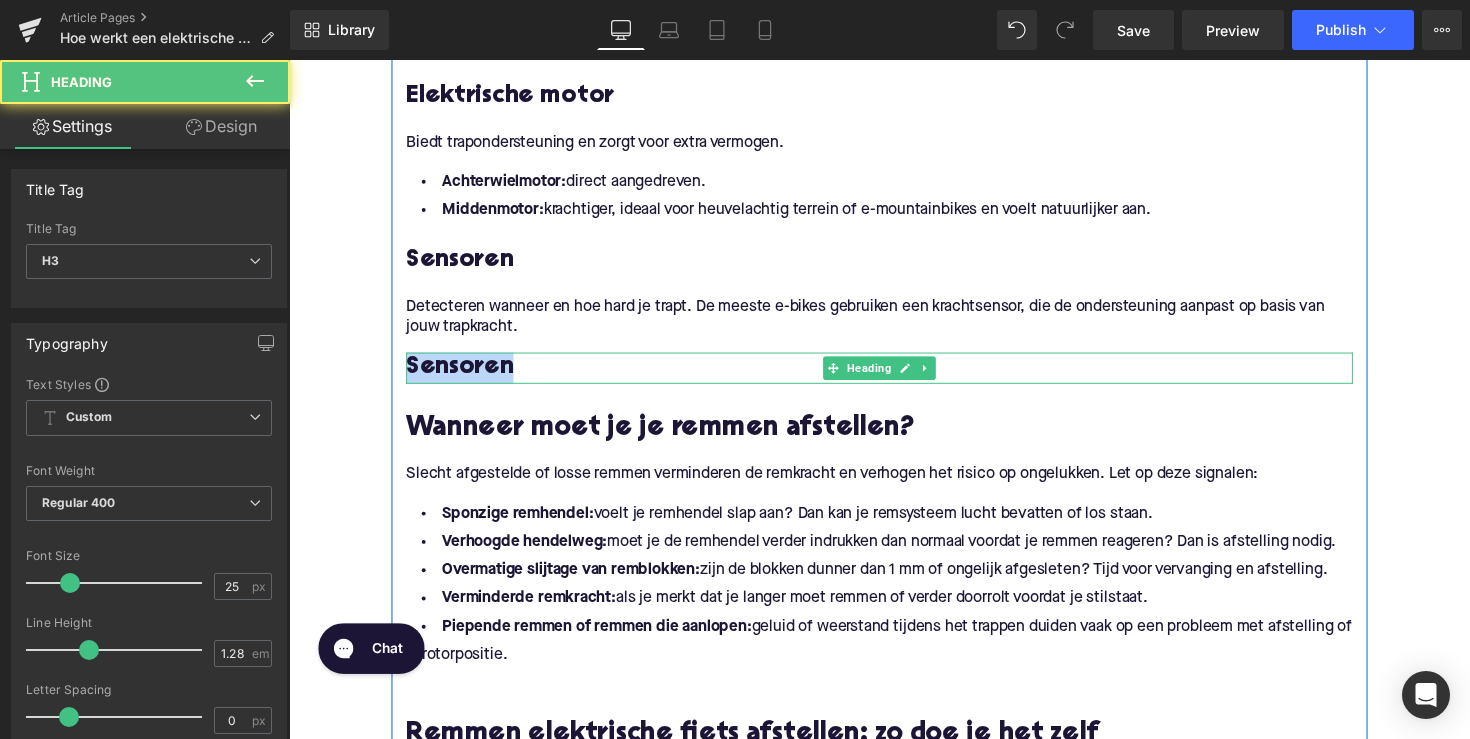 click on "Sensoren" at bounding box center [894, 376] 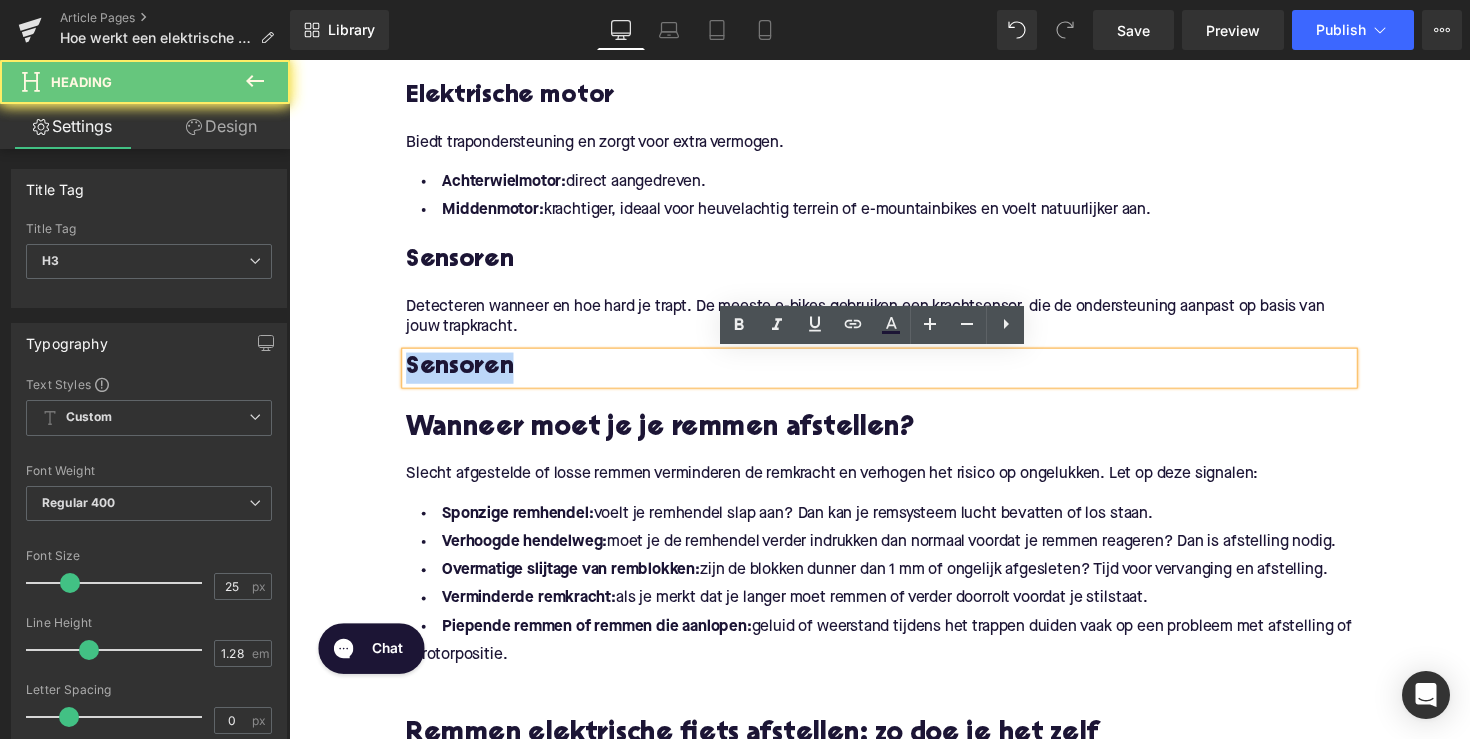 paste 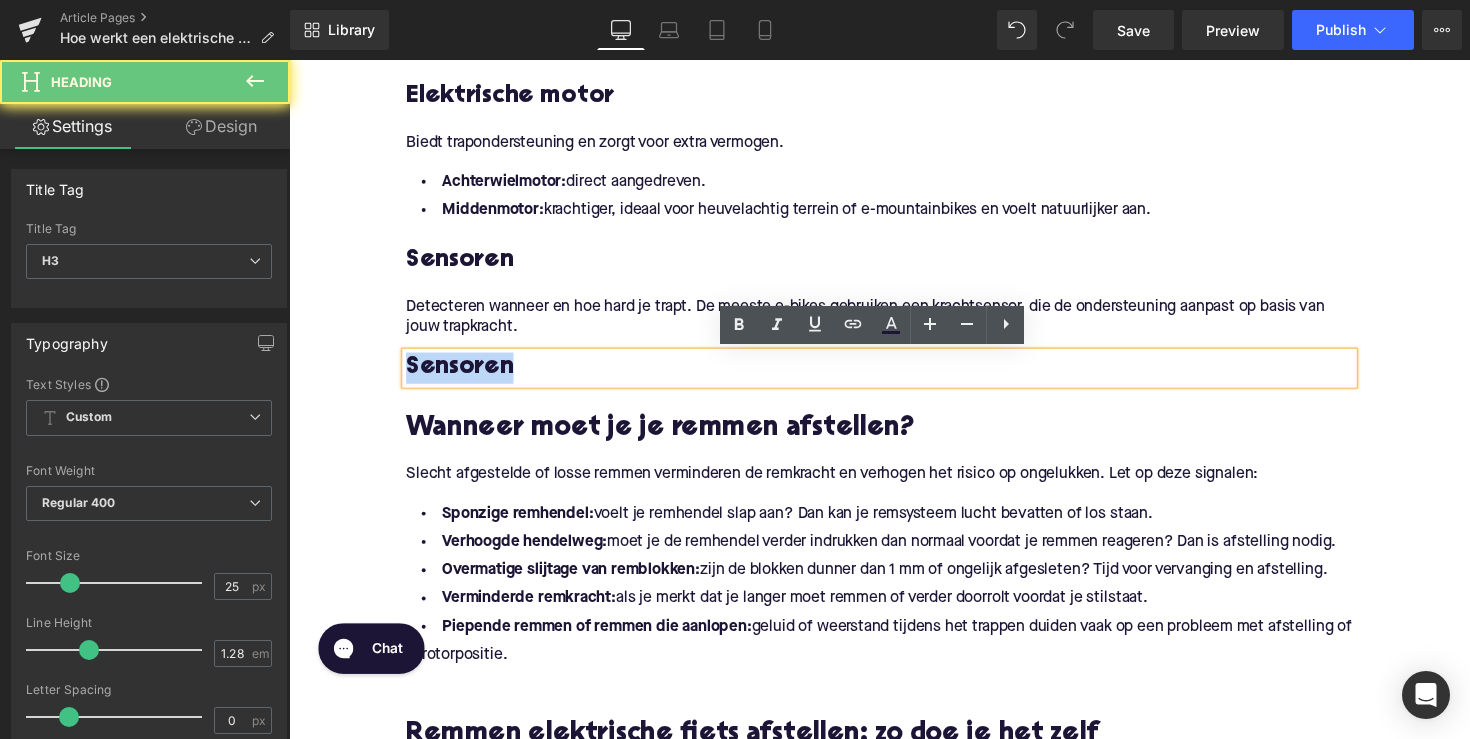 type 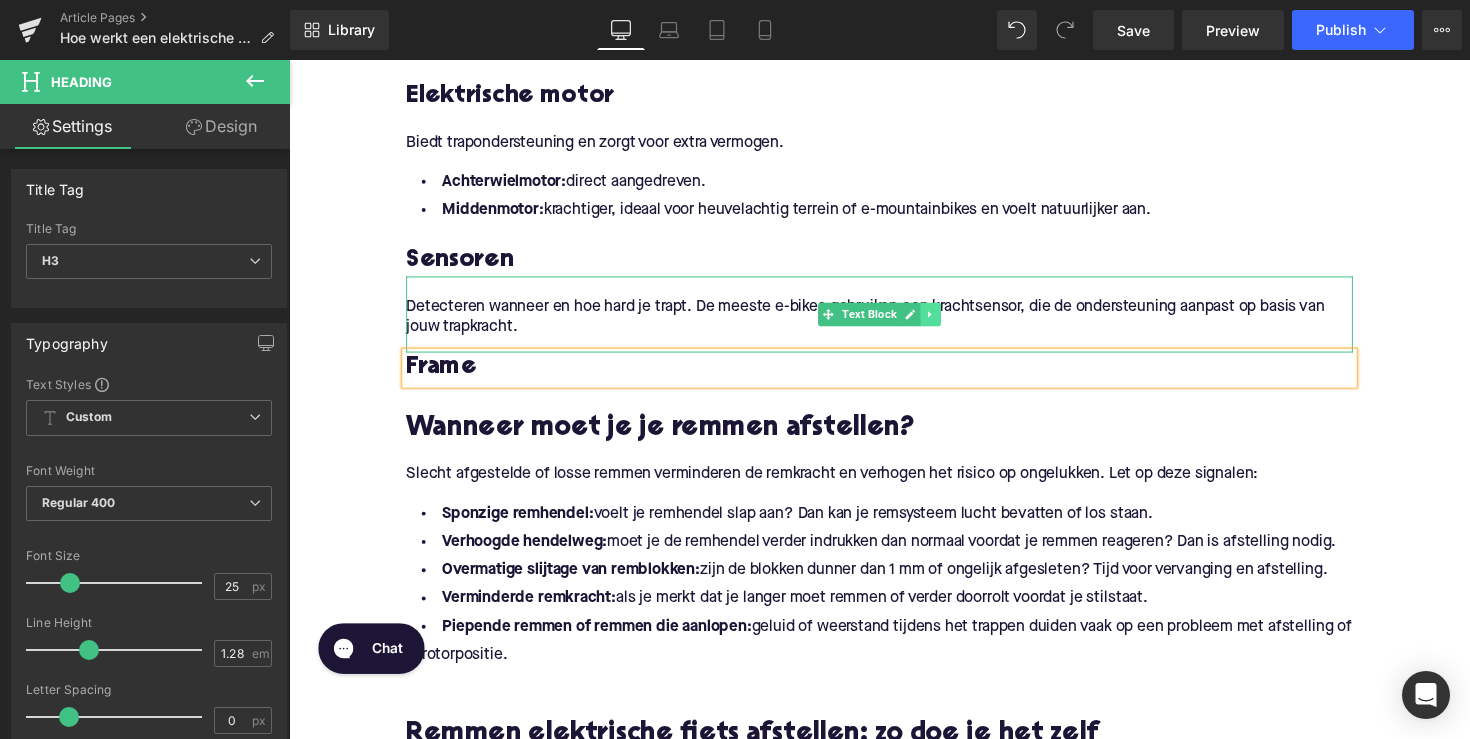 click 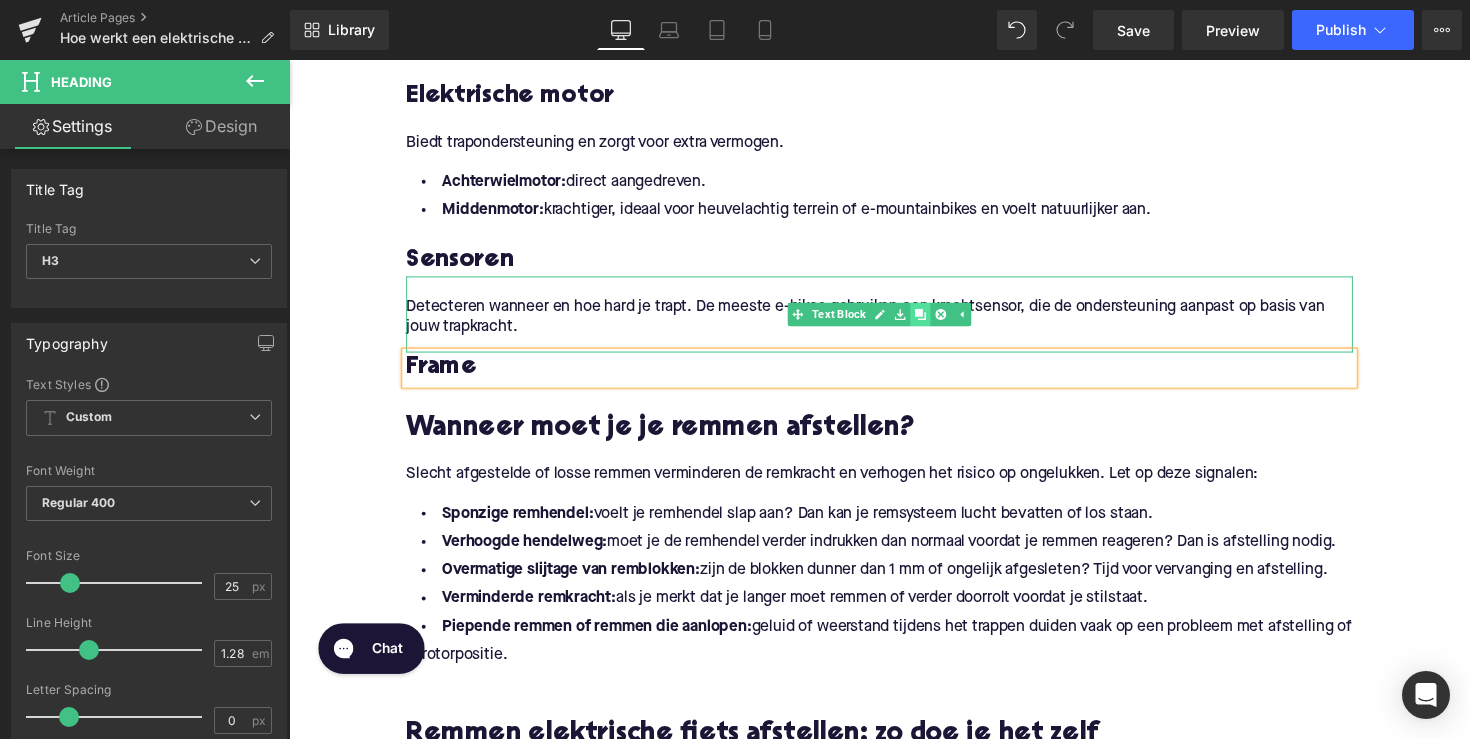click 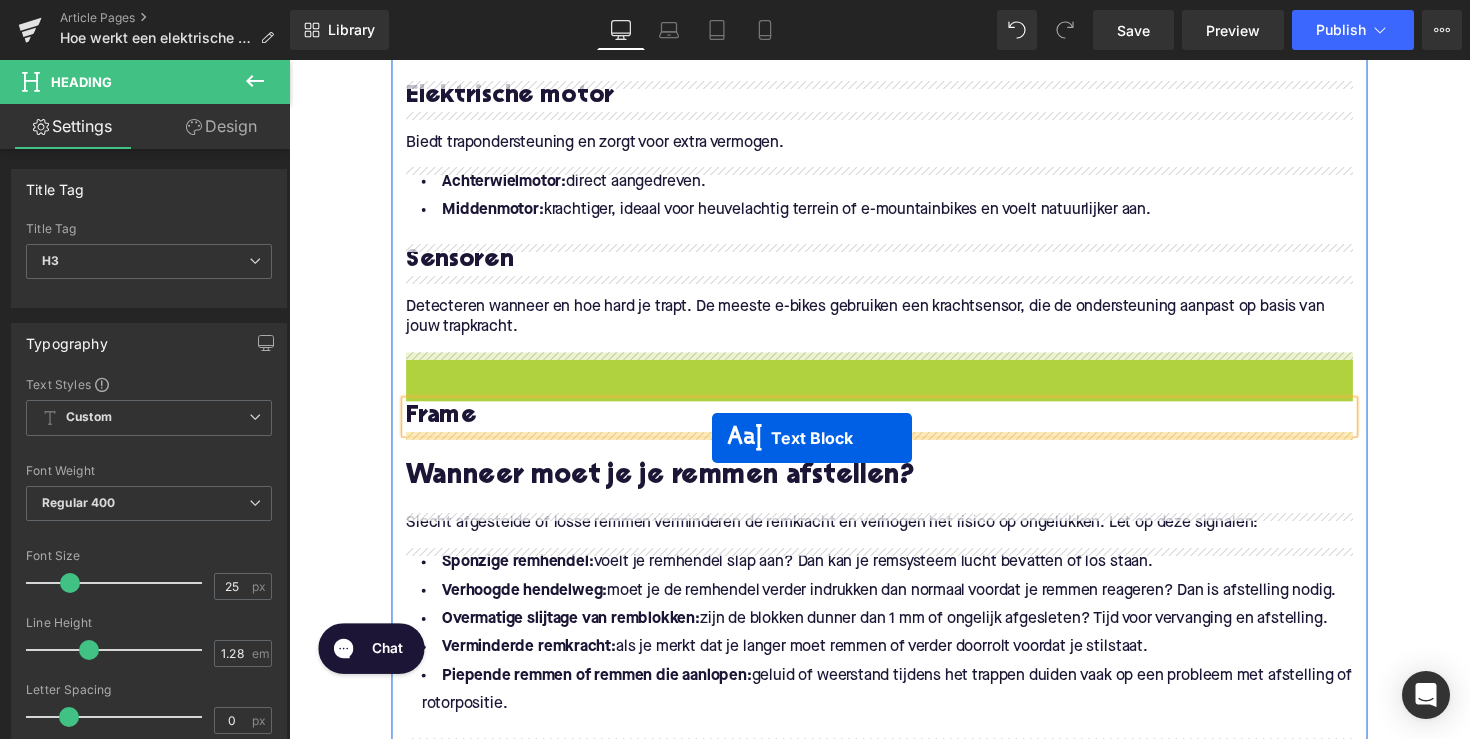 drag, startPoint x: 835, startPoint y: 397, endPoint x: 722, endPoint y: 447, distance: 123.567795 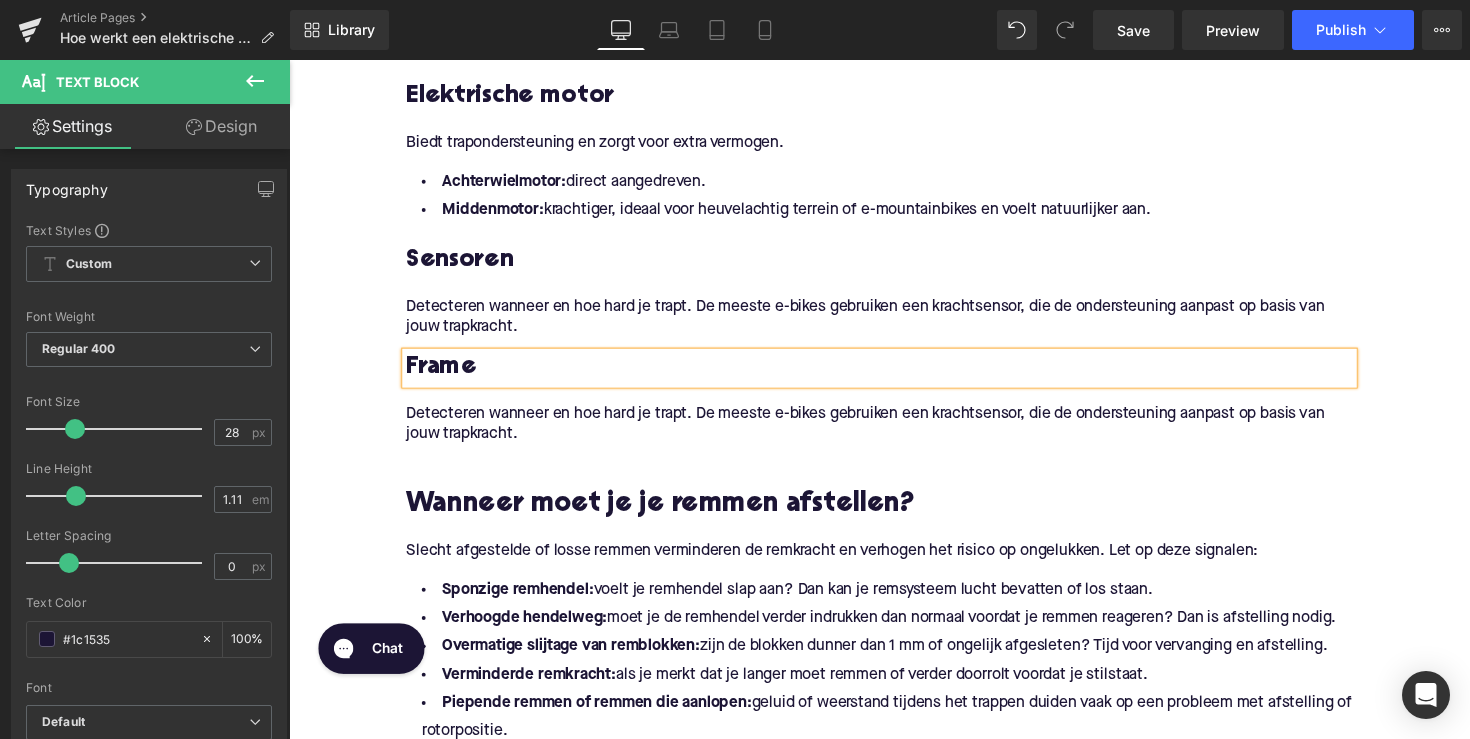 click on "Detecteren wanneer en hoe hard je trapt. De meeste e-bikes gebruiken een krachtsensor, die de ondersteuning aanpast op basis van jouw trapkracht." at bounding box center [894, 434] 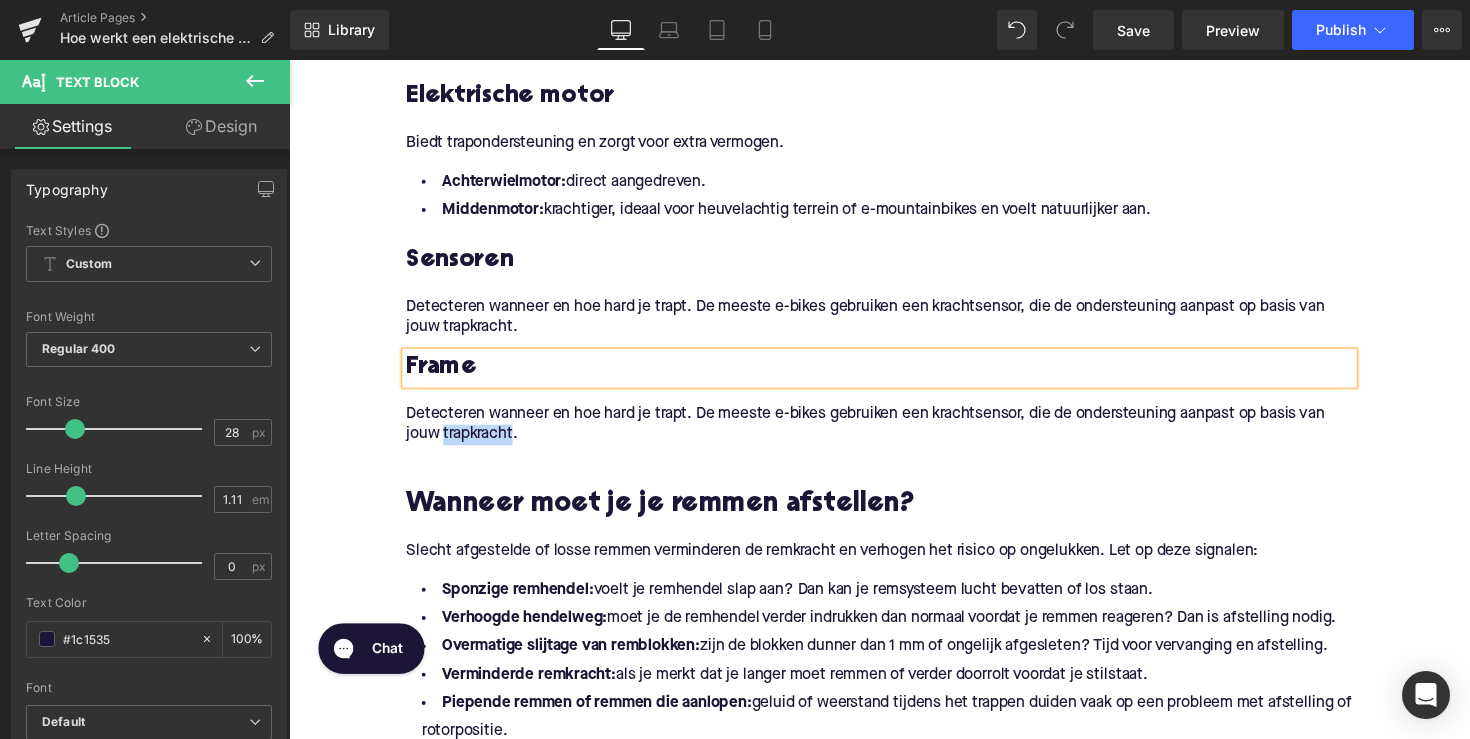click on "Detecteren wanneer en hoe hard je trapt. De meeste e-bikes gebruiken een krachtsensor, die de ondersteuning aanpast op basis van jouw trapkracht." at bounding box center (894, 434) 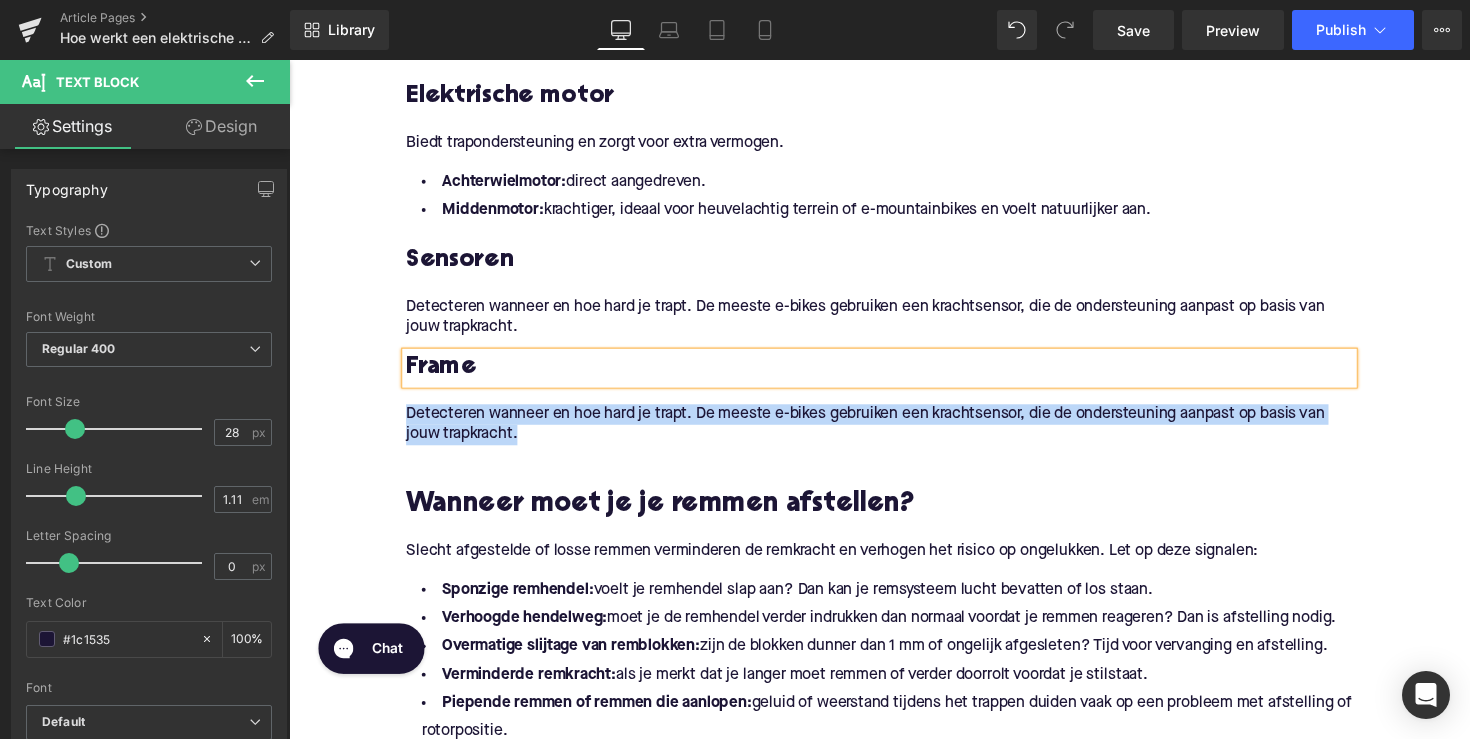 click on "Detecteren wanneer en hoe hard je trapt. De meeste e-bikes gebruiken een krachtsensor, die de ondersteuning aanpast op basis van jouw trapkracht." at bounding box center (894, 434) 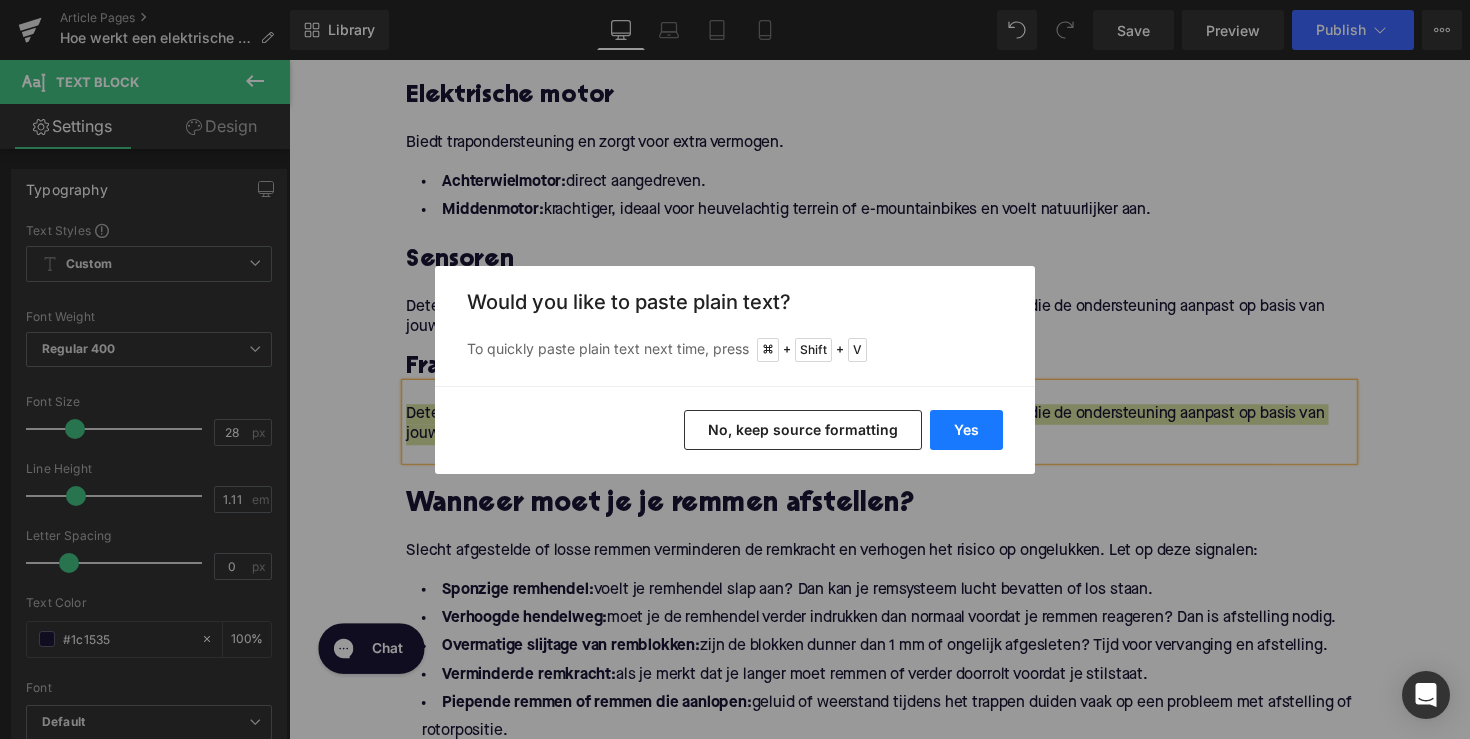 click on "Yes" at bounding box center (966, 430) 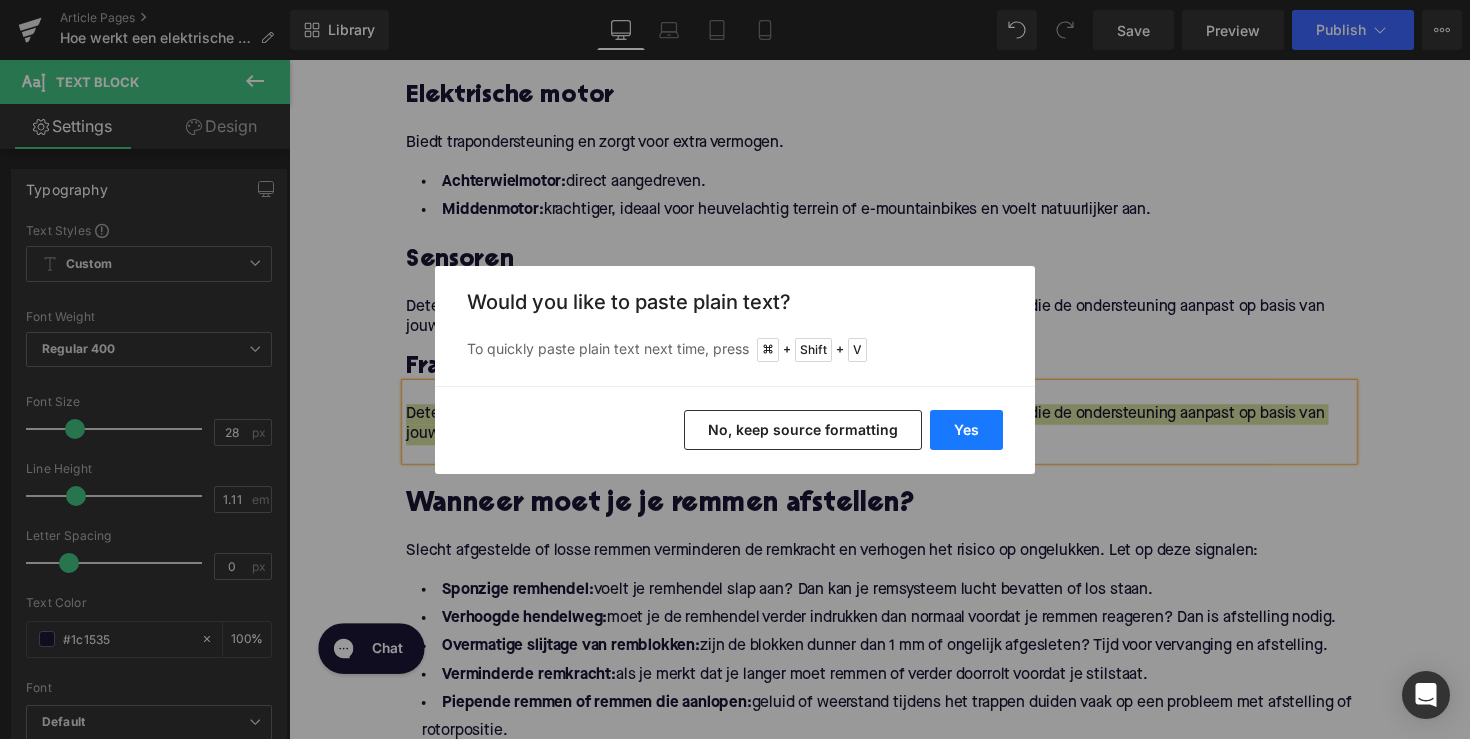 type 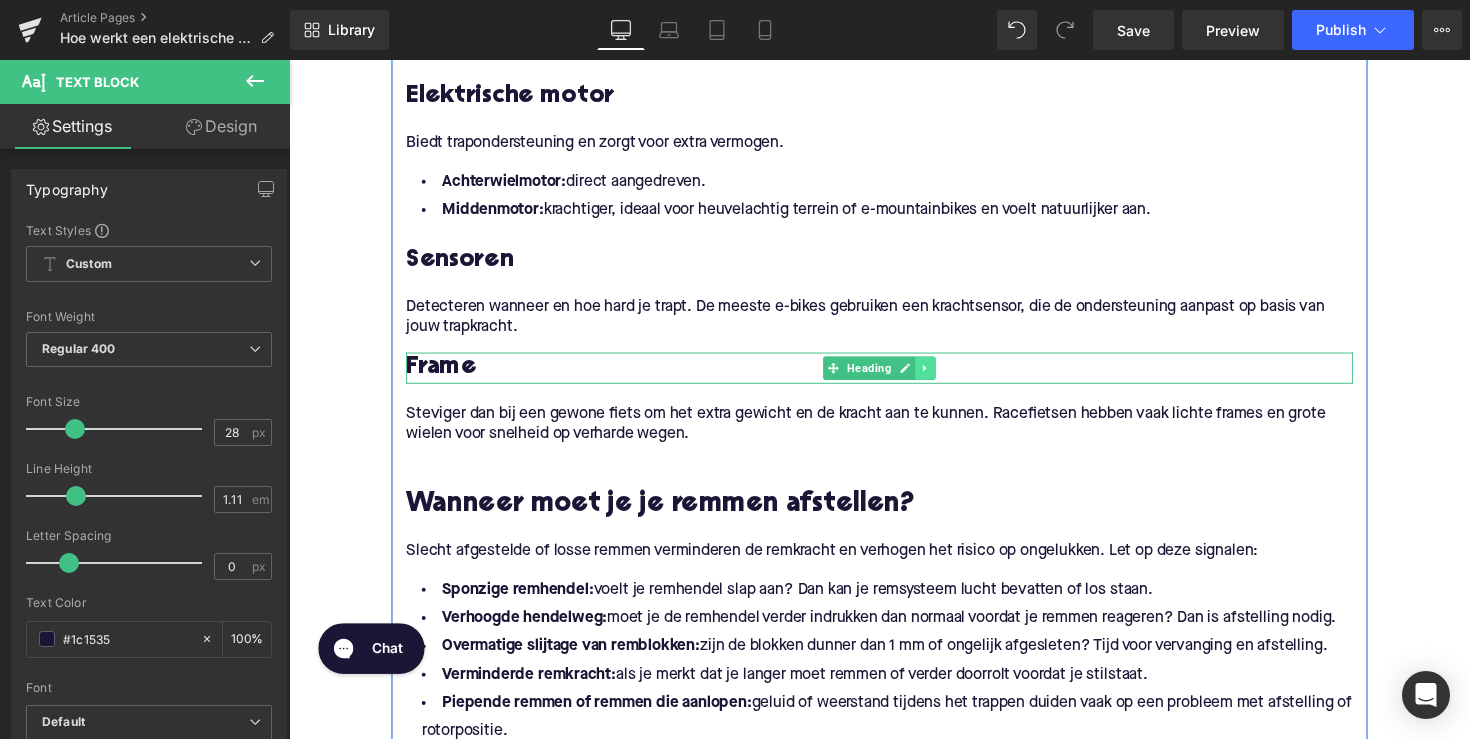 click 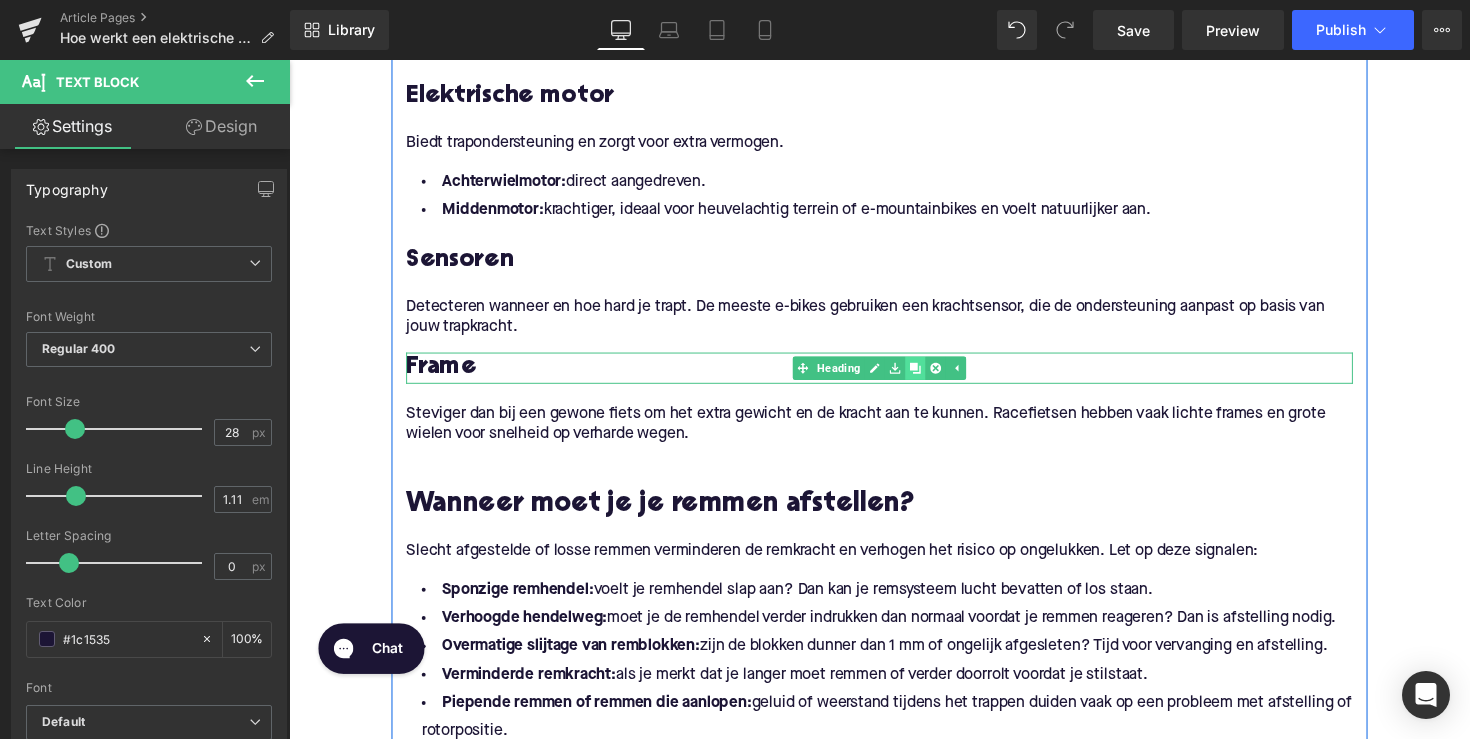click at bounding box center (930, 376) 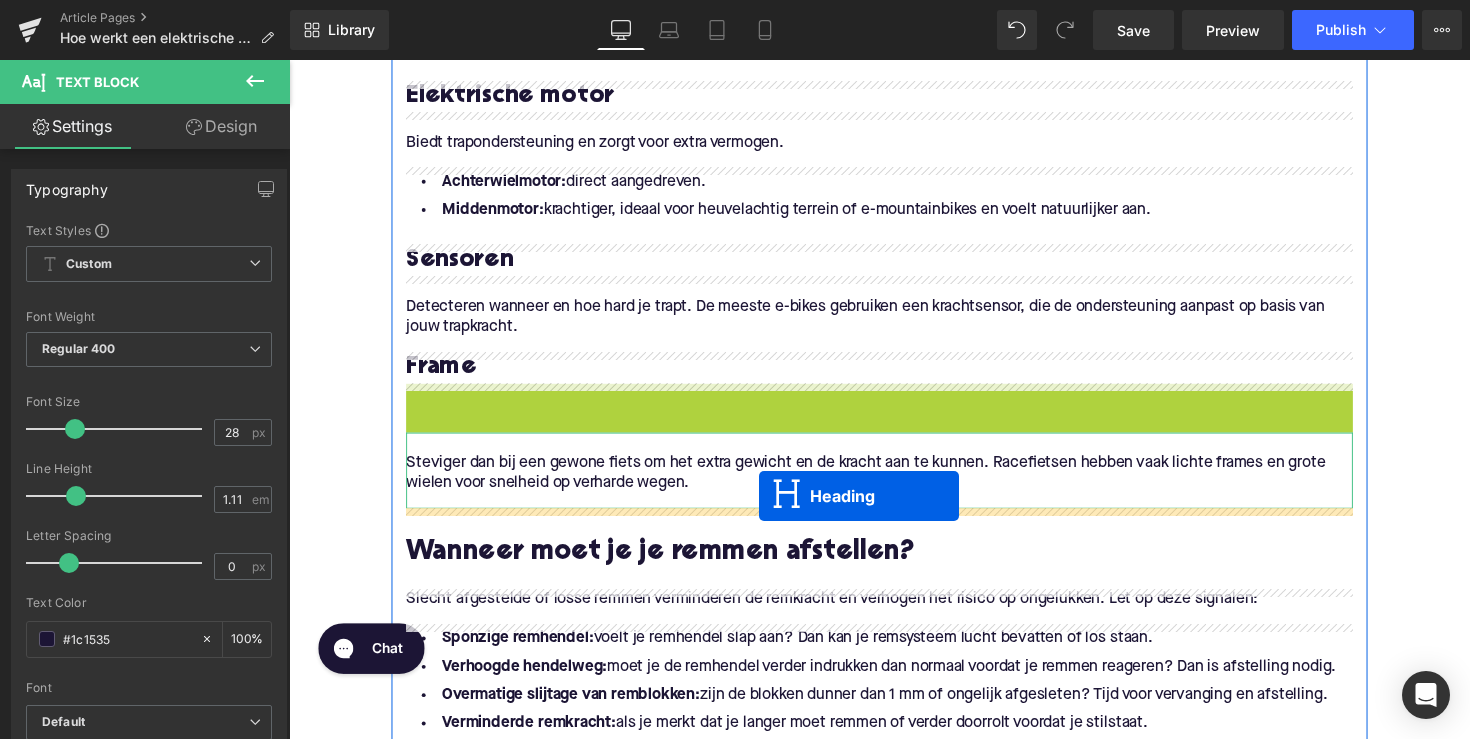 drag, startPoint x: 841, startPoint y: 412, endPoint x: 771, endPoint y: 507, distance: 118.004234 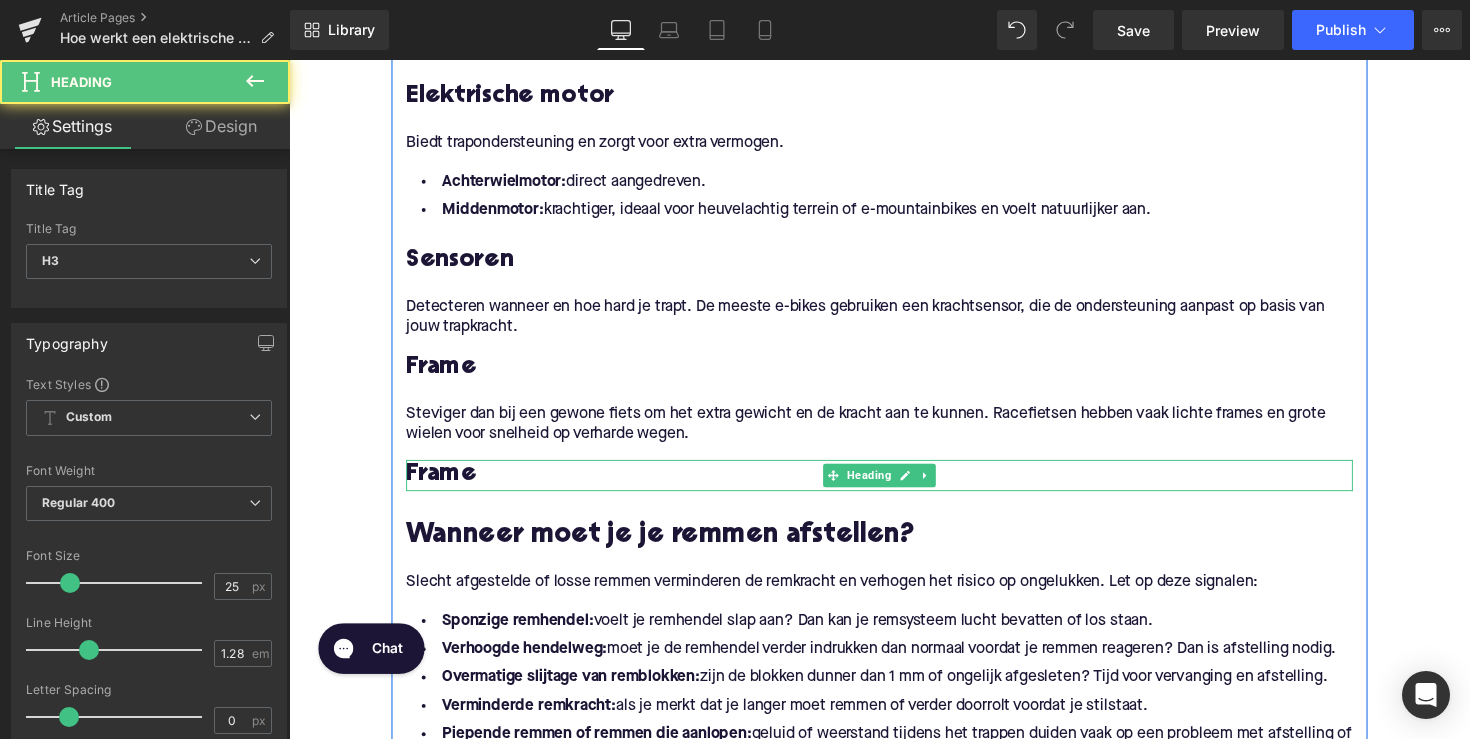 click on "Frame" at bounding box center (894, 486) 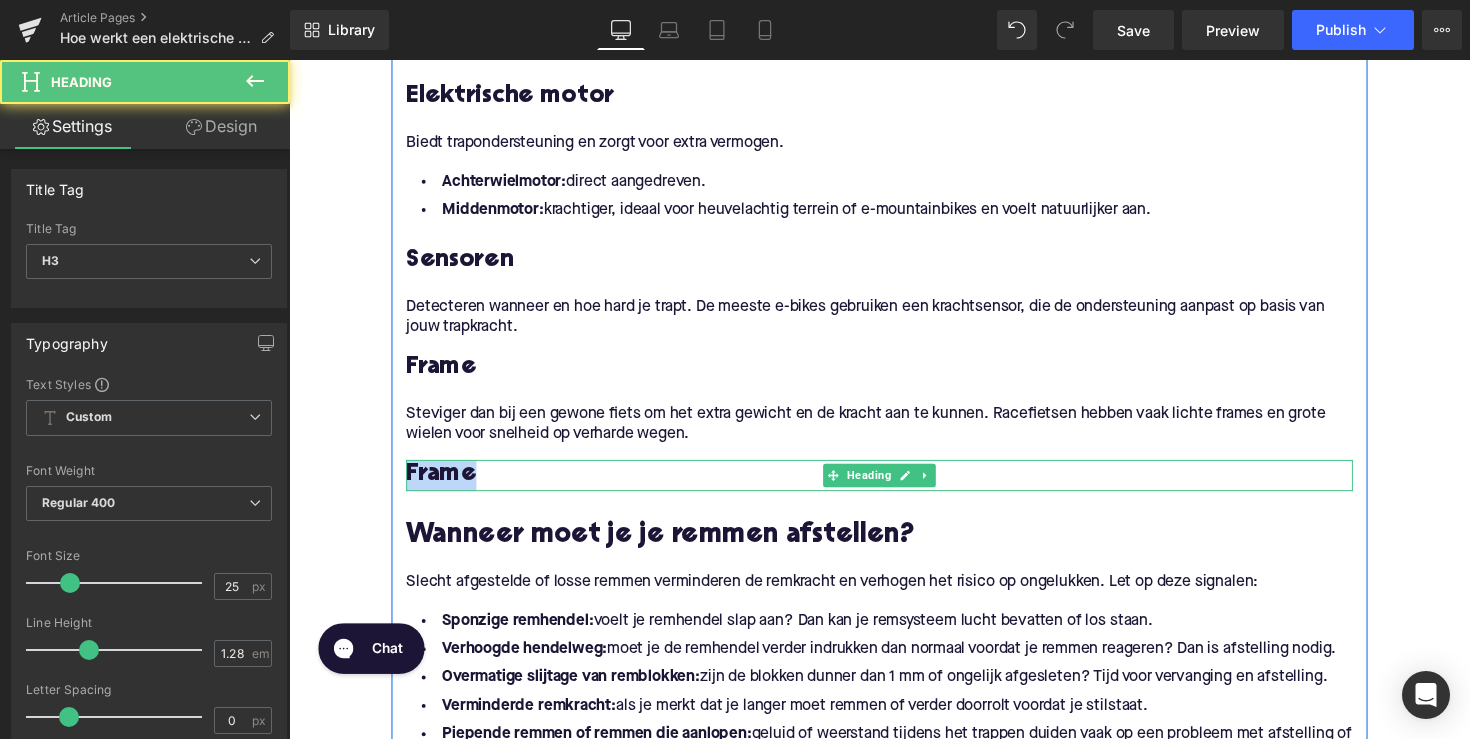 click on "Frame" at bounding box center [894, 486] 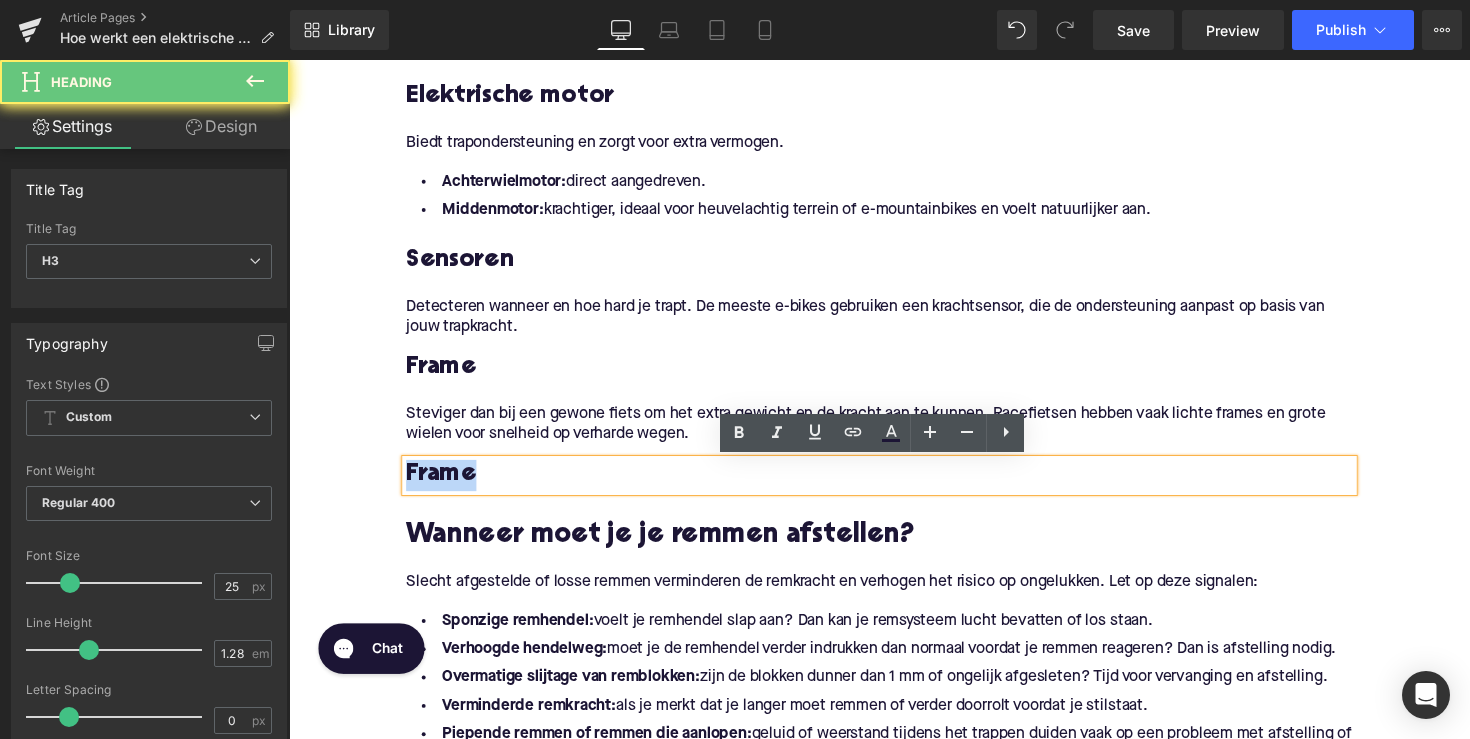 paste 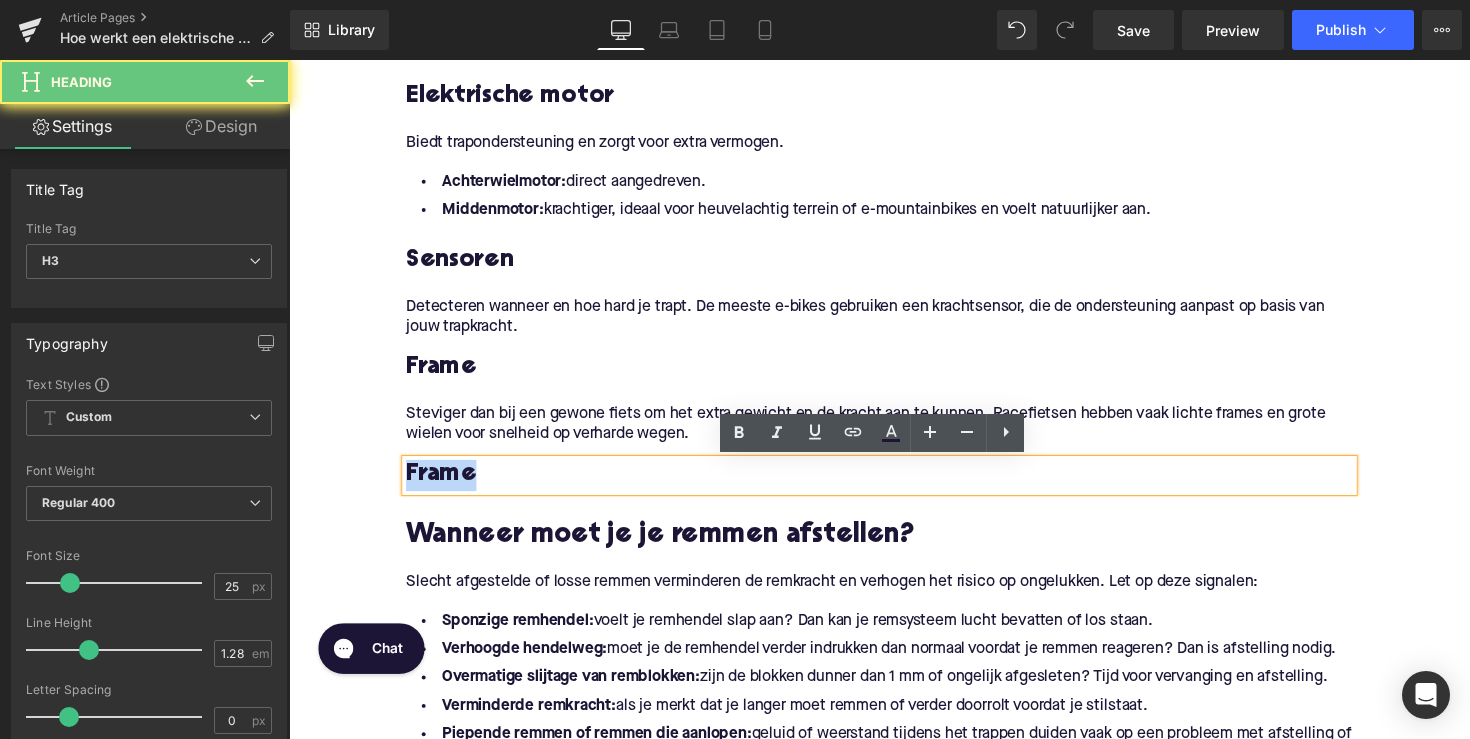 type 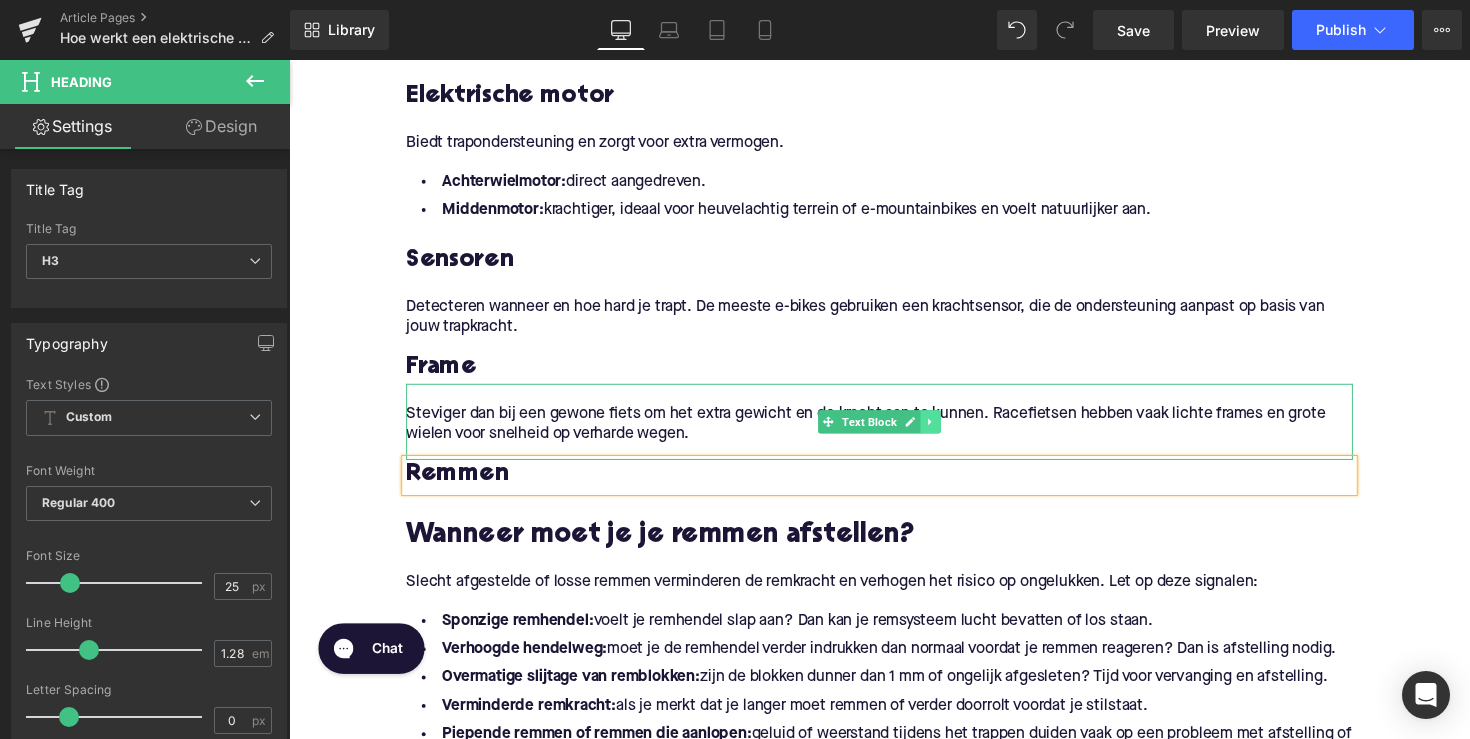 click 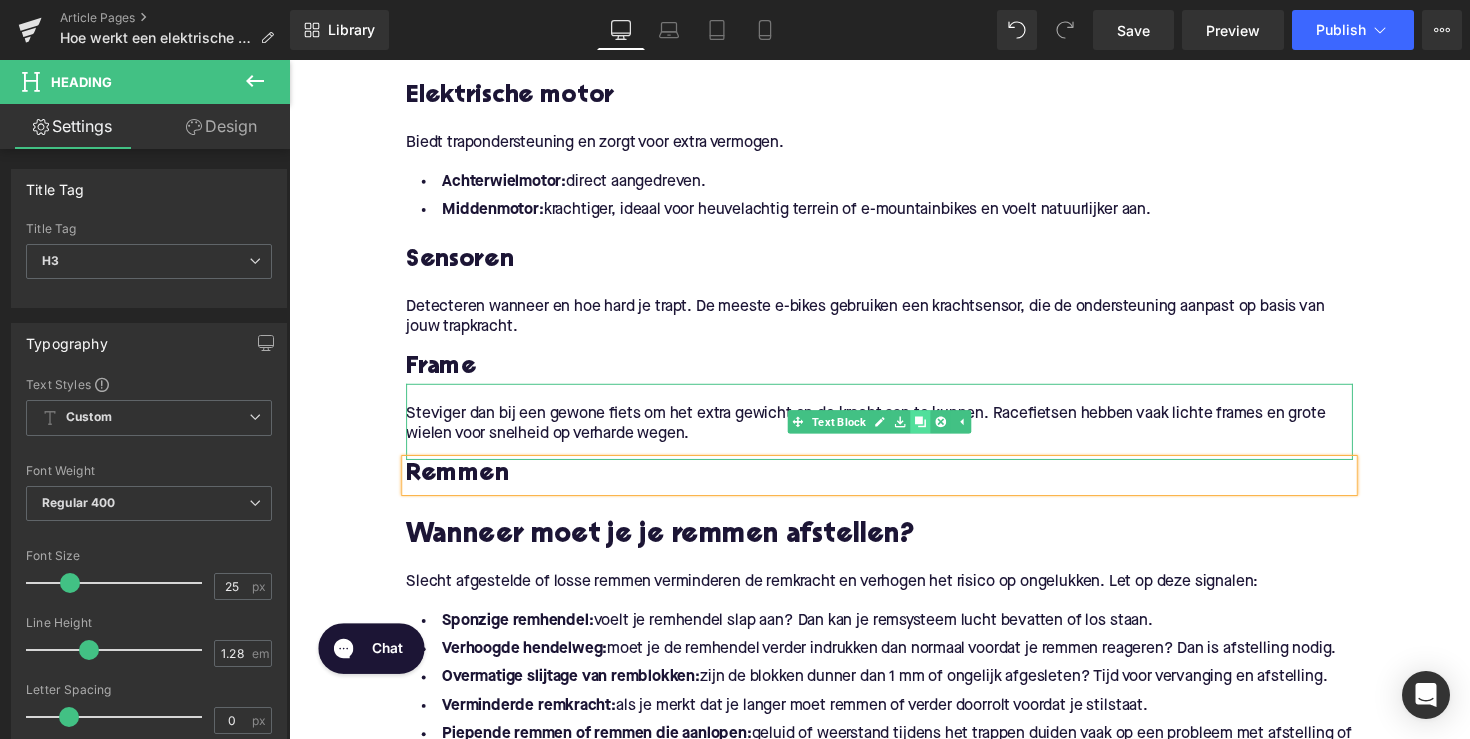 click 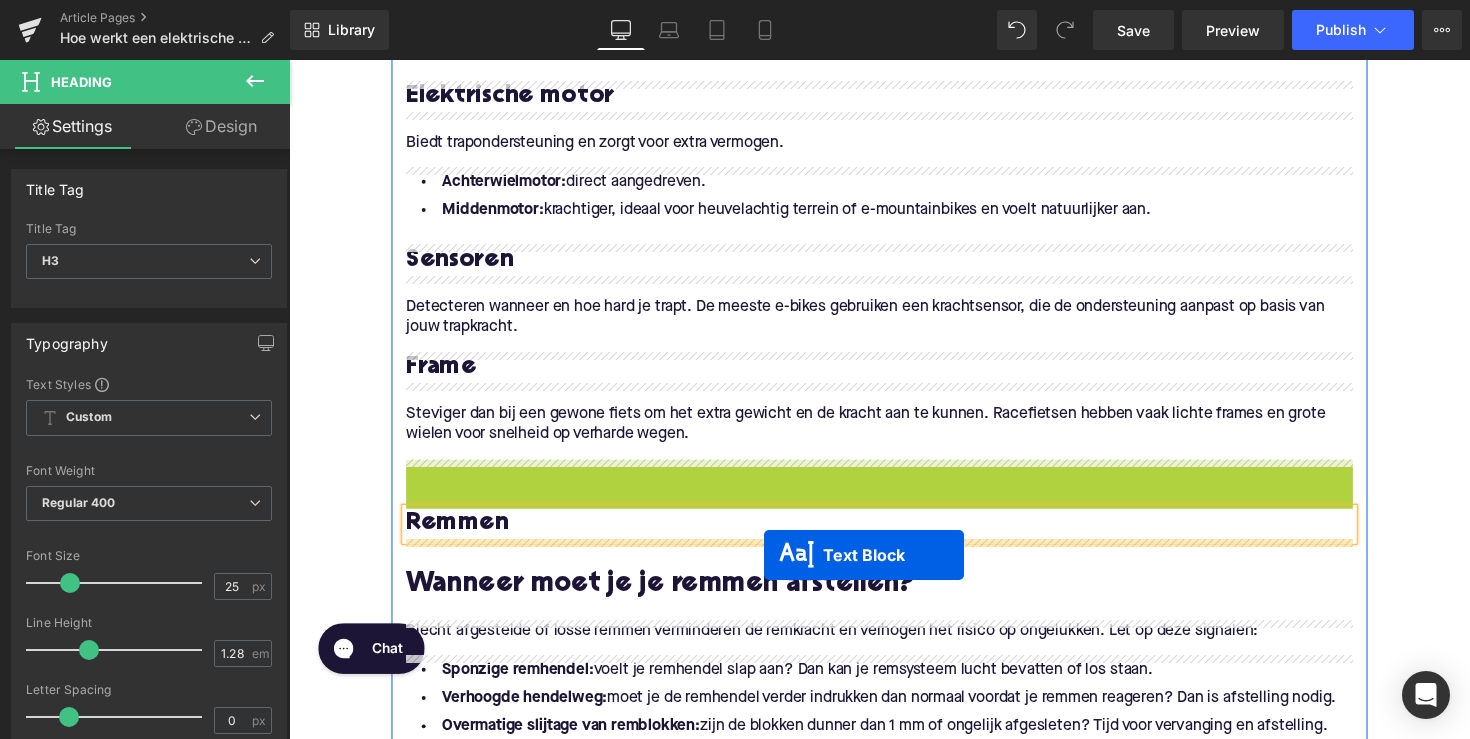 drag, startPoint x: 836, startPoint y: 510, endPoint x: 776, endPoint y: 567, distance: 82.75868 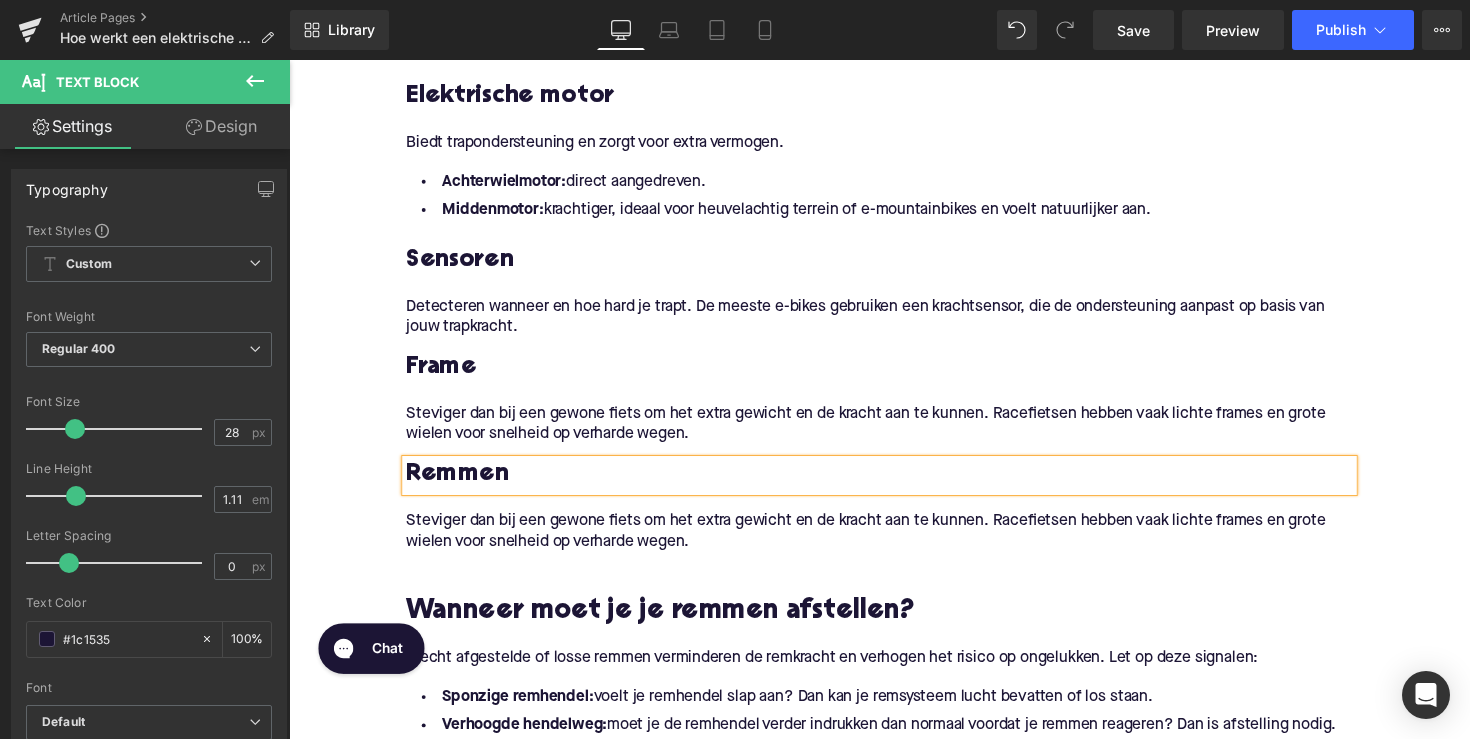 click on "Steviger dan bij een gewone fiets om het extra gewicht en de kracht aan te kunnen. Racefietsen hebben vaak lichte frames en grote wielen voor snelheid op verharde wegen." at bounding box center [894, 544] 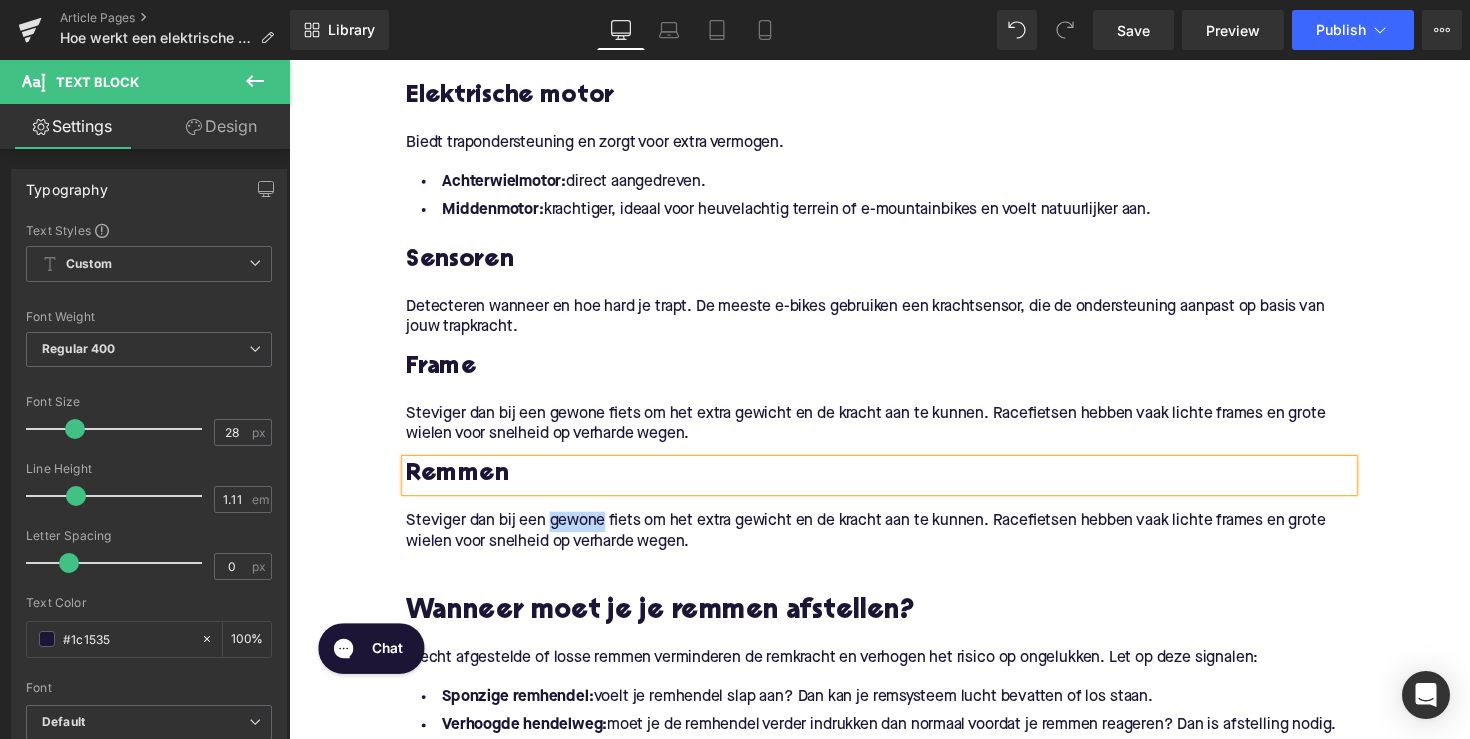 click on "Steviger dan bij een gewone fiets om het extra gewicht en de kracht aan te kunnen. Racefietsen hebben vaak lichte frames en grote wielen voor snelheid op verharde wegen." at bounding box center [894, 544] 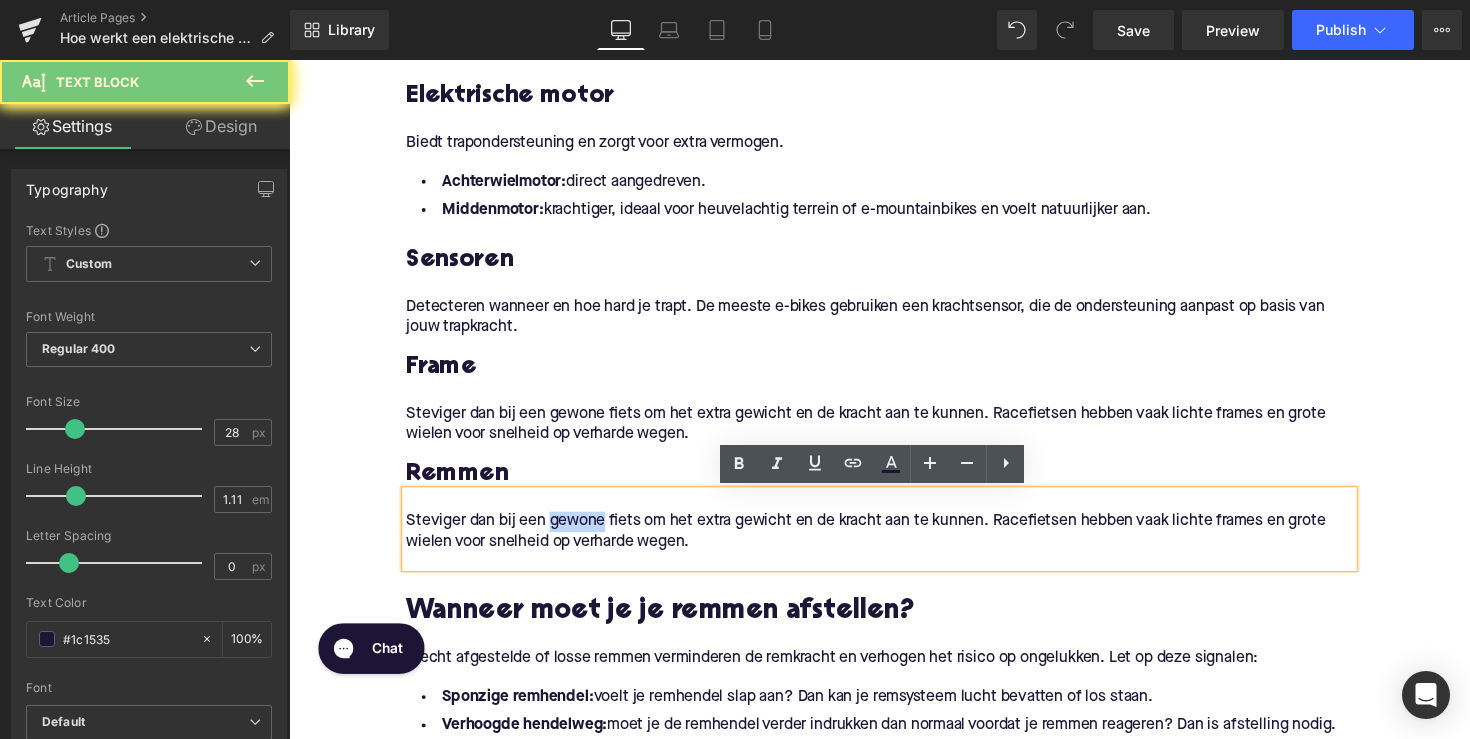 click on "Steviger dan bij een gewone fiets om het extra gewicht en de kracht aan te kunnen. Racefietsen hebben vaak lichte frames en grote wielen voor snelheid op verharde wegen." at bounding box center (894, 544) 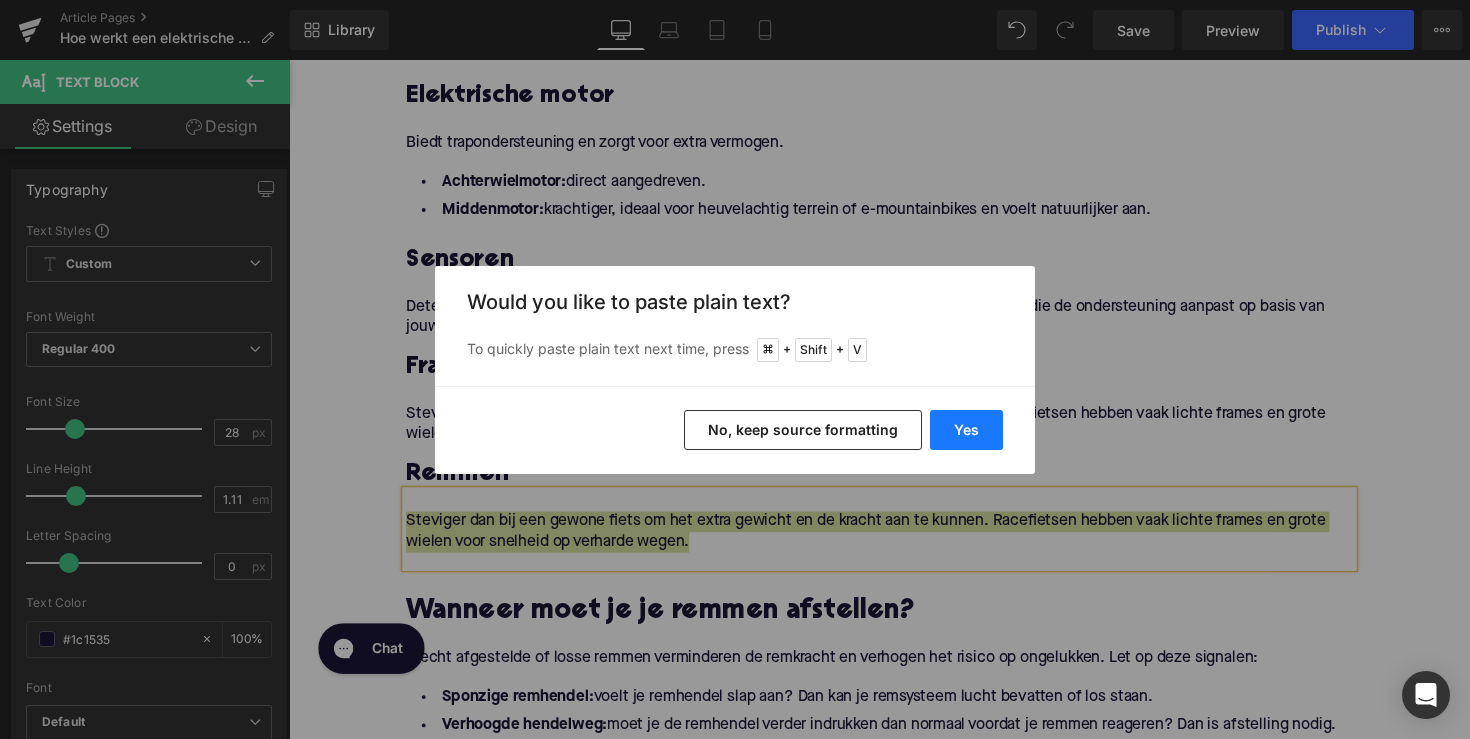 click on "Yes" at bounding box center (966, 430) 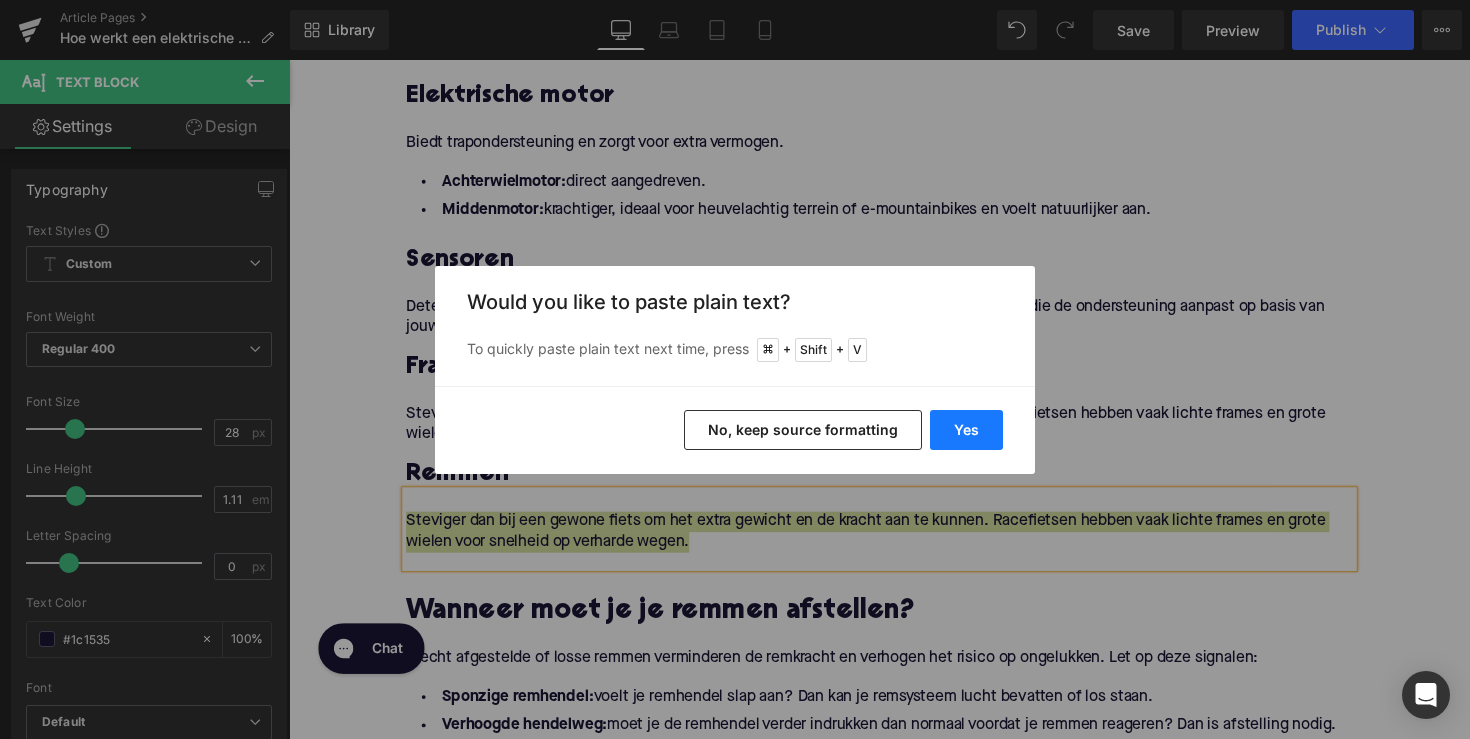 type 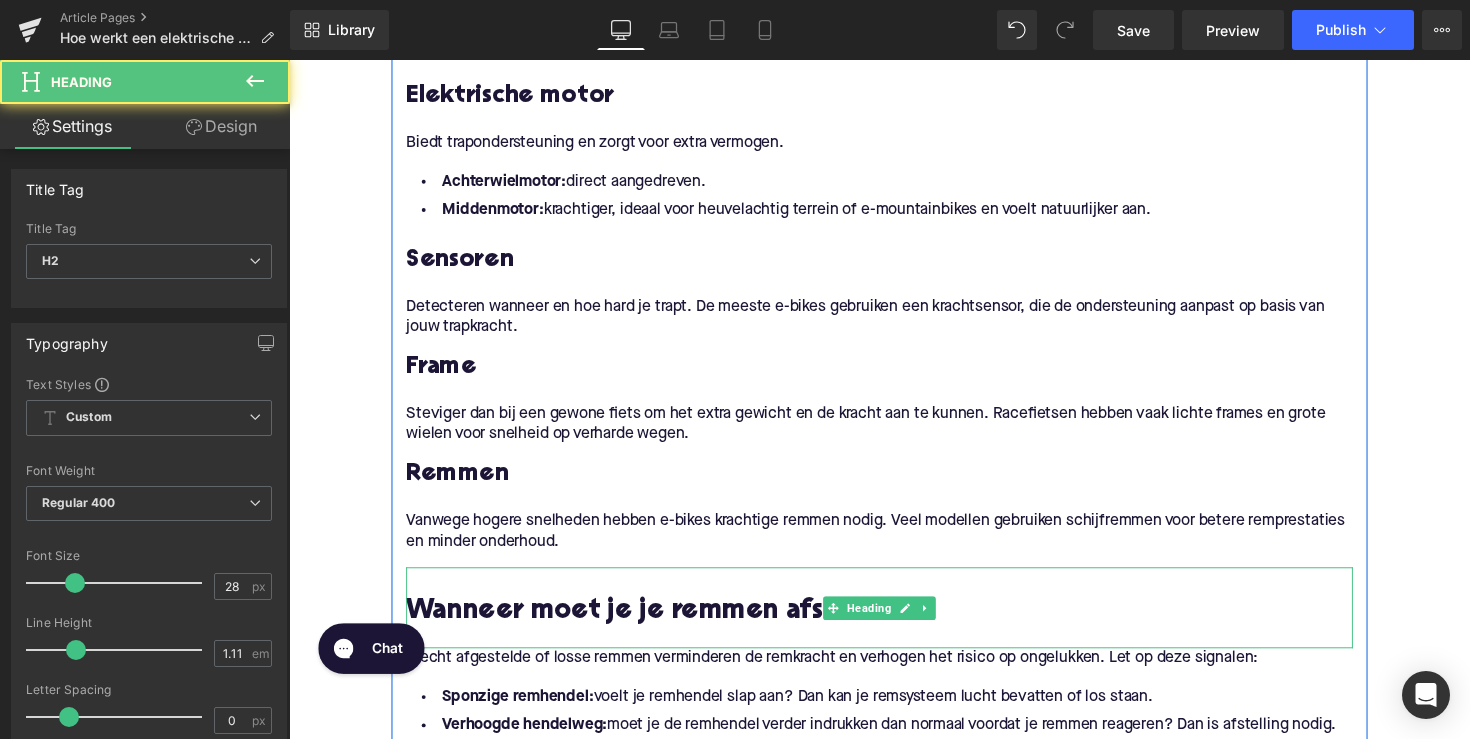 click on "Wanneer moet je je remmen afstellen?" at bounding box center [894, 626] 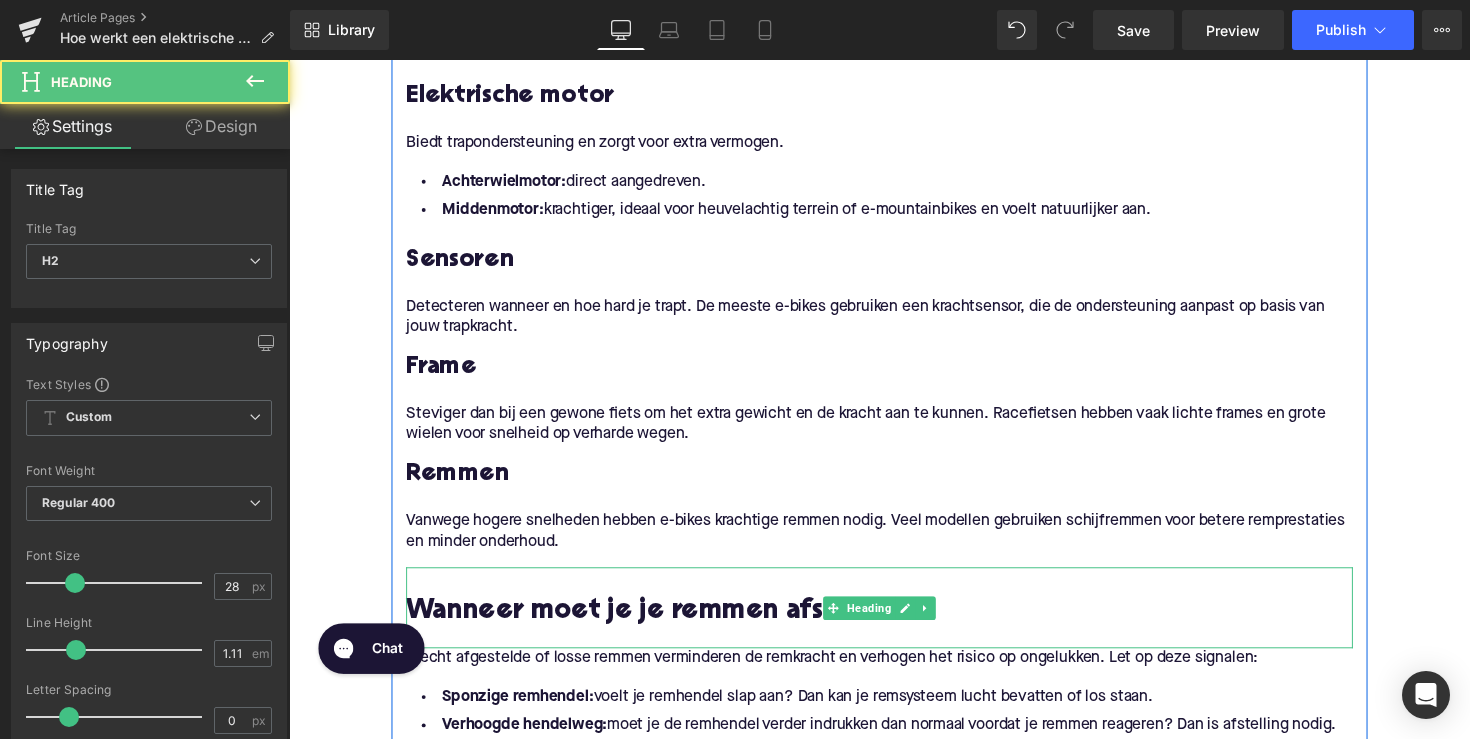 click on "Wanneer moet je je remmen afstellen?" at bounding box center (894, 626) 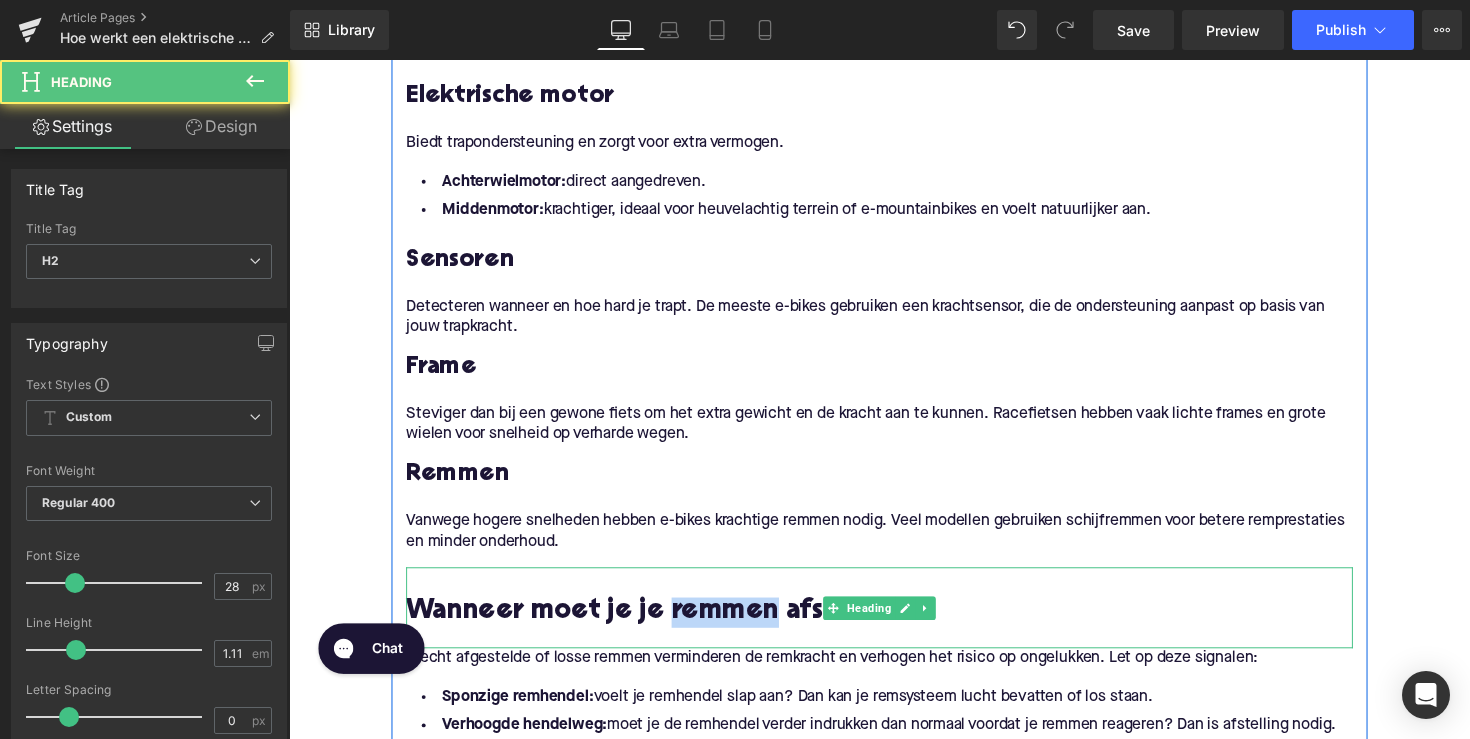 click on "Wanneer moet je je remmen afstellen?" at bounding box center (894, 626) 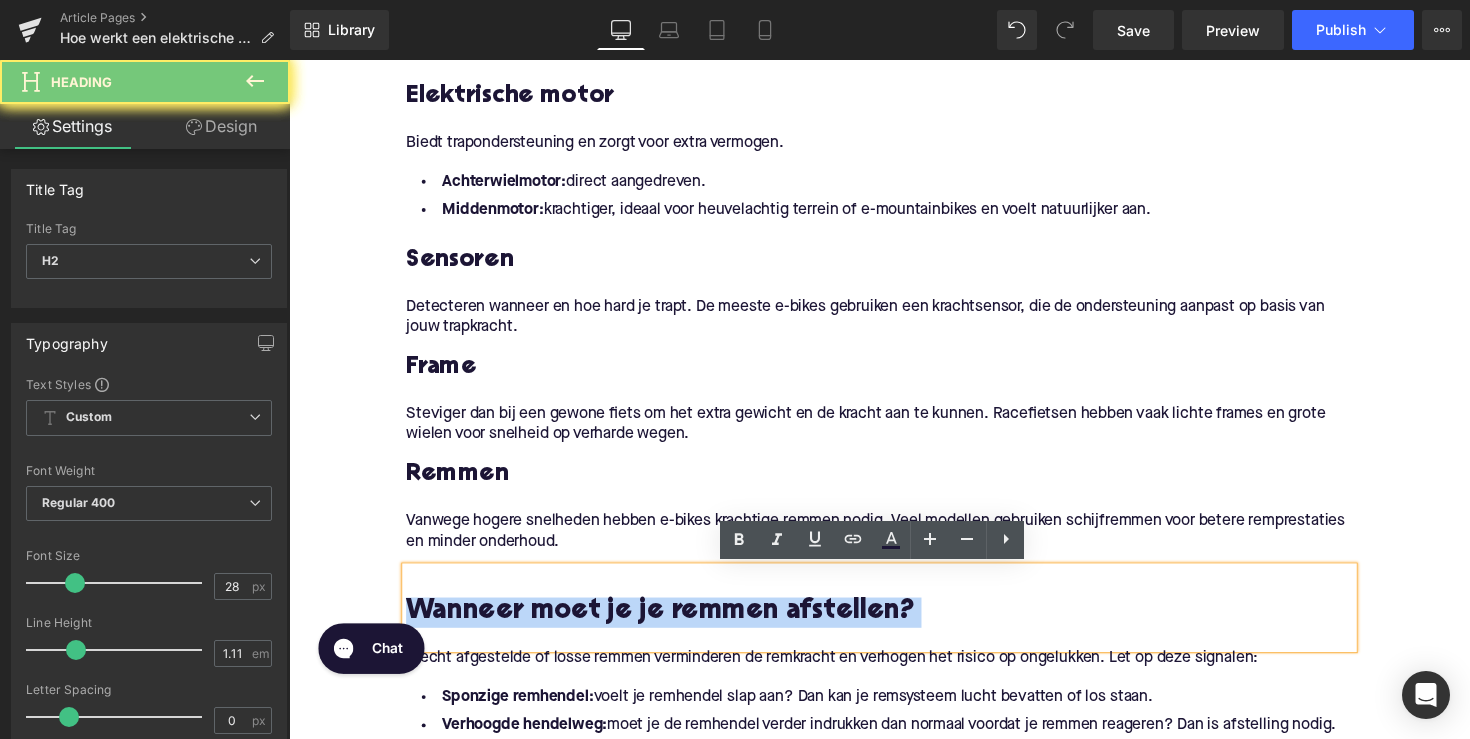 paste 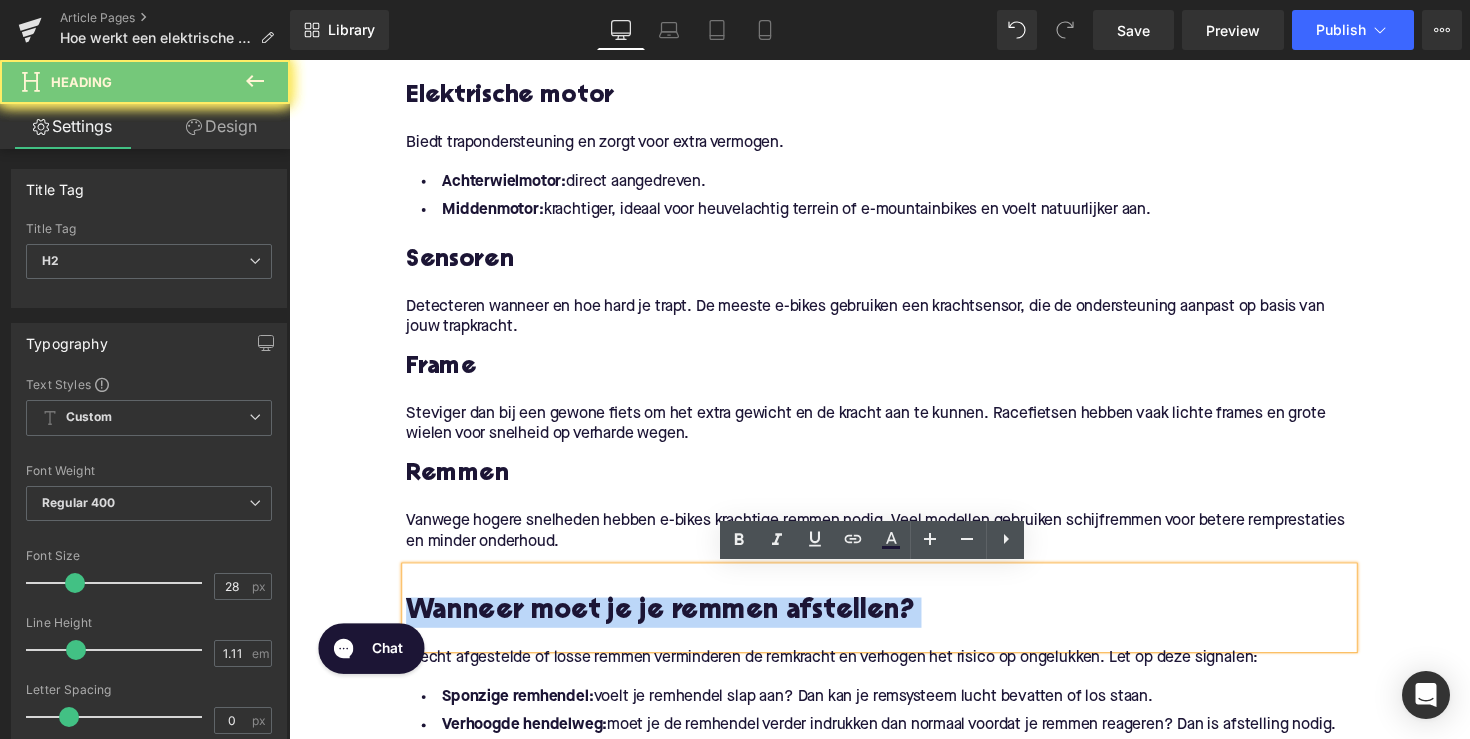 type 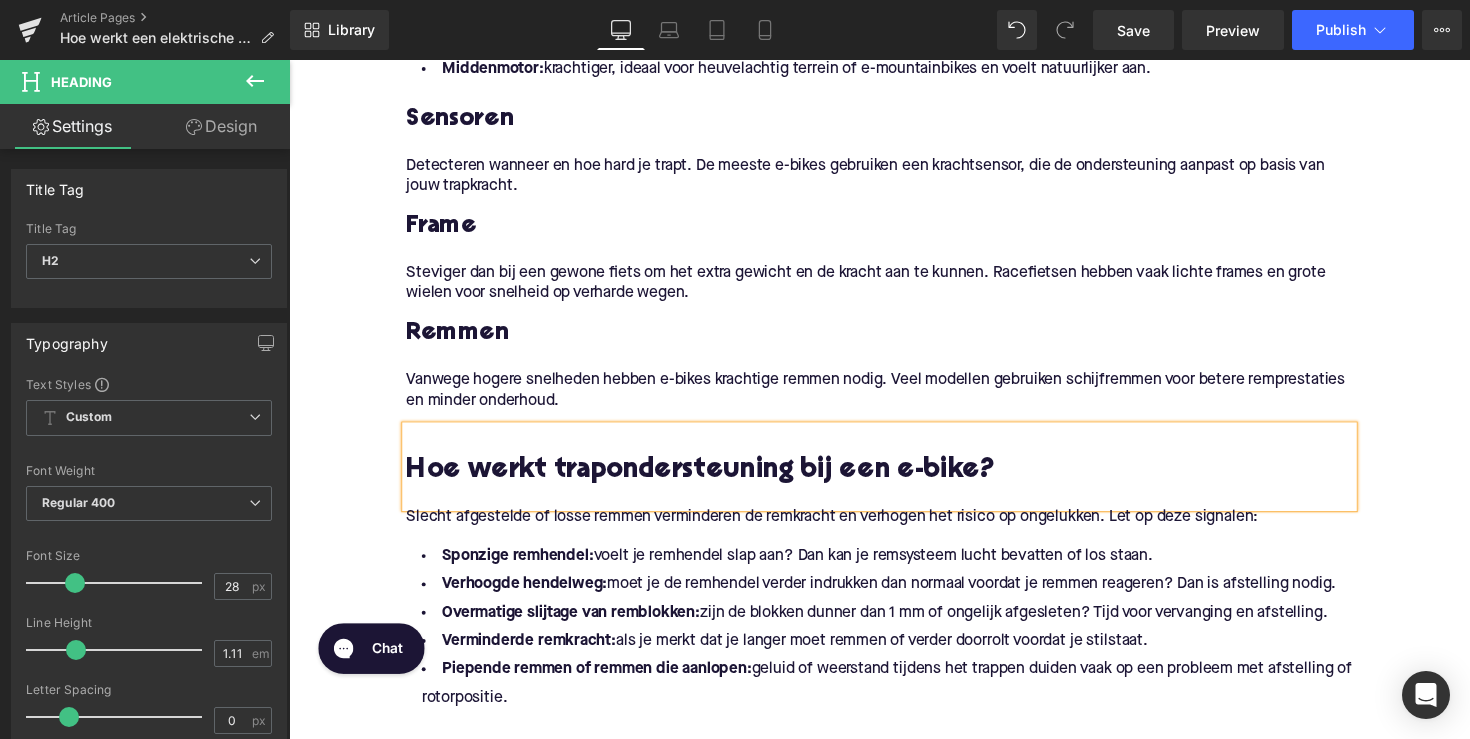 scroll, scrollTop: 1344, scrollLeft: 0, axis: vertical 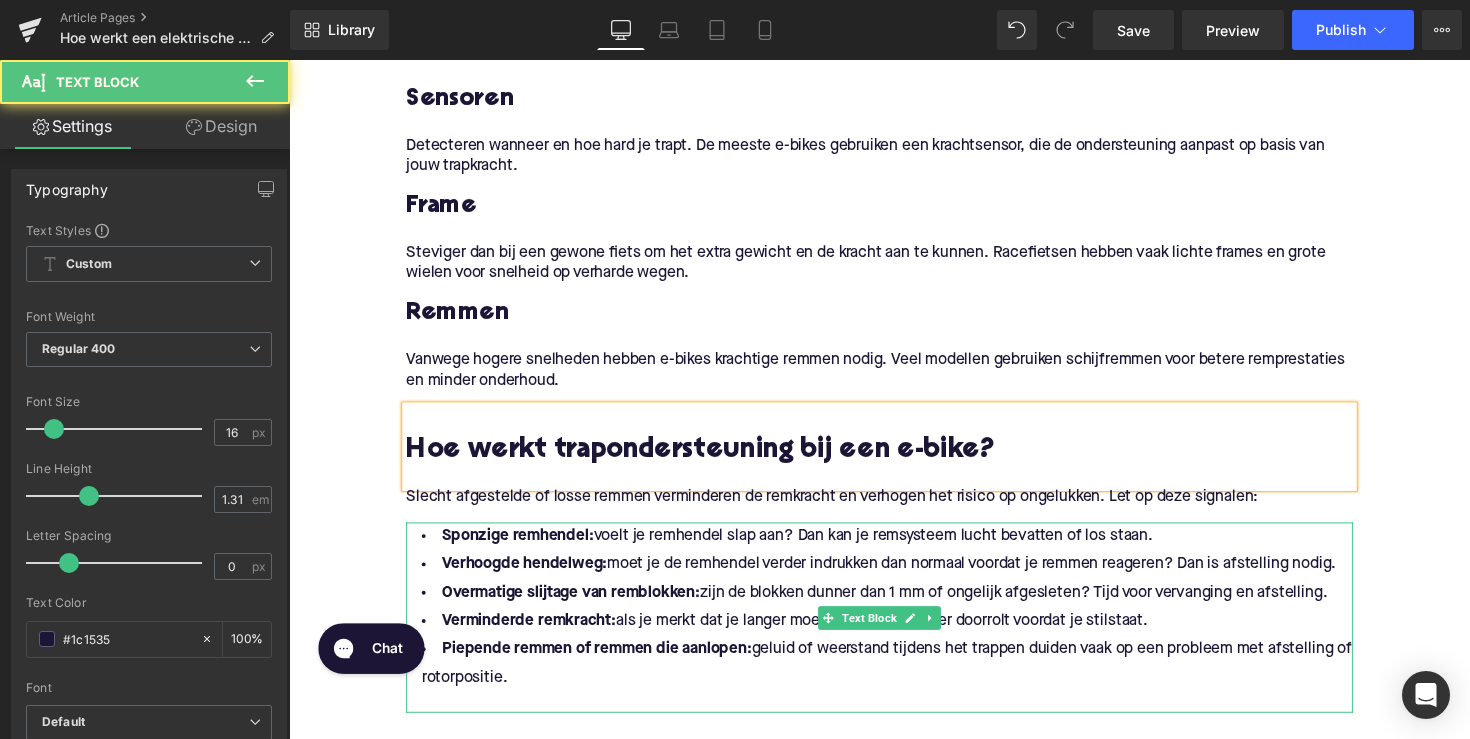 click on "Verminderde remkracht:  als je merkt dat je langer moet remmen of verder doorrolt voordat je stilstaat." at bounding box center (894, 635) 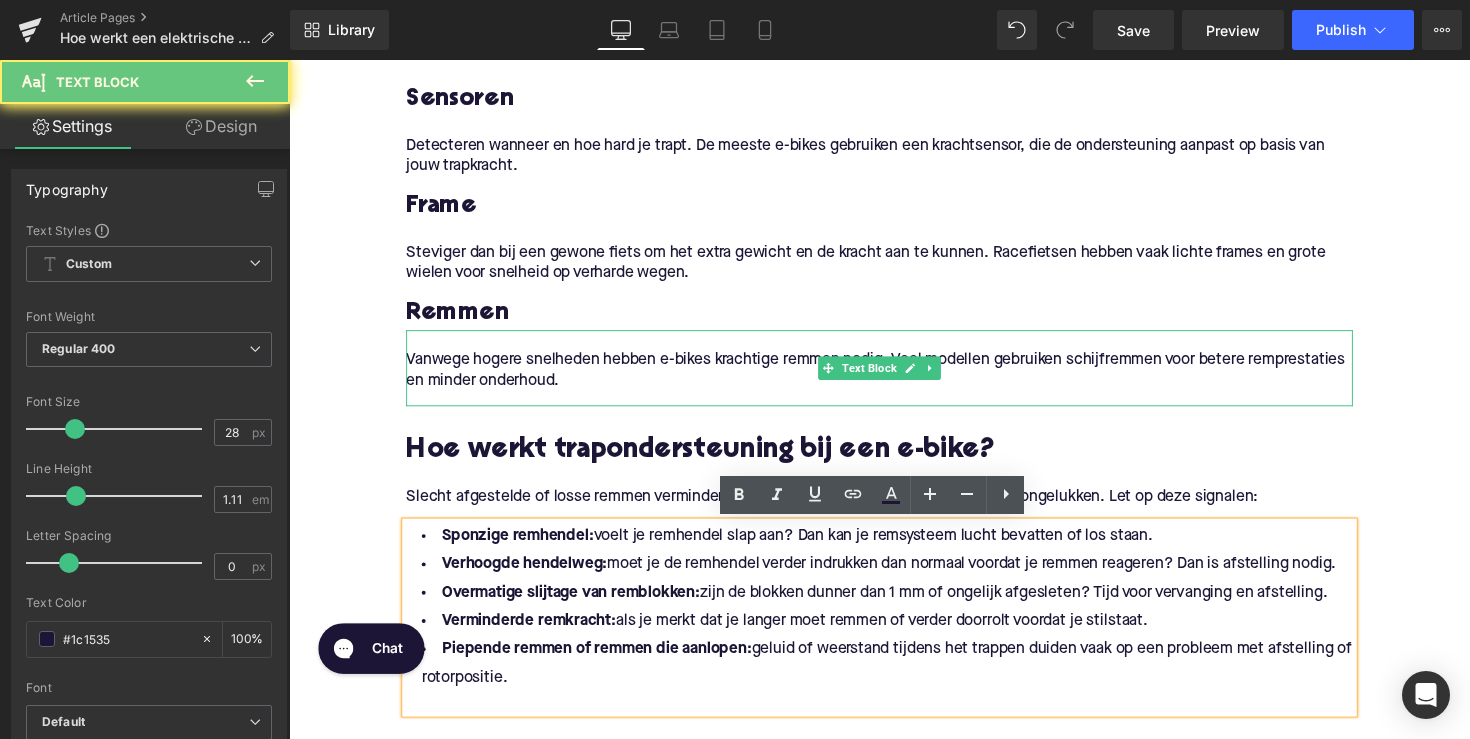 click on "Vanwege hogere snelheden hebben e-bikes krachtige remmen nodig. Veel modellen gebruiken schijfremmen voor betere remprestaties en minder onderhoud. Text Block" at bounding box center (894, 376) 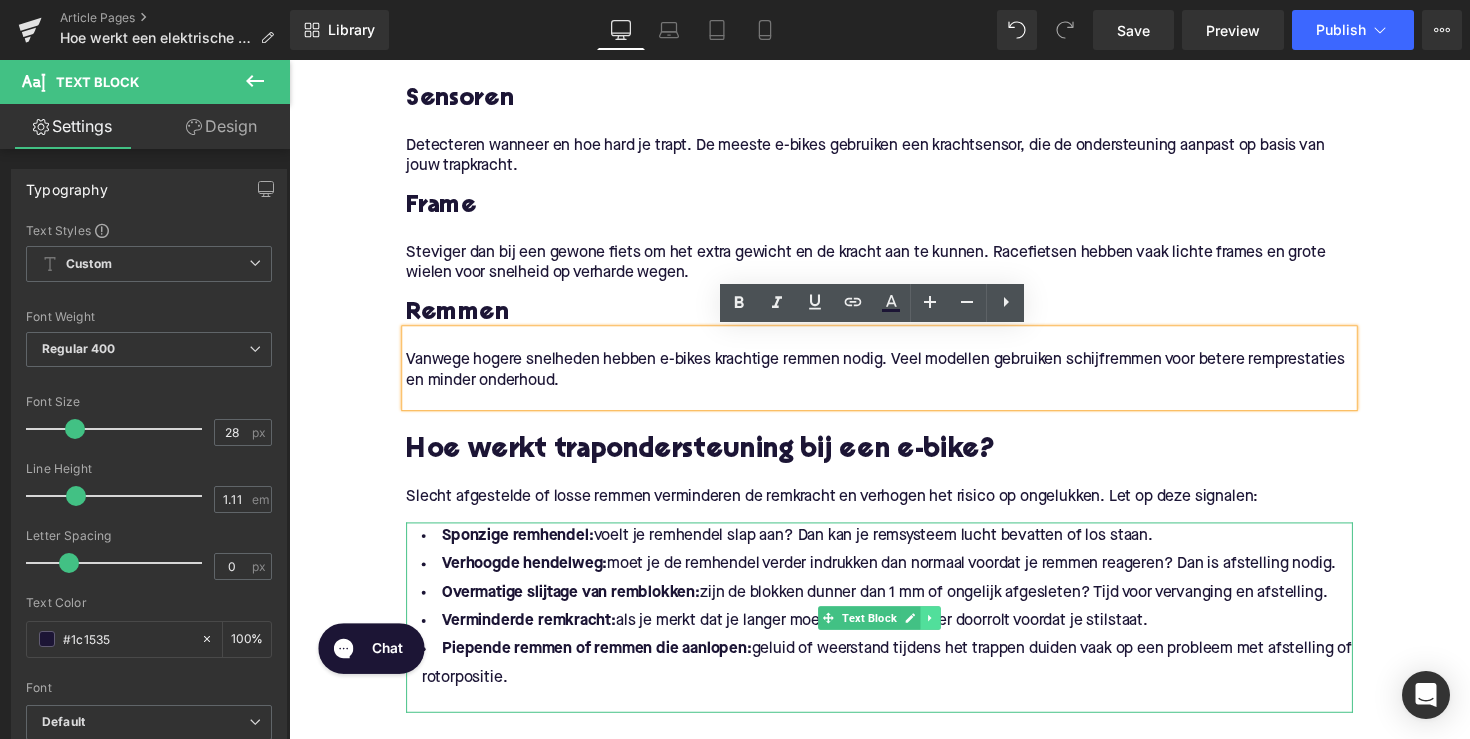 click at bounding box center (946, 632) 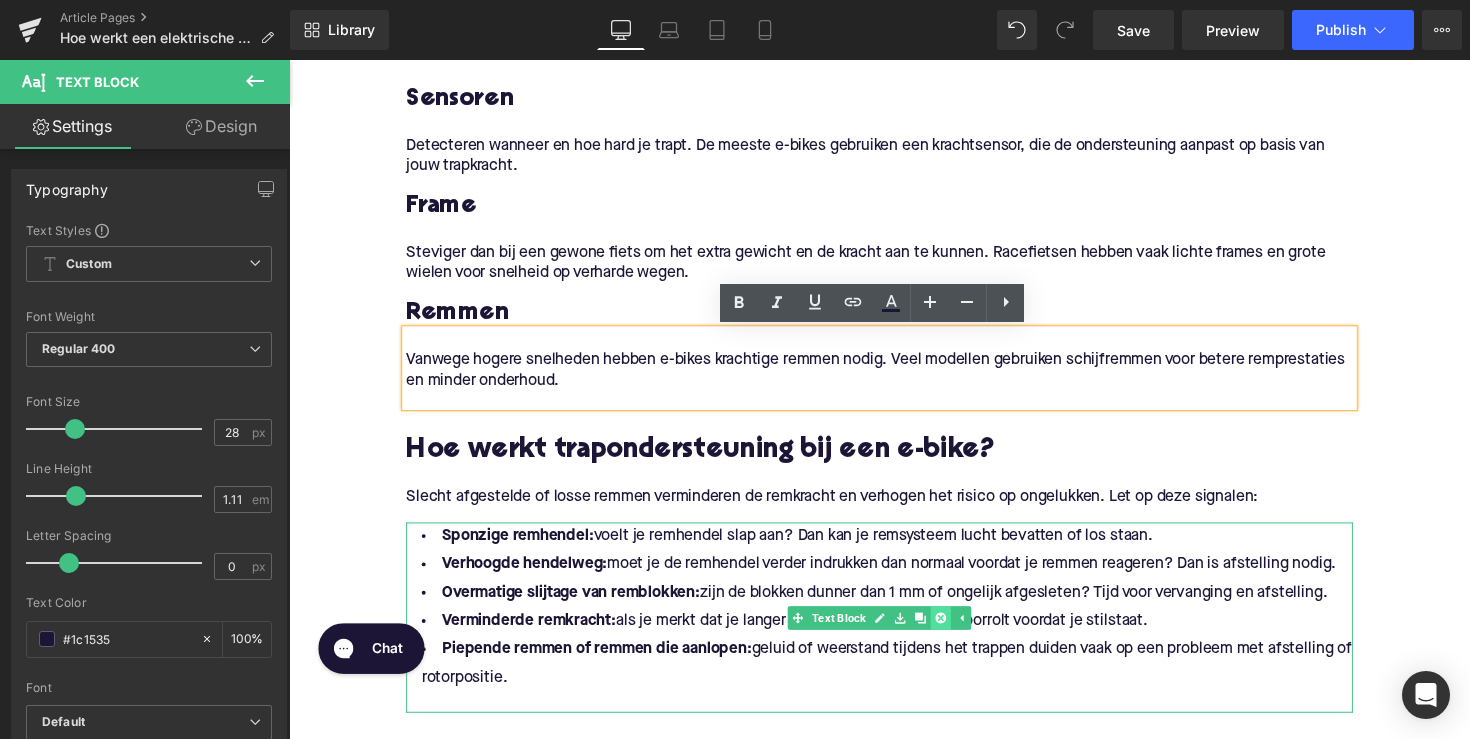 click 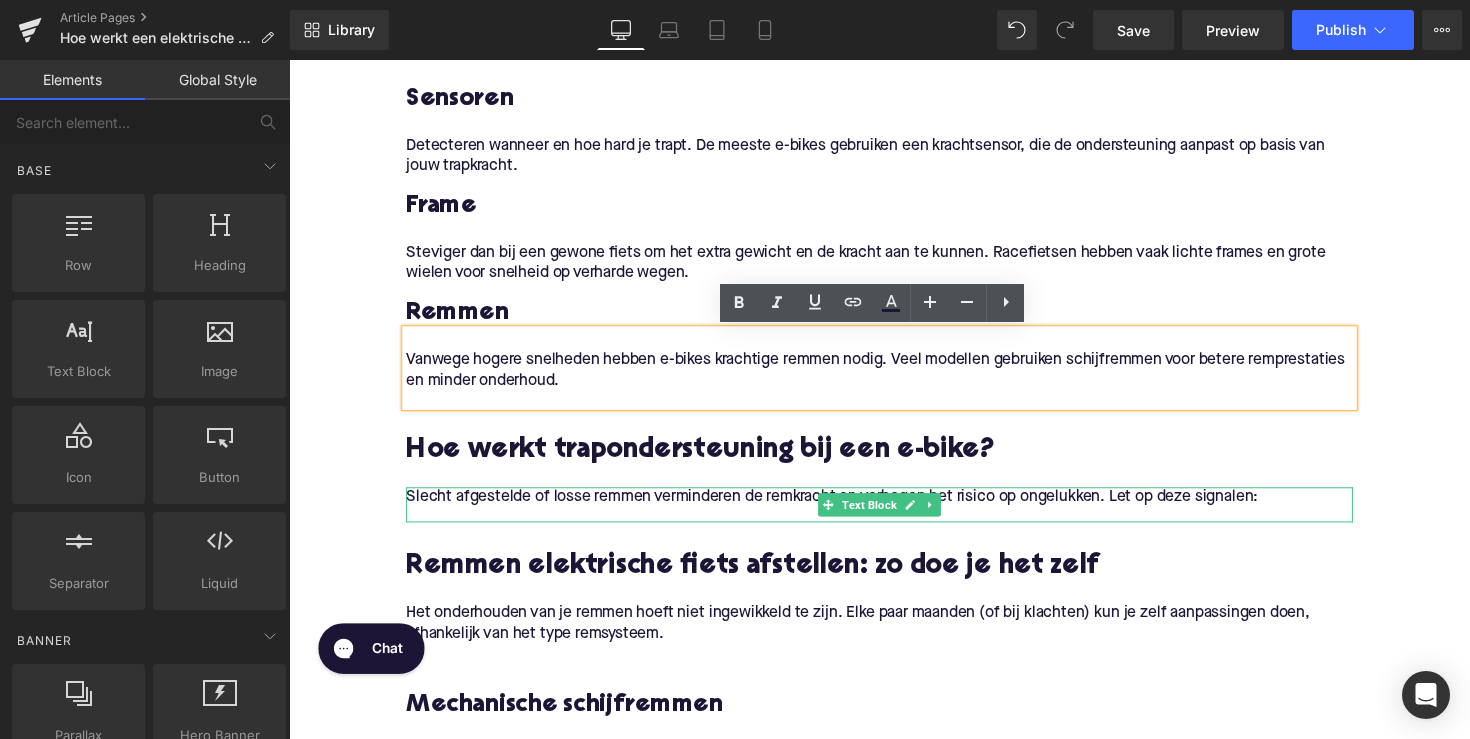 click on "Slecht afgestelde of losse remmen verminderen de remkracht en verhogen het risico op ongelukken. Let op deze signalen:" at bounding box center (894, 508) 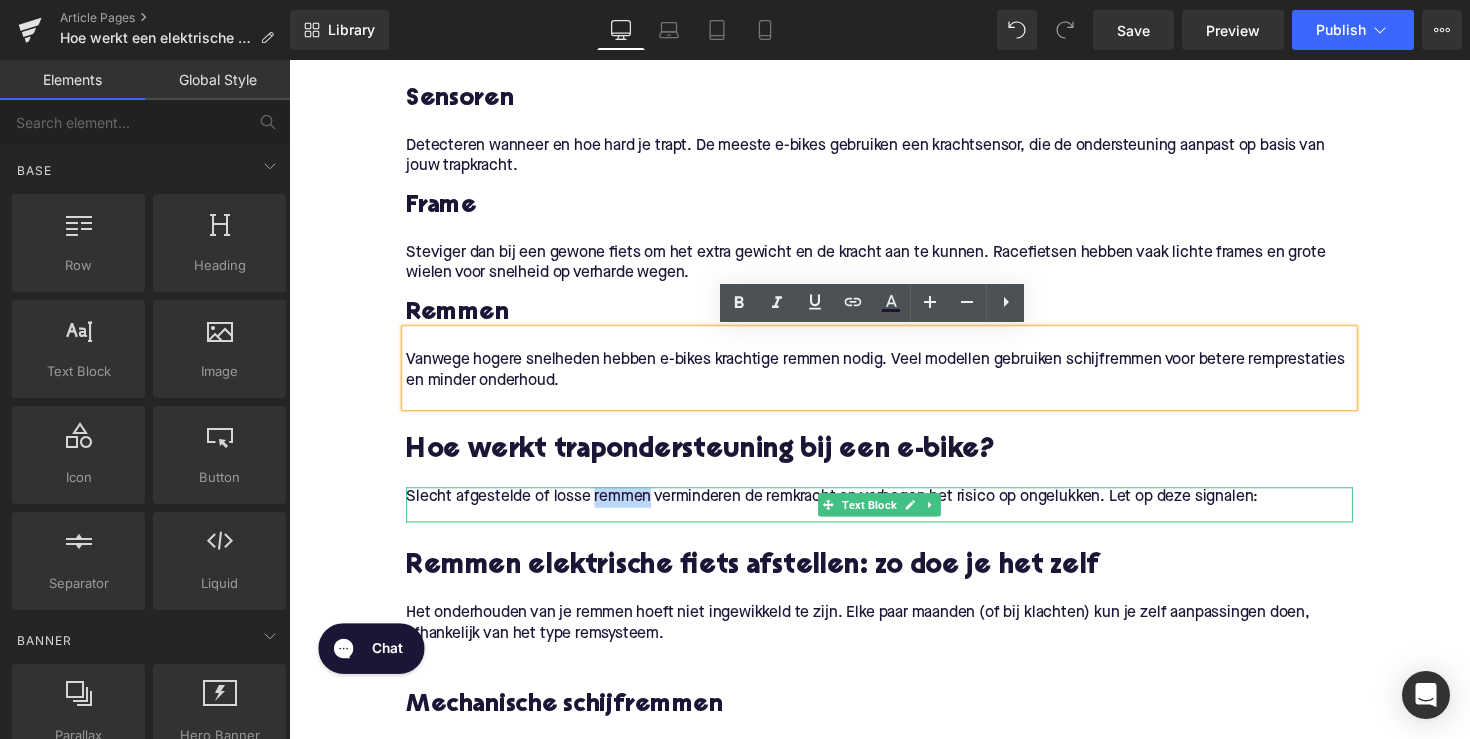 click on "Slecht afgestelde of losse remmen verminderen de remkracht en verhogen het risico op ongelukken. Let op deze signalen:" at bounding box center (894, 508) 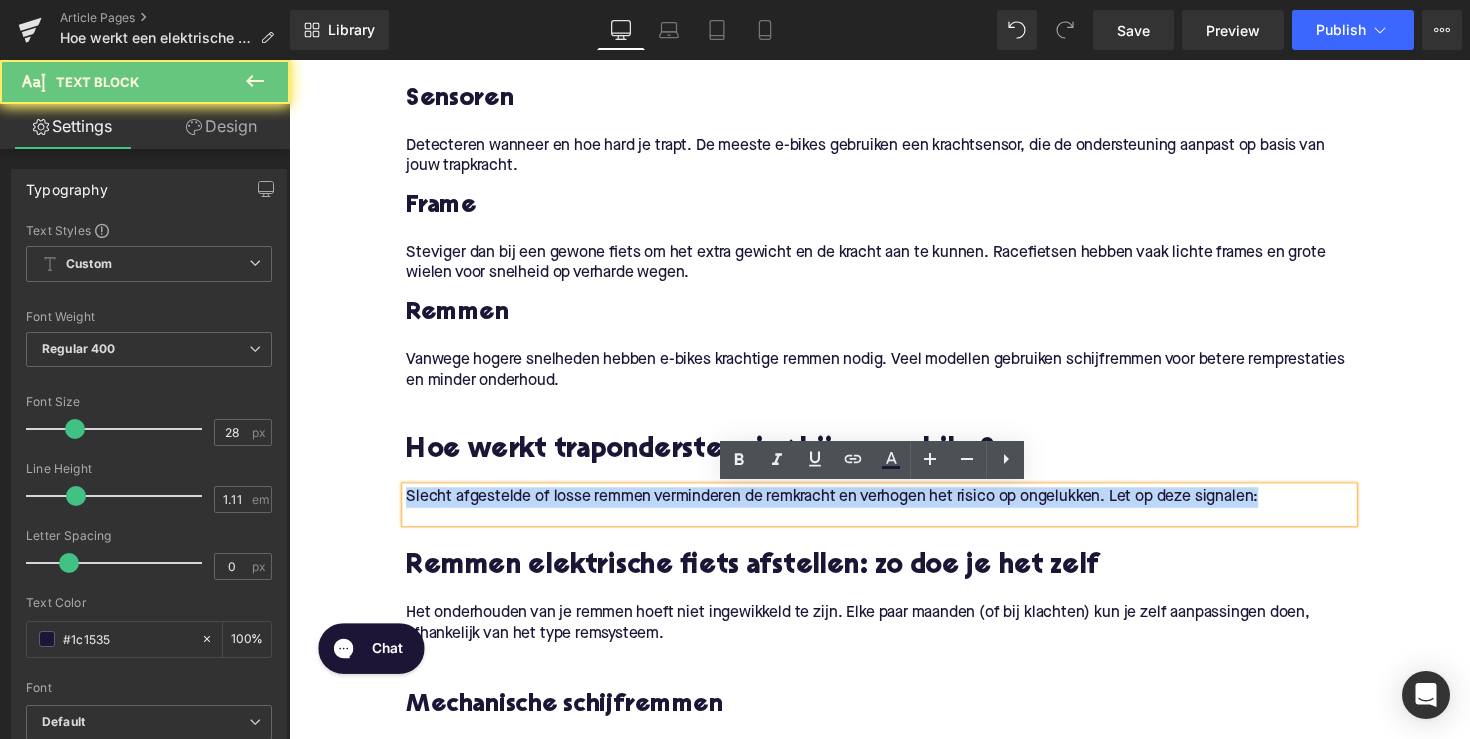 click on "Slecht afgestelde of losse remmen verminderen de remkracht en verhogen het risico op ongelukken. Let op deze signalen:" at bounding box center (894, 508) 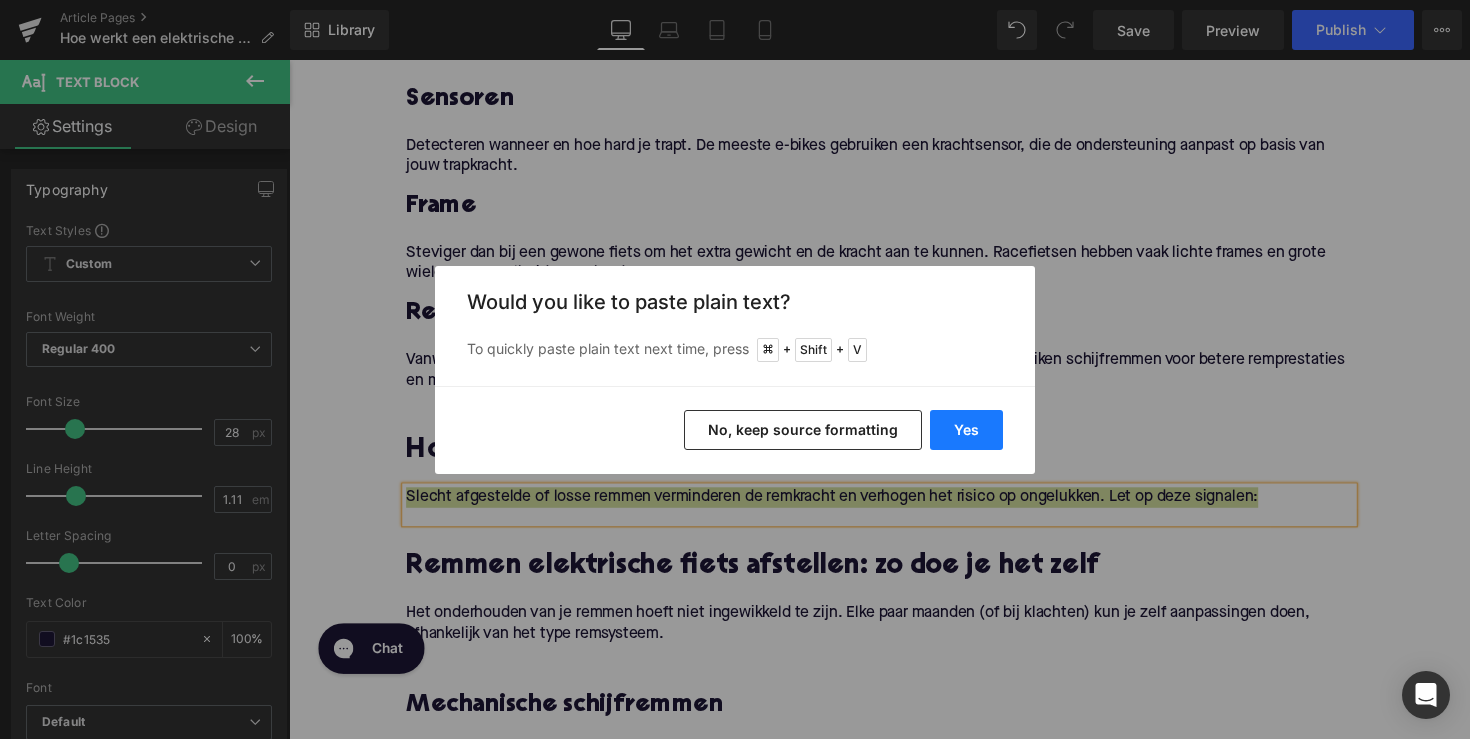 click on "Yes" at bounding box center [966, 430] 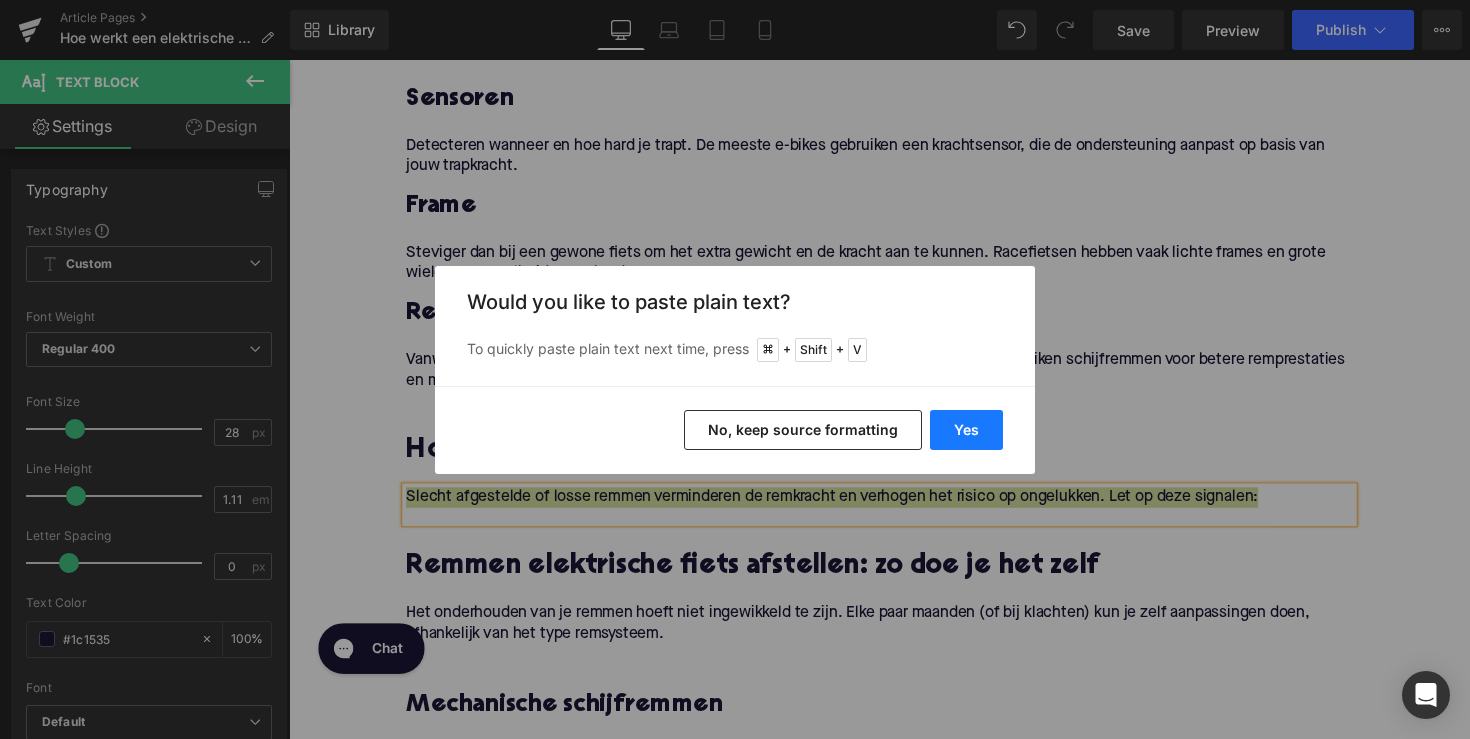type 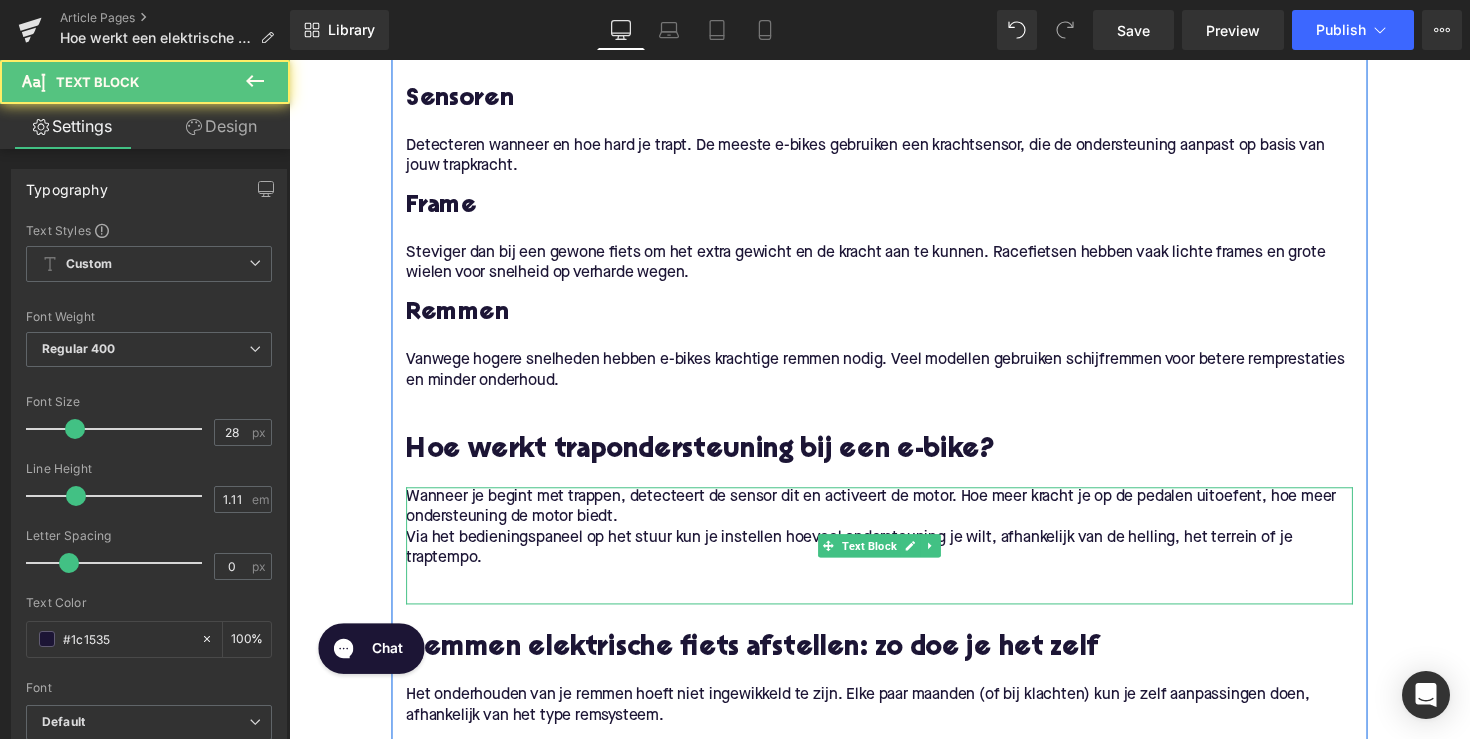 click on "Via het bedieningspaneel op het stuur kun je instellen hoeveel ondersteuning je wilt, afhankelijk van de helling, het terrein of je traptempo." at bounding box center (894, 561) 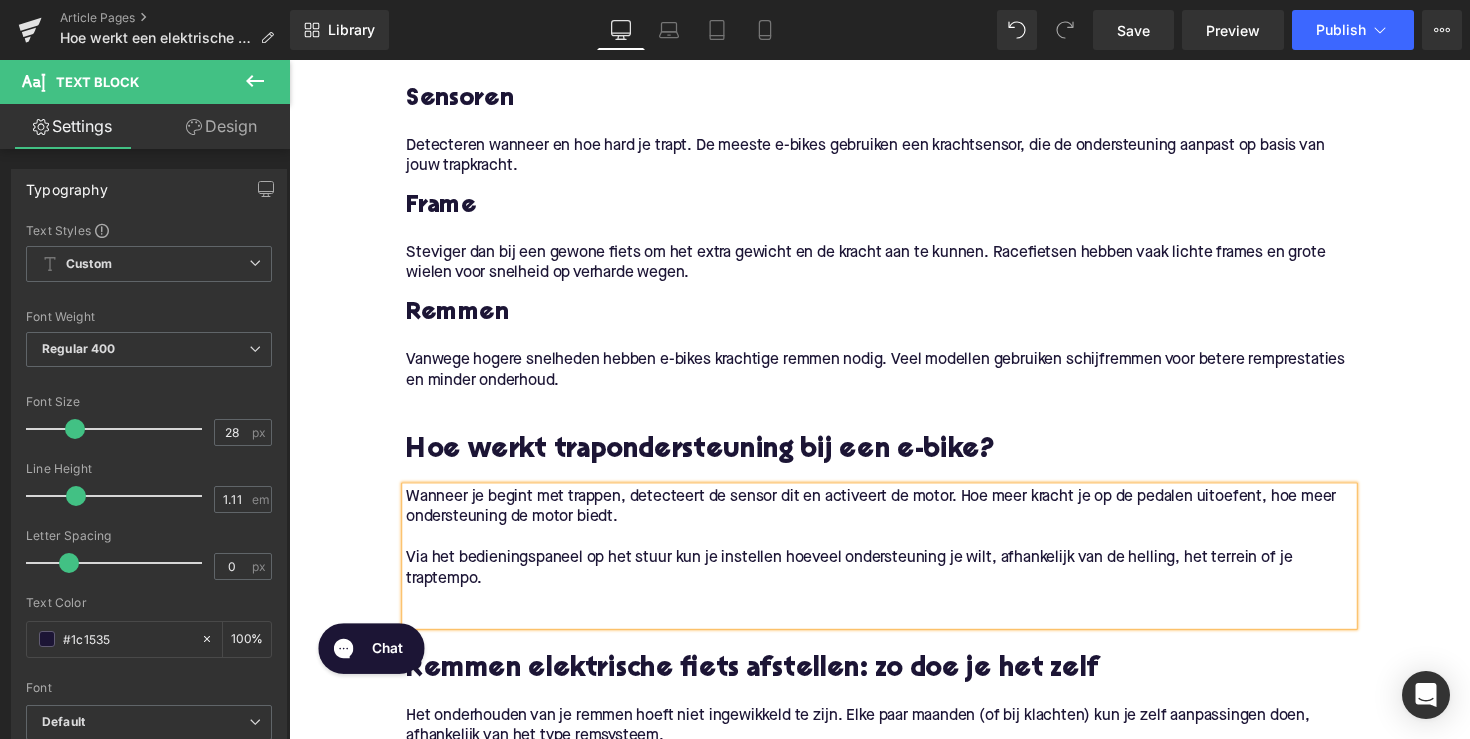 click at bounding box center [894, 613] 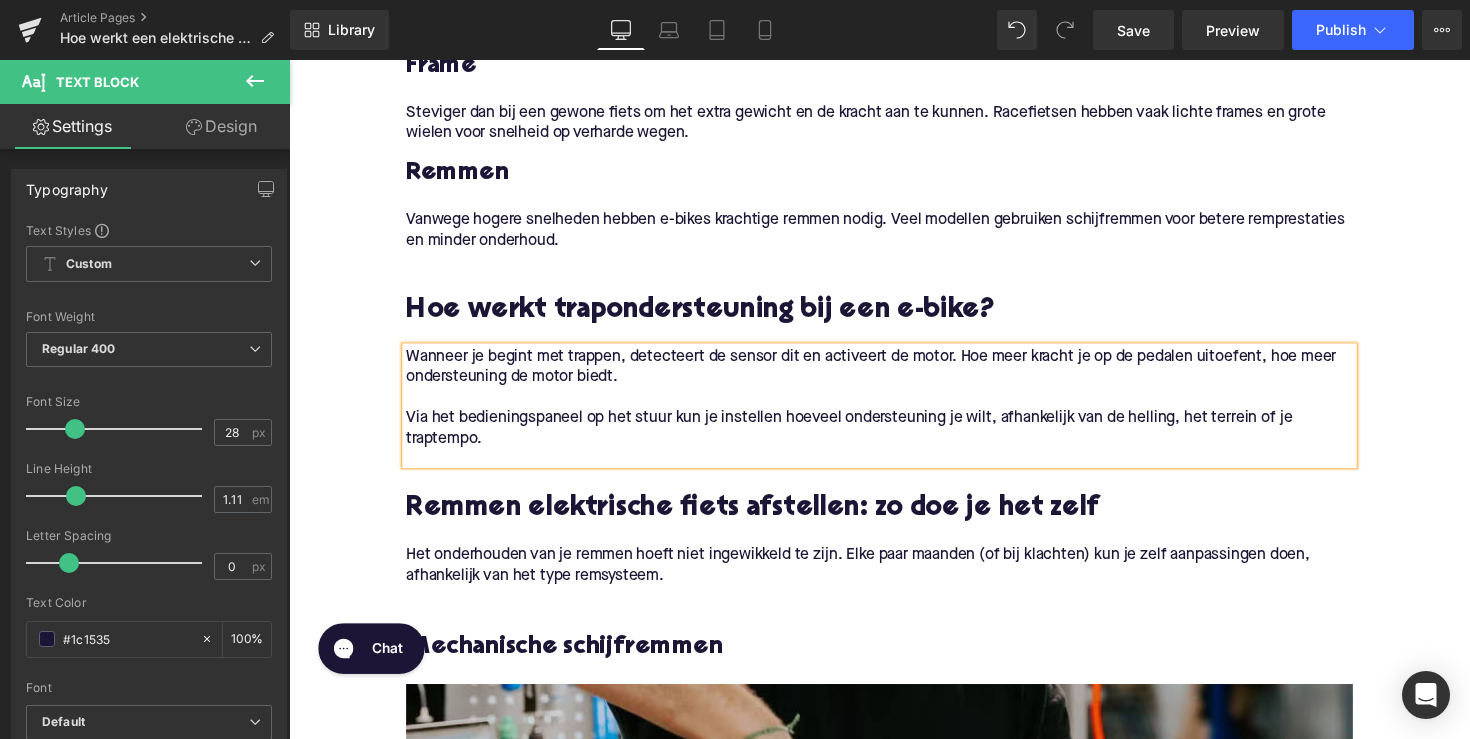 scroll, scrollTop: 1489, scrollLeft: 0, axis: vertical 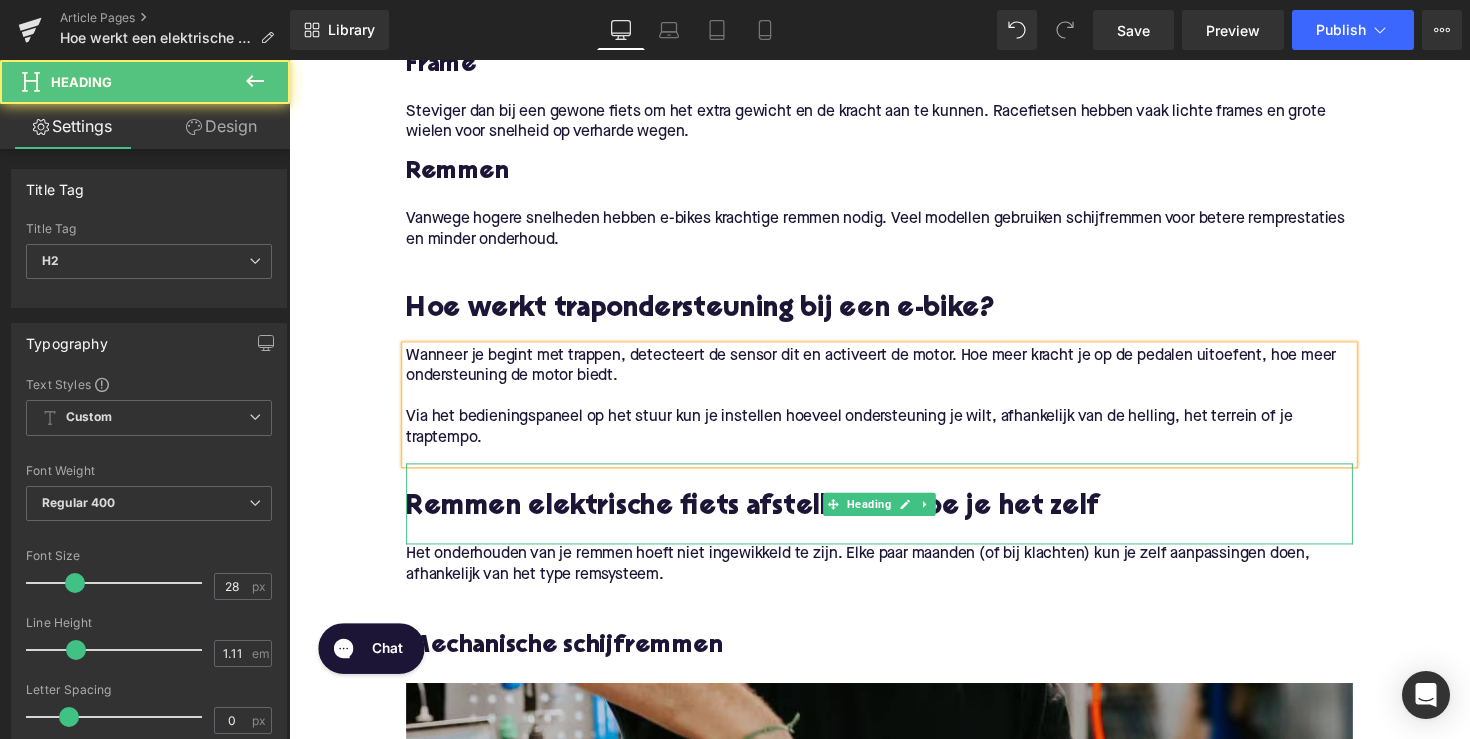 click on "Remmen elektrische fiets afstellen: zo doe je het zelf" at bounding box center [894, 519] 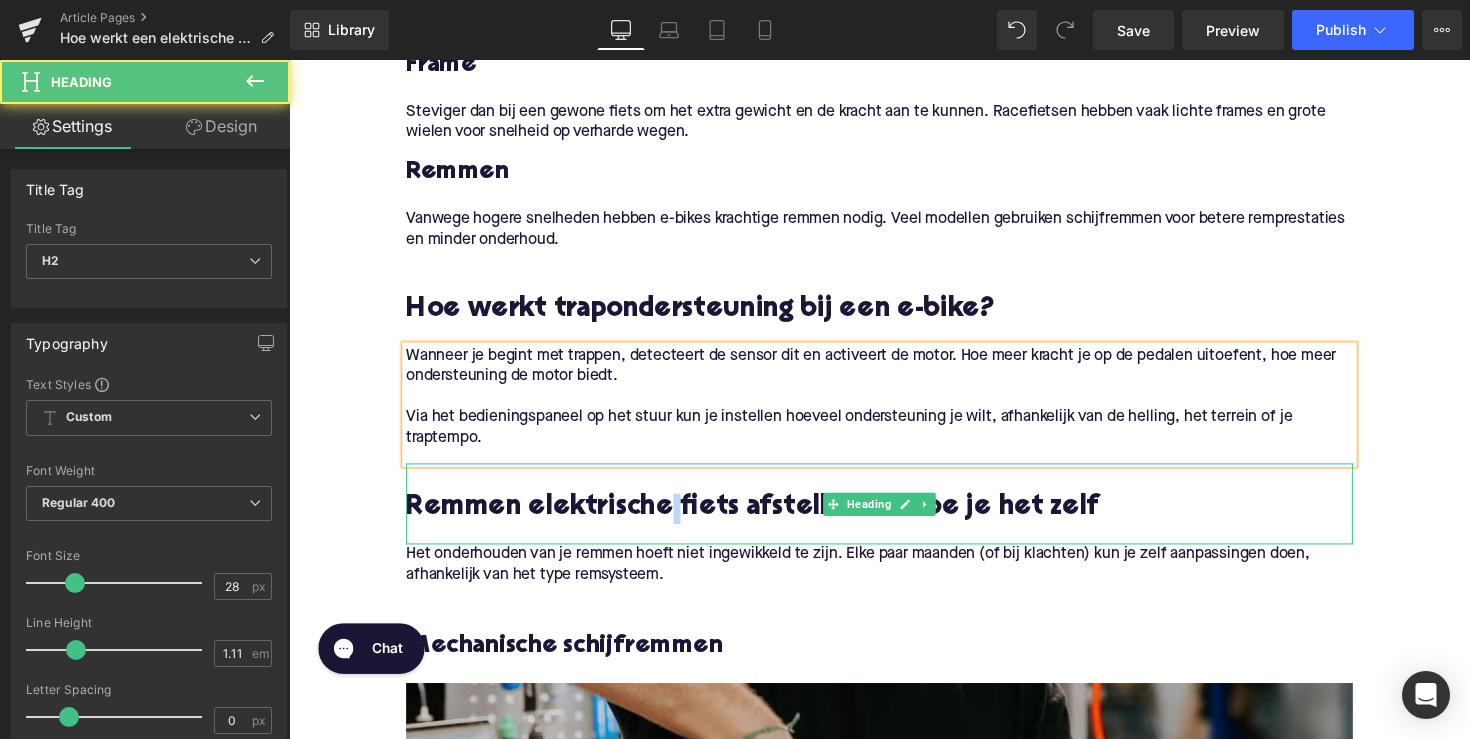 click on "Remmen elektrische fiets afstellen: zo doe je het zelf" at bounding box center [894, 519] 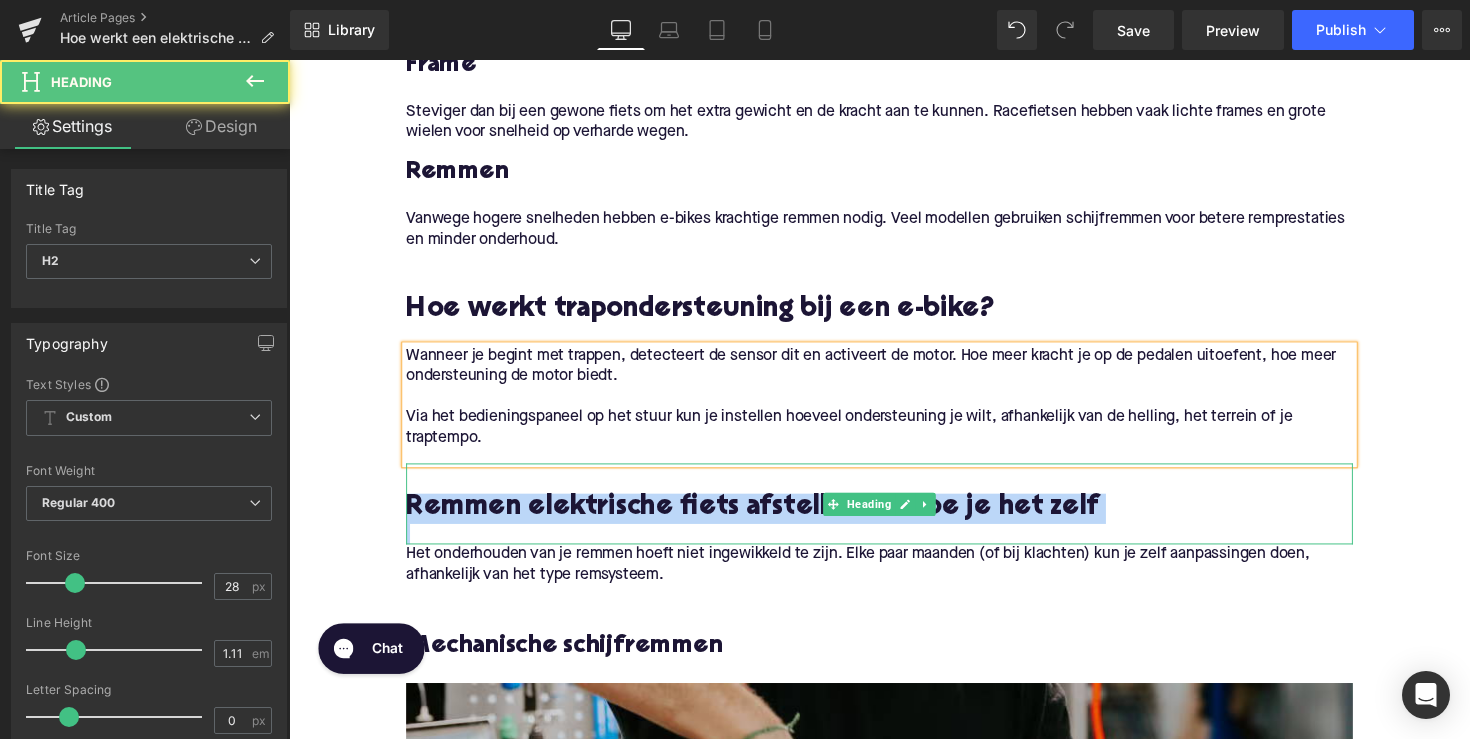 click on "Remmen elektrische fiets afstellen: zo doe je het zelf" at bounding box center [894, 519] 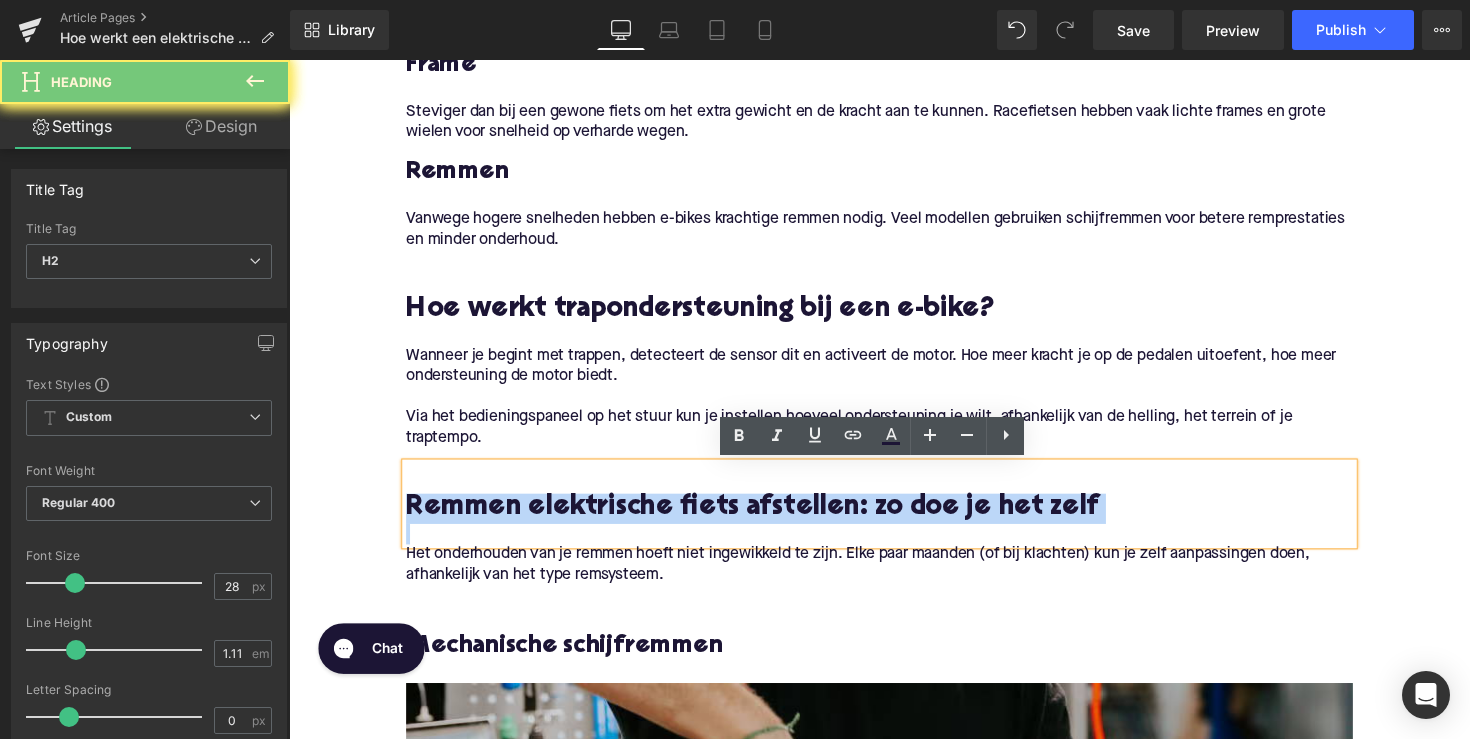 paste 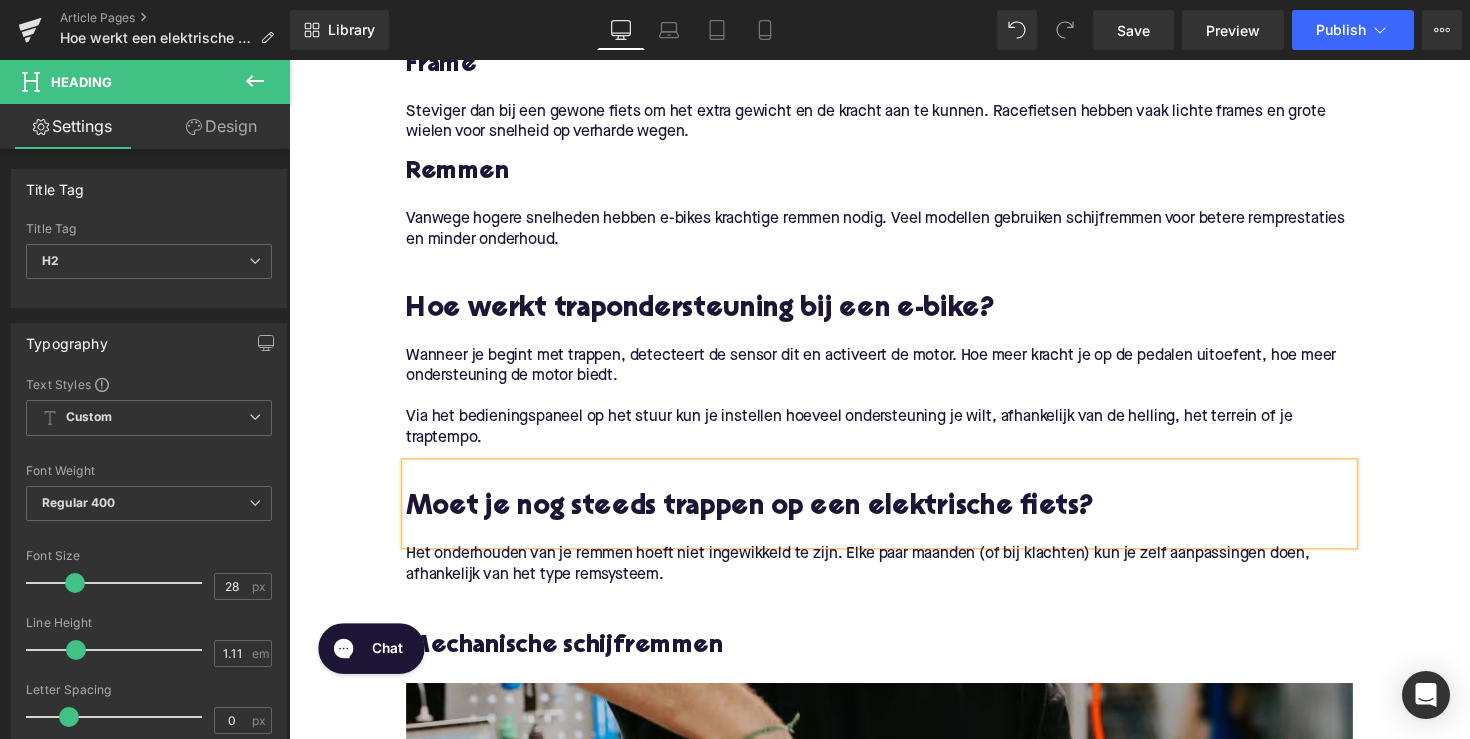 click on "Het onderhouden van je remmen hoeft niet ingewikkeld te zijn. Elke paar maanden (of bij klachten) kun je zelf aanpassingen doen, afhankelijk van het type remsysteem." at bounding box center (894, 577) 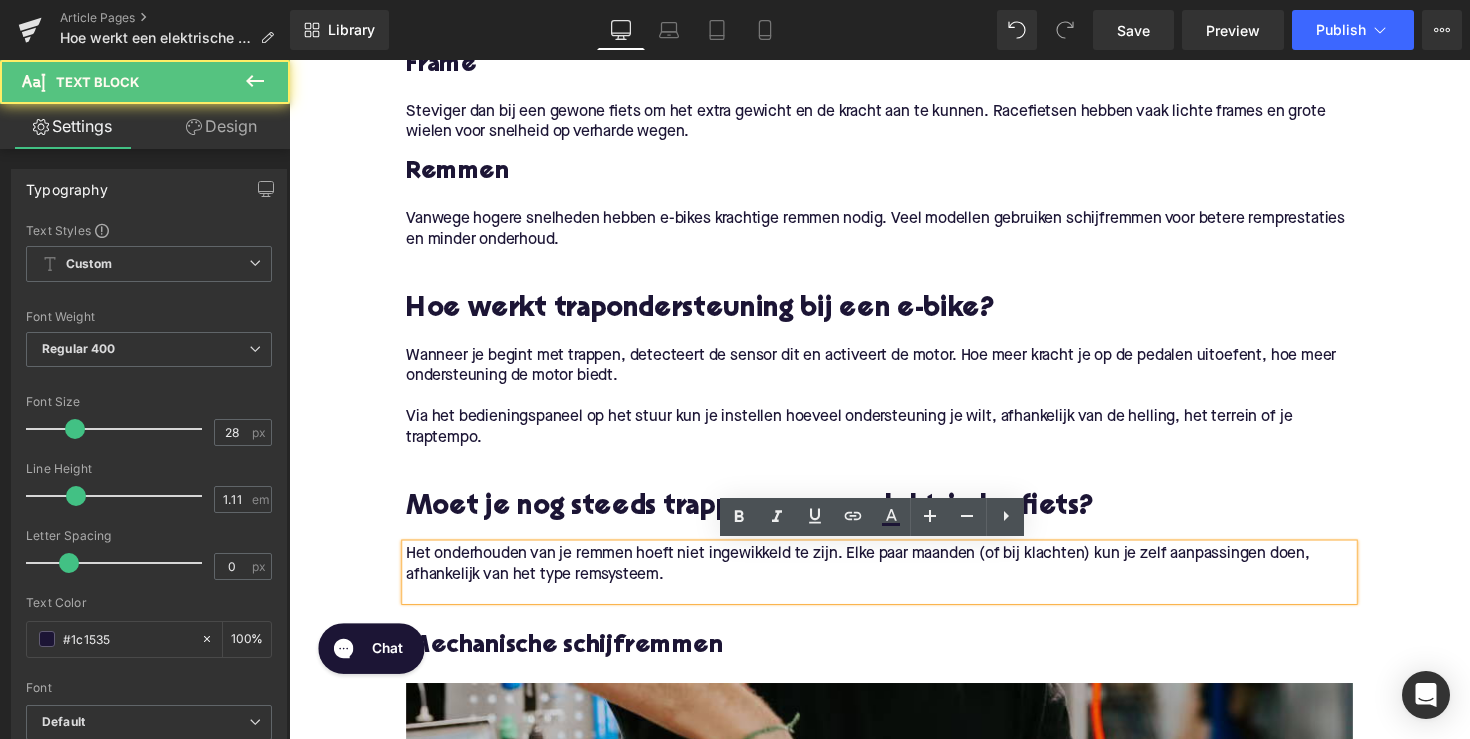 click on "Het onderhouden van je remmen hoeft niet ingewikkeld te zijn. Elke paar maanden (of bij klachten) kun je zelf aanpassingen doen, afhankelijk van het type remsysteem." at bounding box center [894, 577] 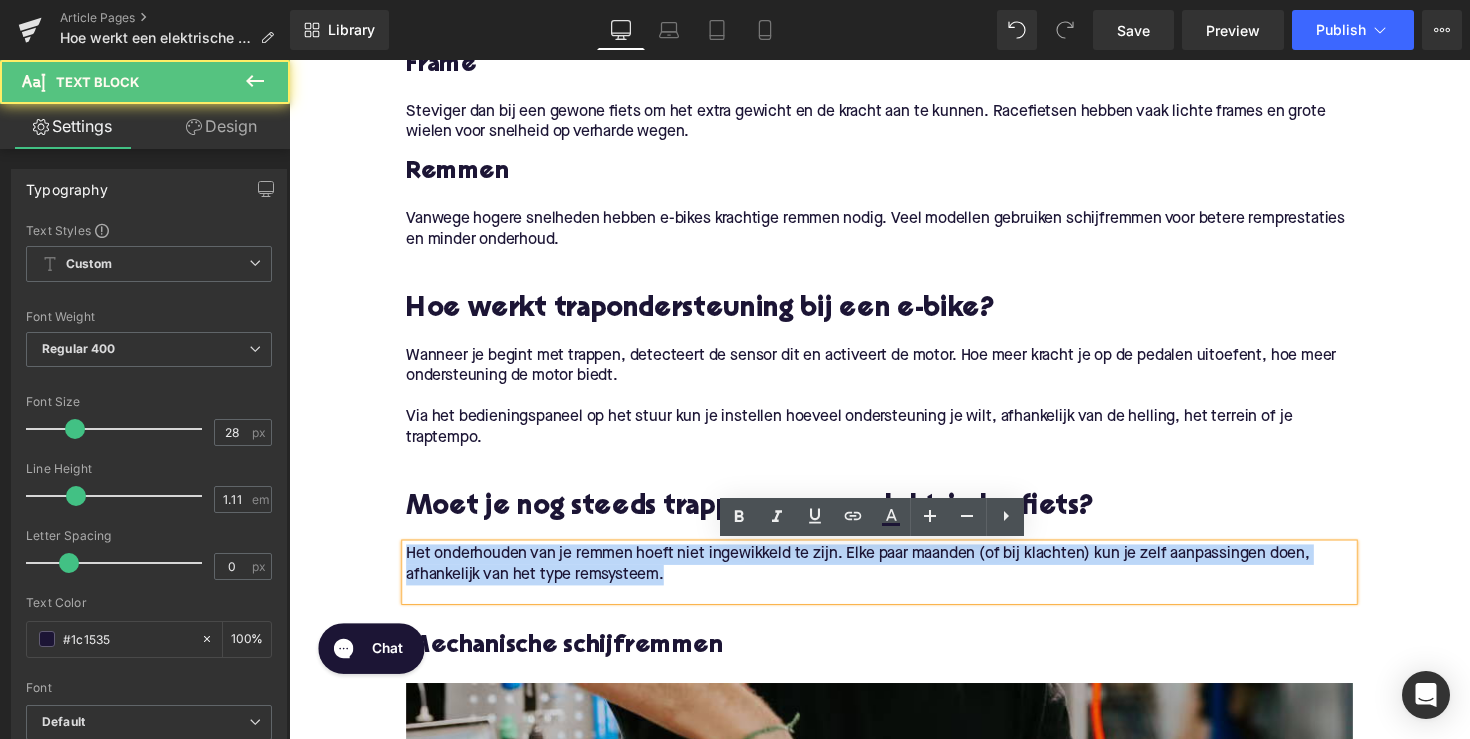 click on "Het onderhouden van je remmen hoeft niet ingewikkeld te zijn. Elke paar maanden (of bij klachten) kun je zelf aanpassingen doen, afhankelijk van het type remsysteem." at bounding box center [894, 577] 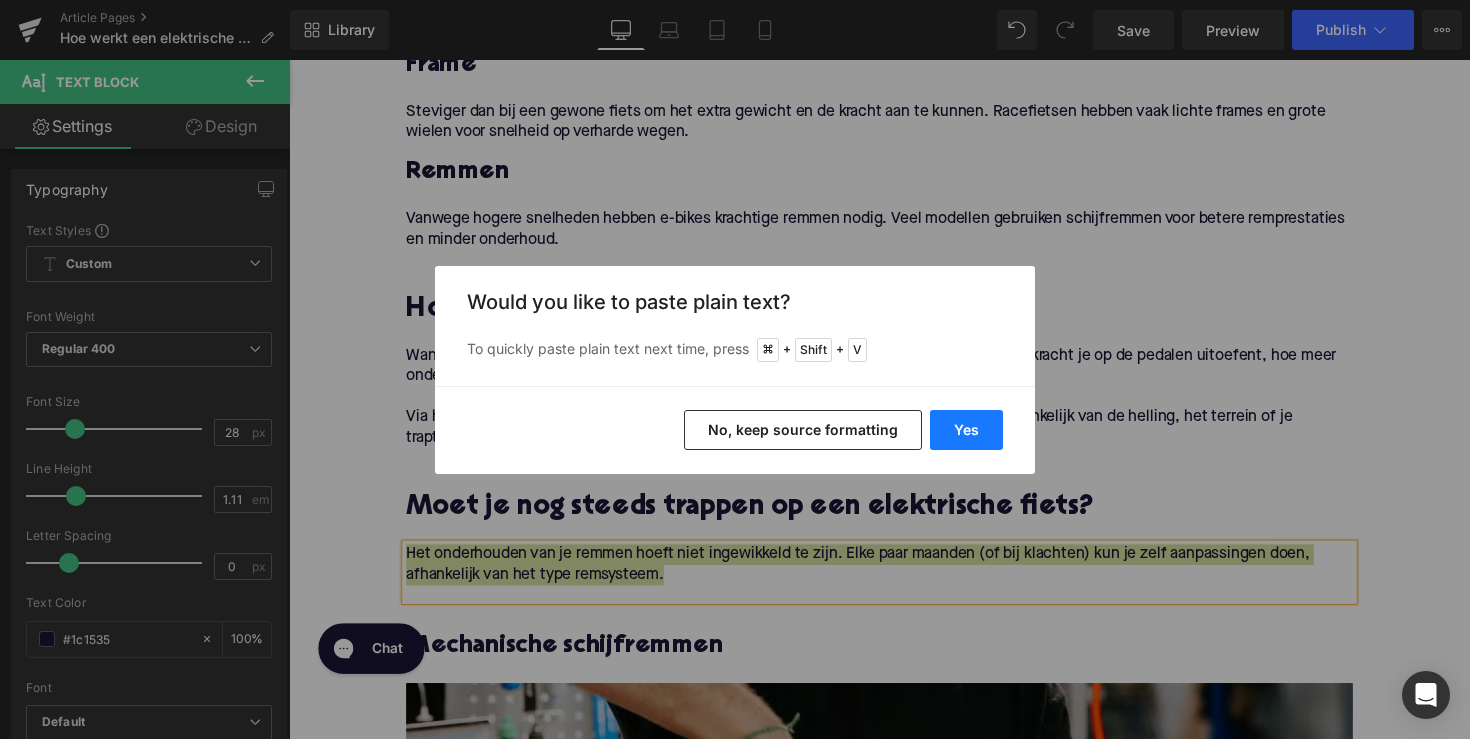 click on "Yes" at bounding box center [966, 430] 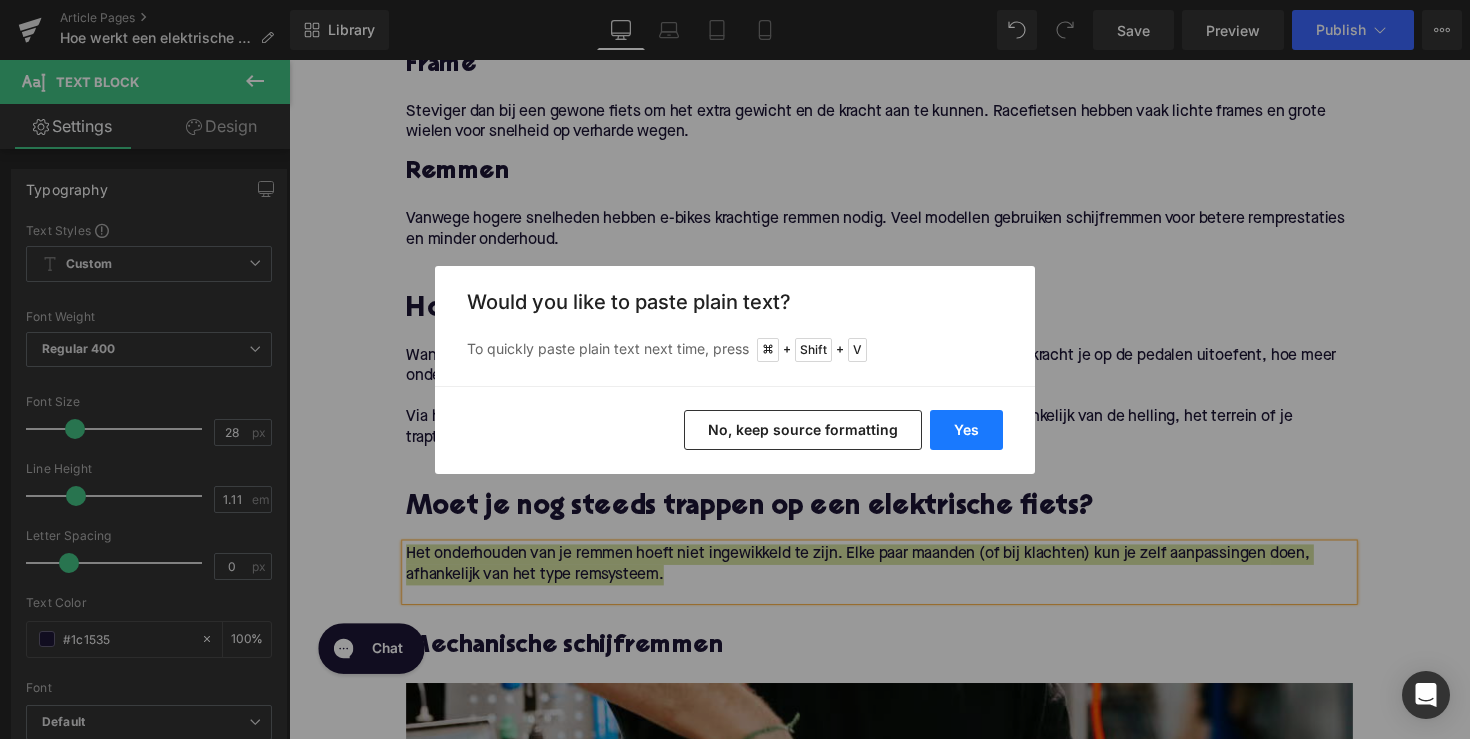 type 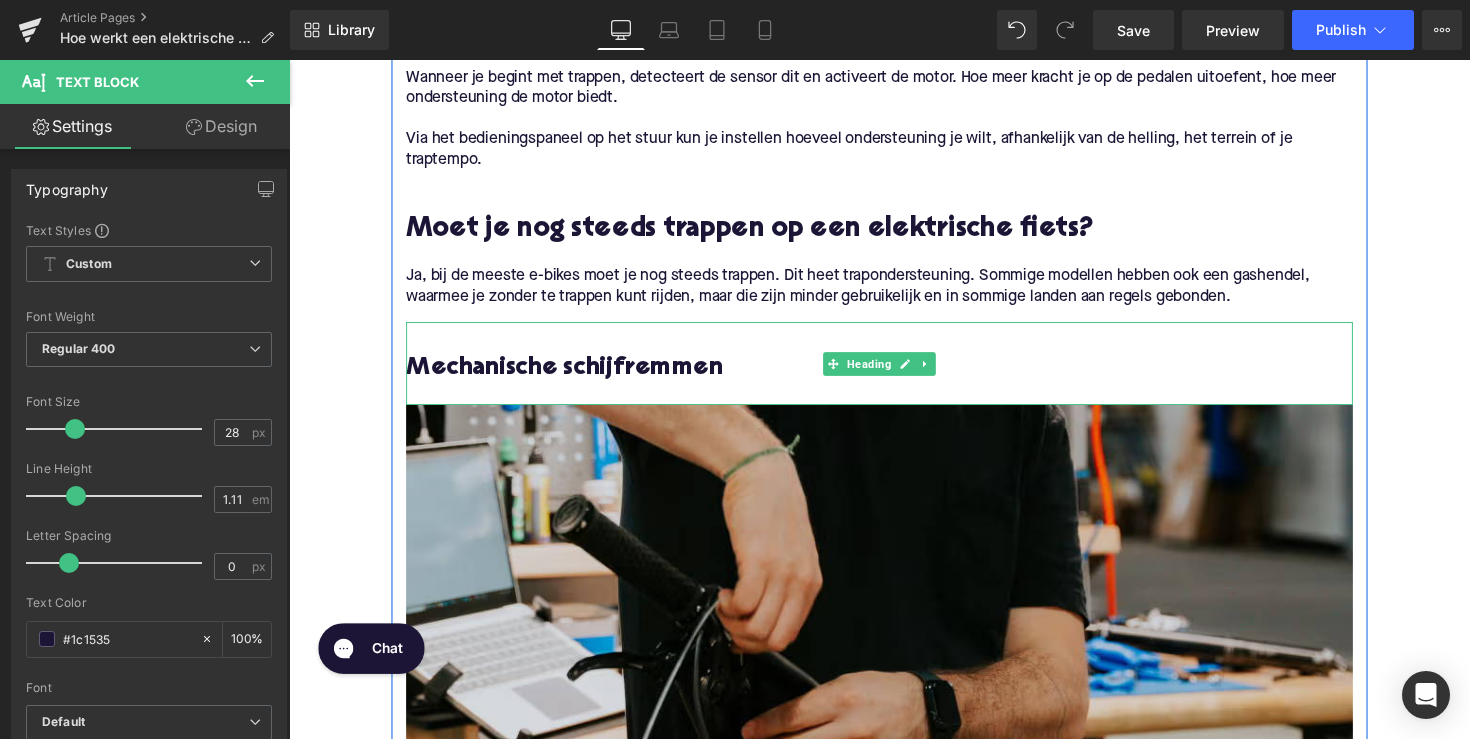 scroll, scrollTop: 1778, scrollLeft: 0, axis: vertical 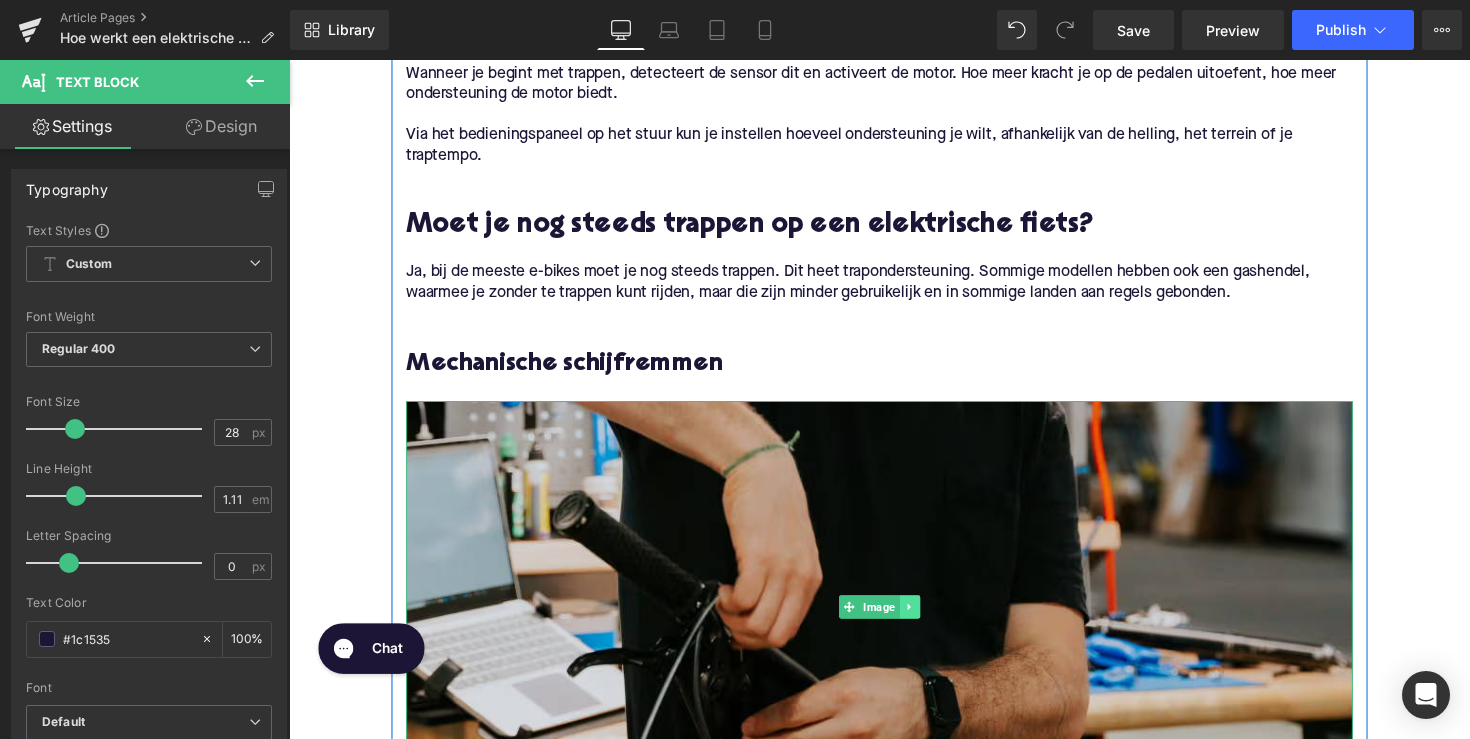 click at bounding box center [925, 620] 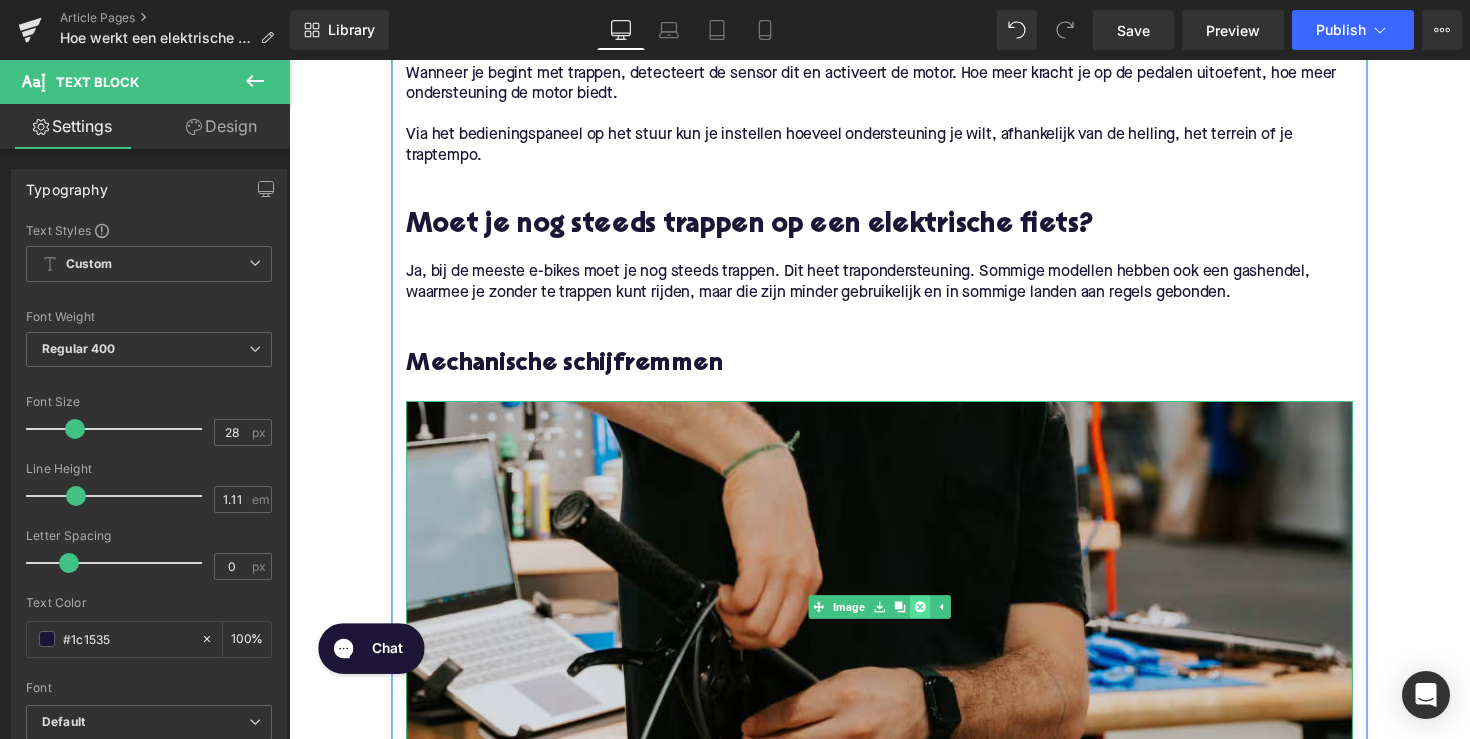 click at bounding box center (935, 620) 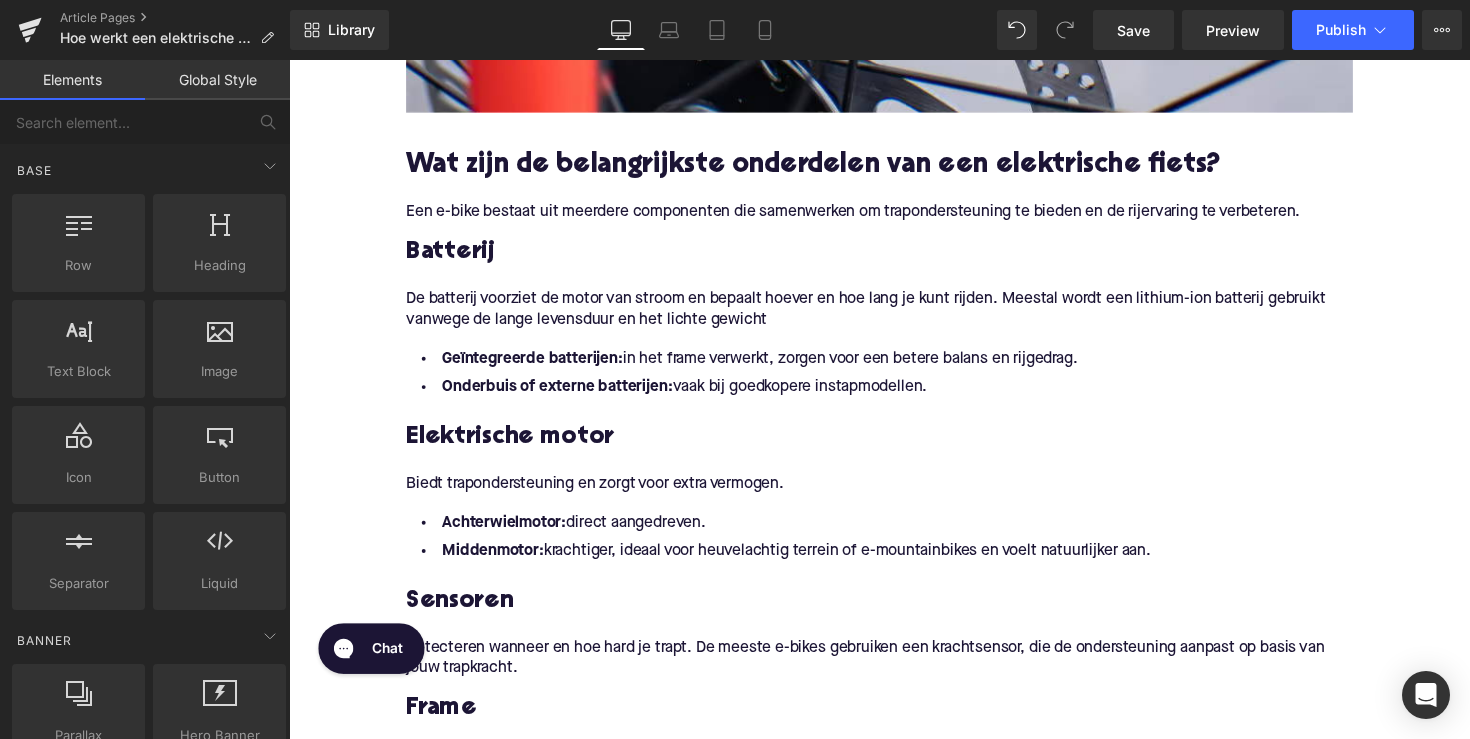 scroll, scrollTop: 829, scrollLeft: 0, axis: vertical 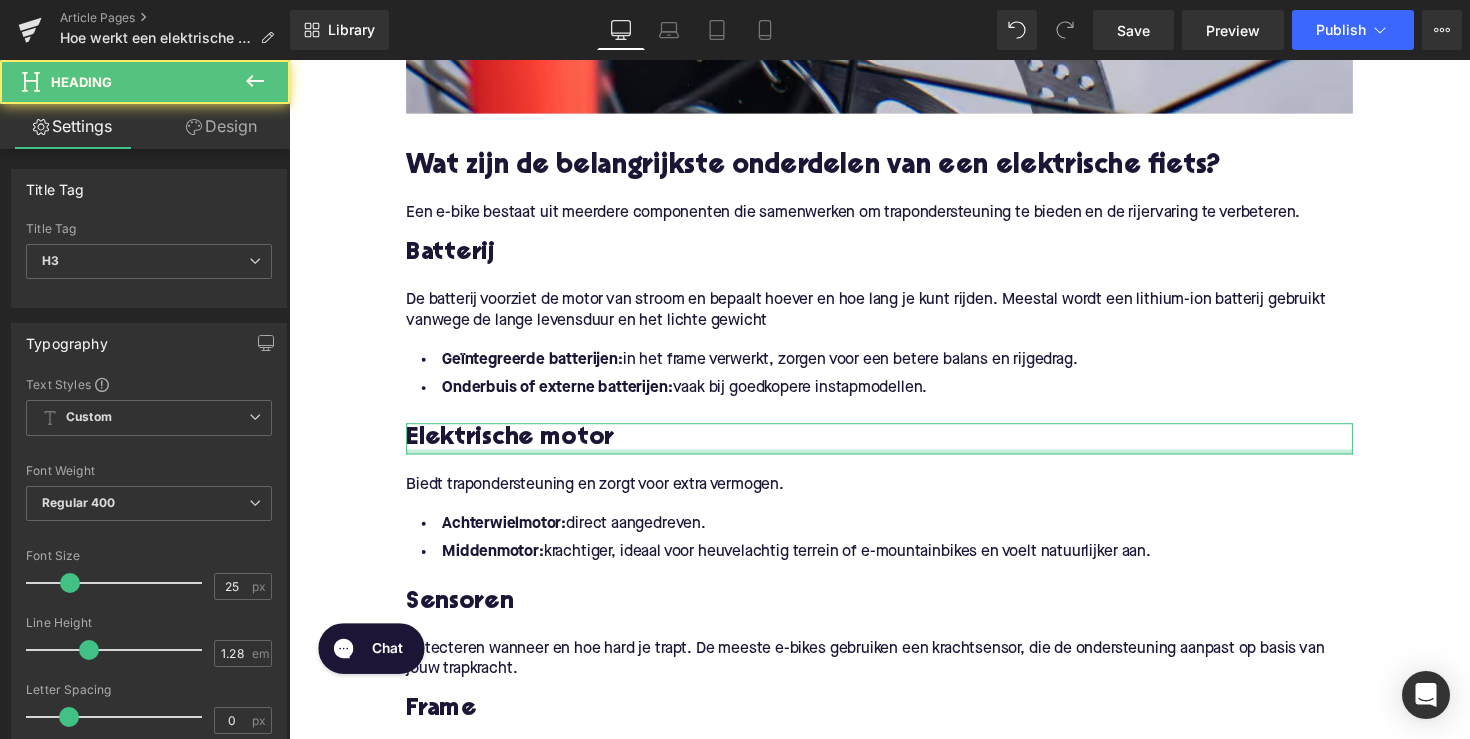 click at bounding box center [894, 461] 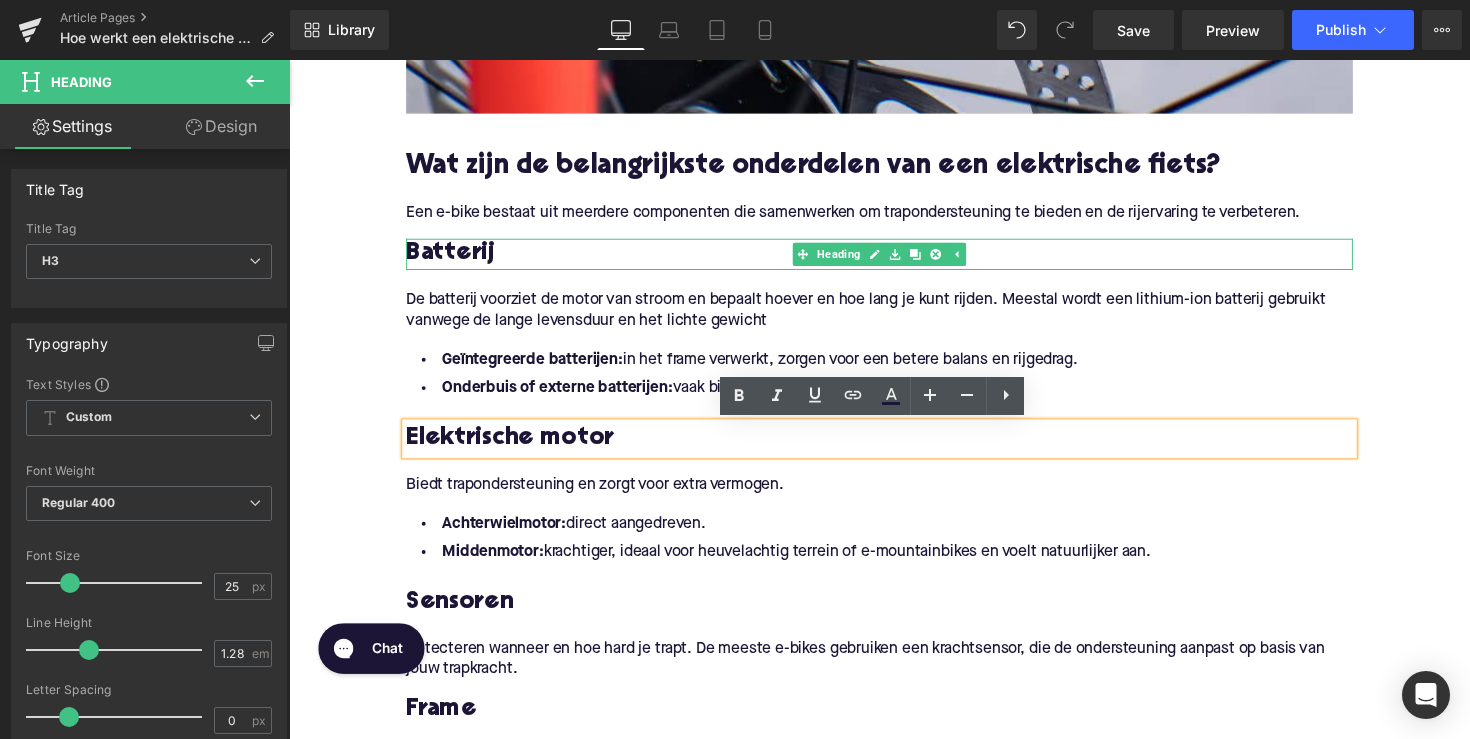 click on "Batterij" at bounding box center (894, 259) 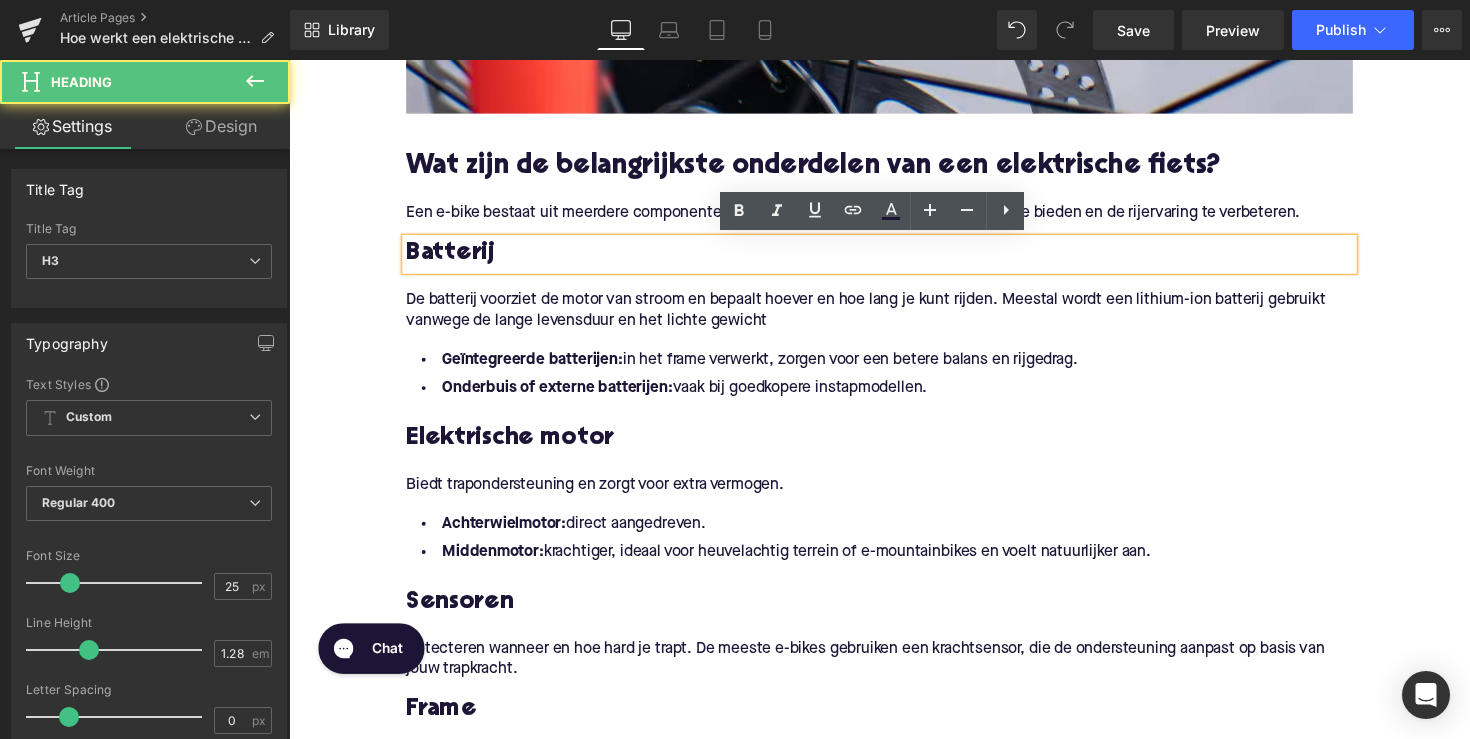 click on "Sensoren" at bounding box center [894, 616] 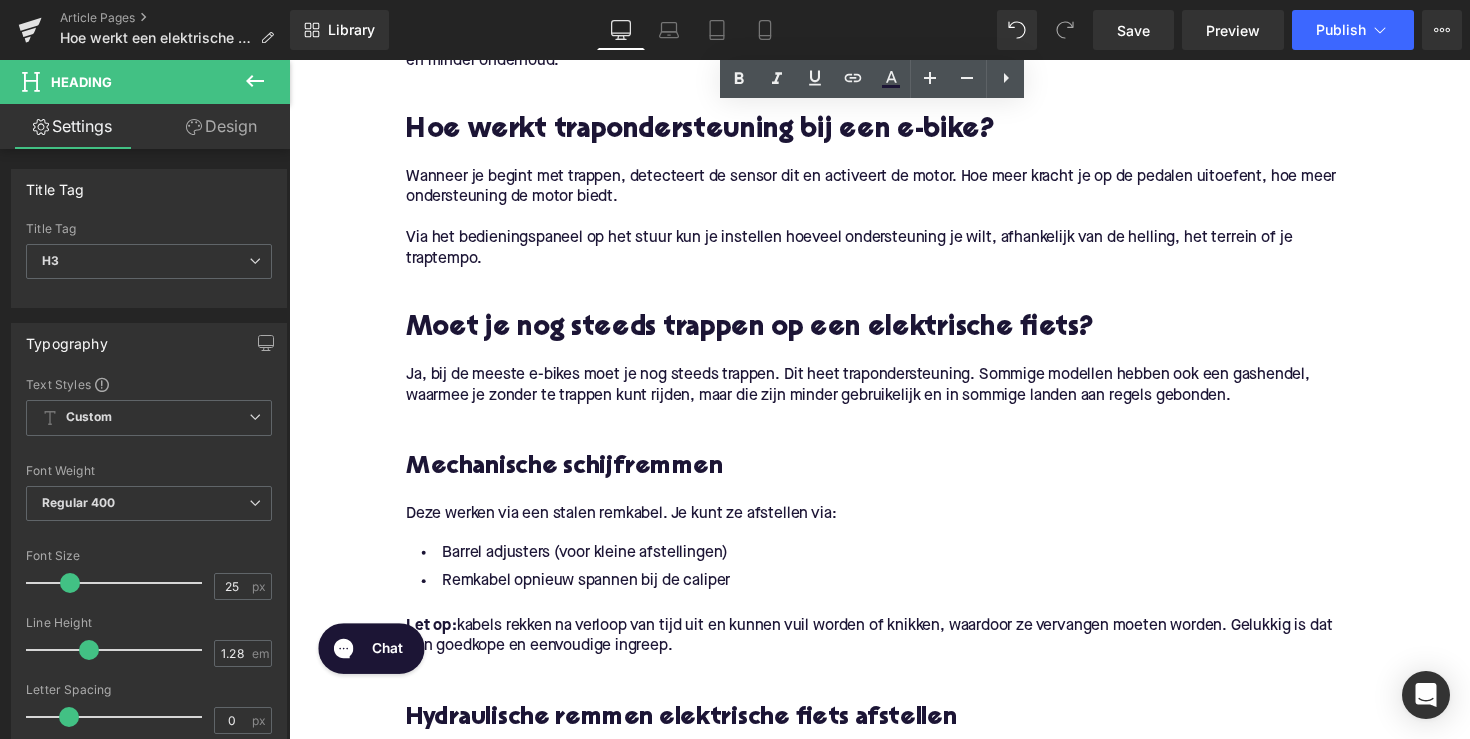 scroll, scrollTop: 1688, scrollLeft: 0, axis: vertical 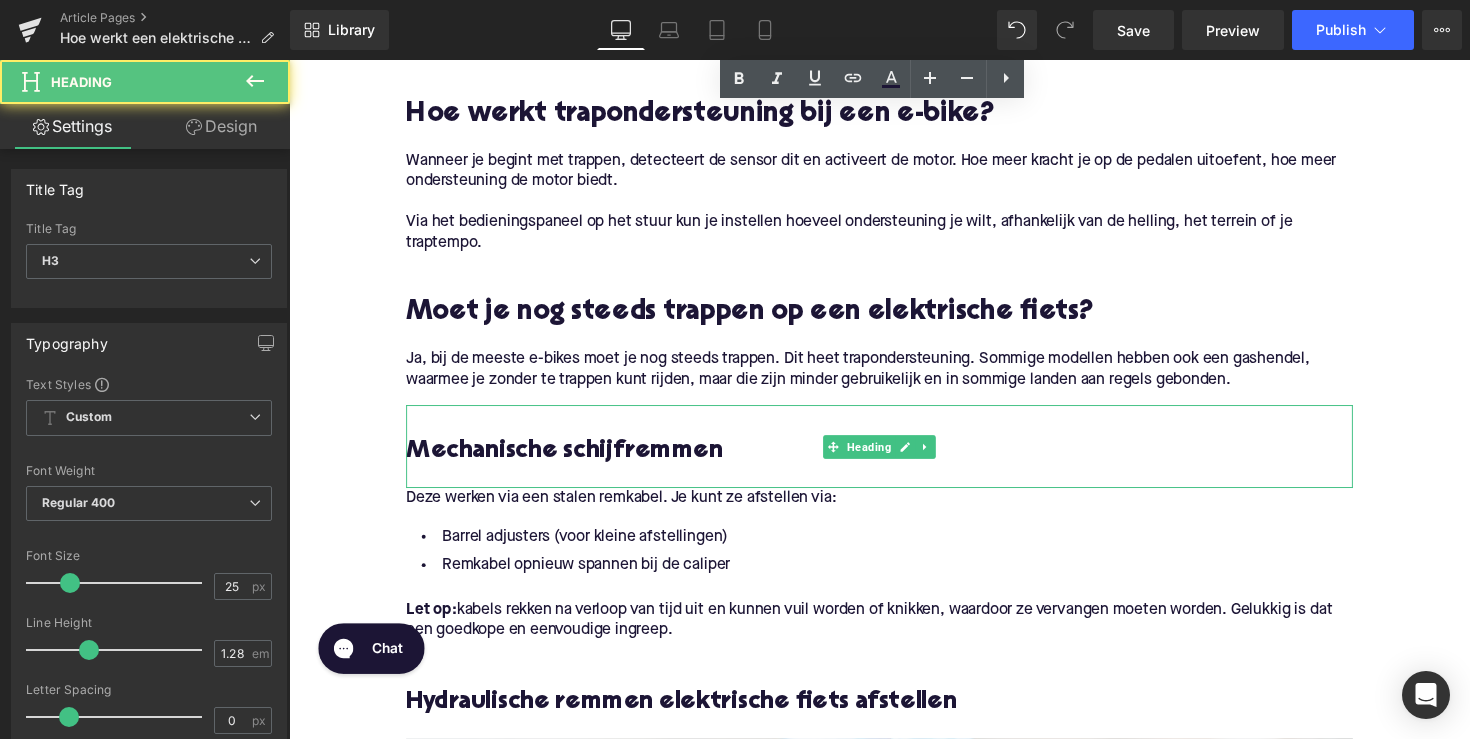 click on "Mechanische schijfremmen" at bounding box center (894, 462) 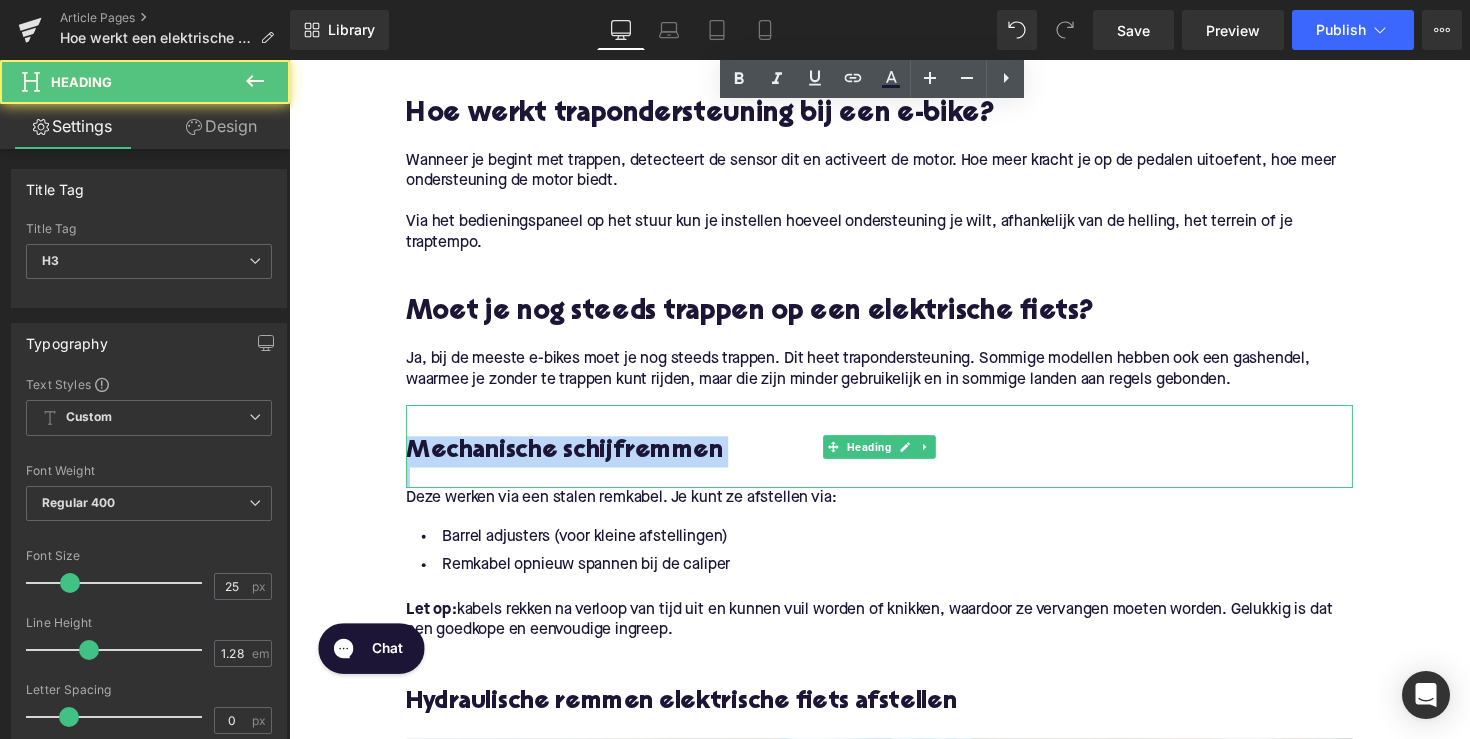 click on "Mechanische schijfremmen" at bounding box center [894, 462] 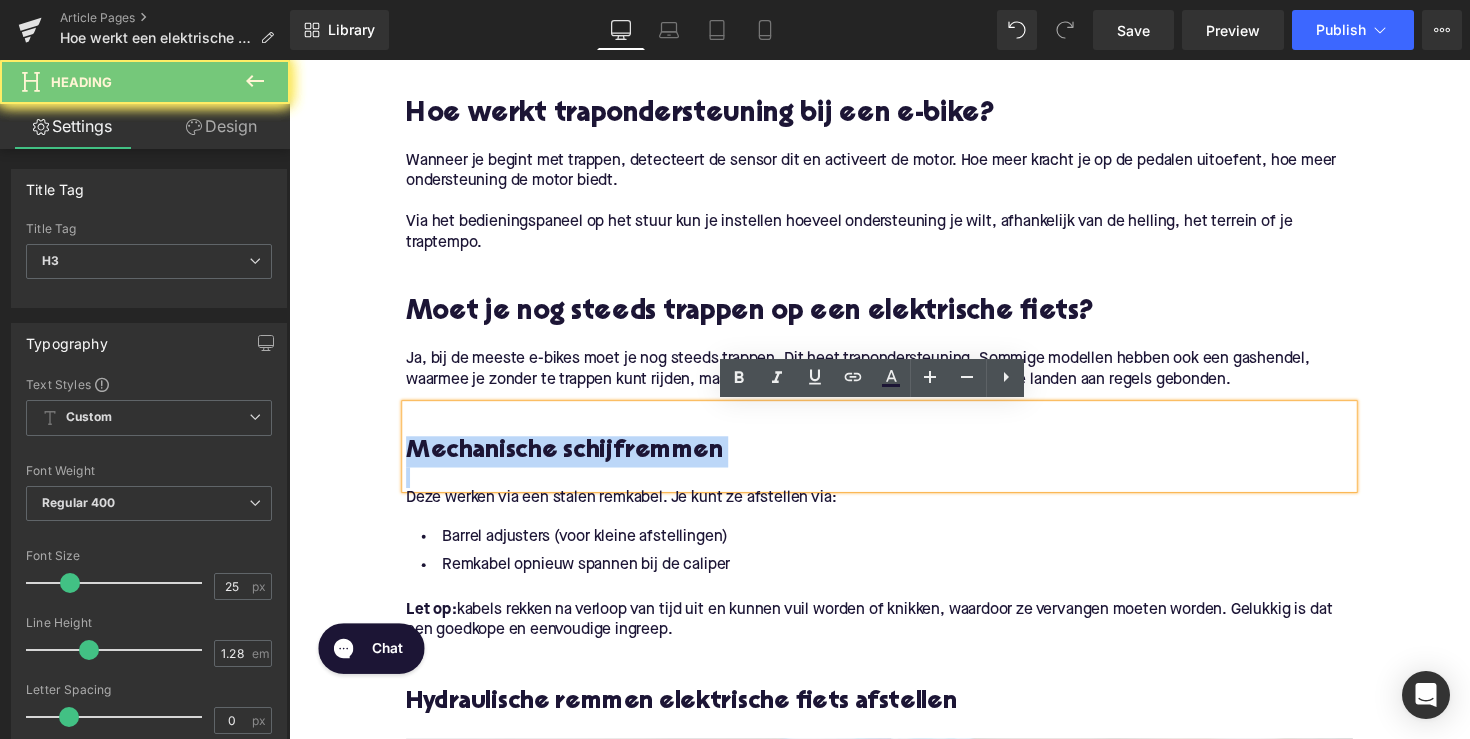 paste 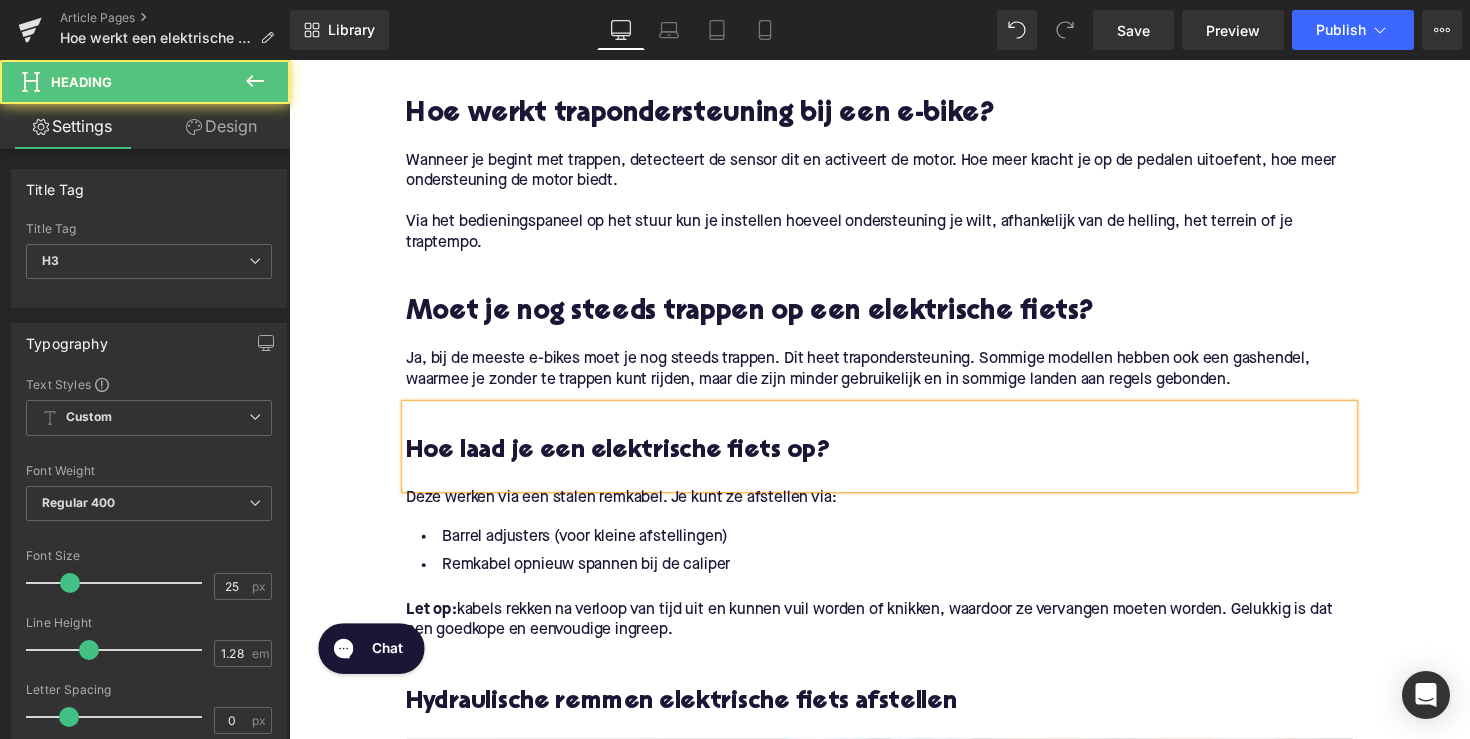click on "Hoe laad je een elektrische fiets op?" at bounding box center (894, 462) 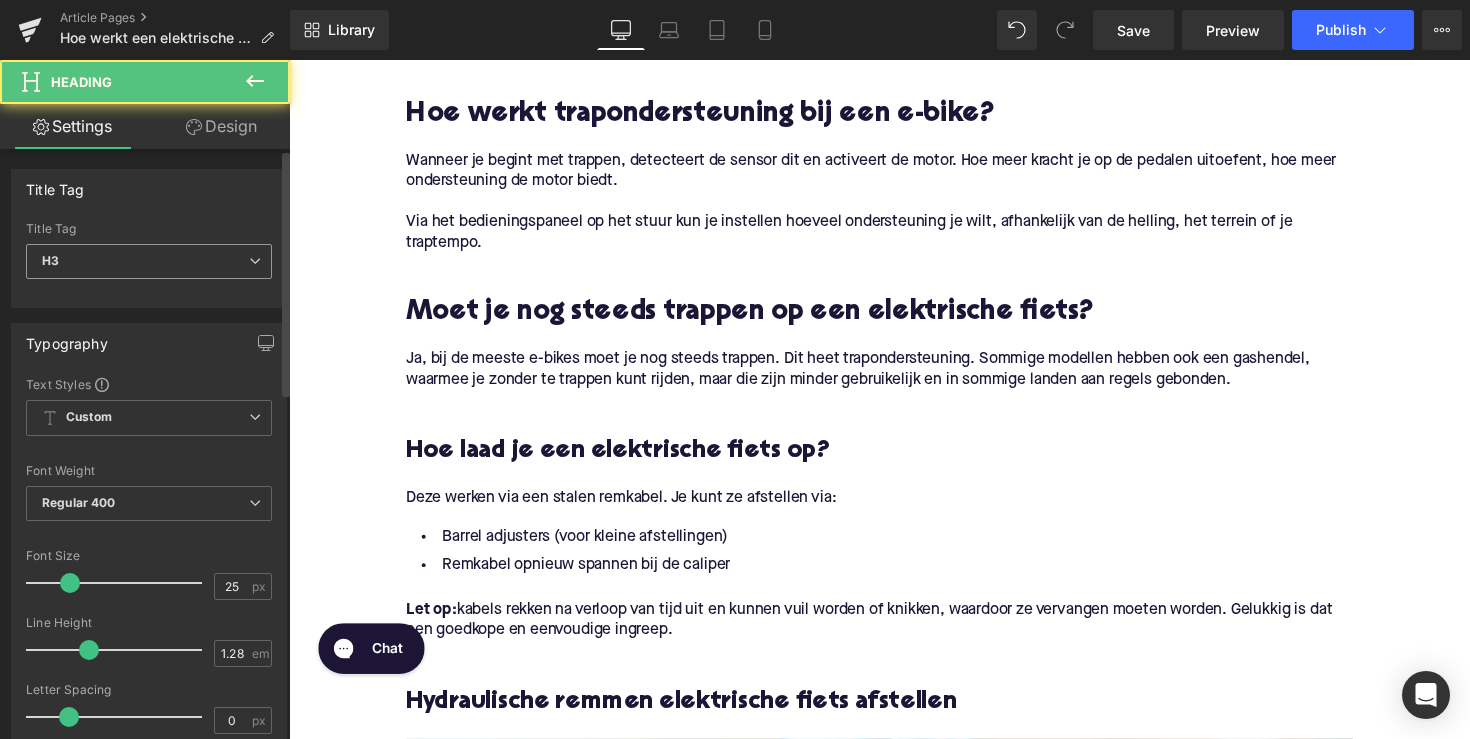 click on "H3" at bounding box center (149, 261) 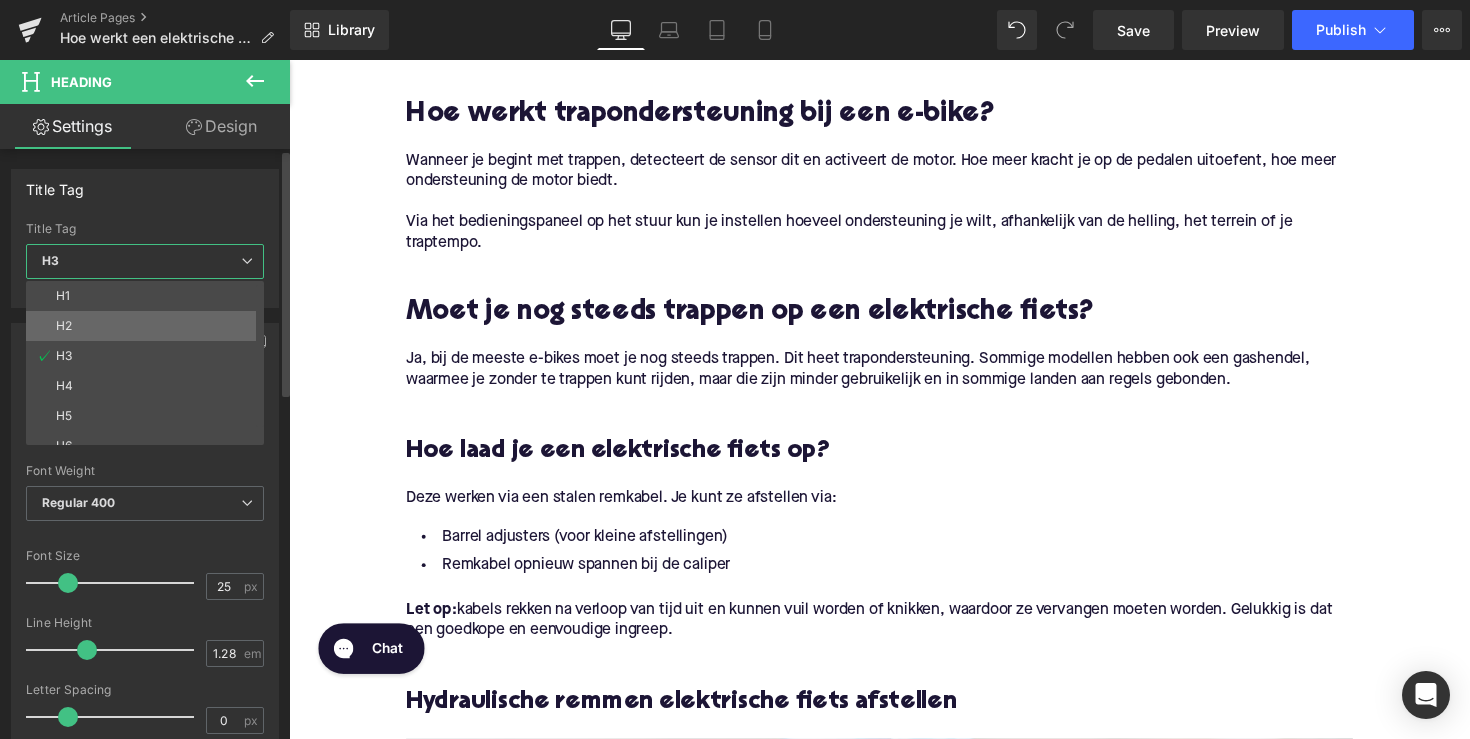 click on "H2" at bounding box center (149, 326) 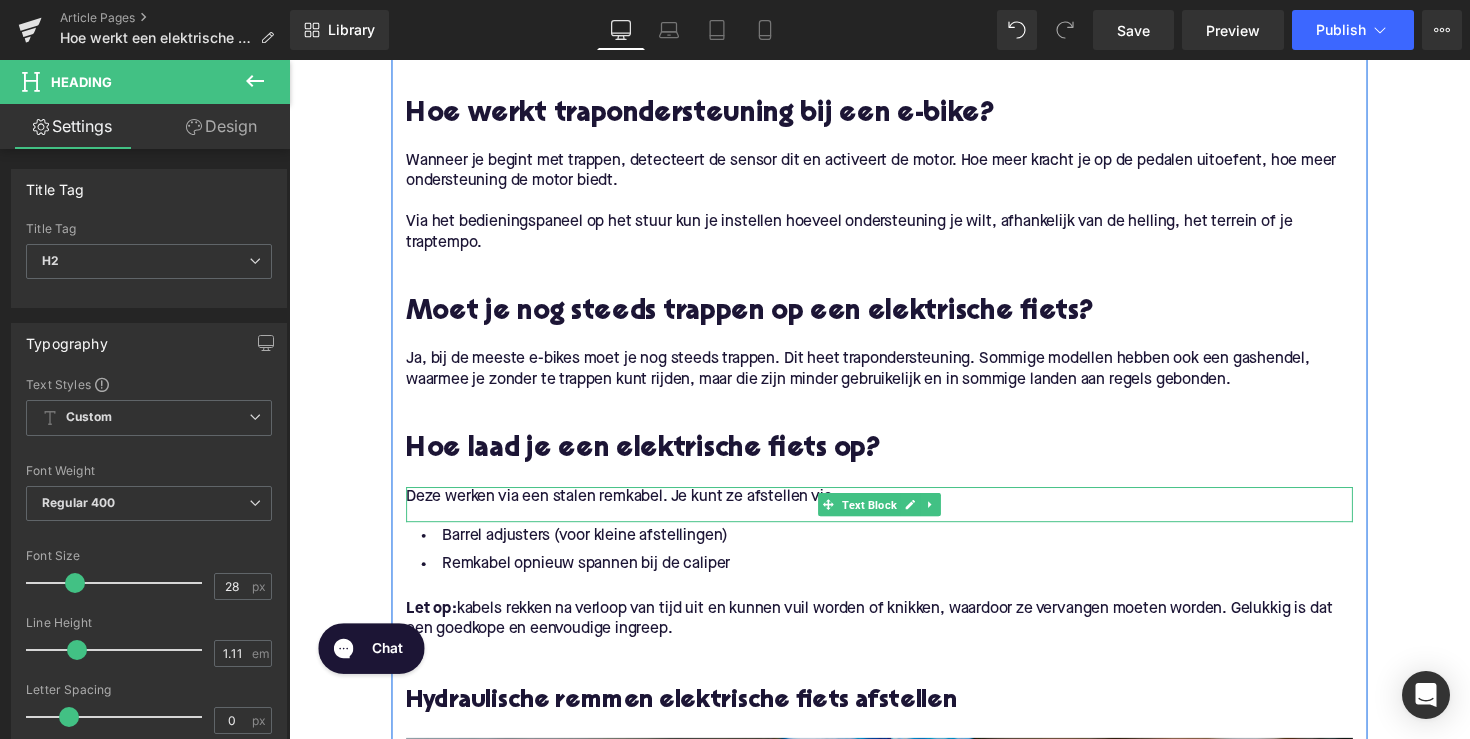 click on "Deze werken via een stalen remkabel. Je kunt ze afstellen via:" at bounding box center [894, 508] 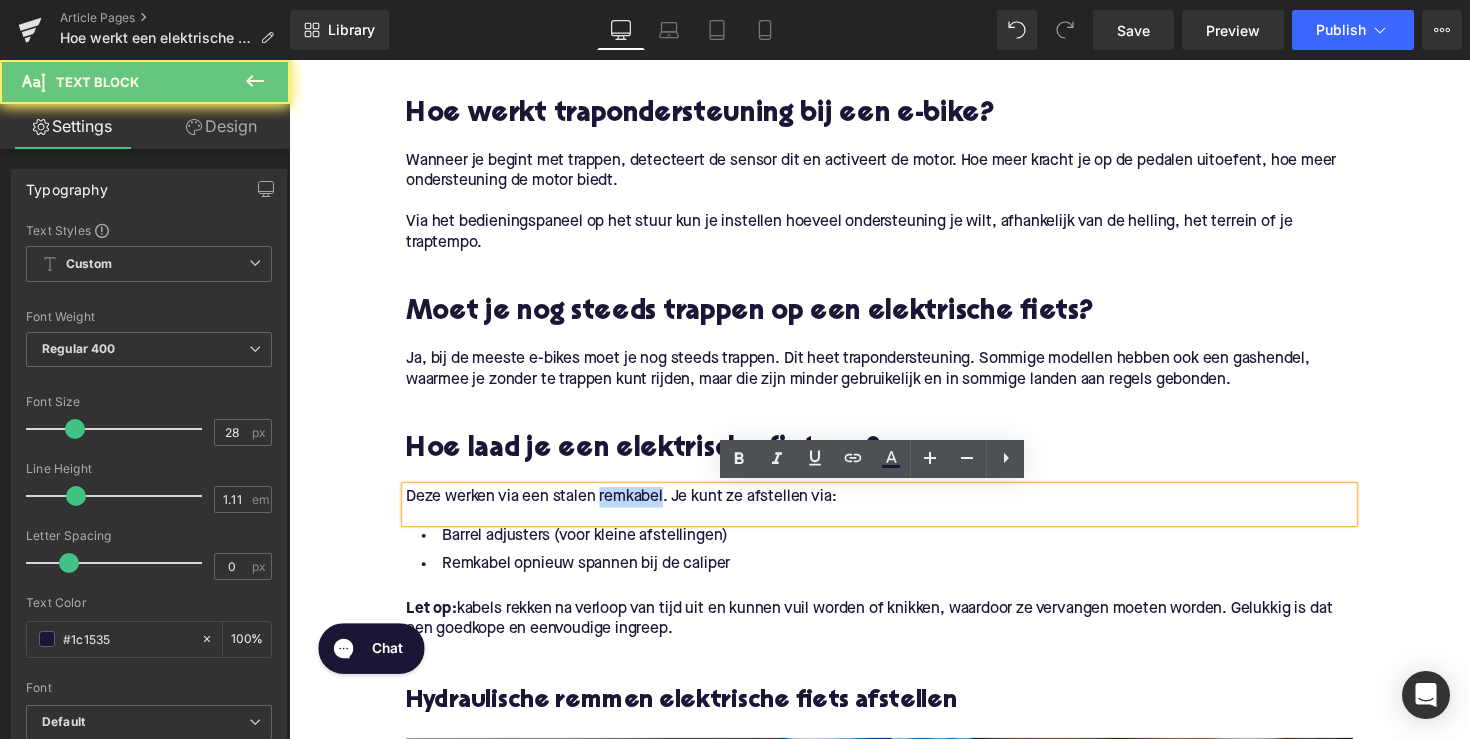 click on "Deze werken via een stalen remkabel. Je kunt ze afstellen via:" at bounding box center (894, 508) 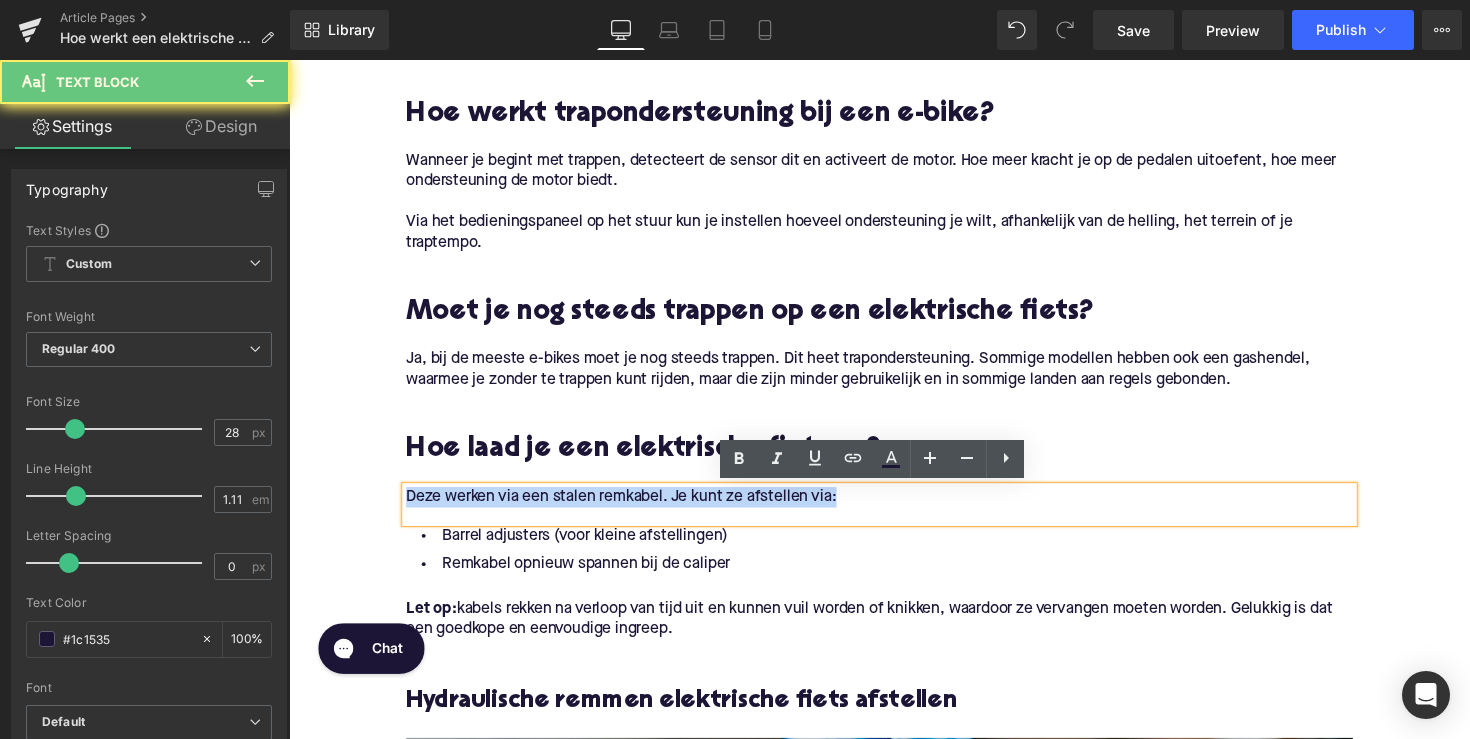 click on "Deze werken via een stalen remkabel. Je kunt ze afstellen via:" at bounding box center [894, 508] 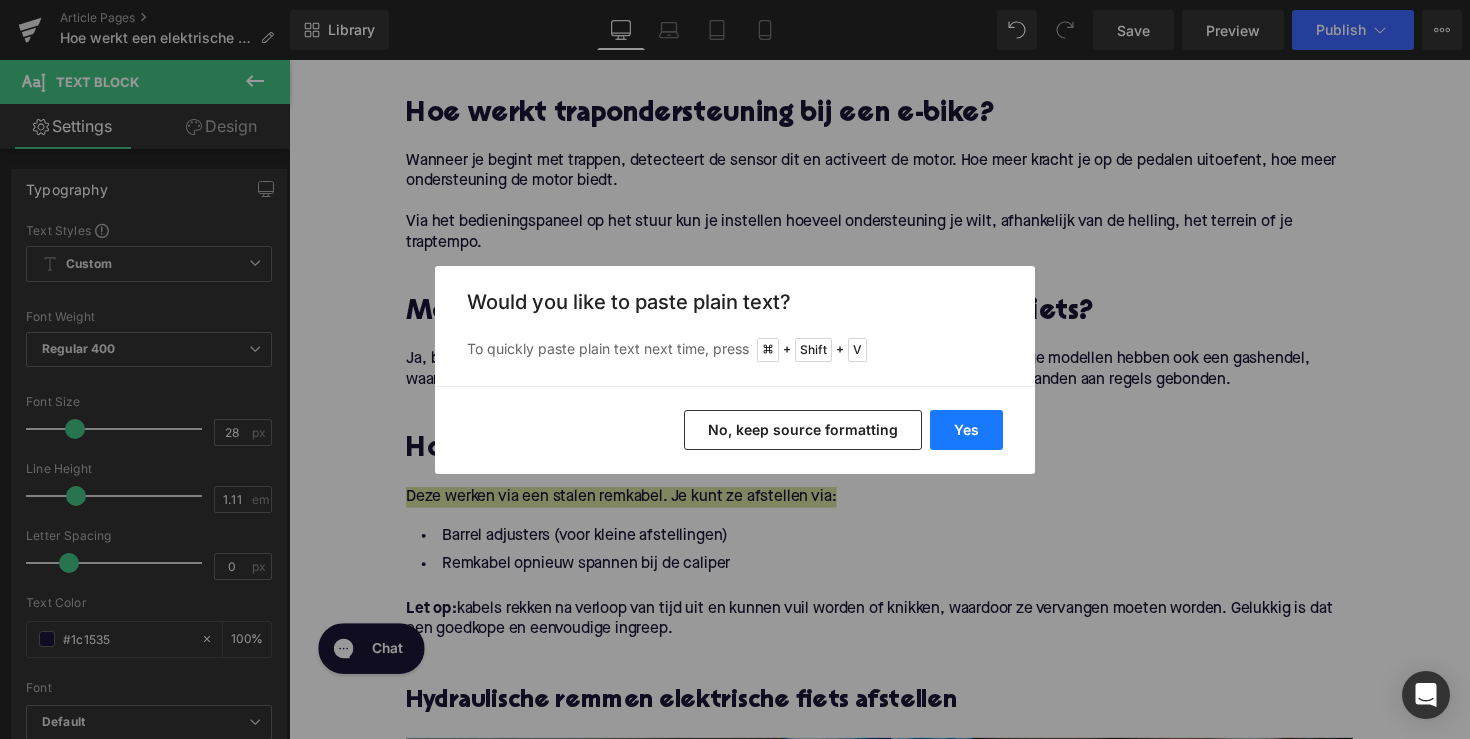 click on "Yes" at bounding box center (966, 430) 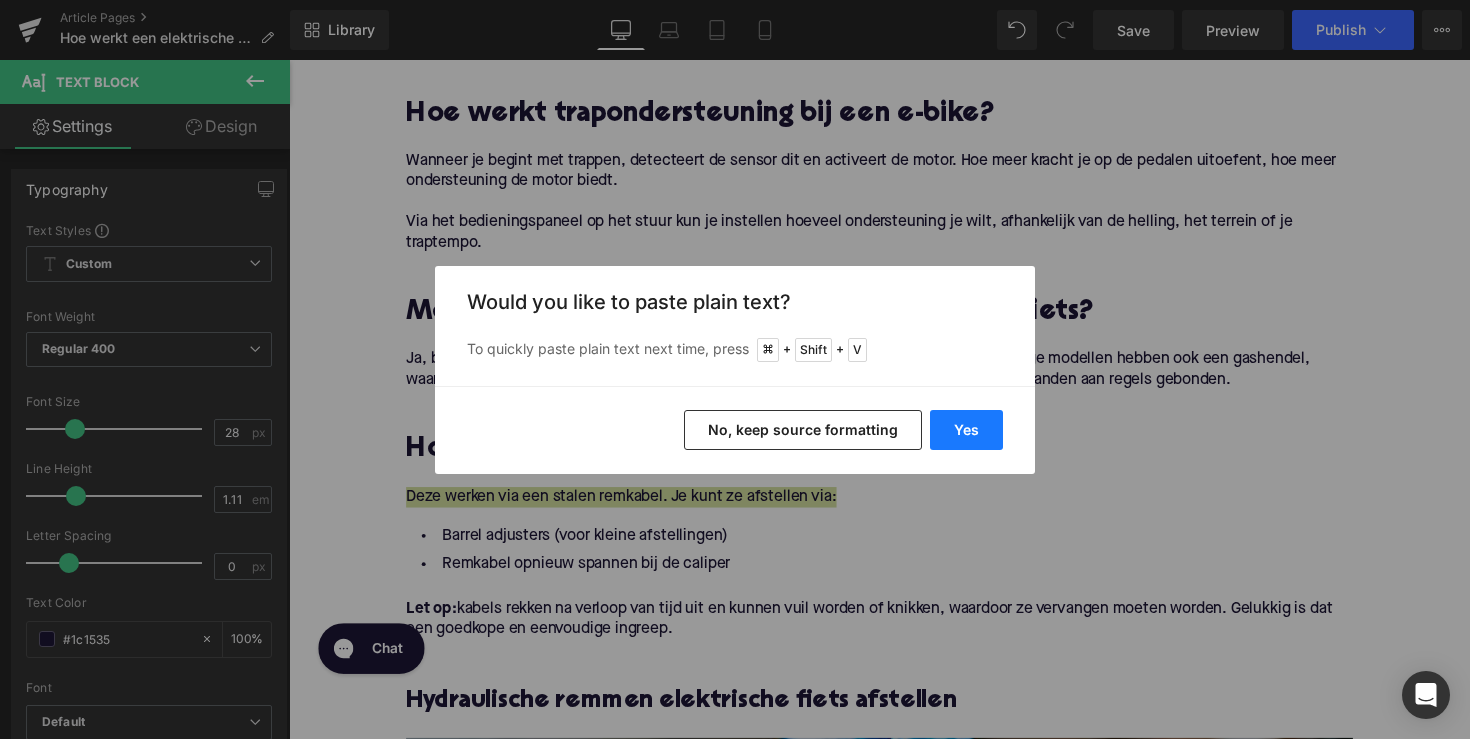 type 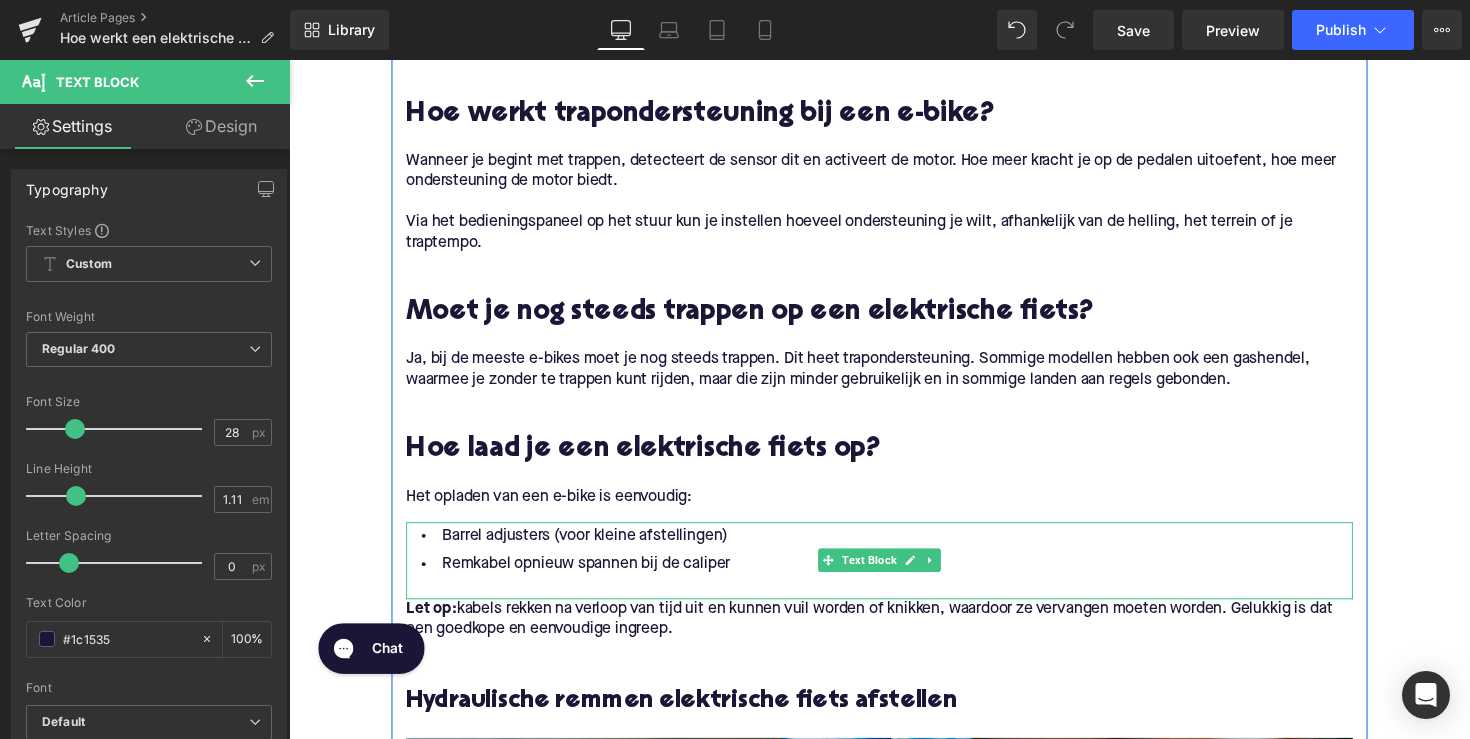 click on "Remkabel opnieuw spannen bij de caliper" at bounding box center (894, 577) 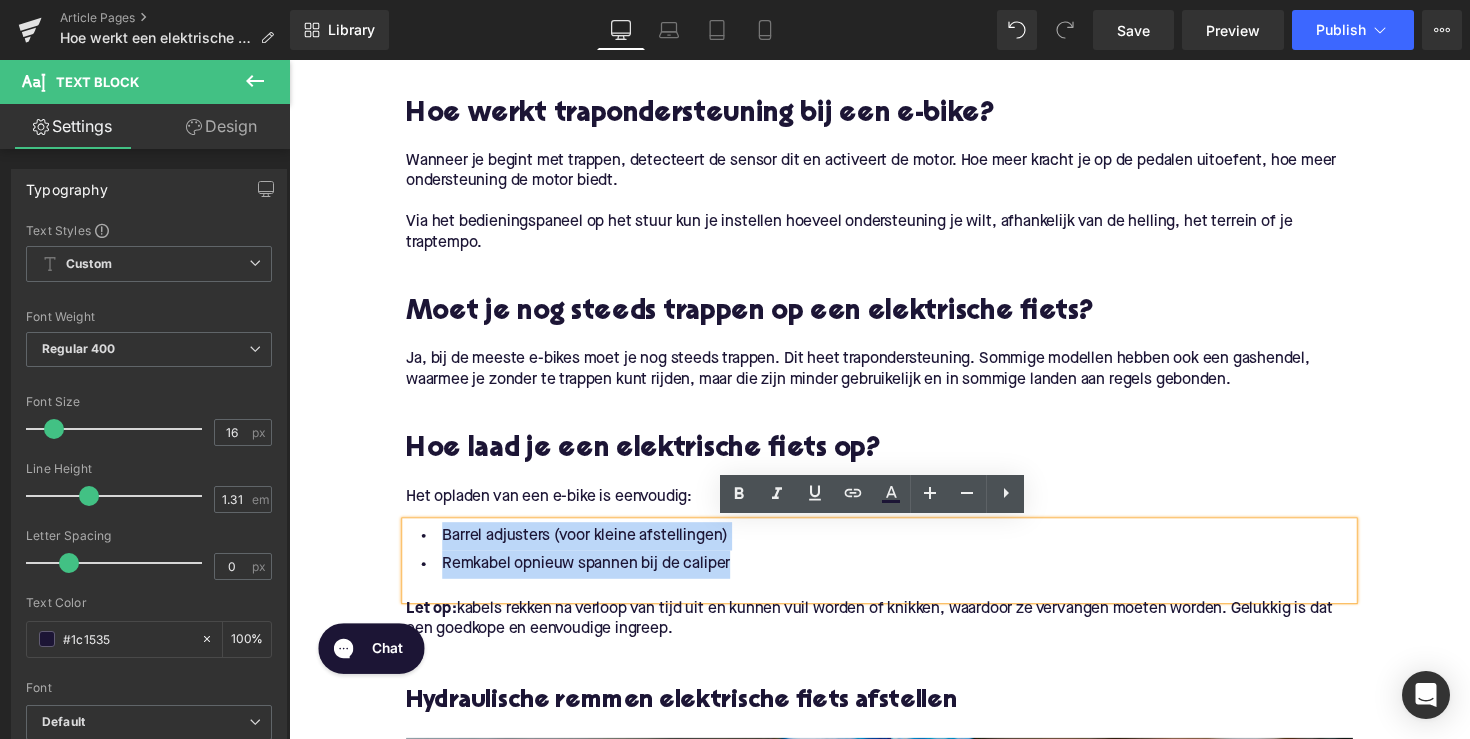 drag, startPoint x: 748, startPoint y: 573, endPoint x: 396, endPoint y: 542, distance: 353.36243 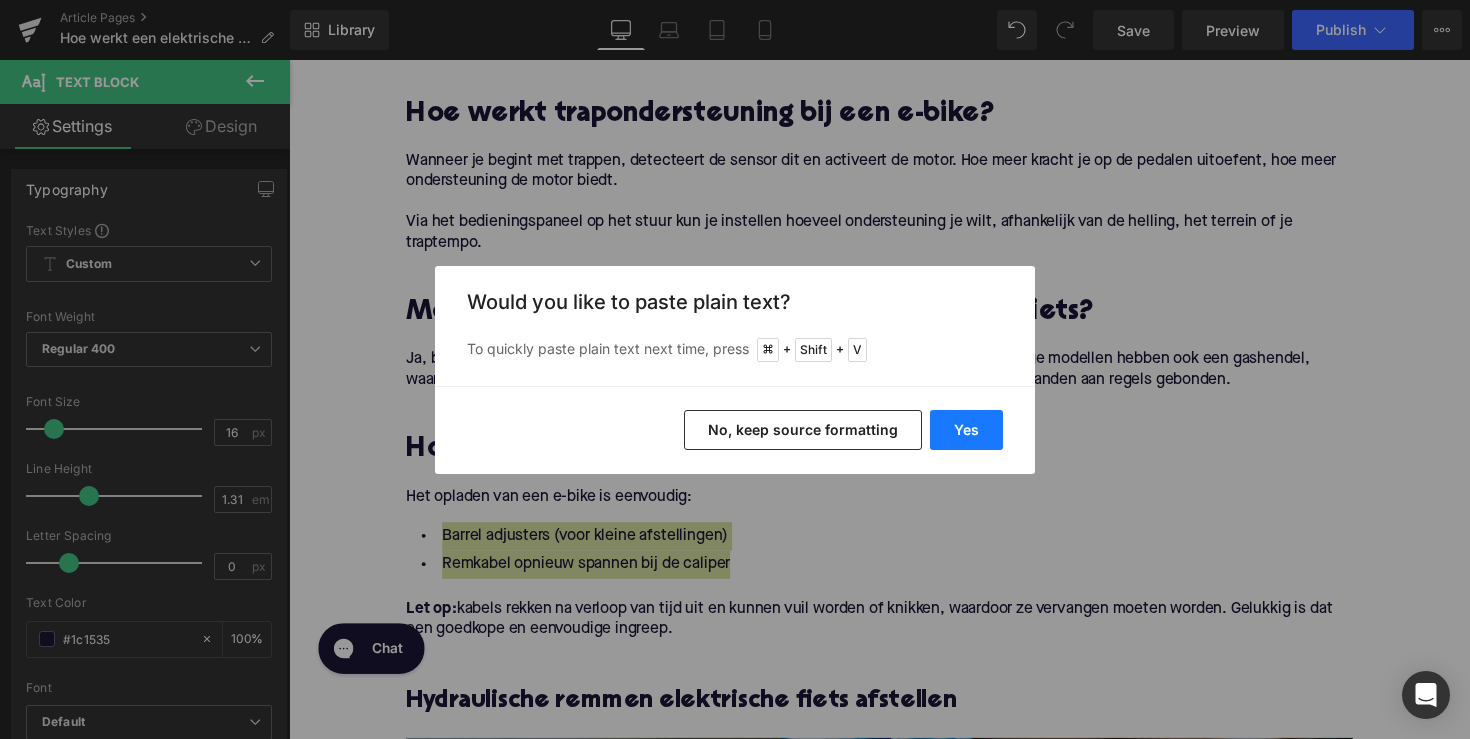 click on "Yes" at bounding box center [966, 430] 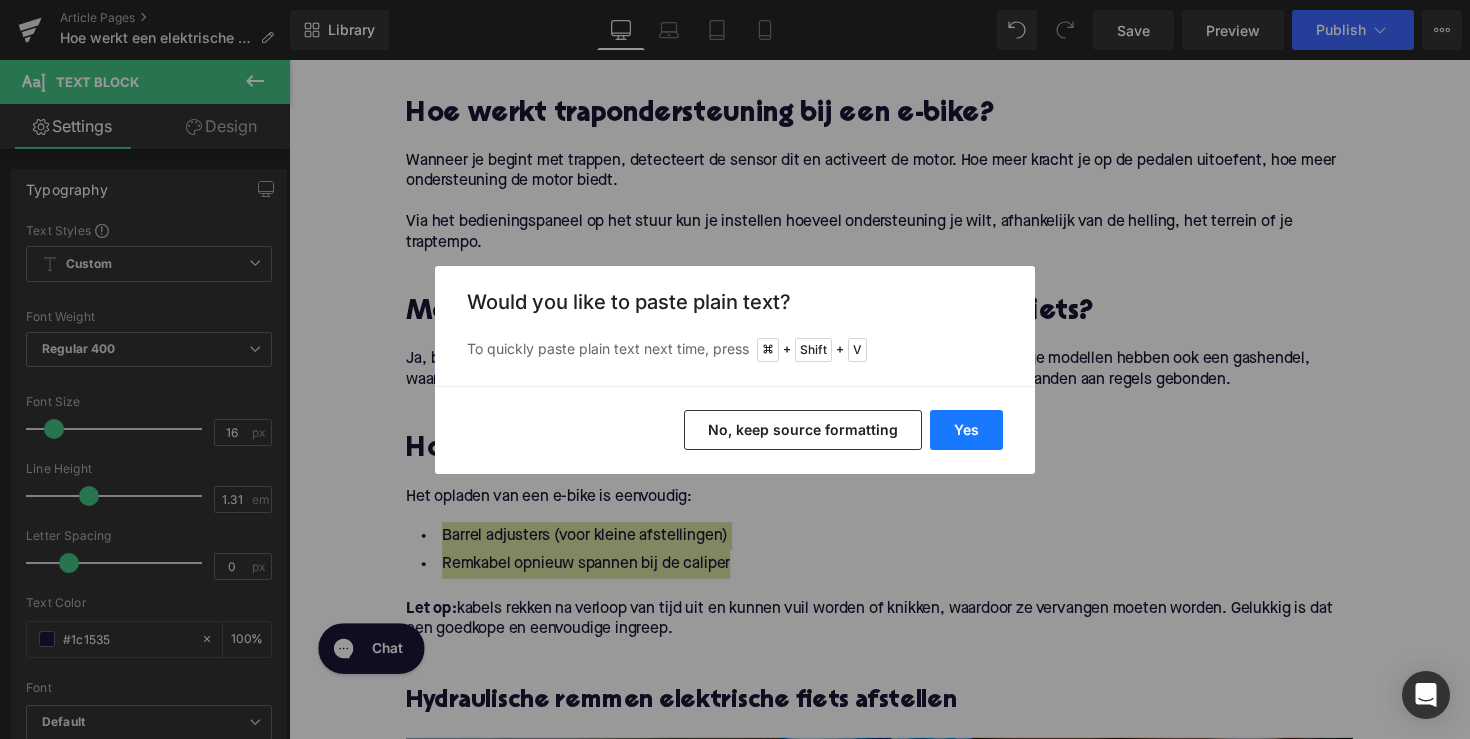 type 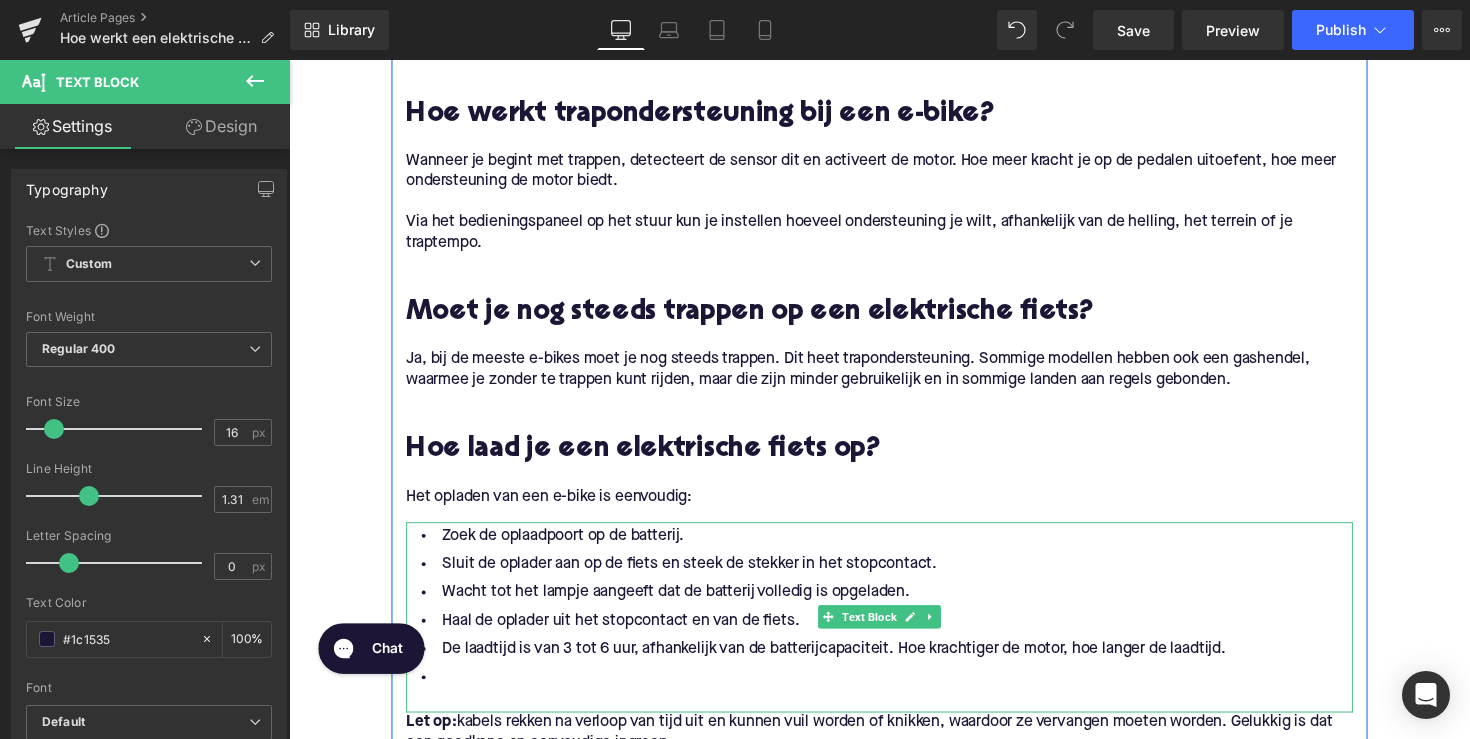 click at bounding box center [894, 693] 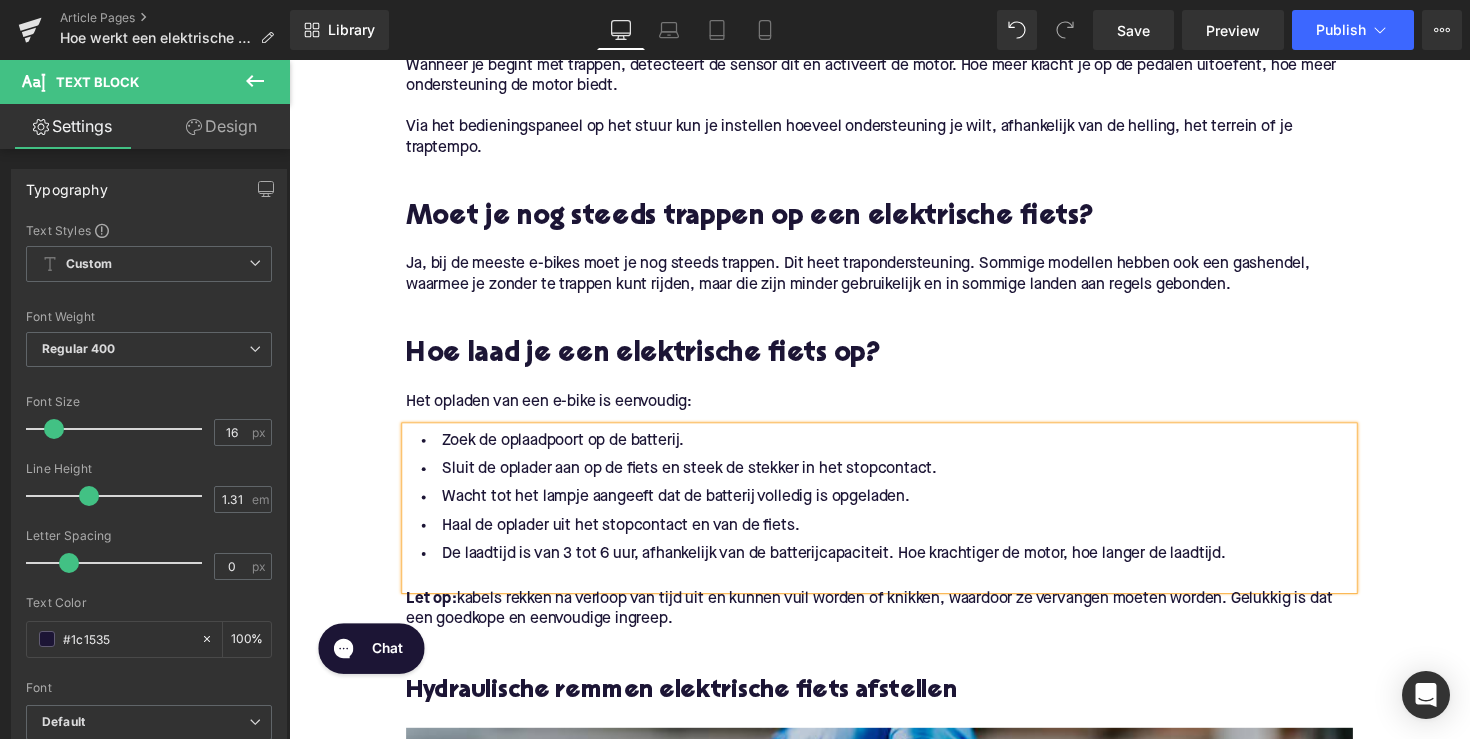 scroll, scrollTop: 1794, scrollLeft: 0, axis: vertical 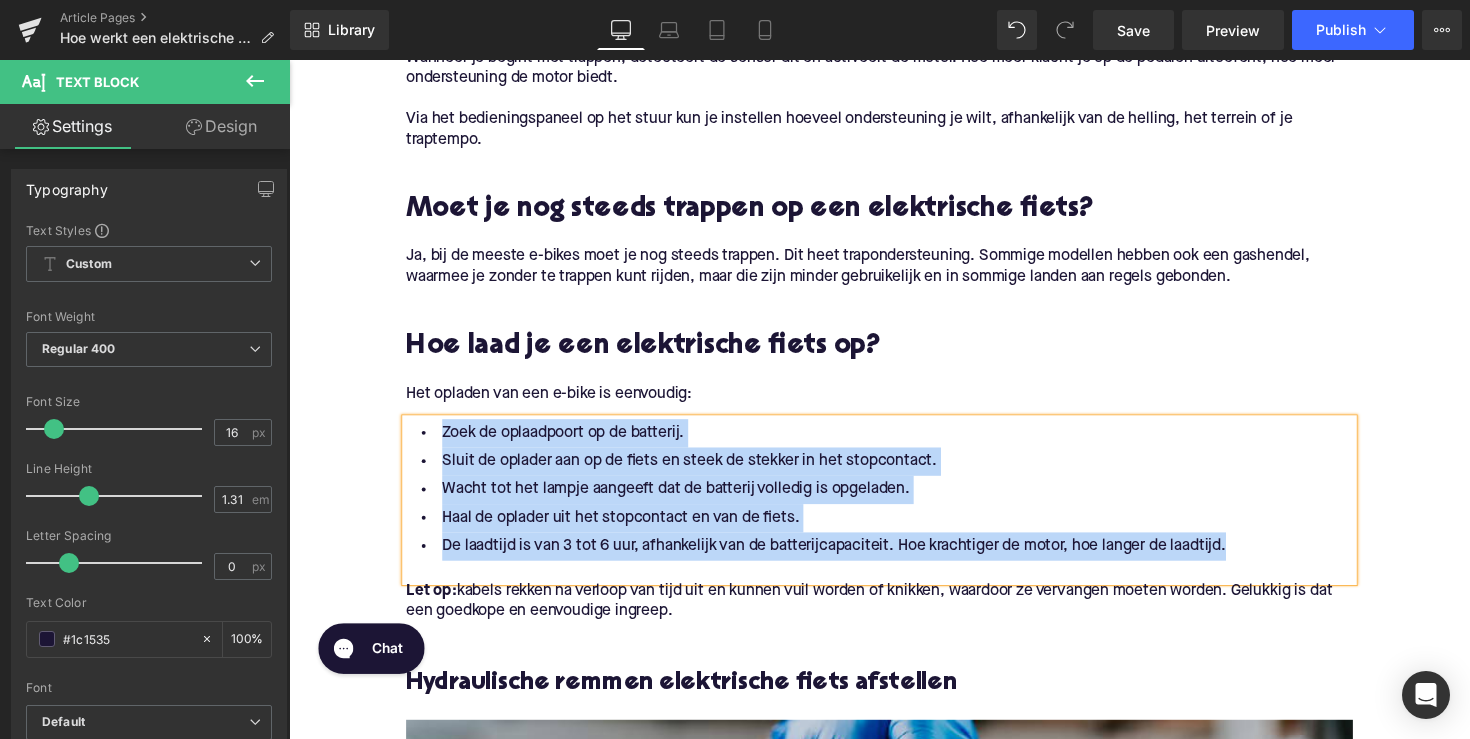 drag, startPoint x: 1261, startPoint y: 559, endPoint x: 406, endPoint y: 436, distance: 863.80206 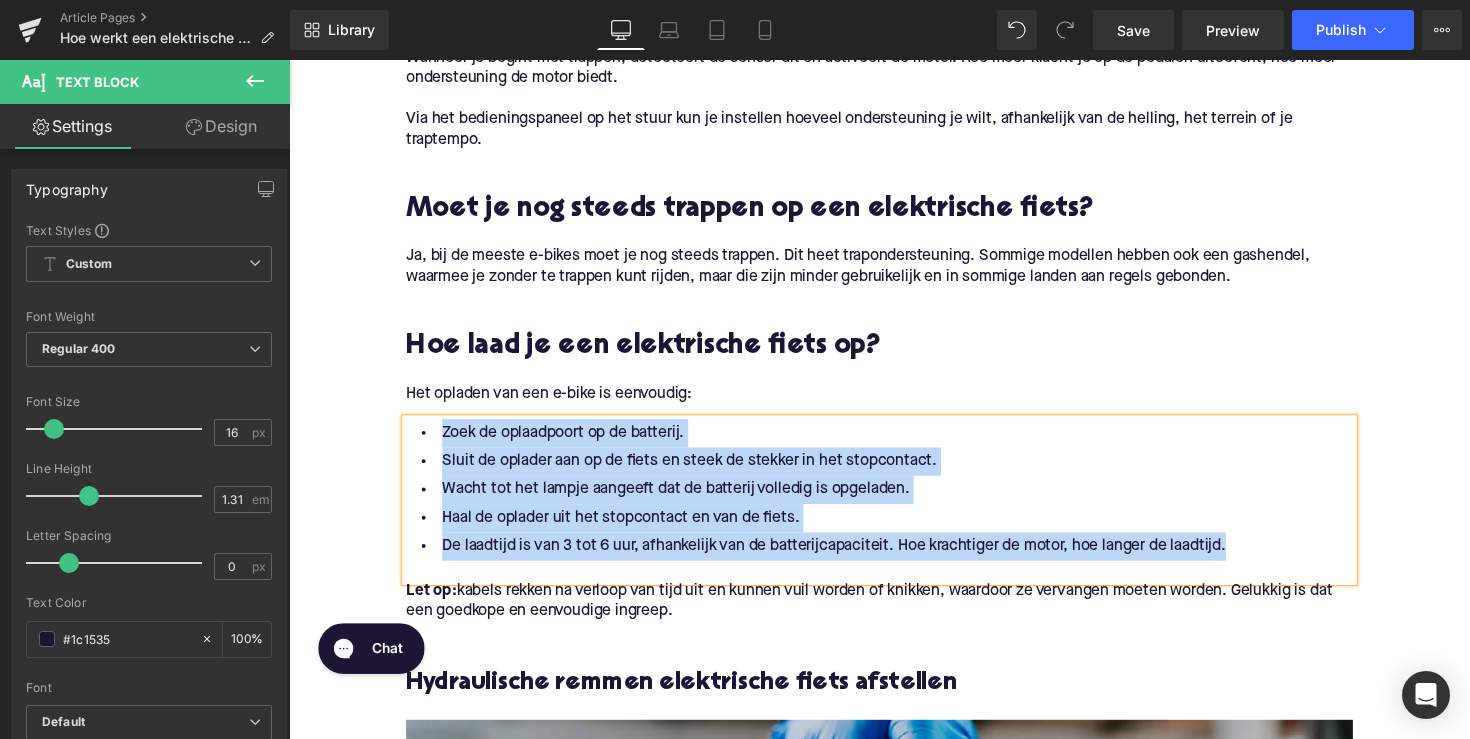 click on "Zoek de oplaadpoort op de batterij. Sluit de oplader aan op de fiets en steek de stekker in het stopcontact. Wacht tot het lampje aangeeft dat de batterij volledig is opgeladen. Haal de oplader uit het stopcontact en van de fiets. De laadtijd is van 3 tot 6 uur, afhankelijk van de batterijcapaciteit. Hoe krachtiger de motor, hoe langer de laadtijd." at bounding box center [894, 500] 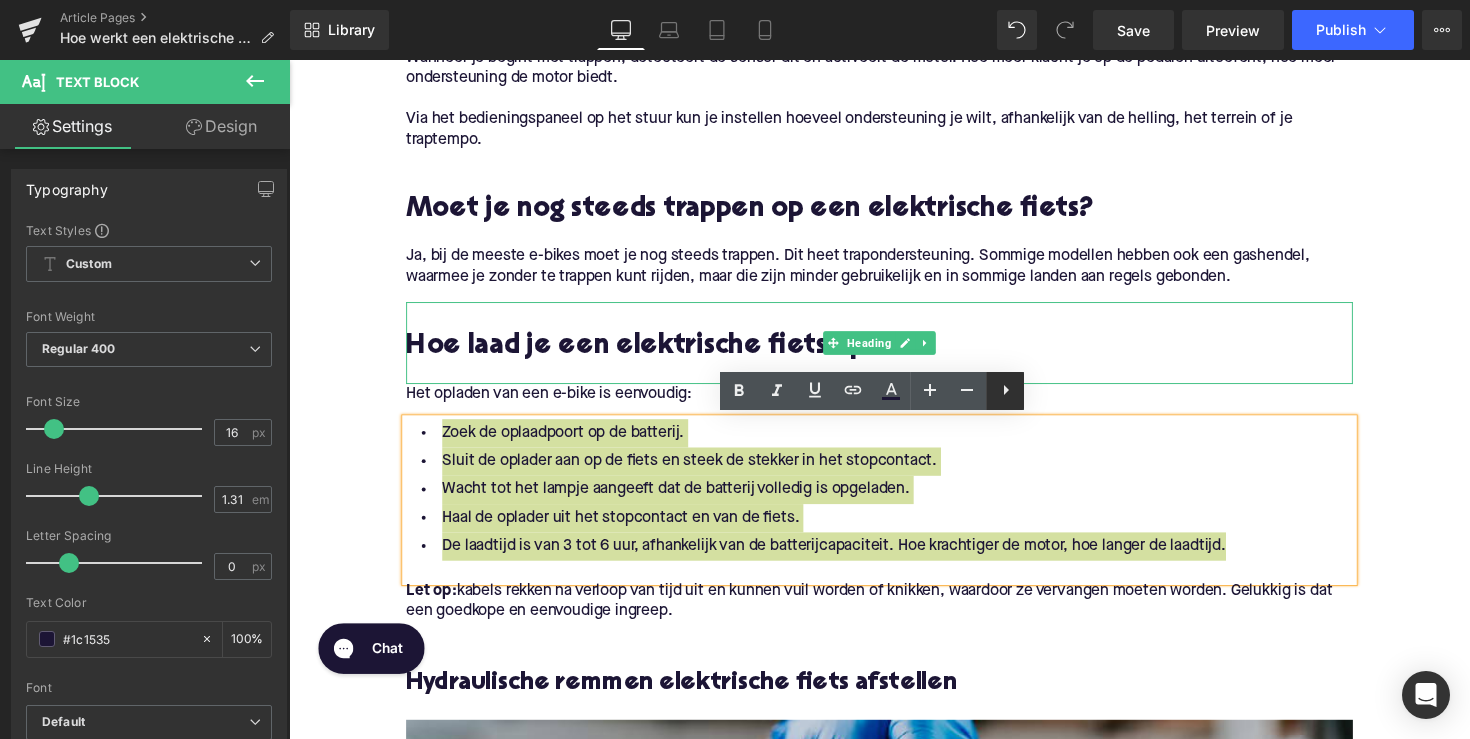 click at bounding box center (1005, 391) 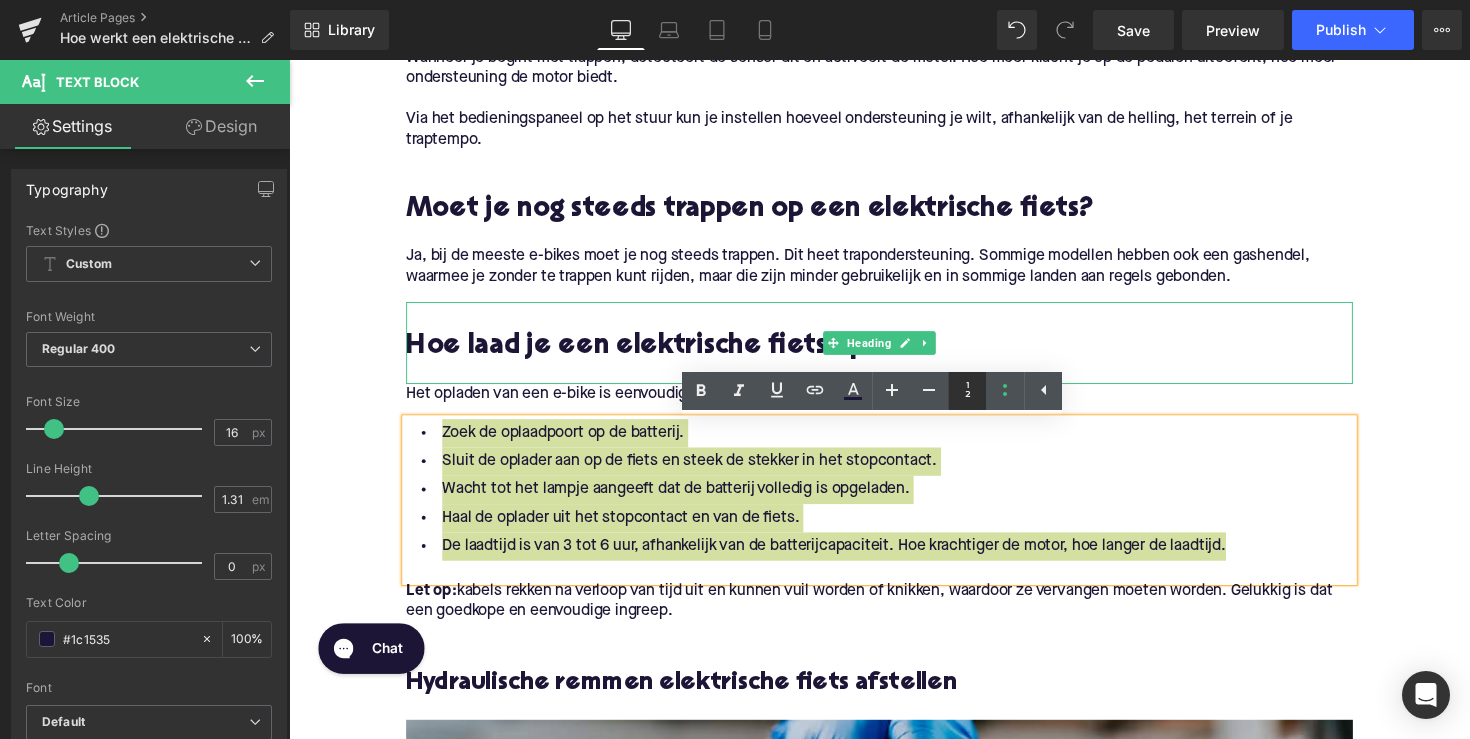 click 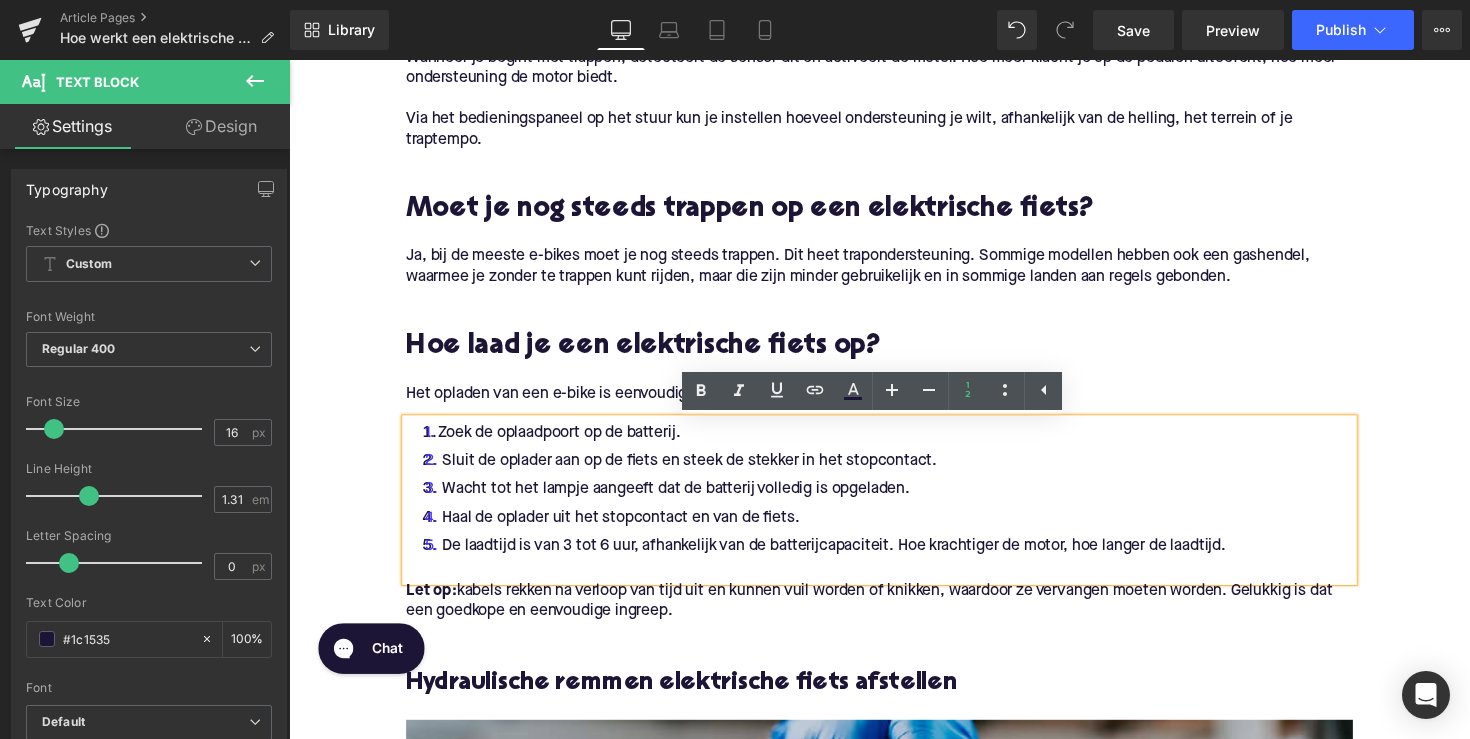 click on "De laadtijd is van 3 tot 6 uur, afhankelijk van de batterijcapaciteit. Hoe krachtiger de motor, hoe langer de laadtijd." at bounding box center (894, 558) 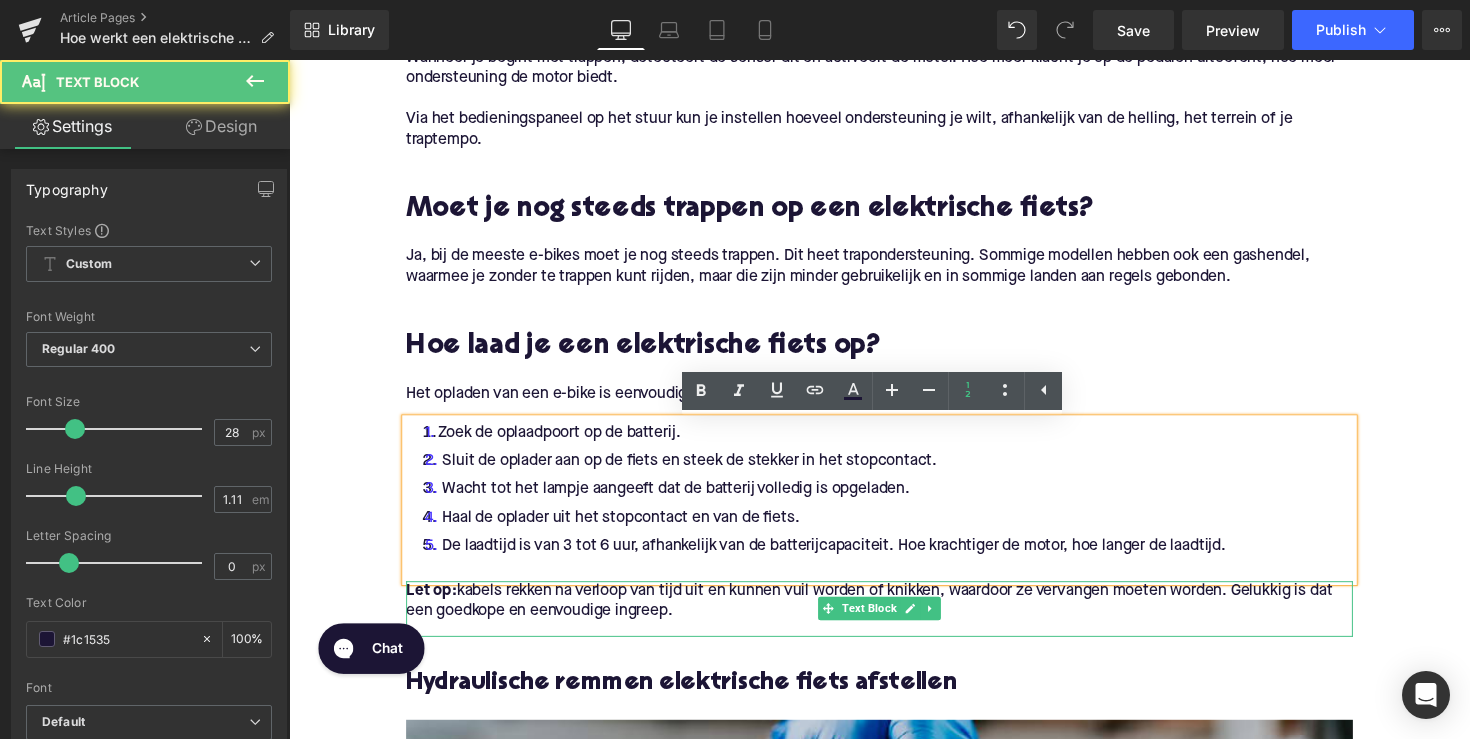 click on "Let op:  kabels rekken na verloop van tijd uit en kunnen vuil worden of knikken, waardoor ze vervangen moeten worden. Gelukkig is dat een goedkope en eenvoudige ingreep." at bounding box center [894, 615] 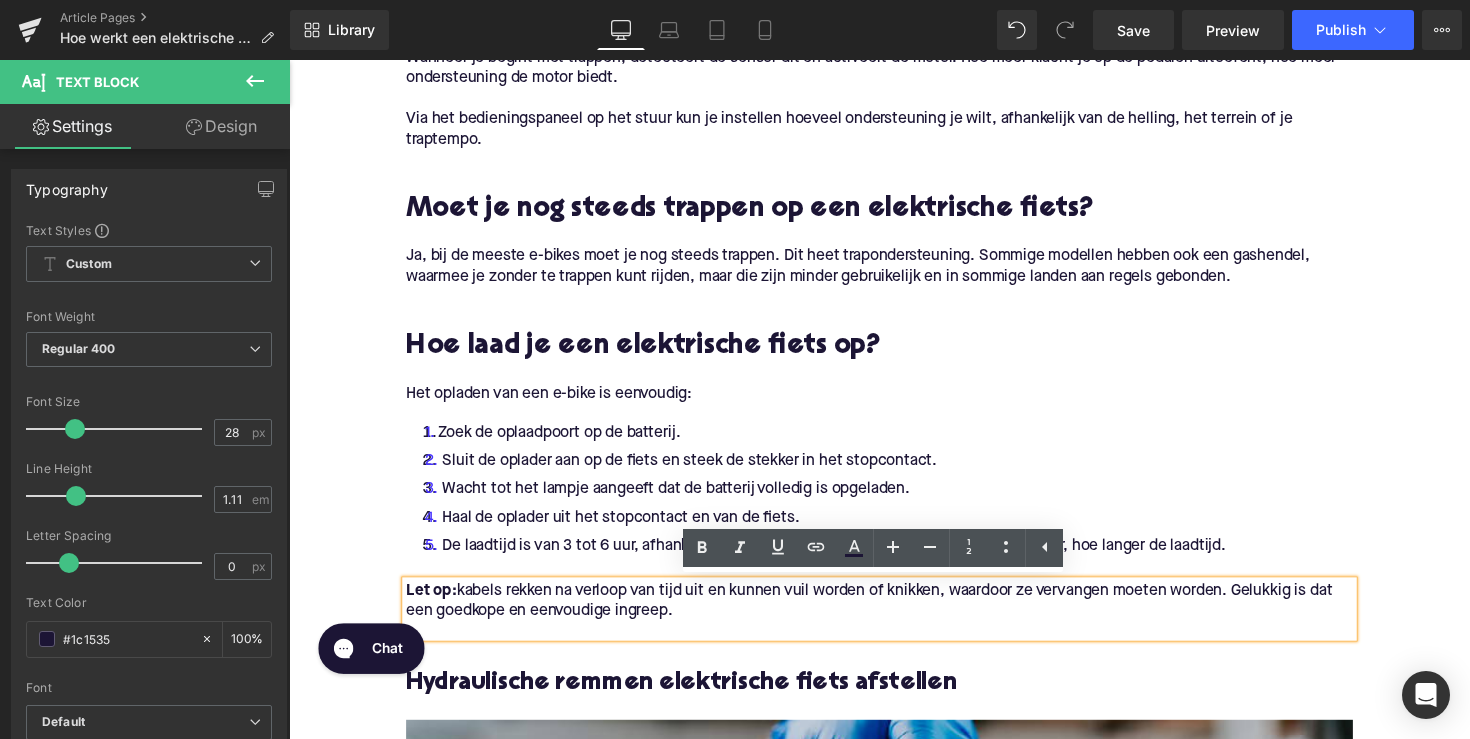 drag, startPoint x: 689, startPoint y: 625, endPoint x: 462, endPoint y: 601, distance: 228.2652 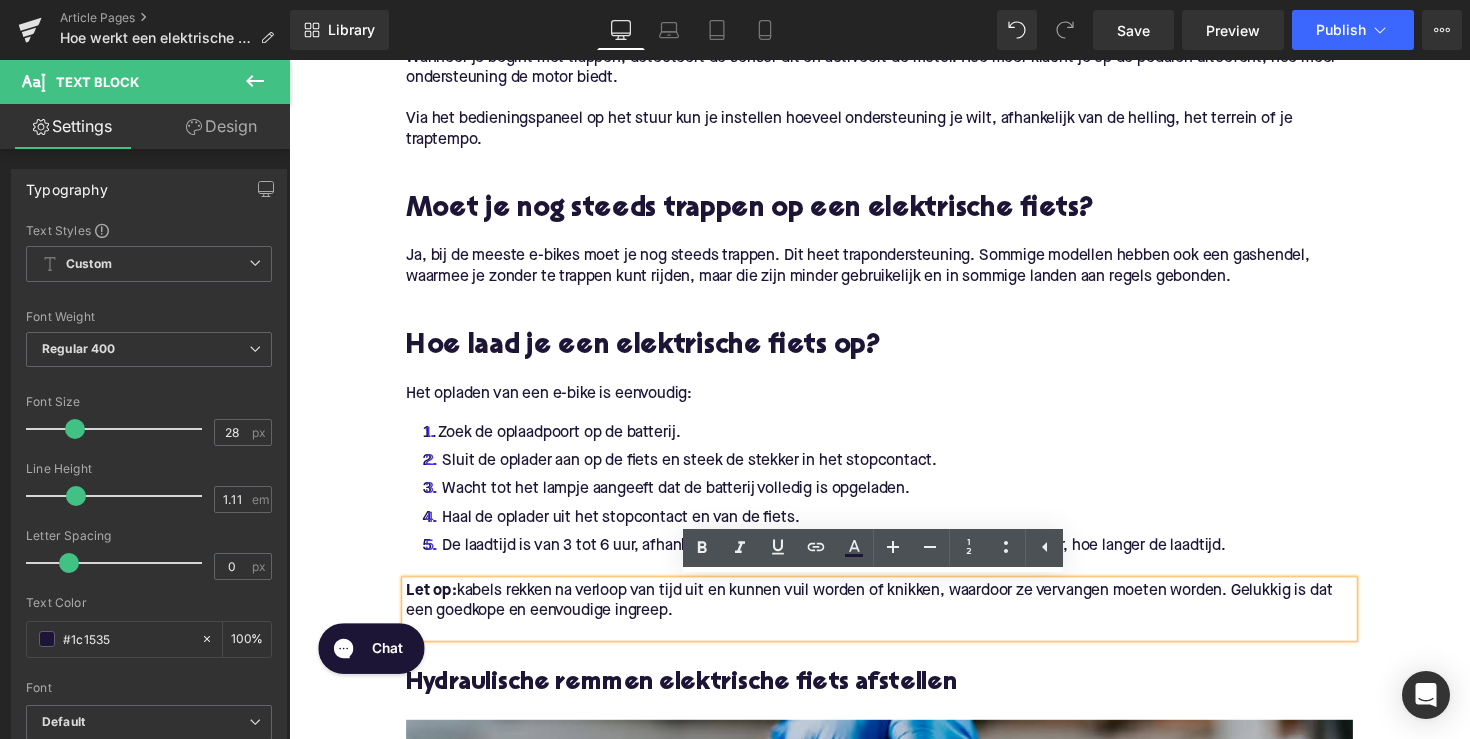 click on "Let op:  kabels rekken na verloop van tijd uit en kunnen vuil worden of knikken, waardoor ze vervangen moeten worden. Gelukkig is dat een goedkope en eenvoudige ingreep." at bounding box center (894, 615) 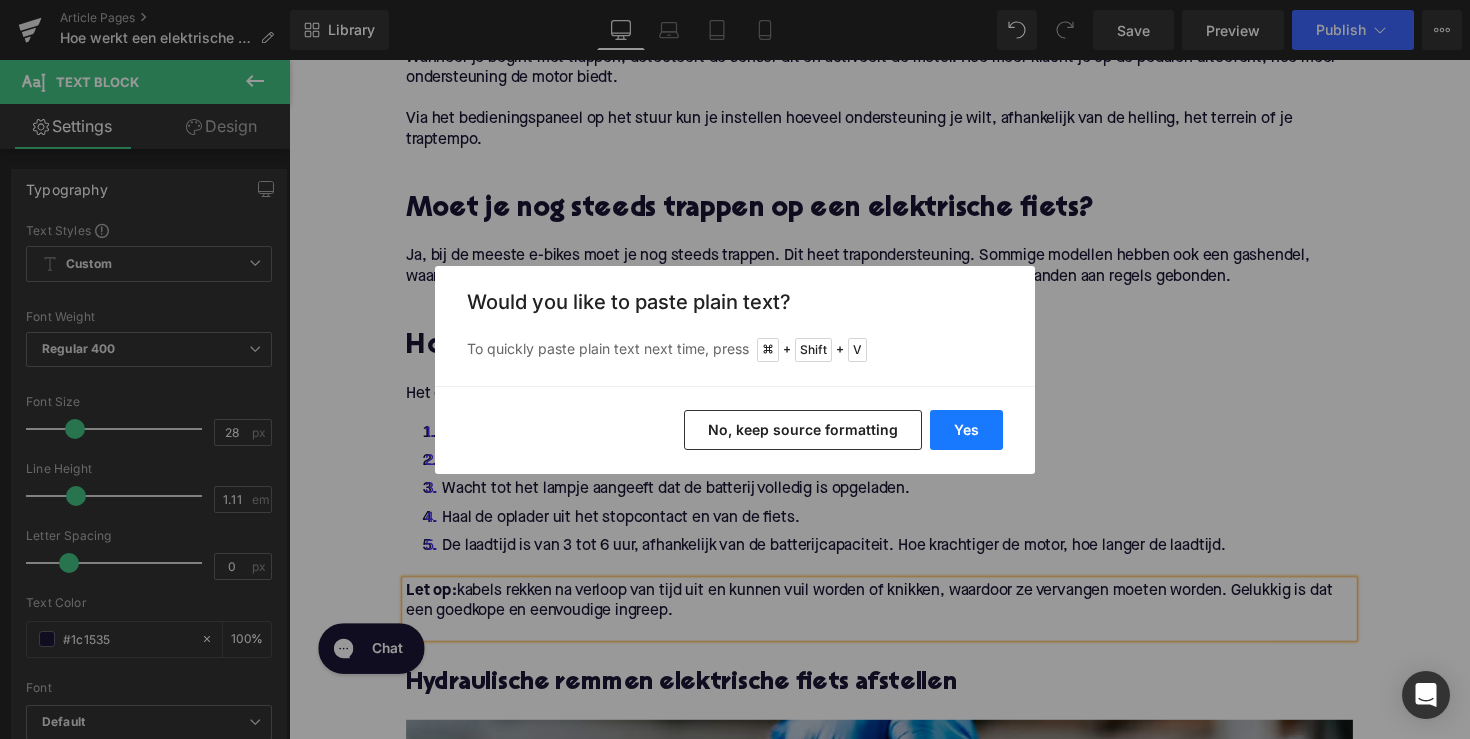 click on "Yes" at bounding box center (966, 430) 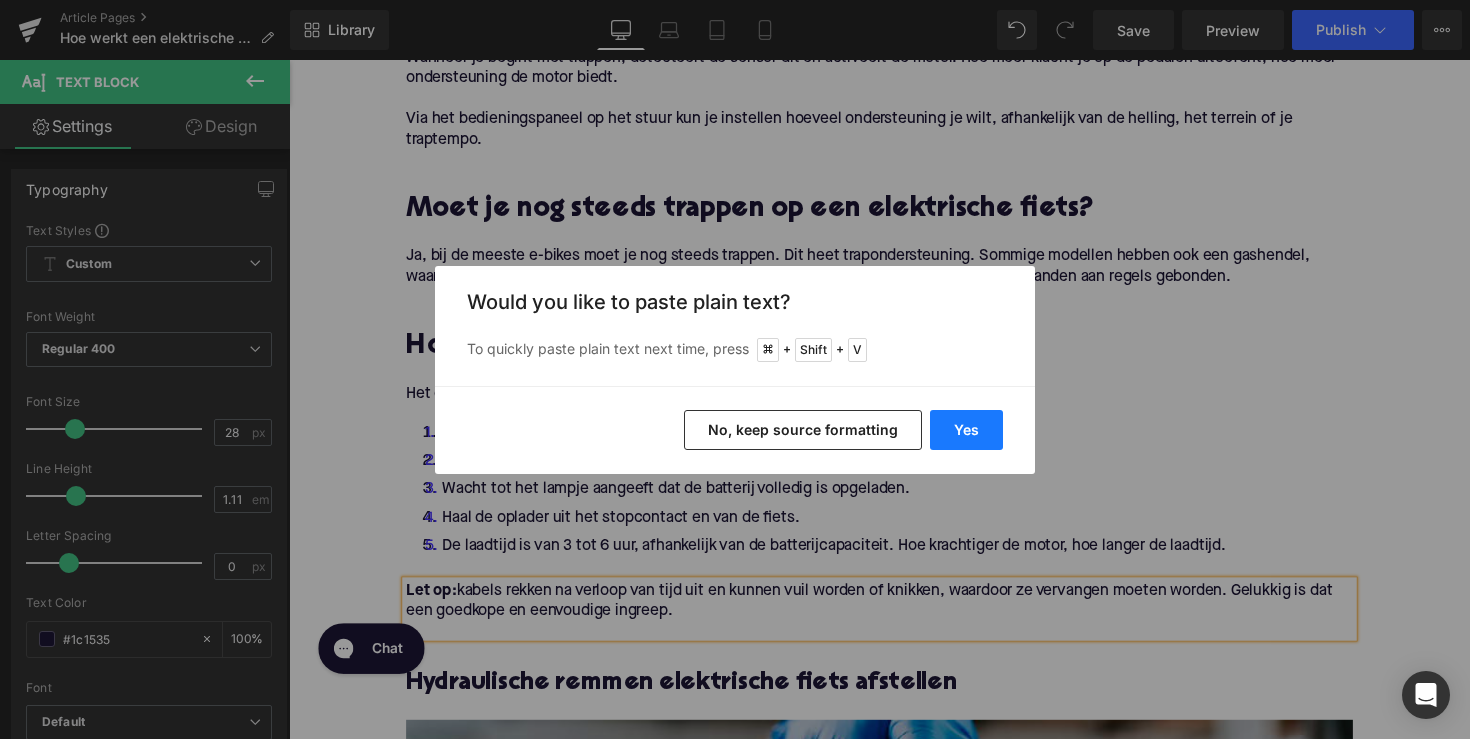 type 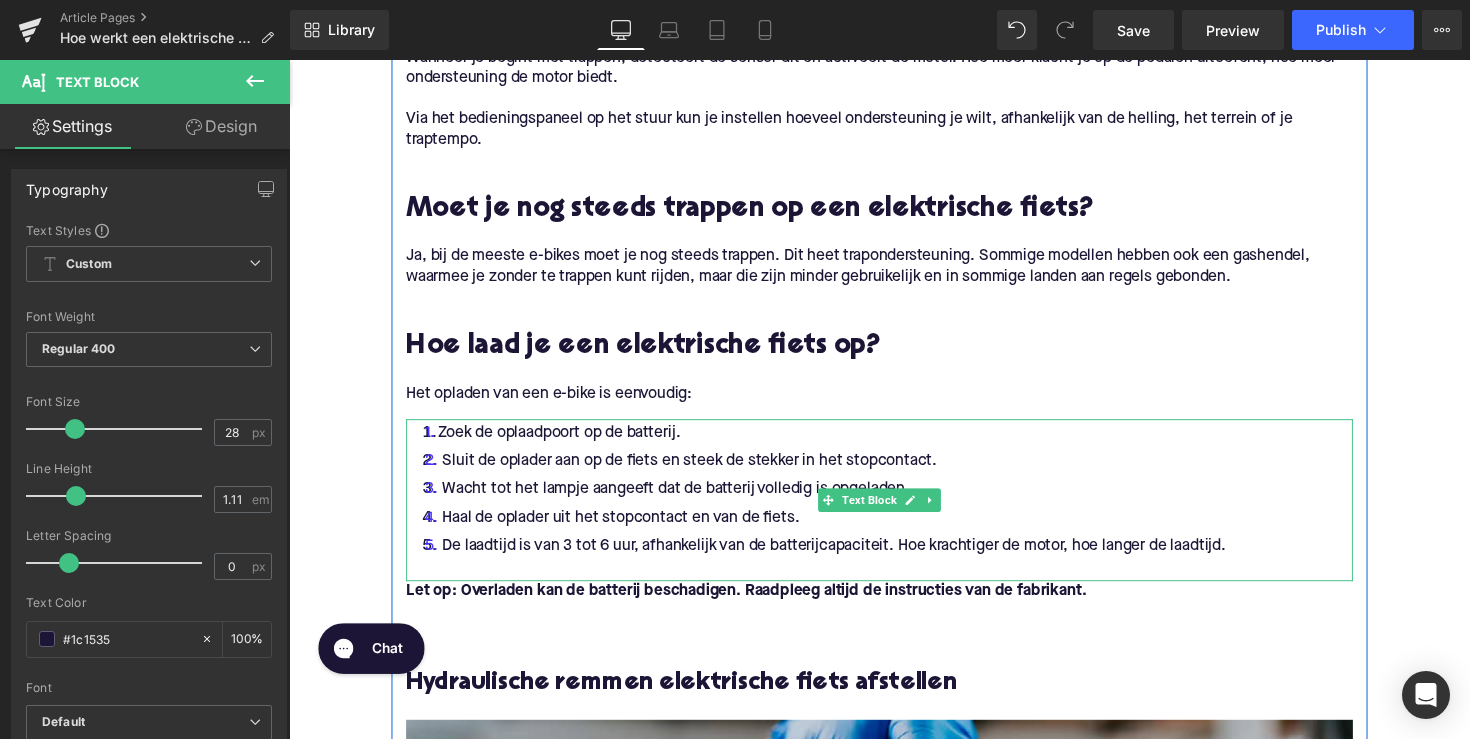 scroll, scrollTop: 1831, scrollLeft: 0, axis: vertical 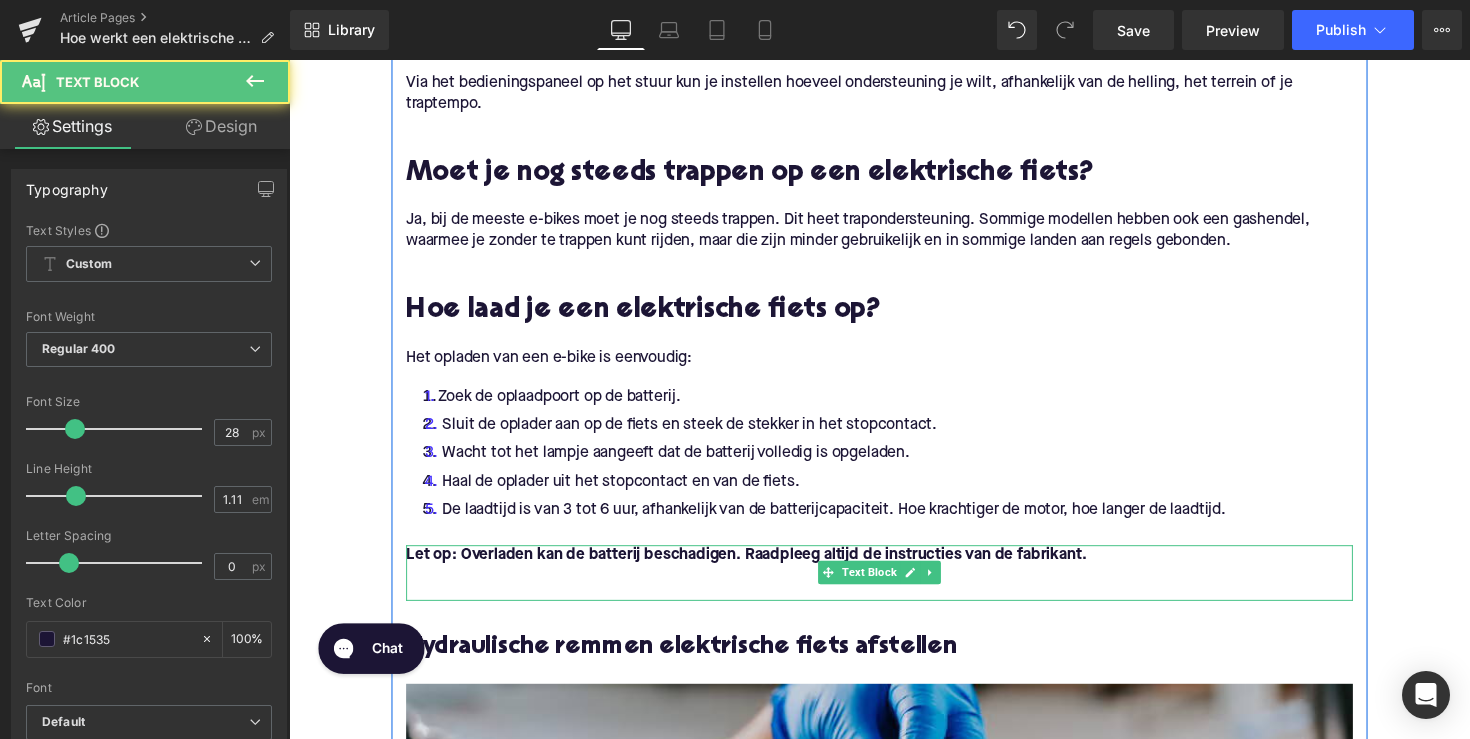 click on "Let op: Overladen kan de batterij beschadigen. Raadpleeg altijd de instructies van de fabrikant." at bounding box center [757, 567] 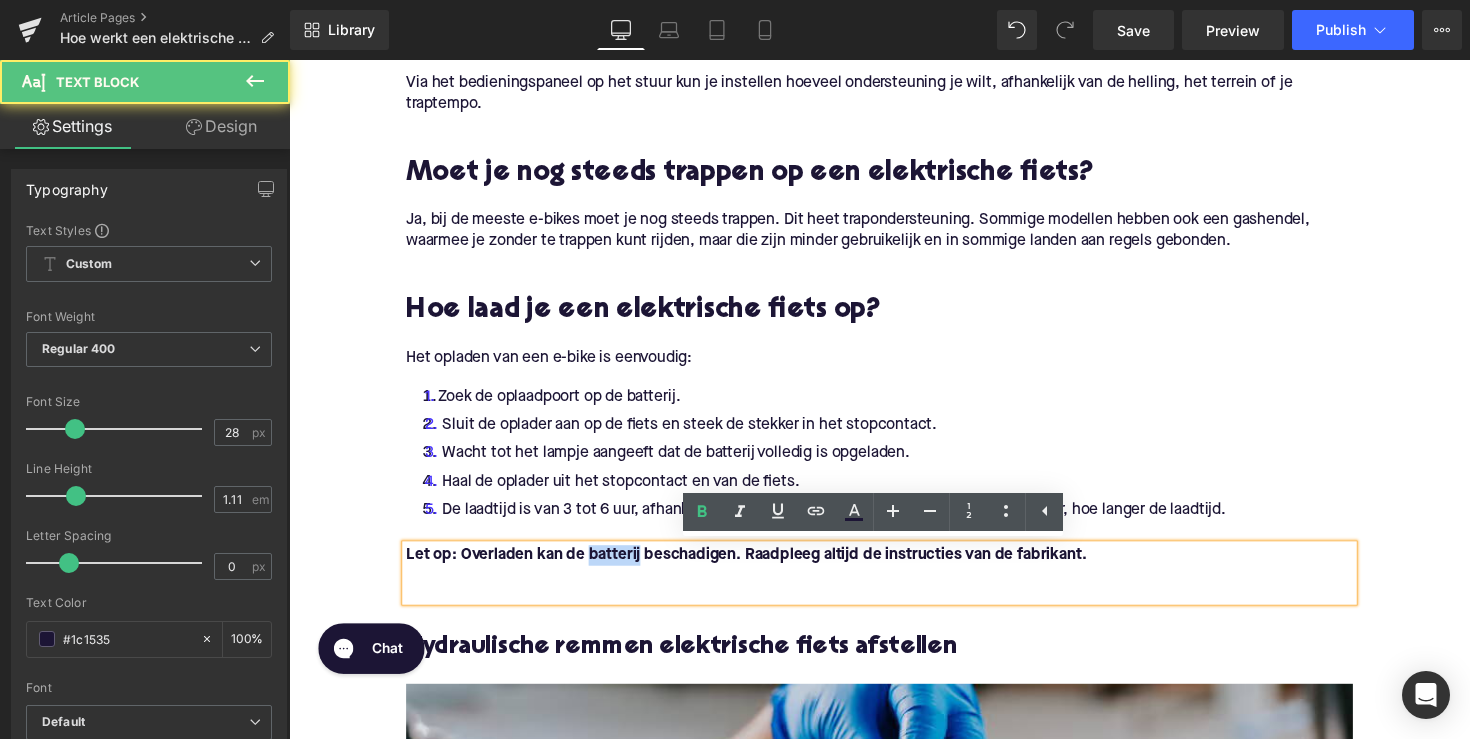 click on "Let op: Overladen kan de batterij beschadigen. Raadpleeg altijd de instructies van de fabrikant." at bounding box center [757, 567] 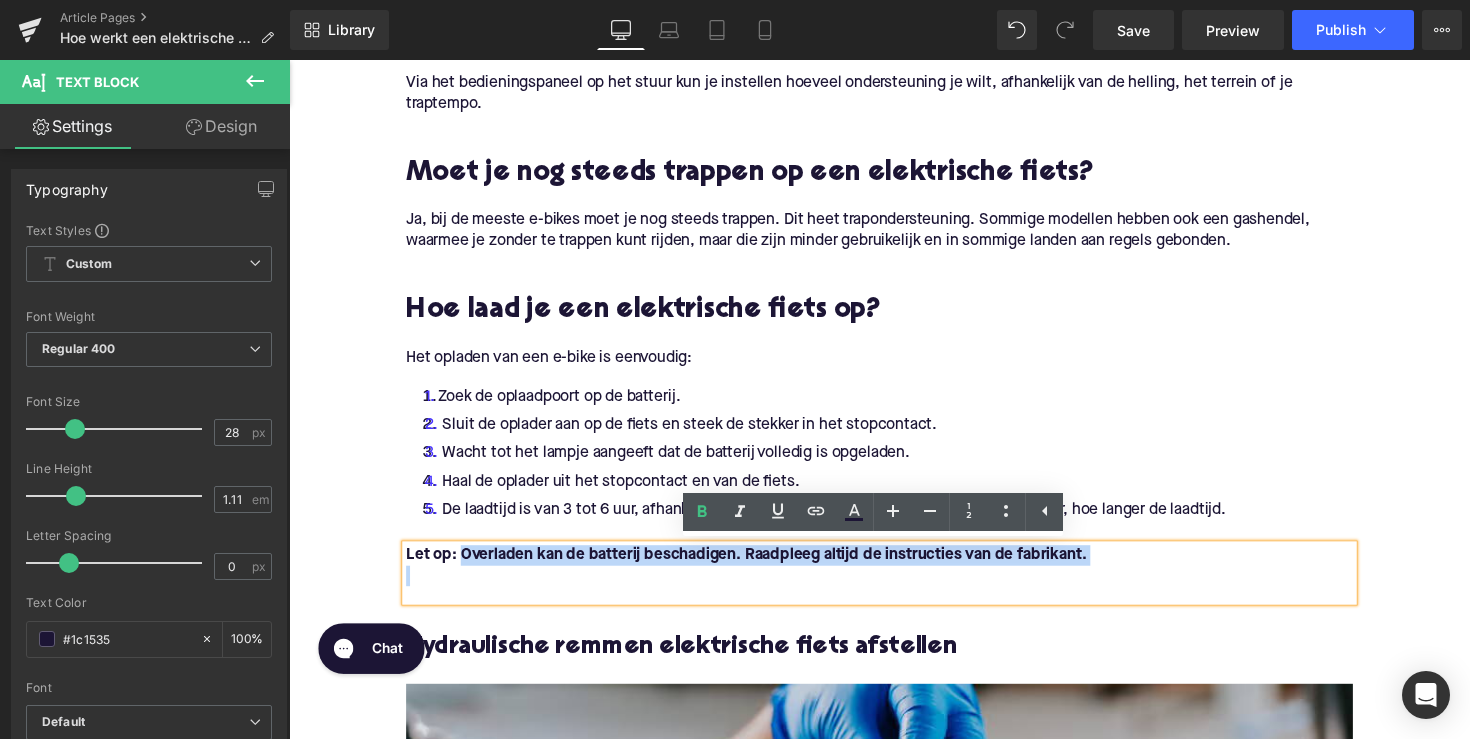 drag, startPoint x: 464, startPoint y: 567, endPoint x: 1141, endPoint y: 570, distance: 677.00665 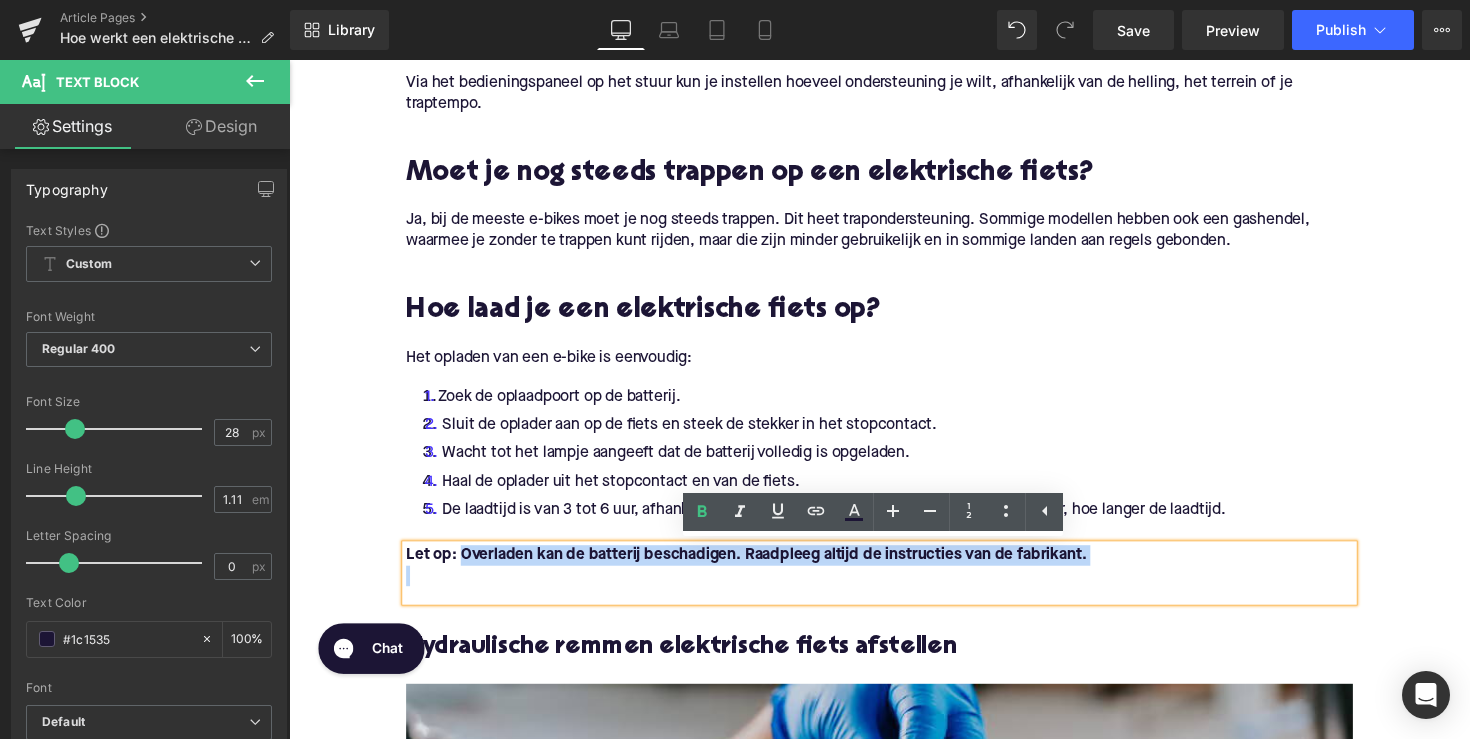 click on "Let op: Overladen kan de batterij beschadigen. Raadpleeg altijd de instructies van de fabrikant." at bounding box center (894, 585) 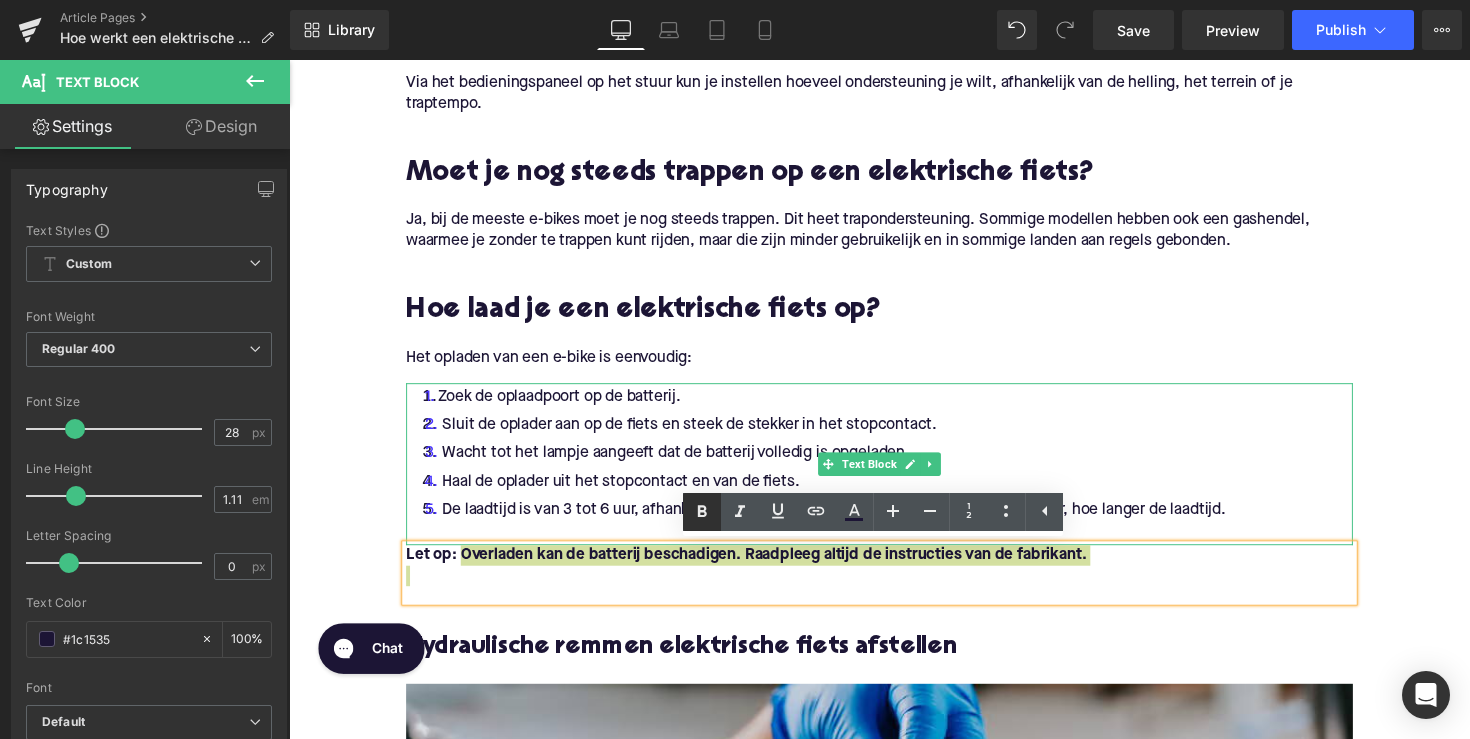 click 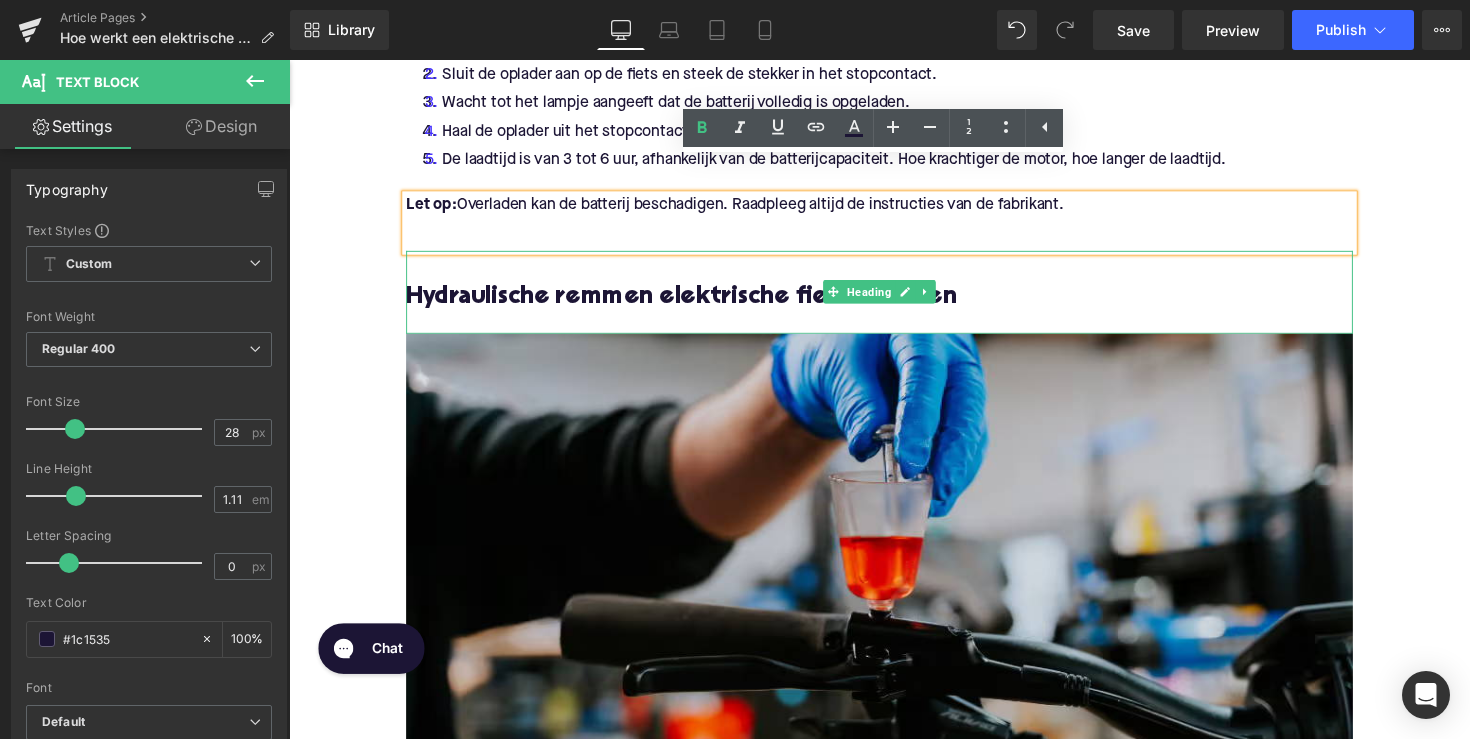 scroll, scrollTop: 2224, scrollLeft: 0, axis: vertical 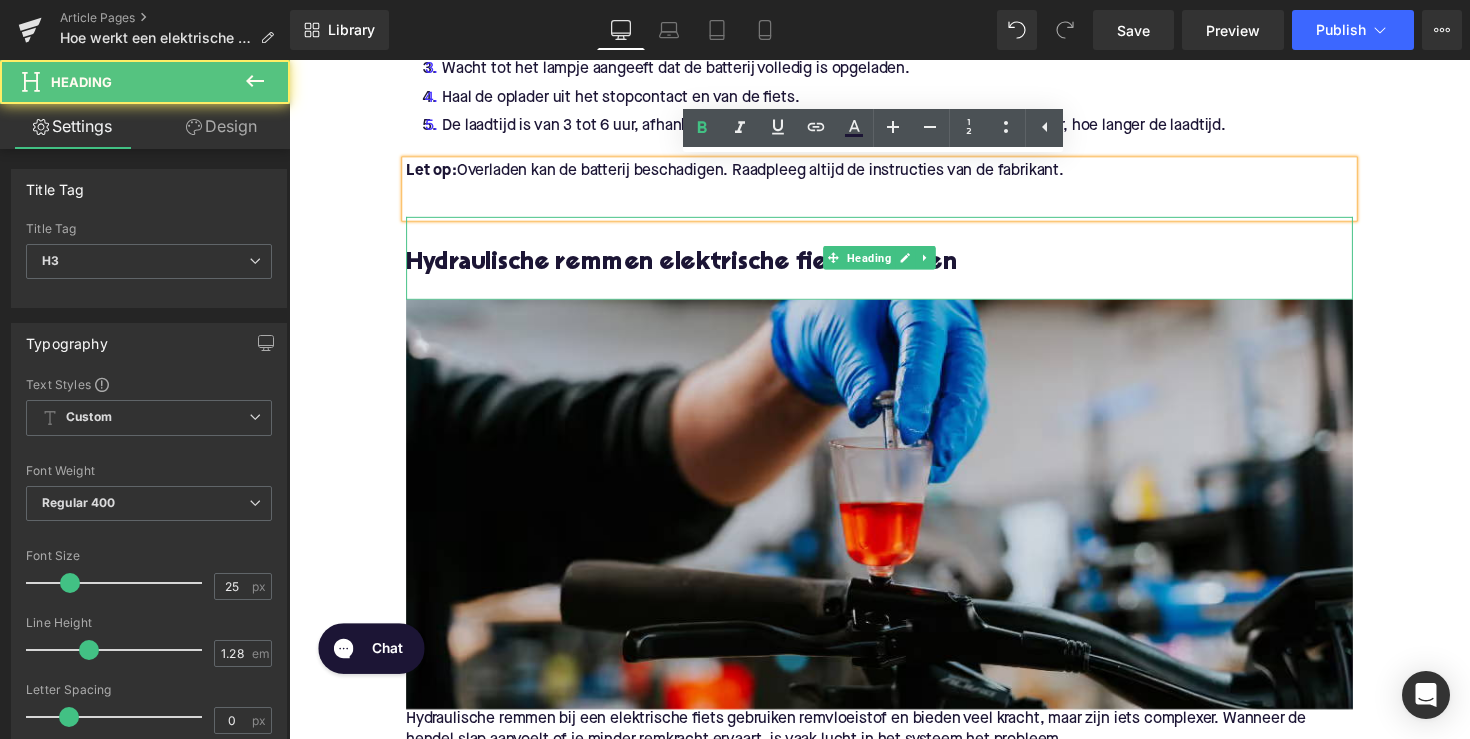 click at bounding box center (894, 237) 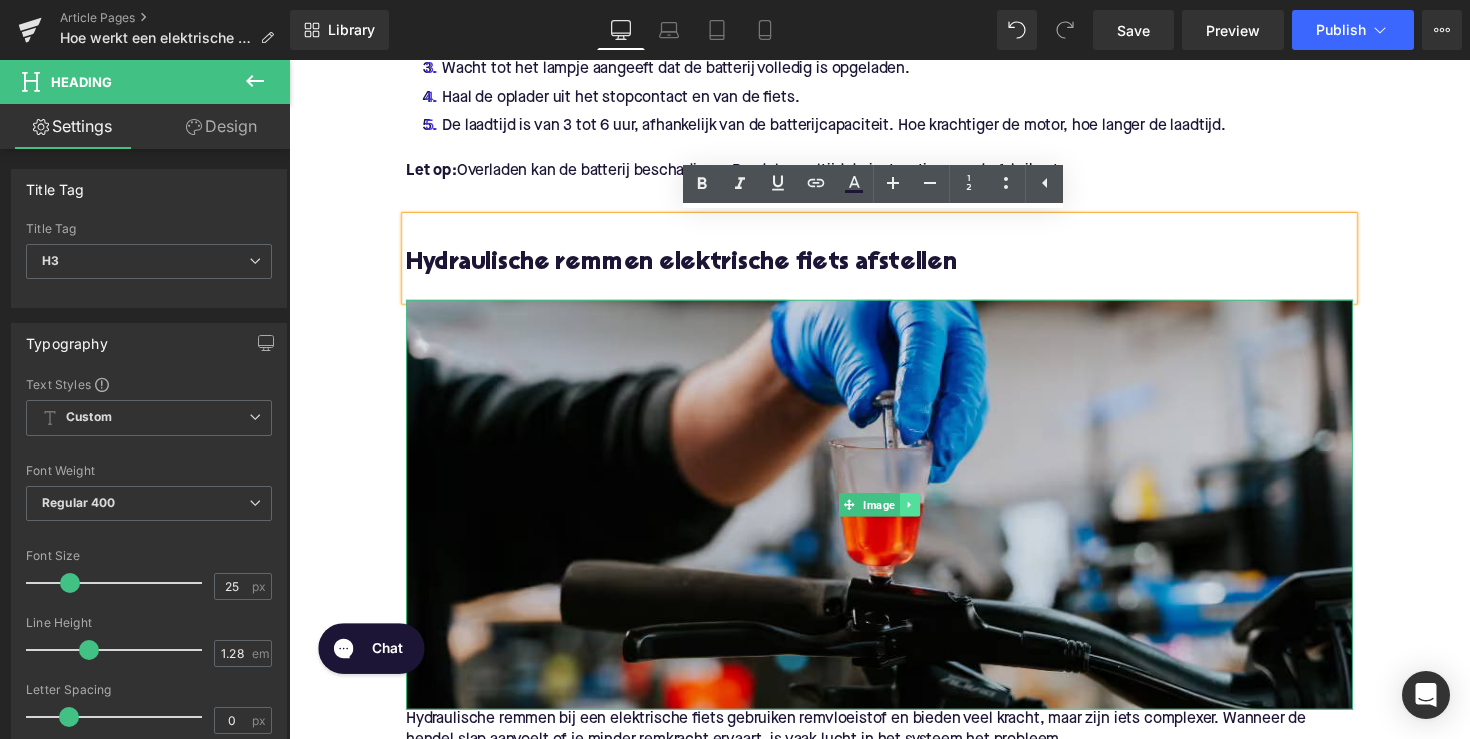click 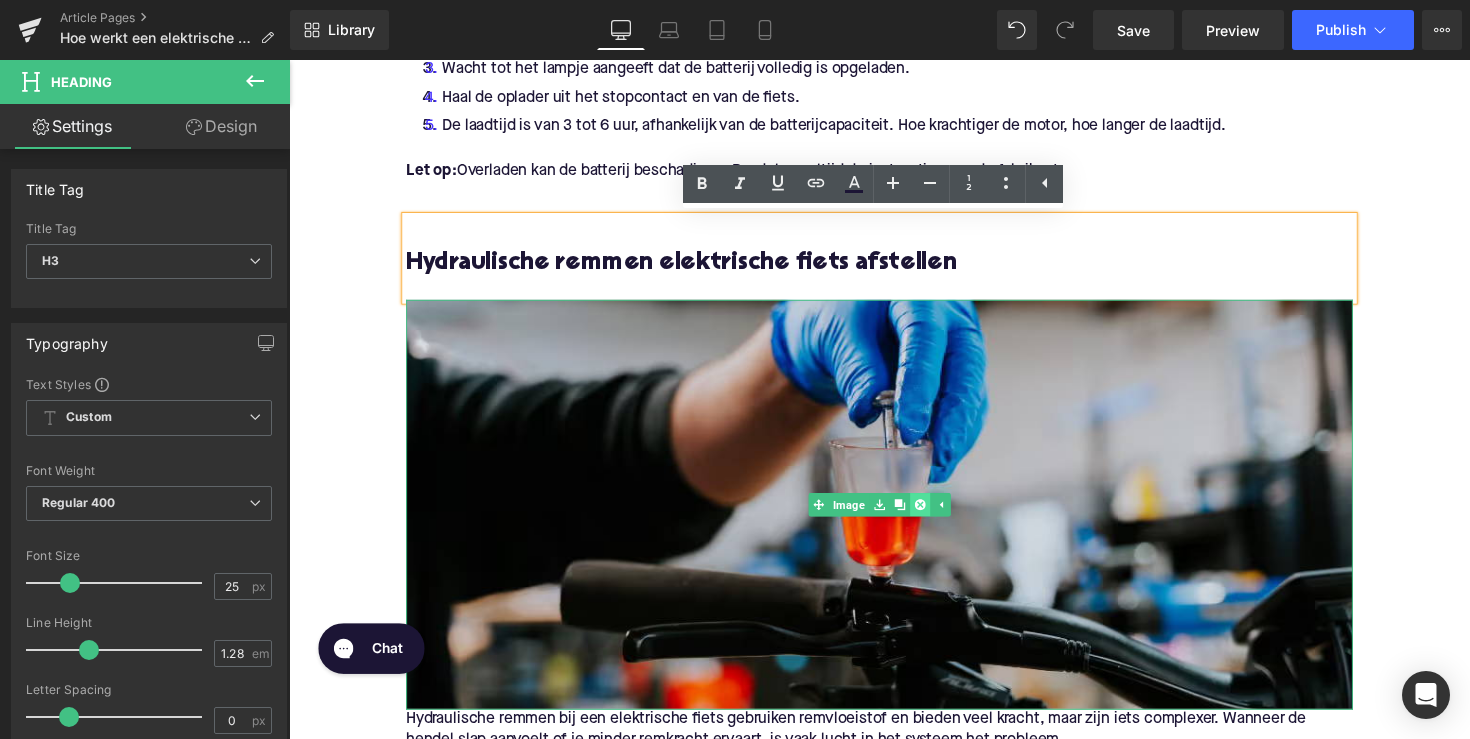 click 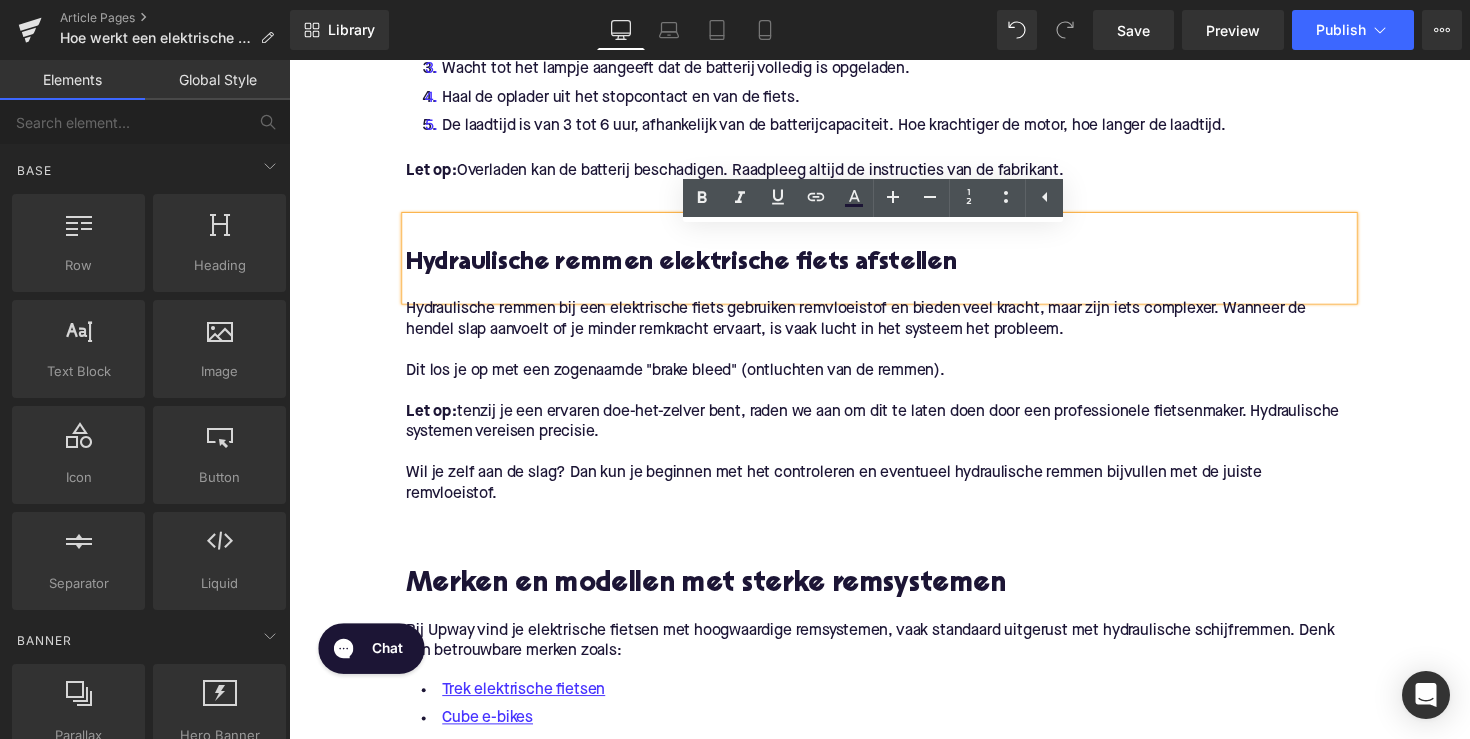 scroll, scrollTop: 2107, scrollLeft: 0, axis: vertical 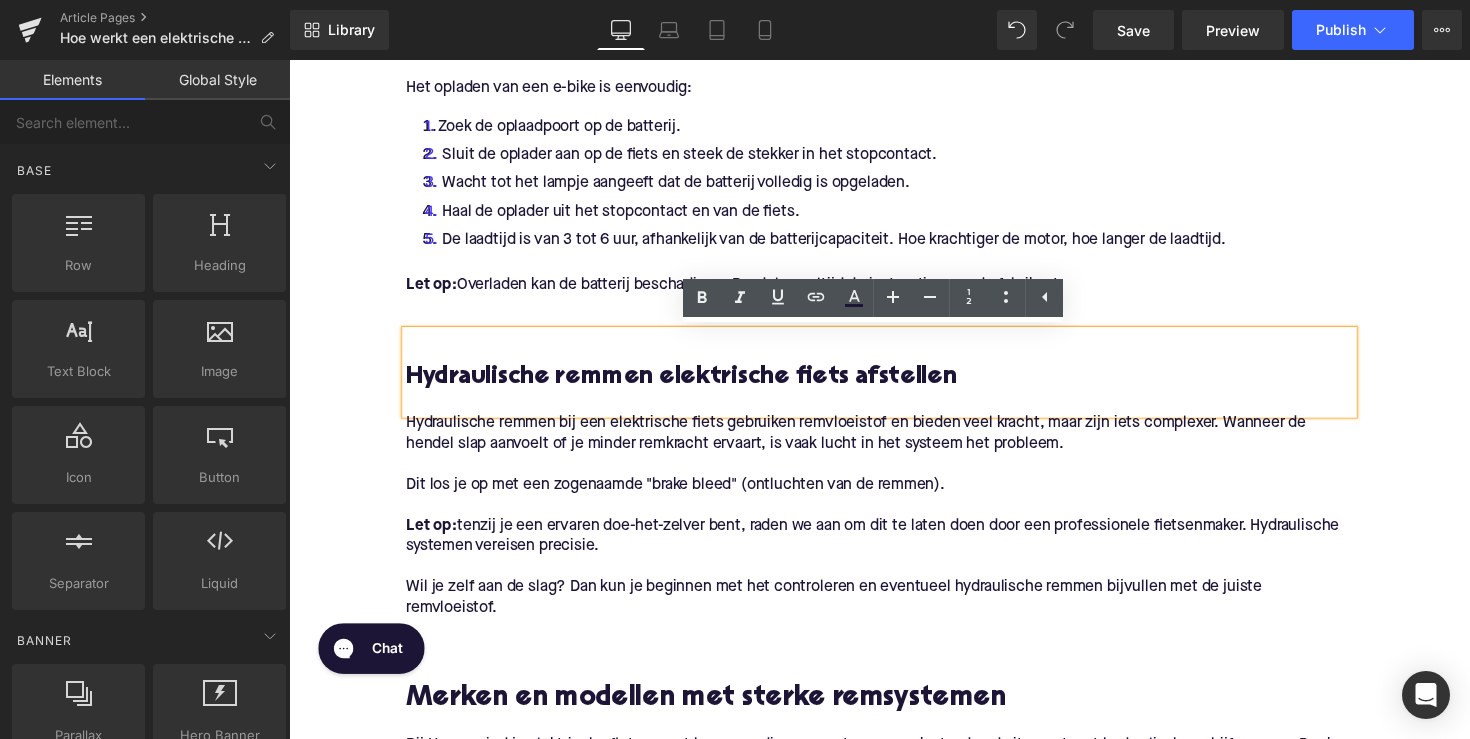 click on "Hydraulische remmen elektrische fiets afstellen" at bounding box center (894, 386) 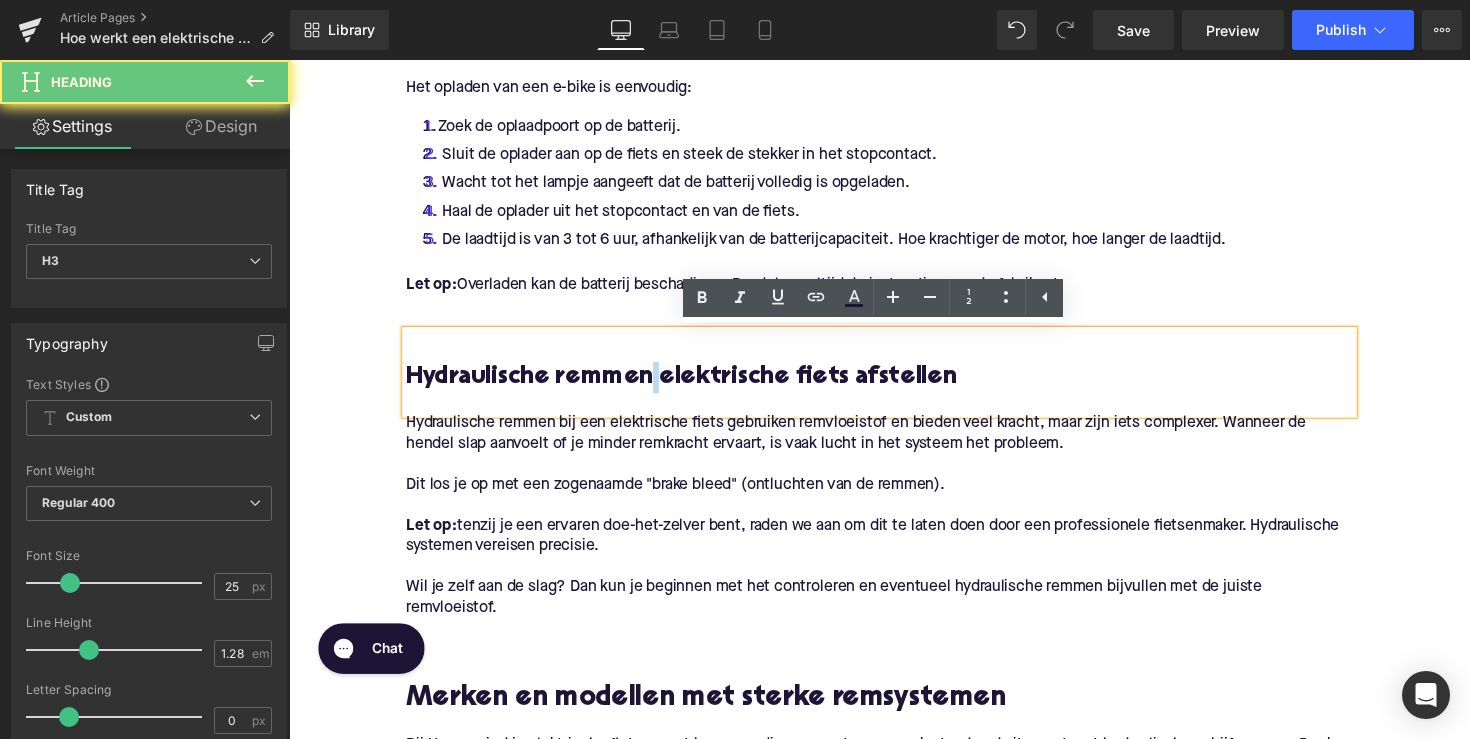 click on "Hydraulische remmen elektrische fiets afstellen" at bounding box center (894, 386) 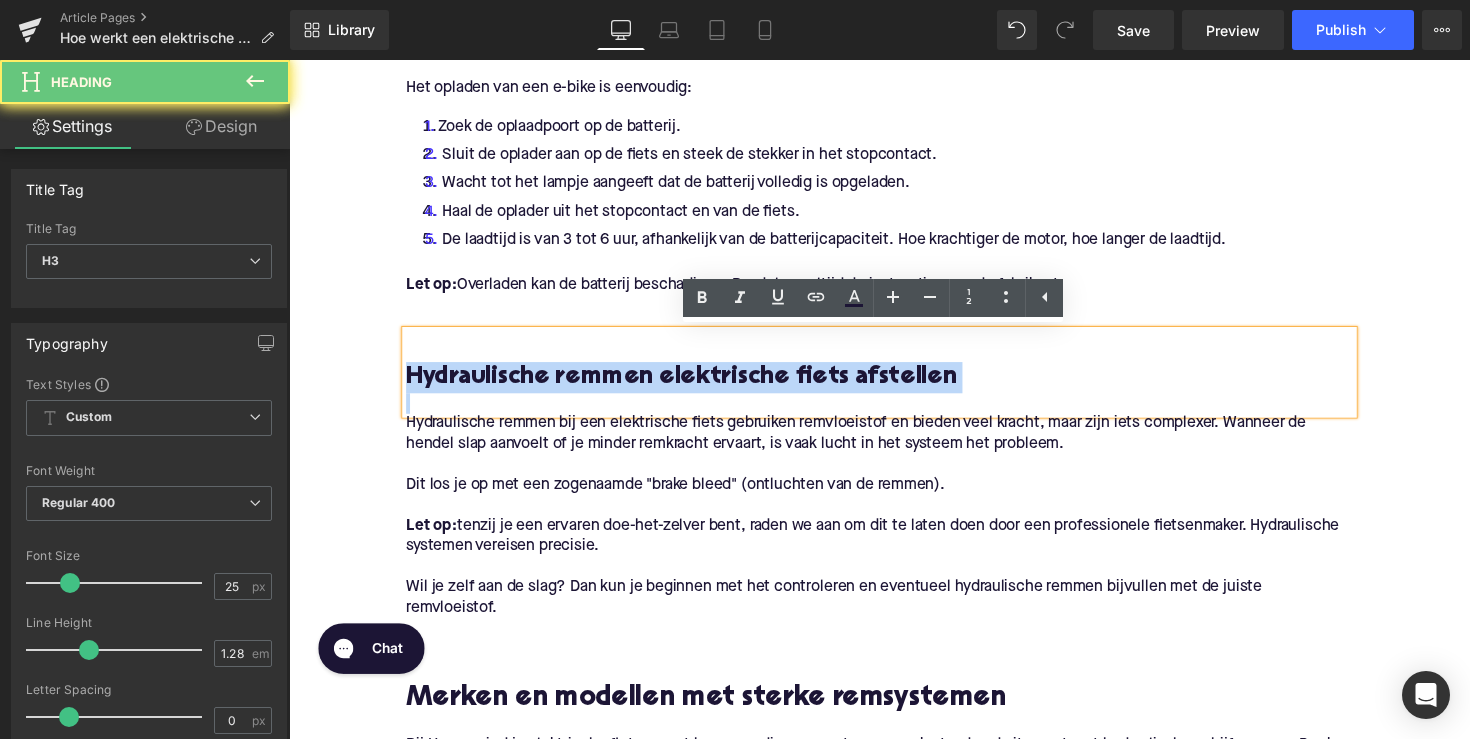 click on "Hydraulische remmen elektrische fiets afstellen" at bounding box center [894, 386] 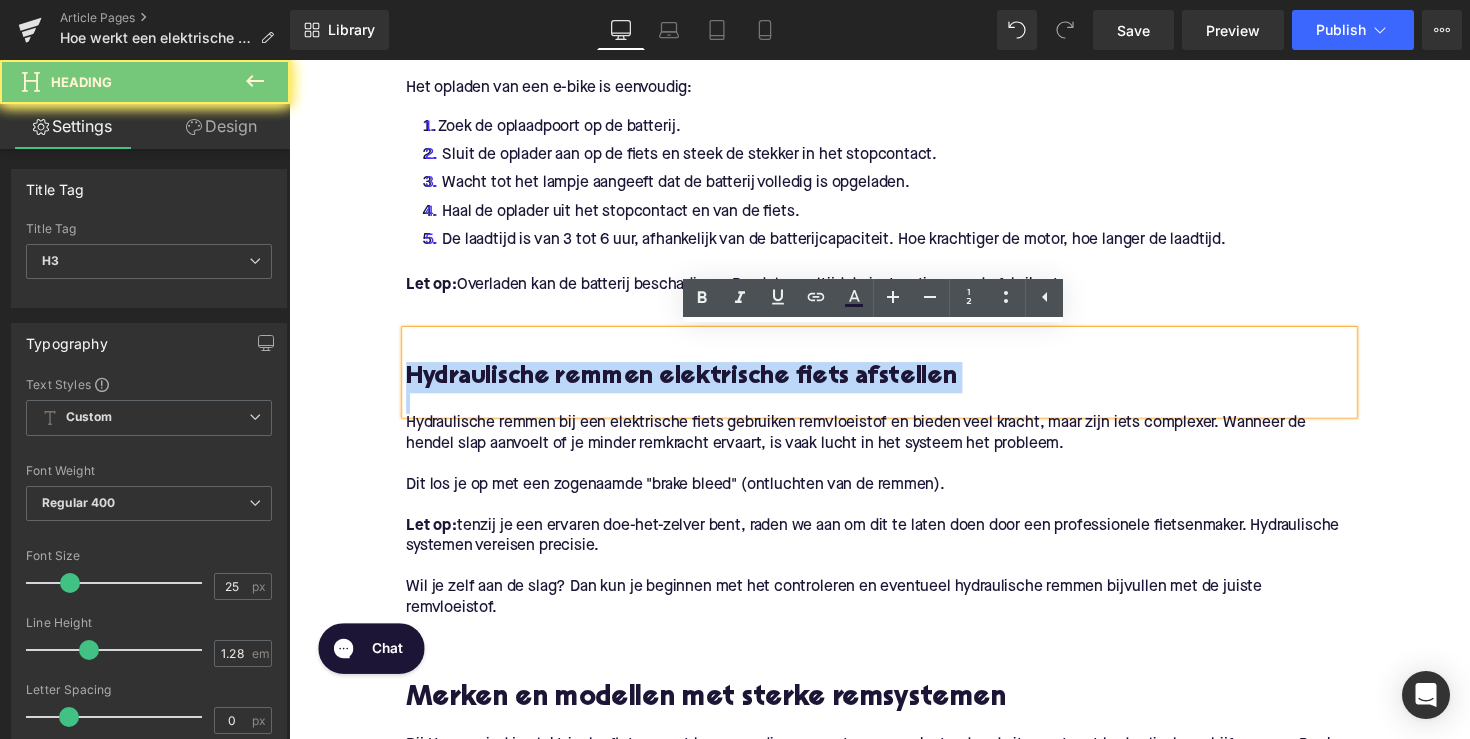 paste 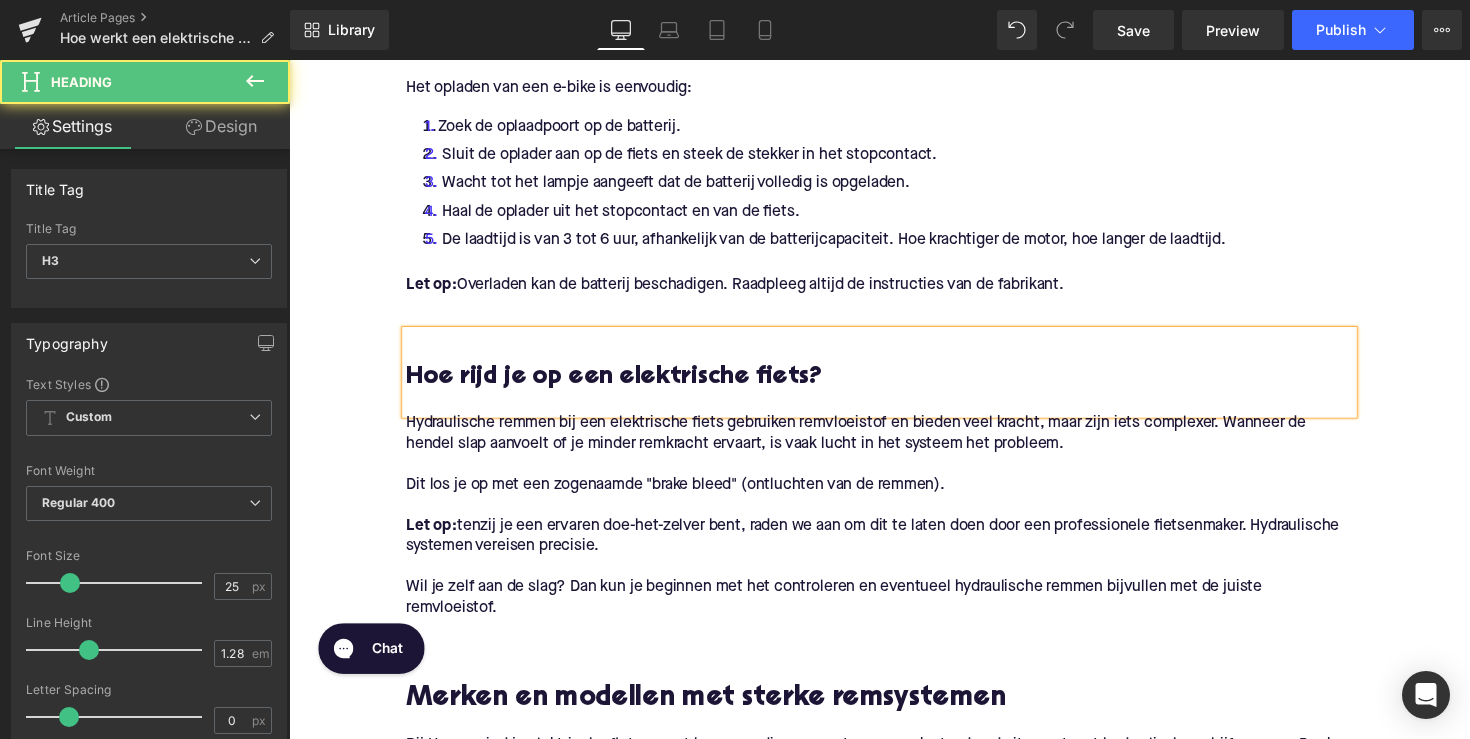 click on "Hoe rijd je op een elektrische fiets?" at bounding box center [894, 386] 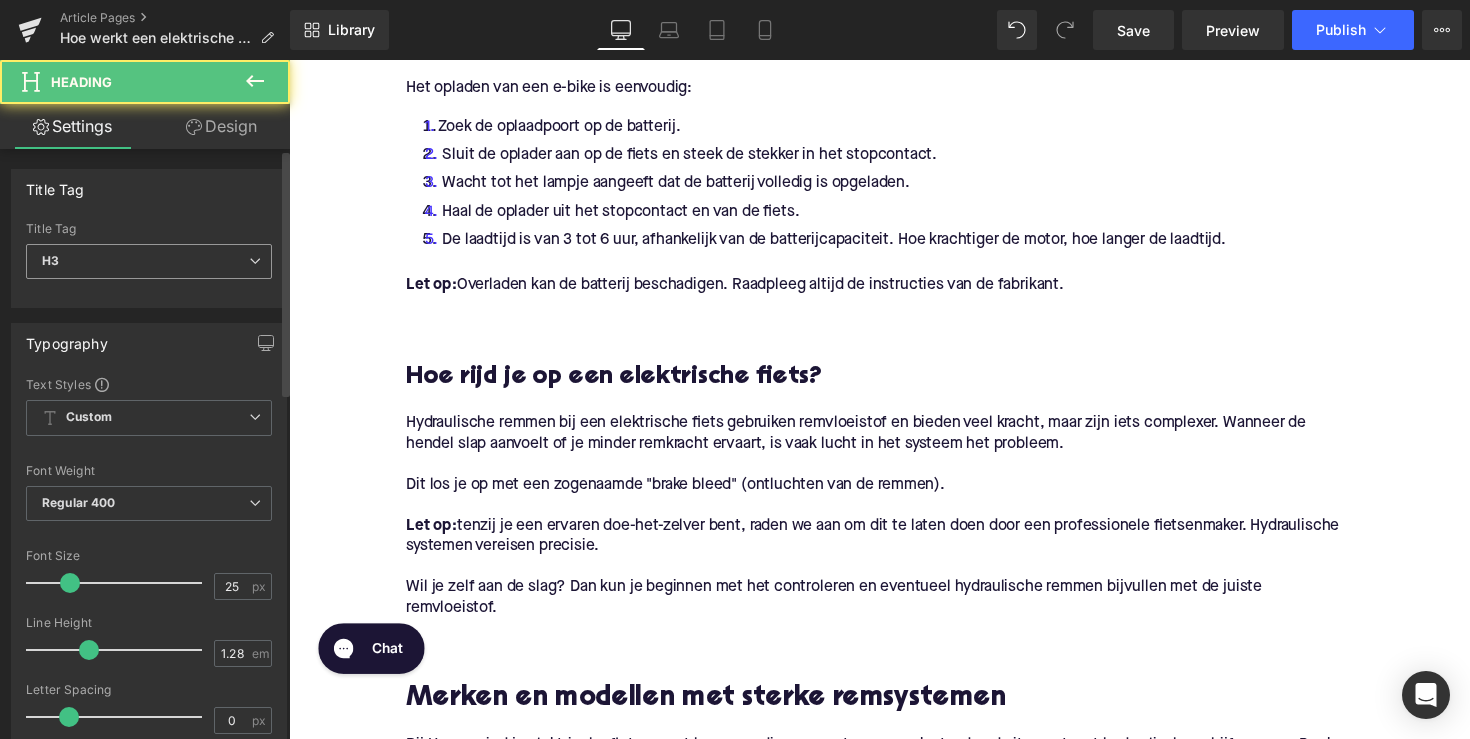 click on "H3" at bounding box center [149, 261] 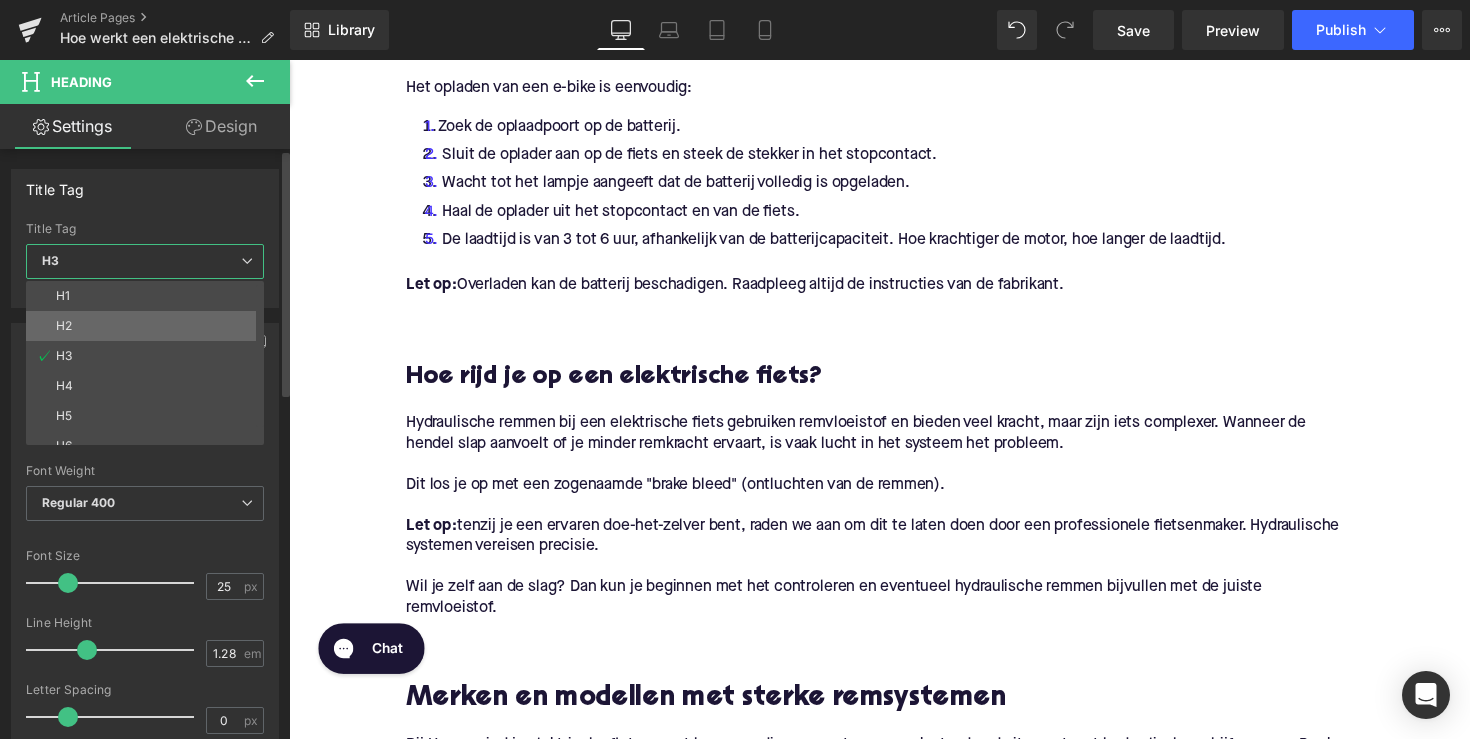 click on "H2" at bounding box center [149, 326] 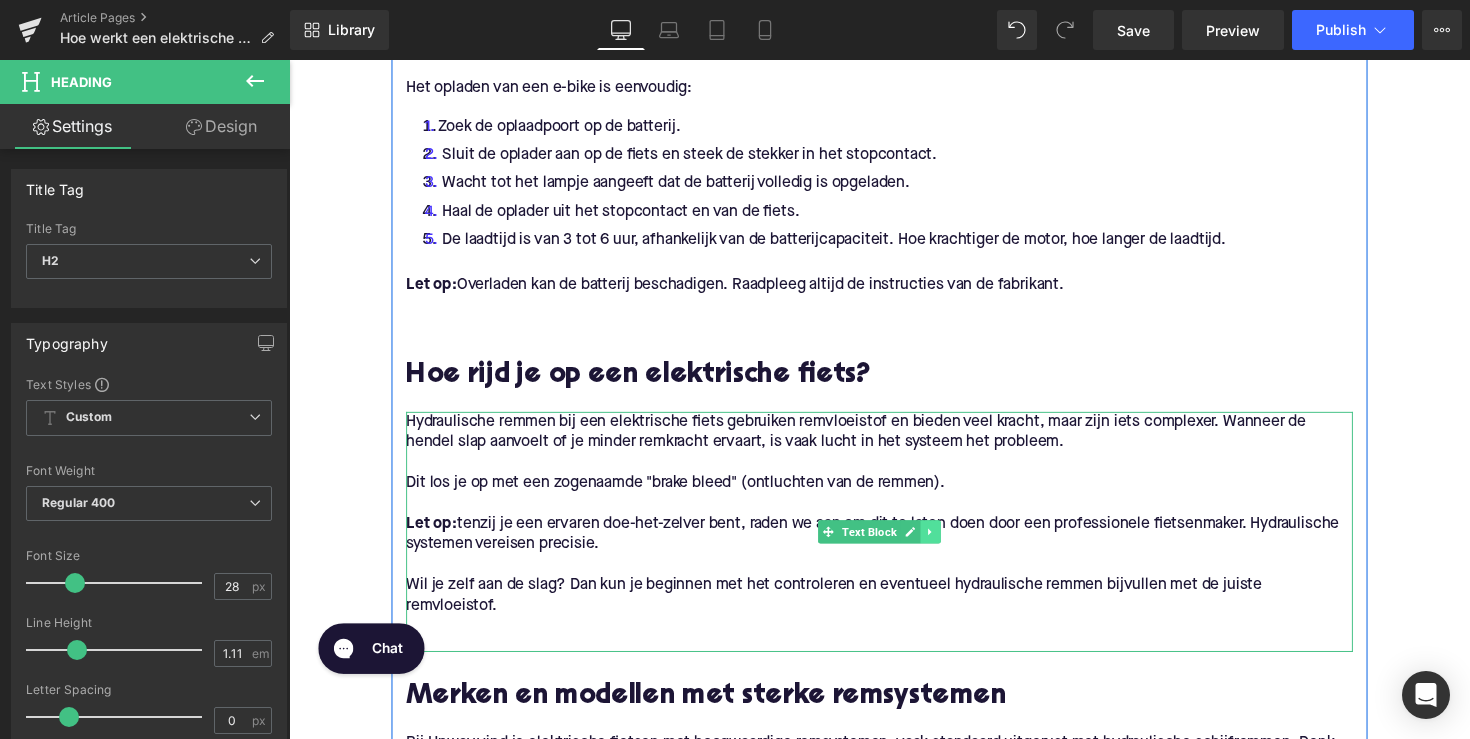 click at bounding box center [946, 544] 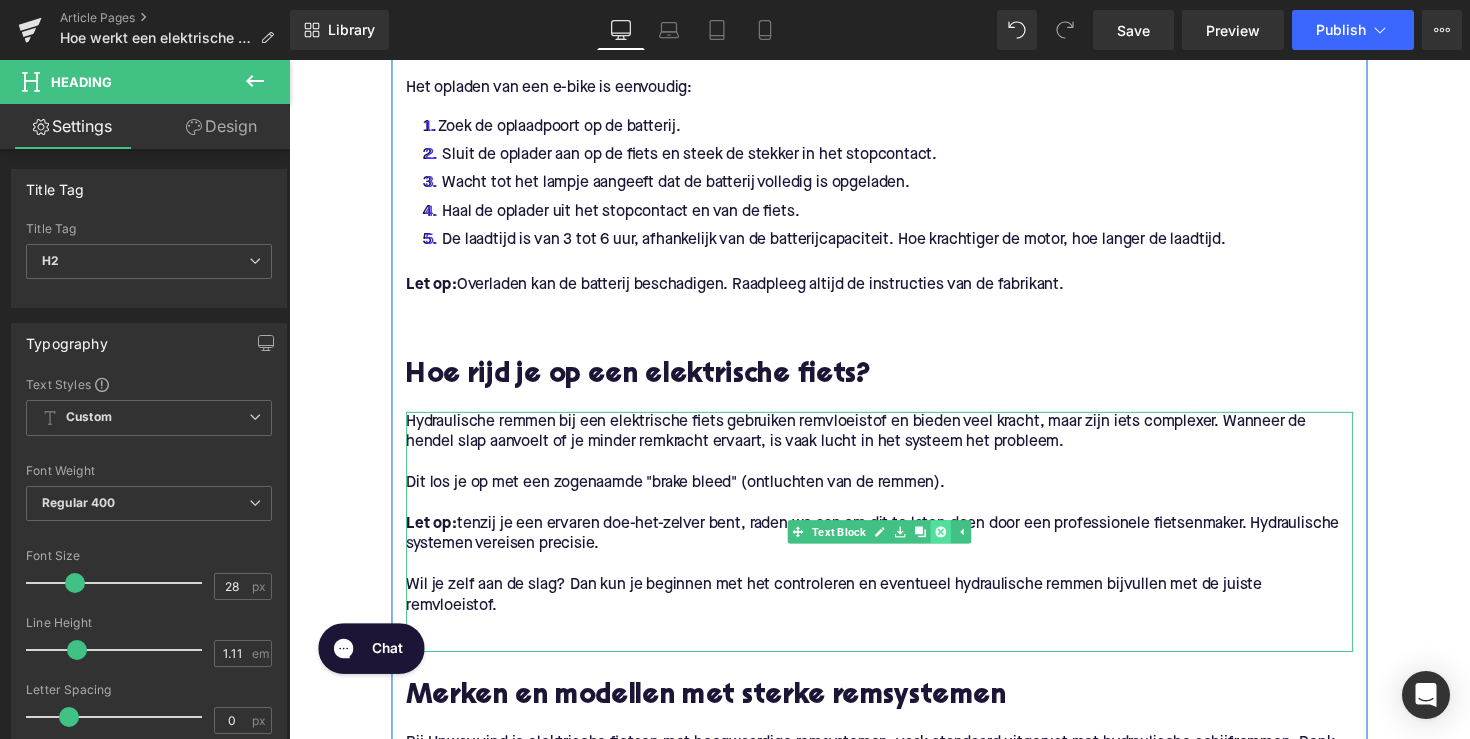 click 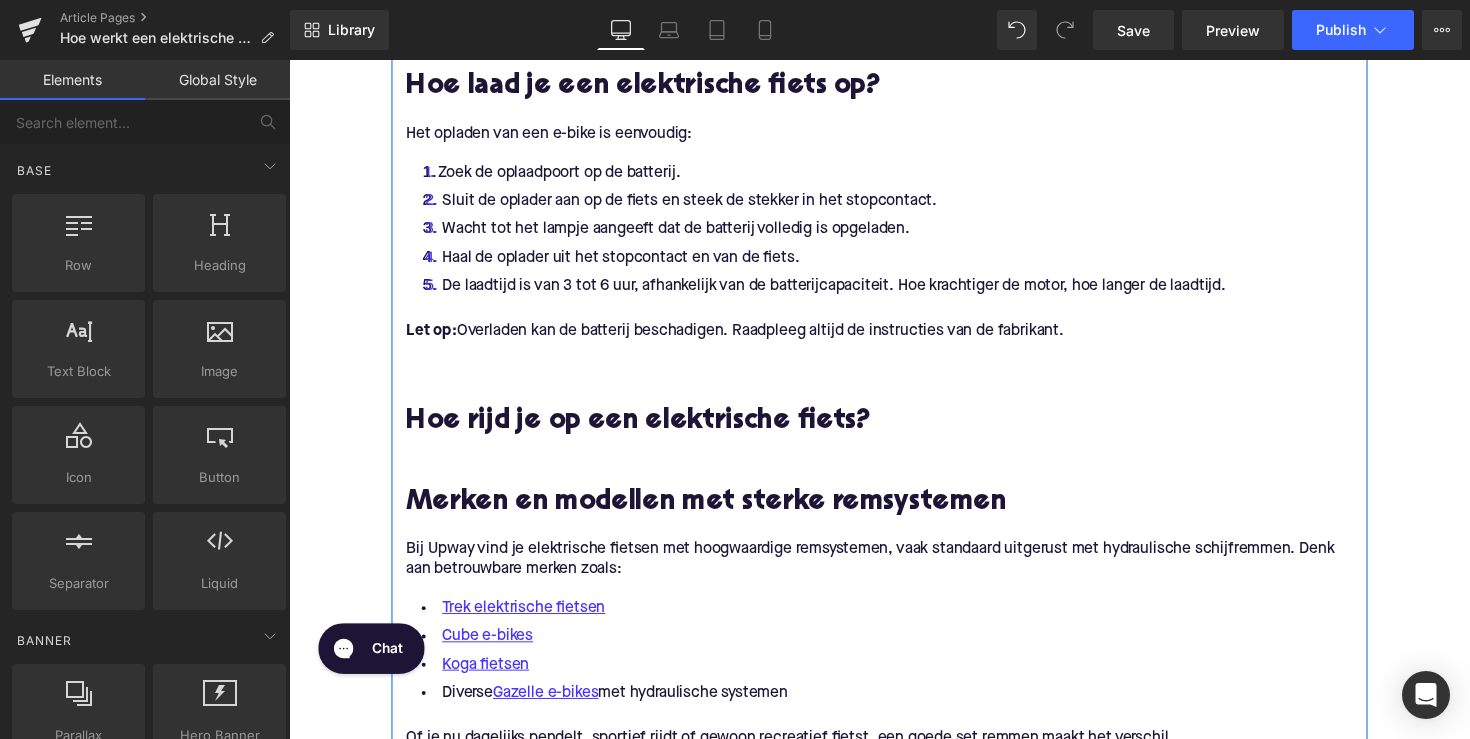 scroll, scrollTop: 2022, scrollLeft: 0, axis: vertical 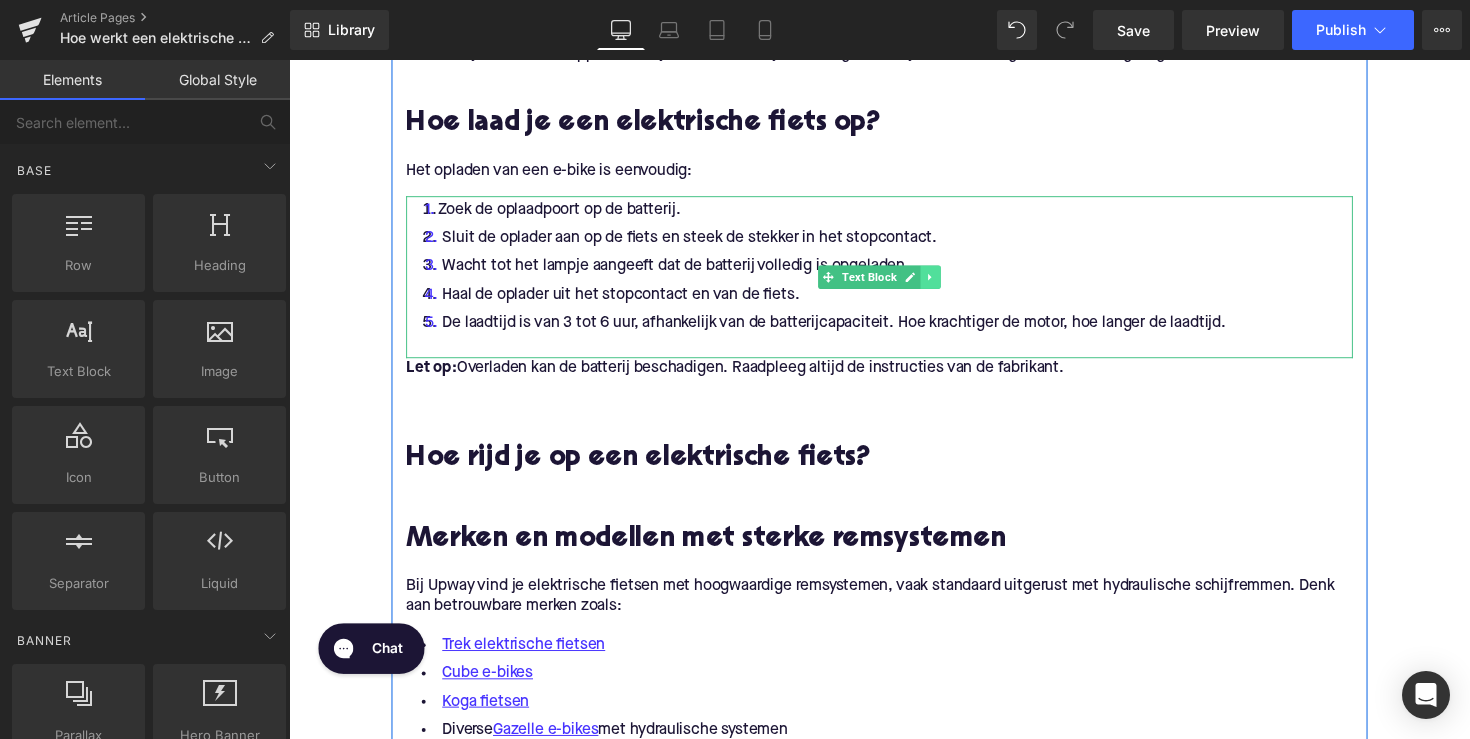 click 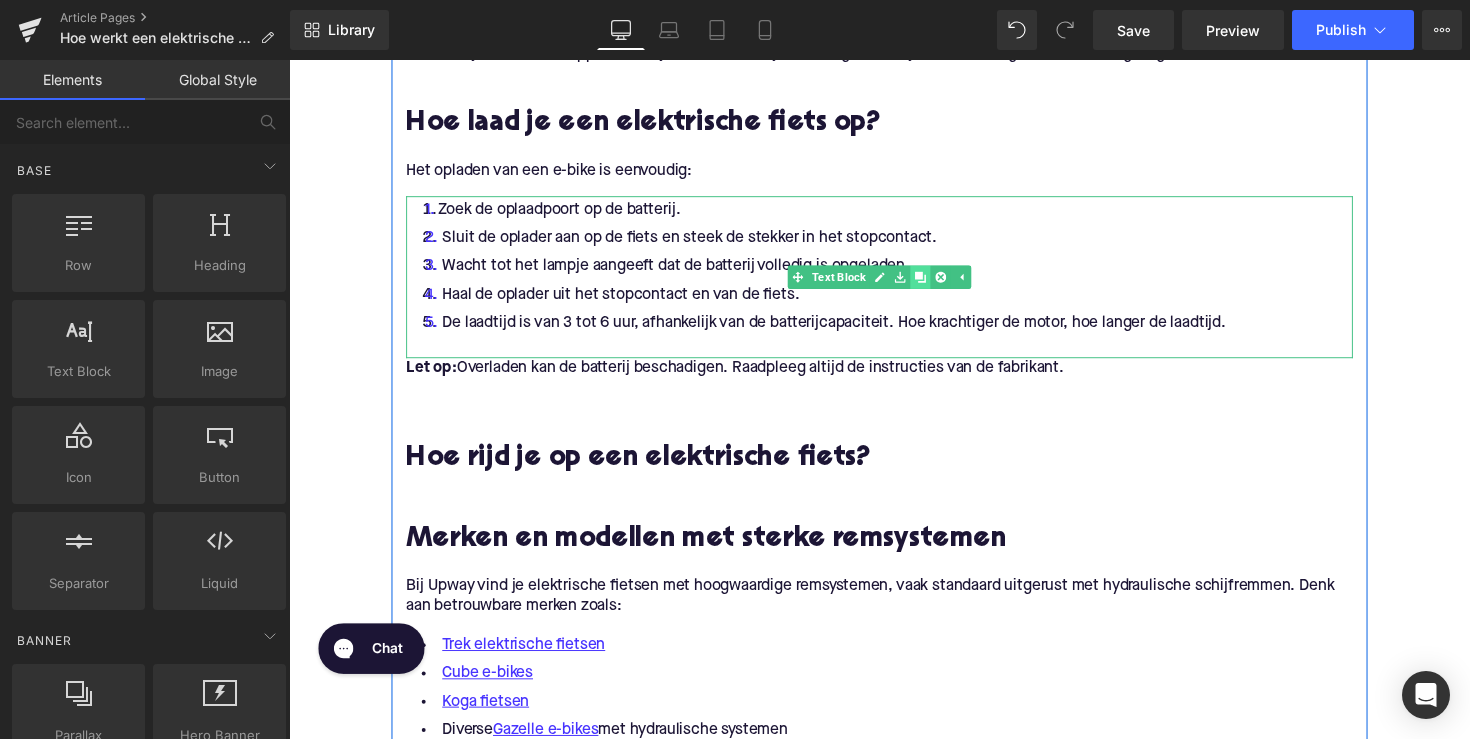 click 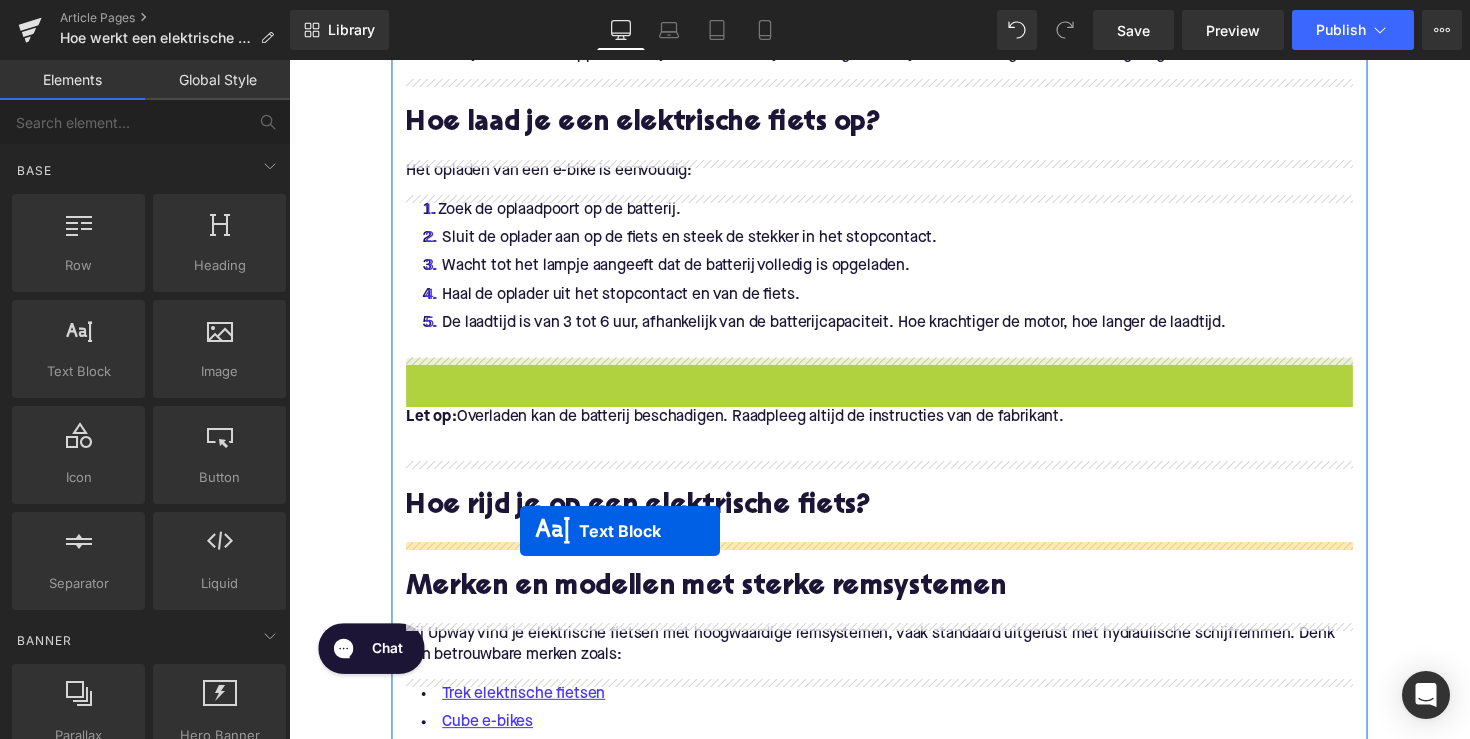 drag, startPoint x: 839, startPoint y: 448, endPoint x: 525, endPoint y: 546, distance: 328.93768 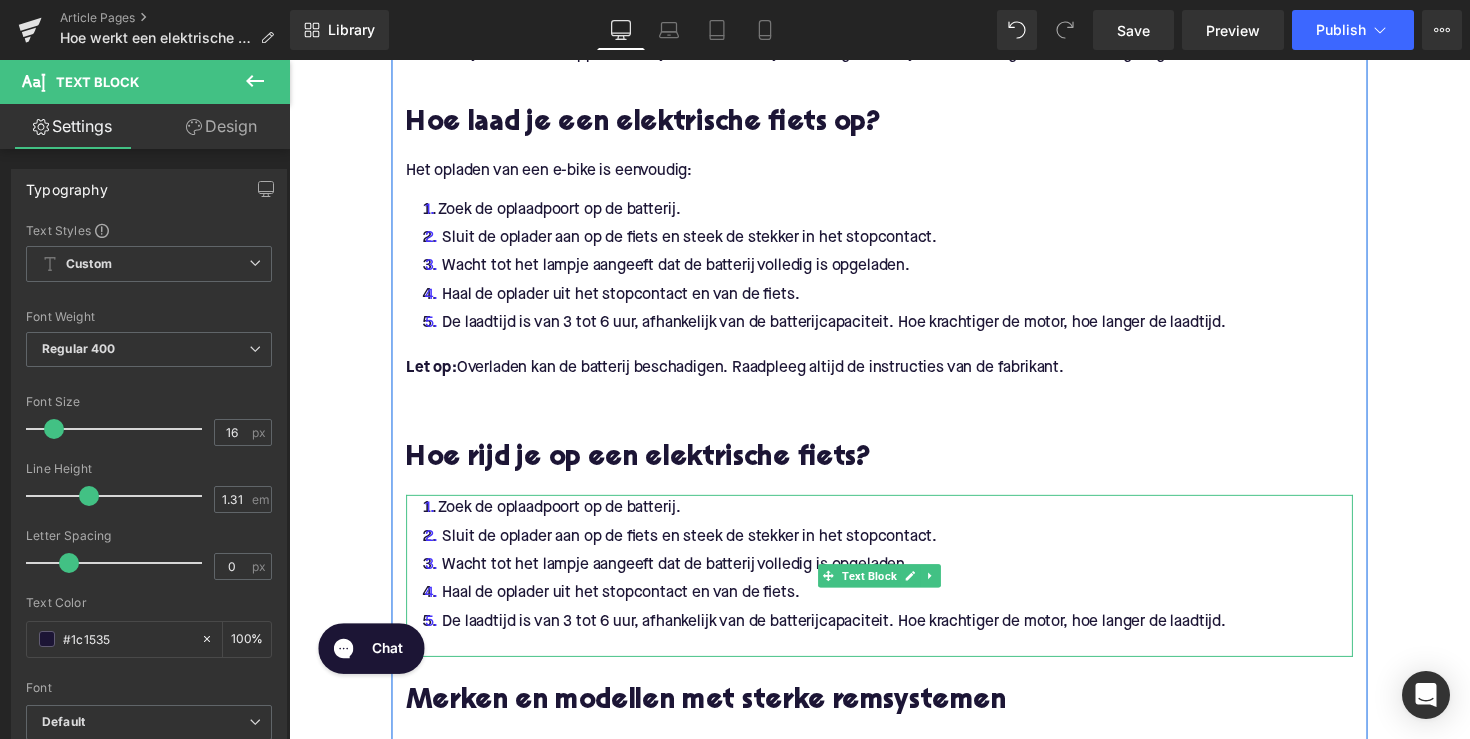 click on "Haal de oplader uit het stopcontact en van de fiets." at bounding box center [894, 607] 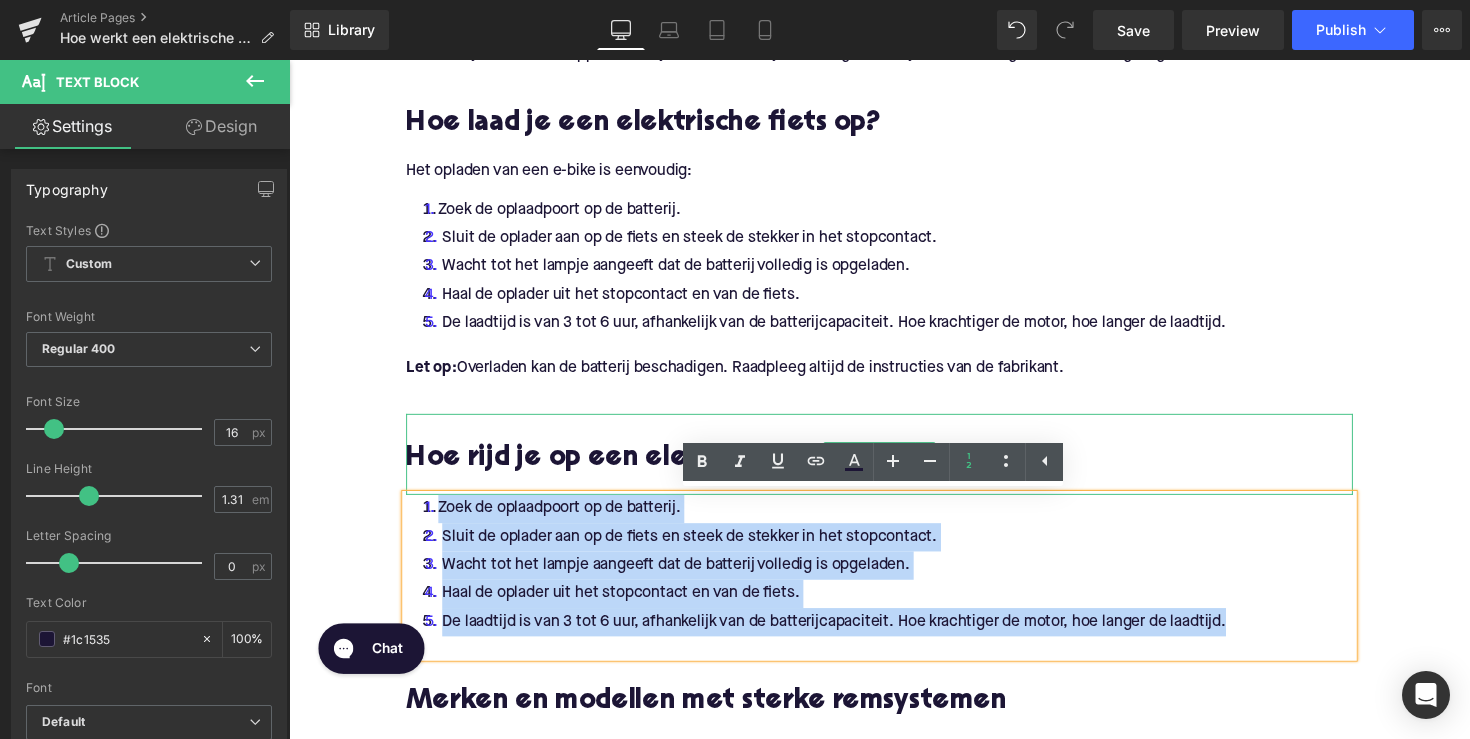 drag, startPoint x: 1278, startPoint y: 637, endPoint x: 422, endPoint y: 489, distance: 868.7002 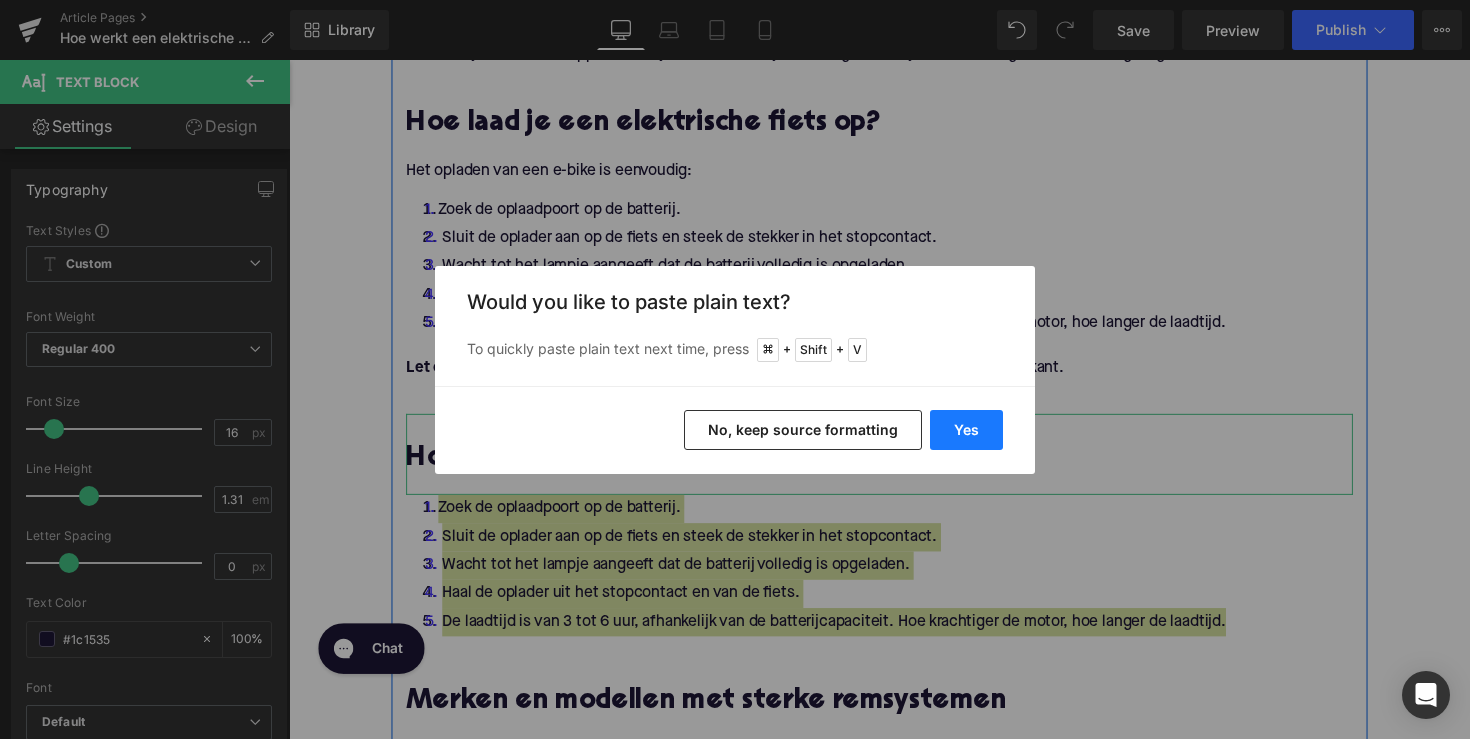 click on "Yes" at bounding box center [966, 430] 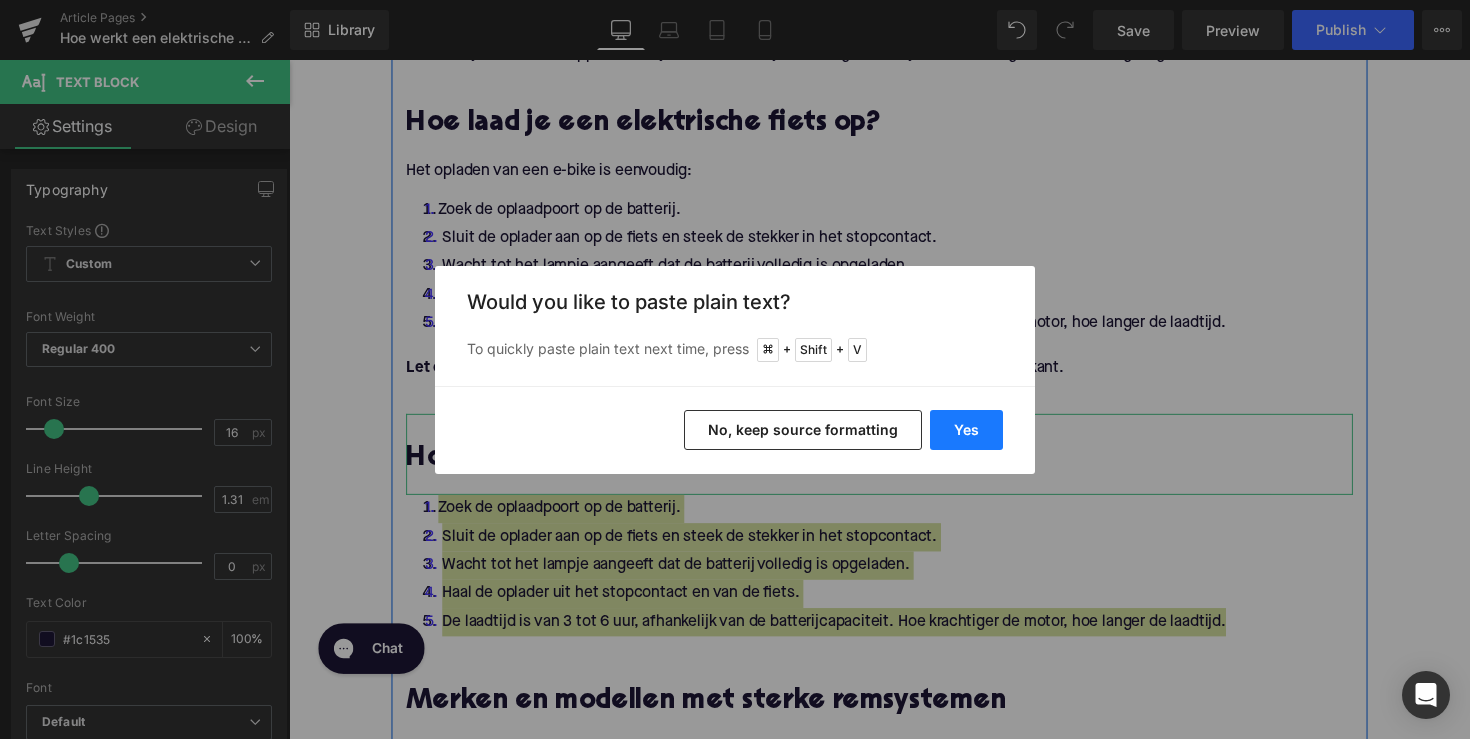 type 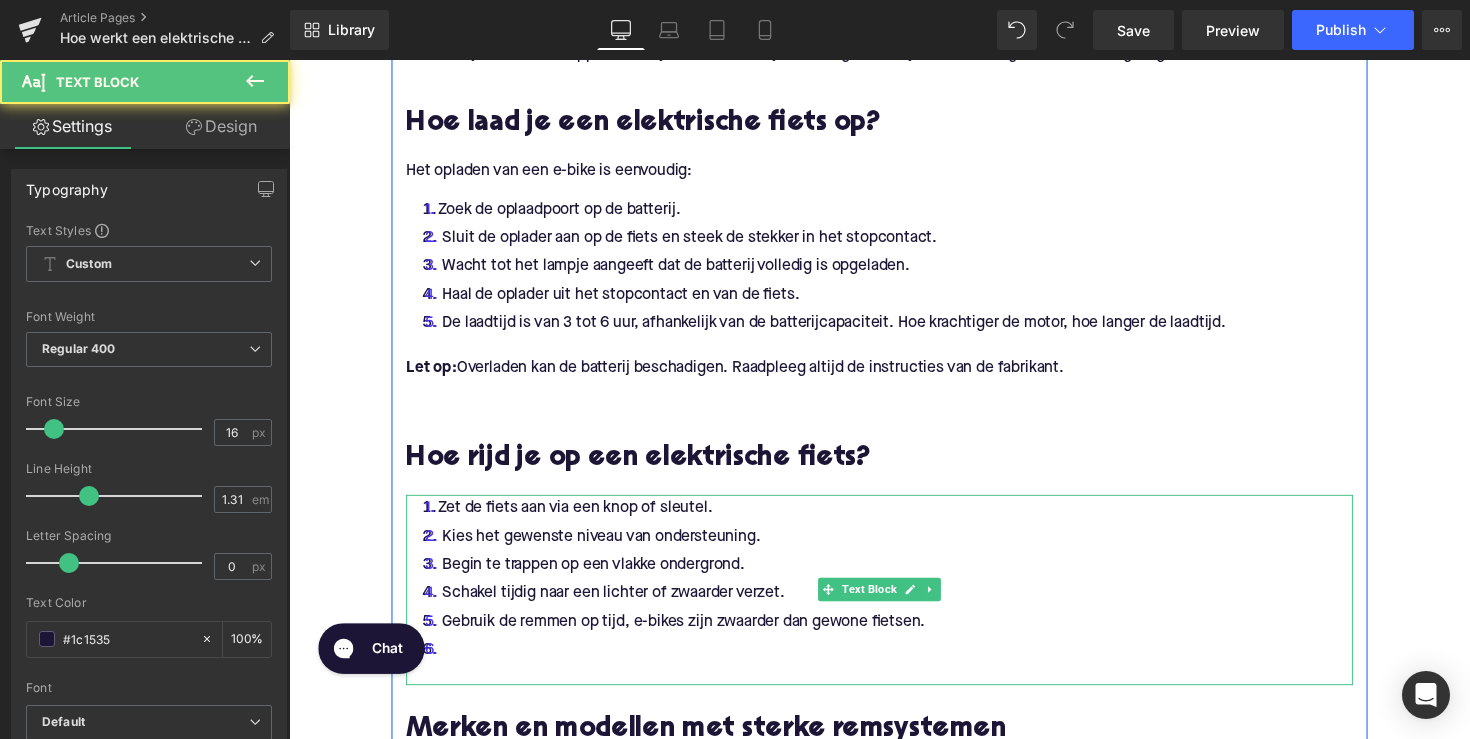 click at bounding box center [894, 665] 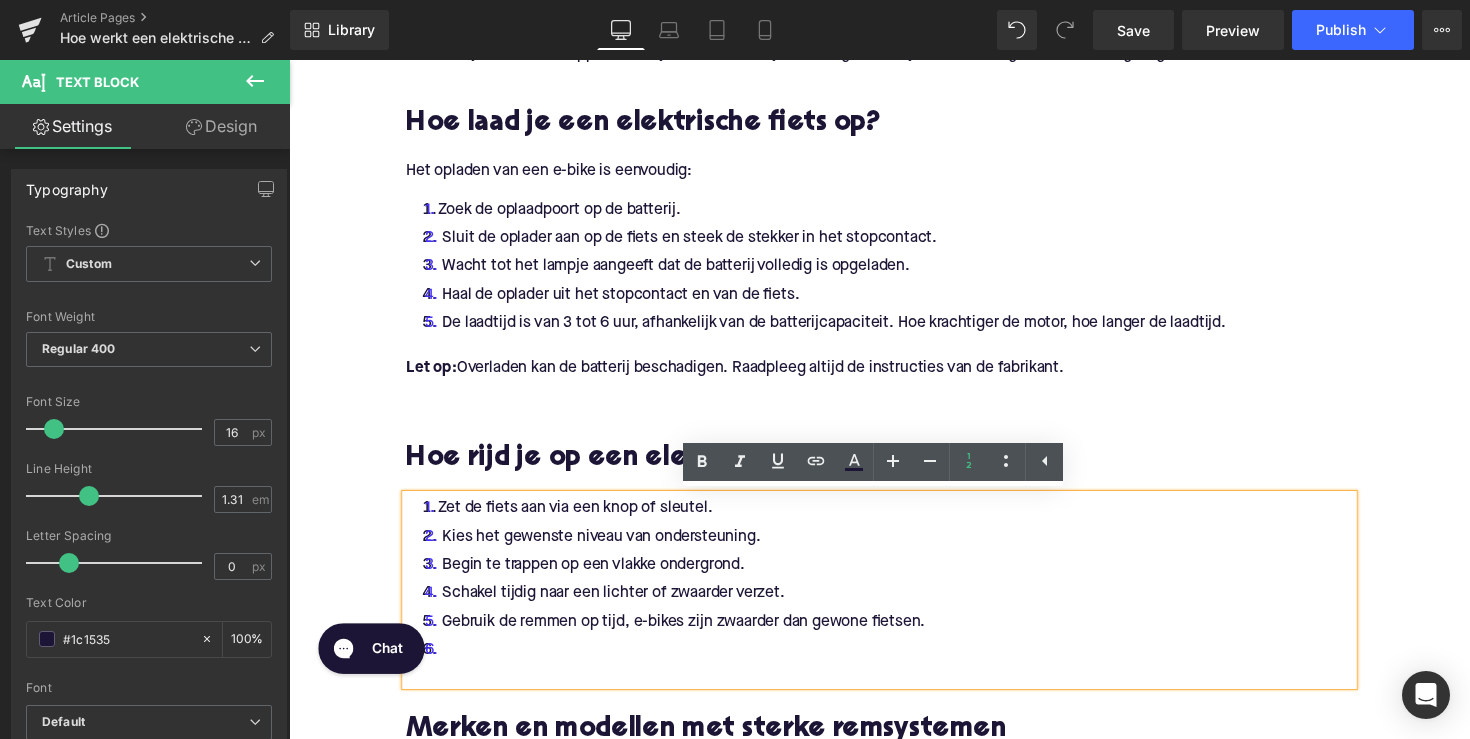 click at bounding box center (894, 665) 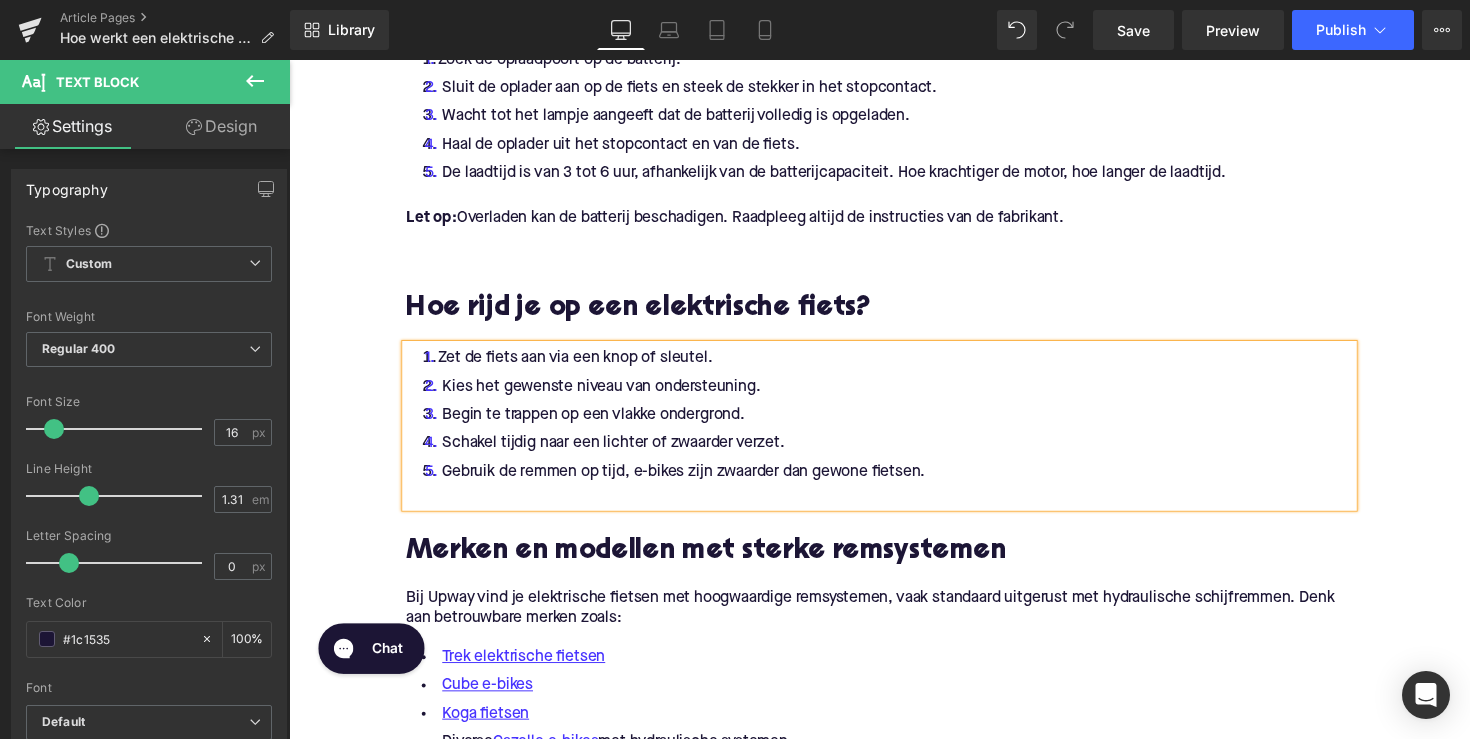 scroll, scrollTop: 2263, scrollLeft: 0, axis: vertical 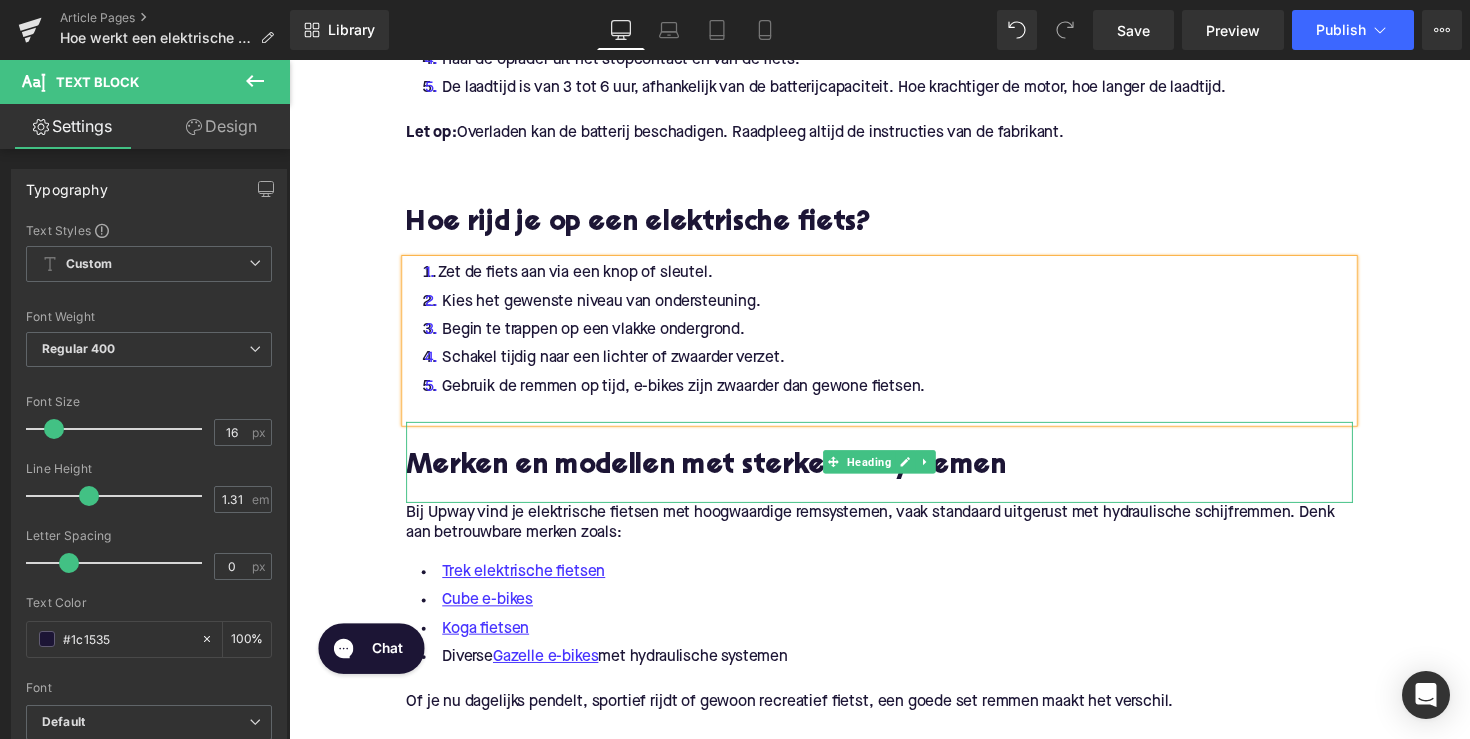 click on "Merken en modellen met sterke remsystemen" at bounding box center (894, 477) 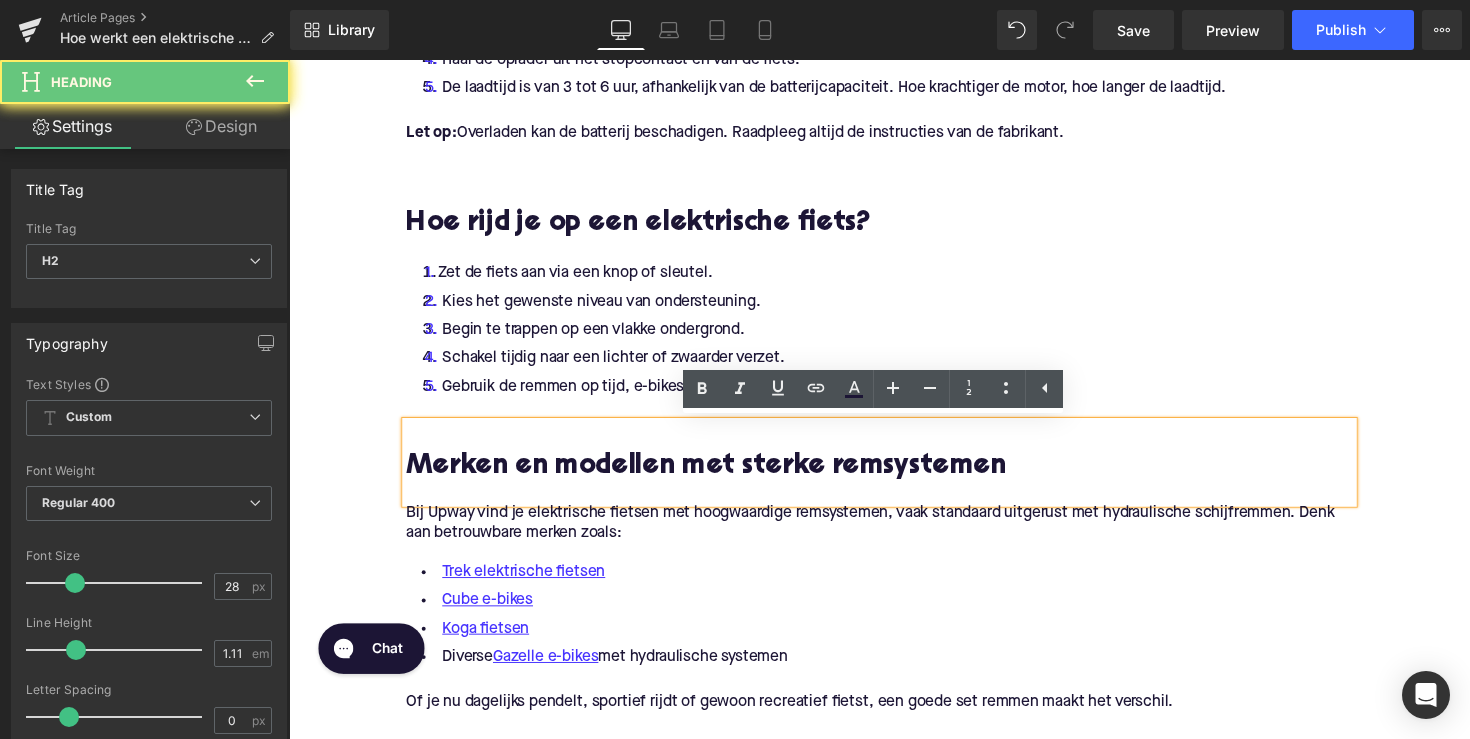 click on "Merken en modellen met sterke remsystemen" at bounding box center [894, 477] 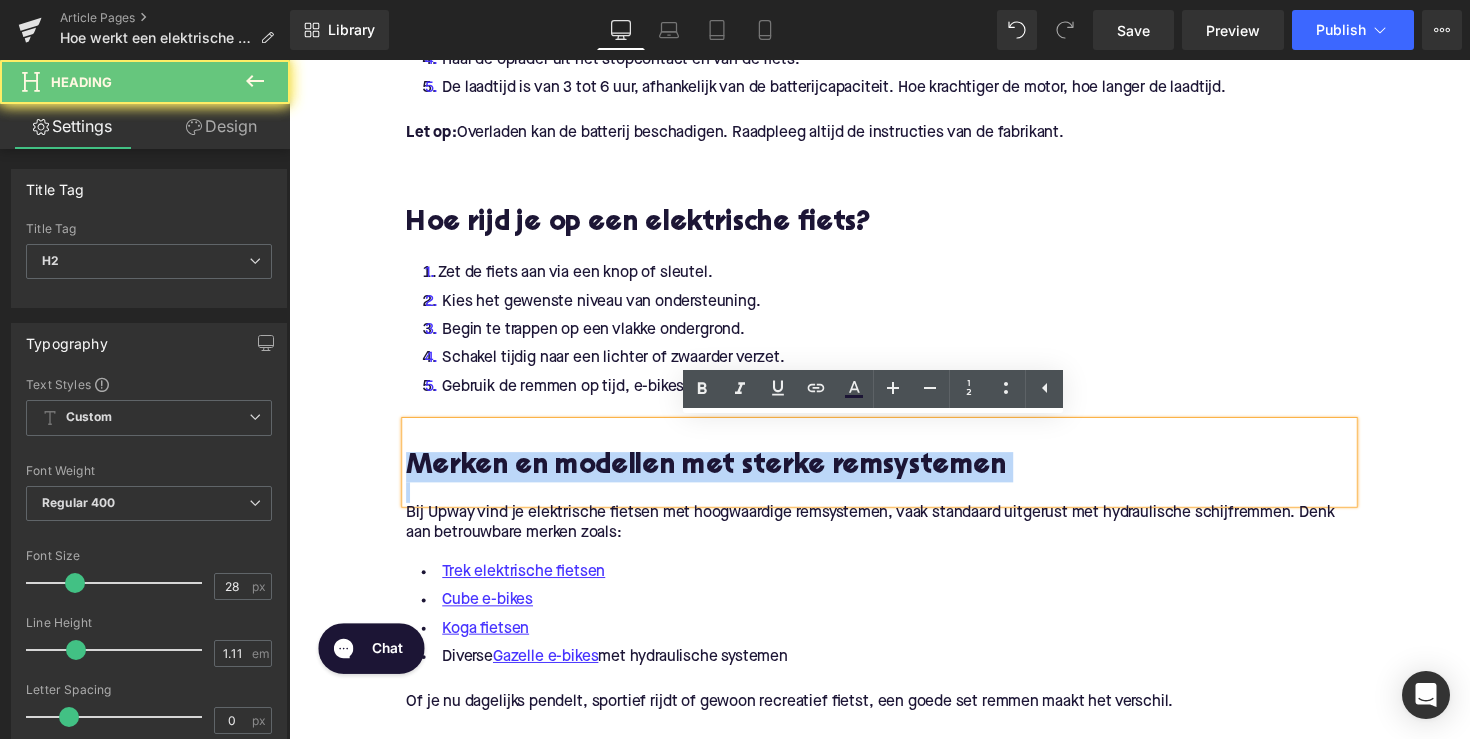 click on "Merken en modellen met sterke remsystemen" at bounding box center (894, 477) 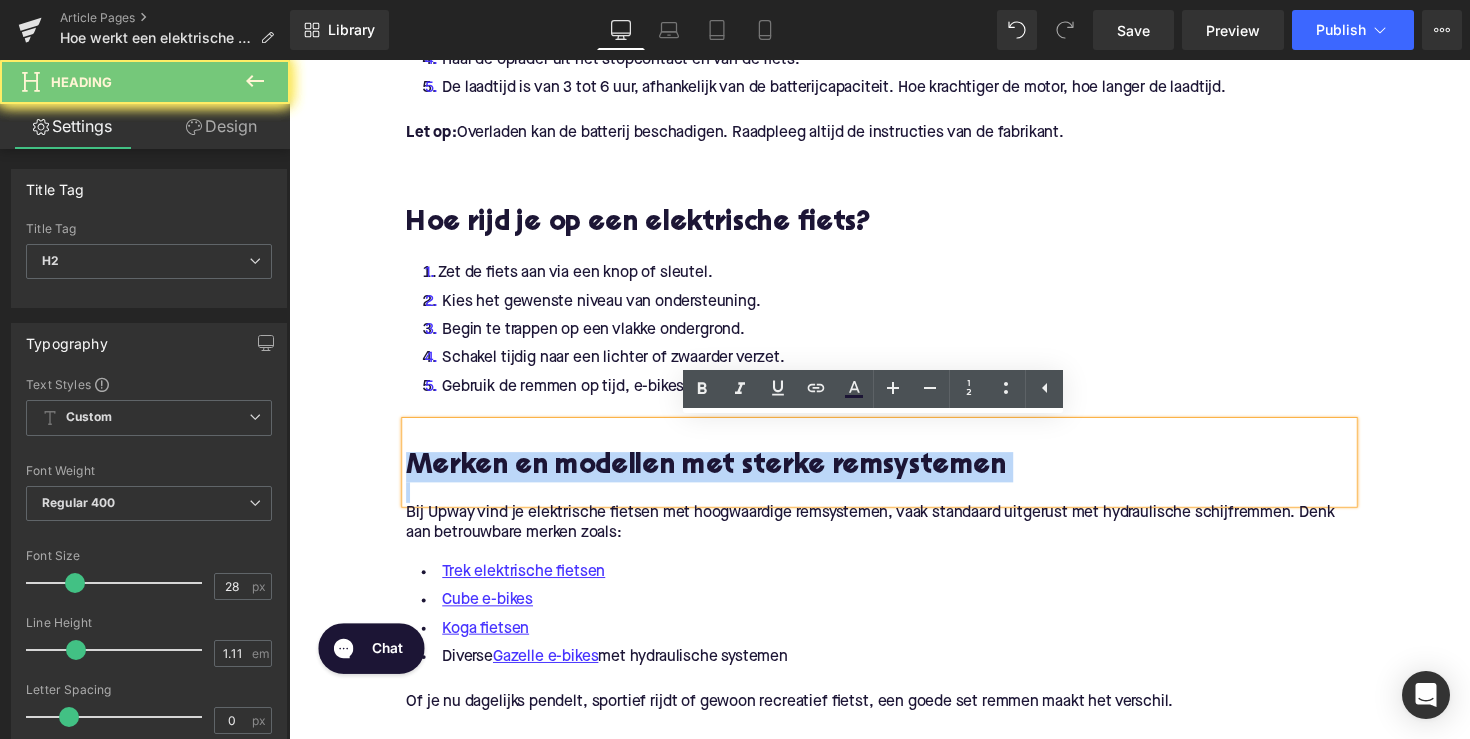 paste 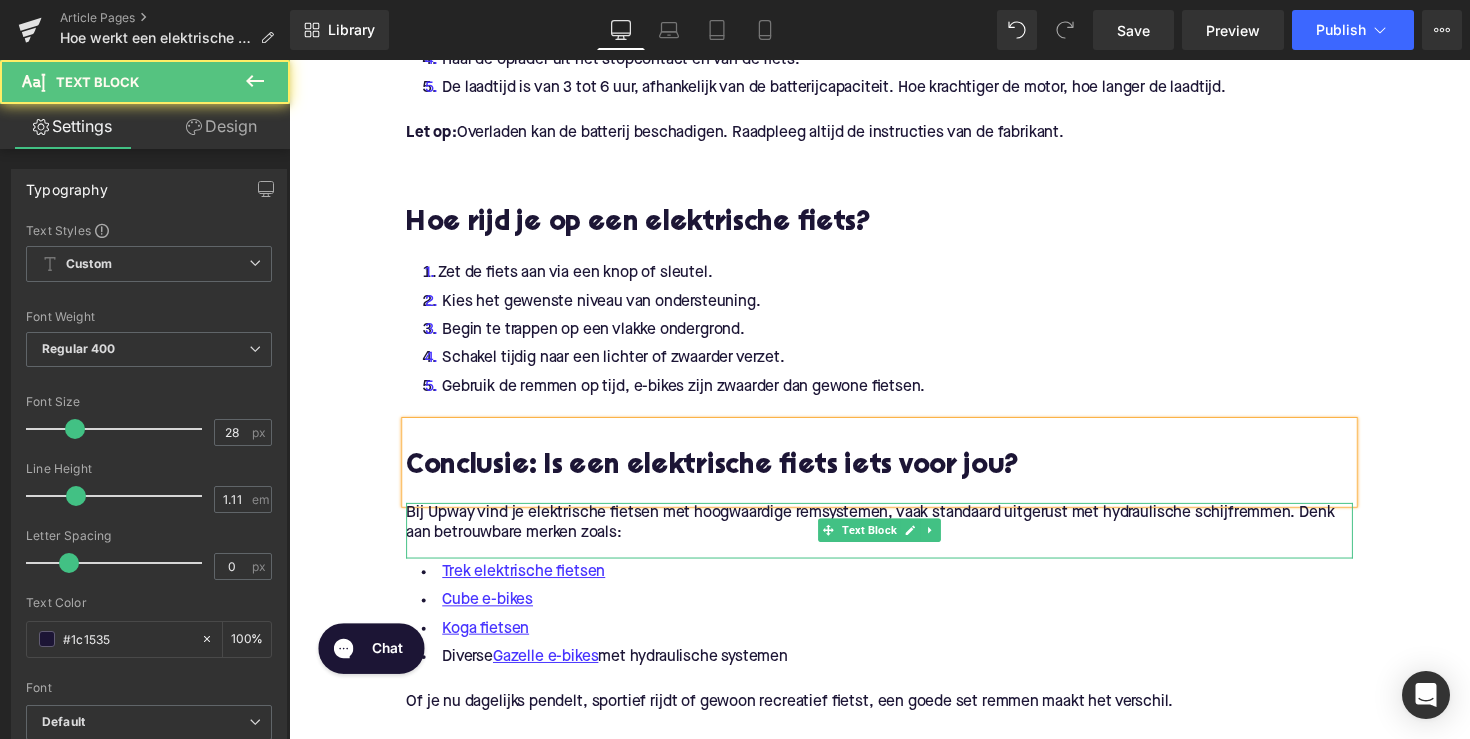 click on "Bij Upway vind je elektrische fietsen met hoogwaardige remsystemen, vaak standaard uitgerust met hydraulische schijfremmen. Denk aan betrouwbare merken zoals:" at bounding box center [894, 535] 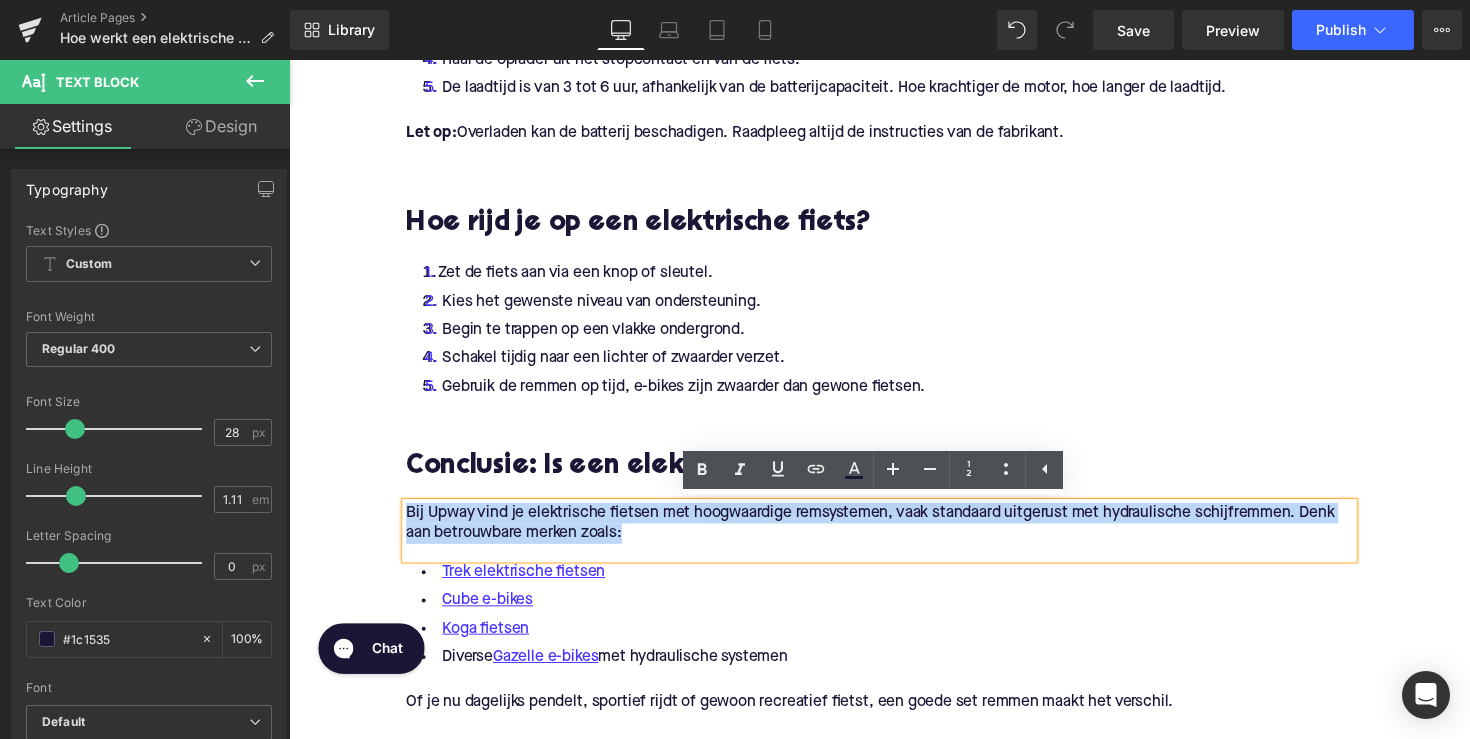 drag, startPoint x: 646, startPoint y: 543, endPoint x: 364, endPoint y: 521, distance: 282.85684 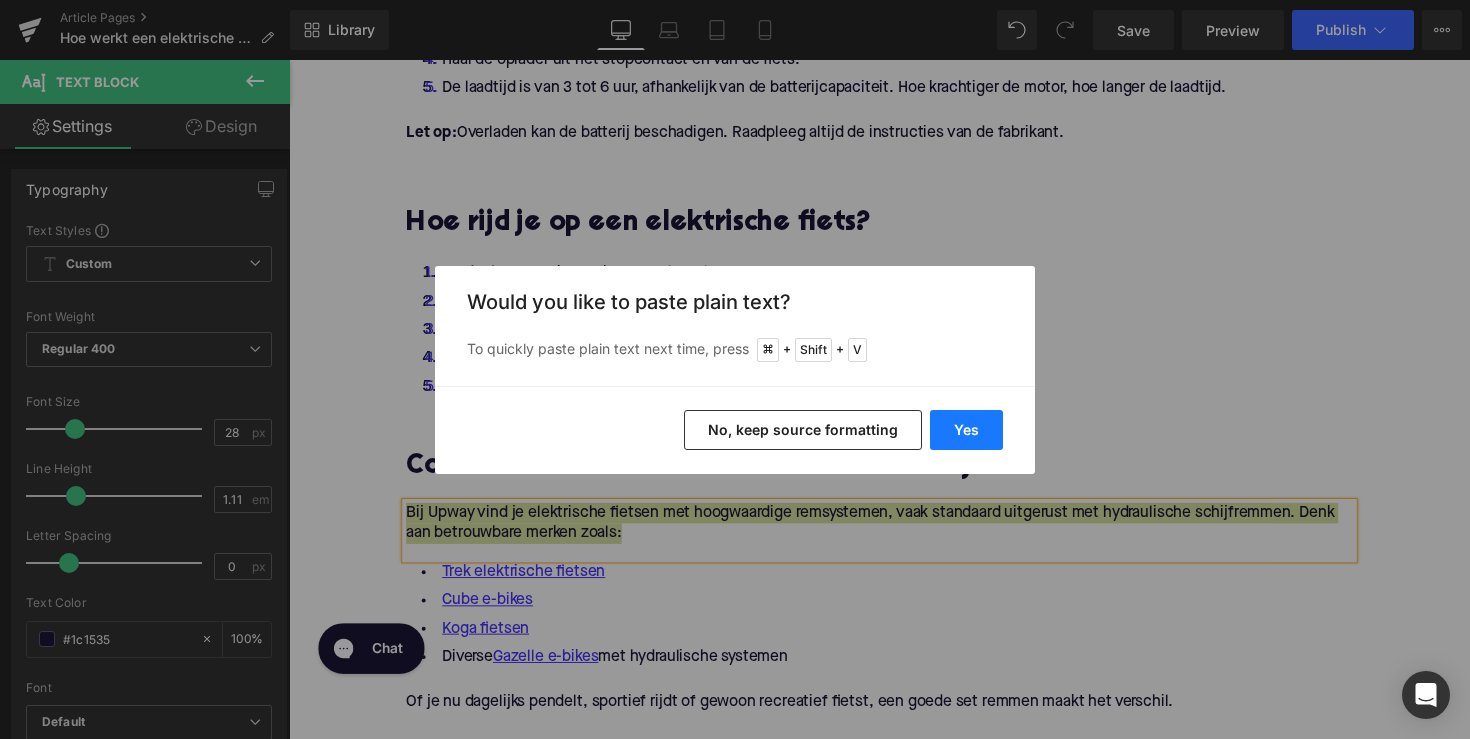 click on "Yes" at bounding box center [966, 430] 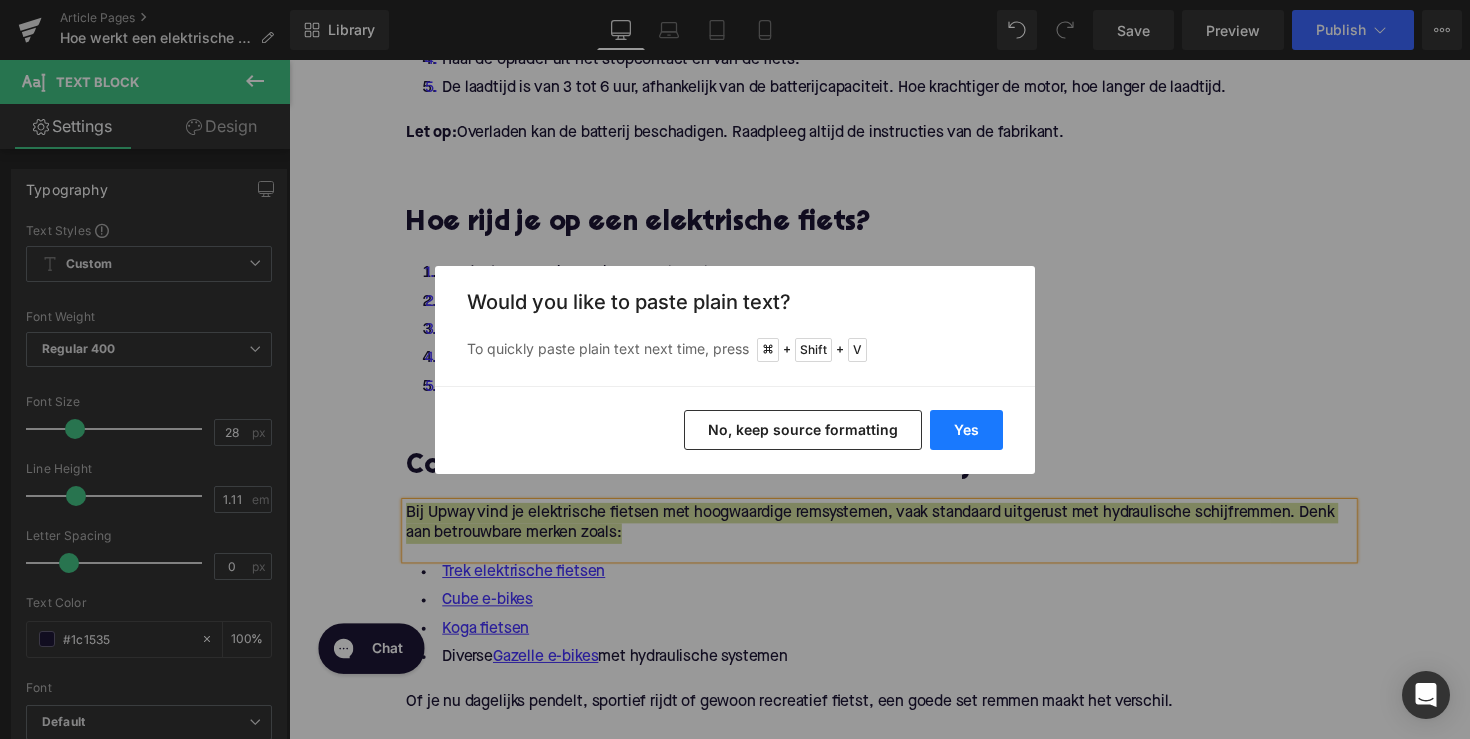type 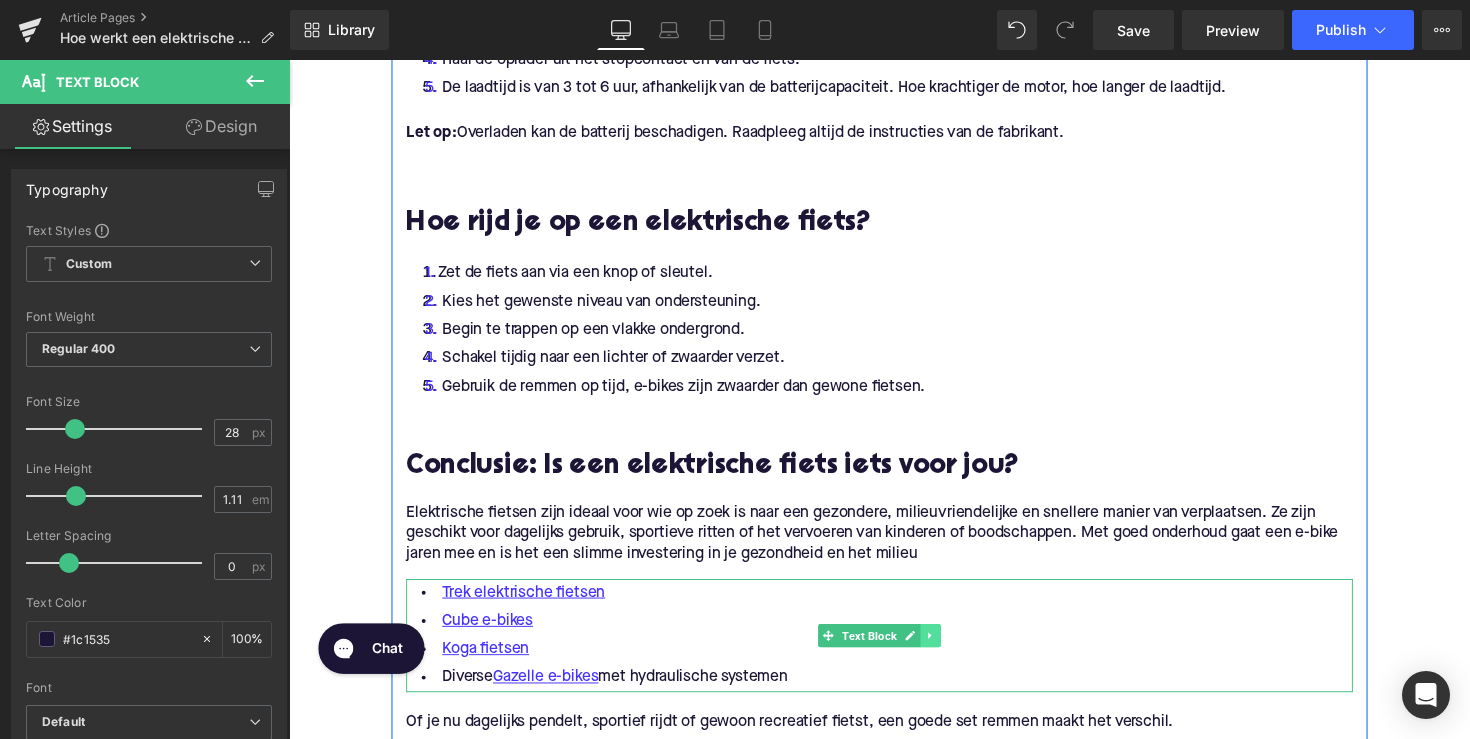 click 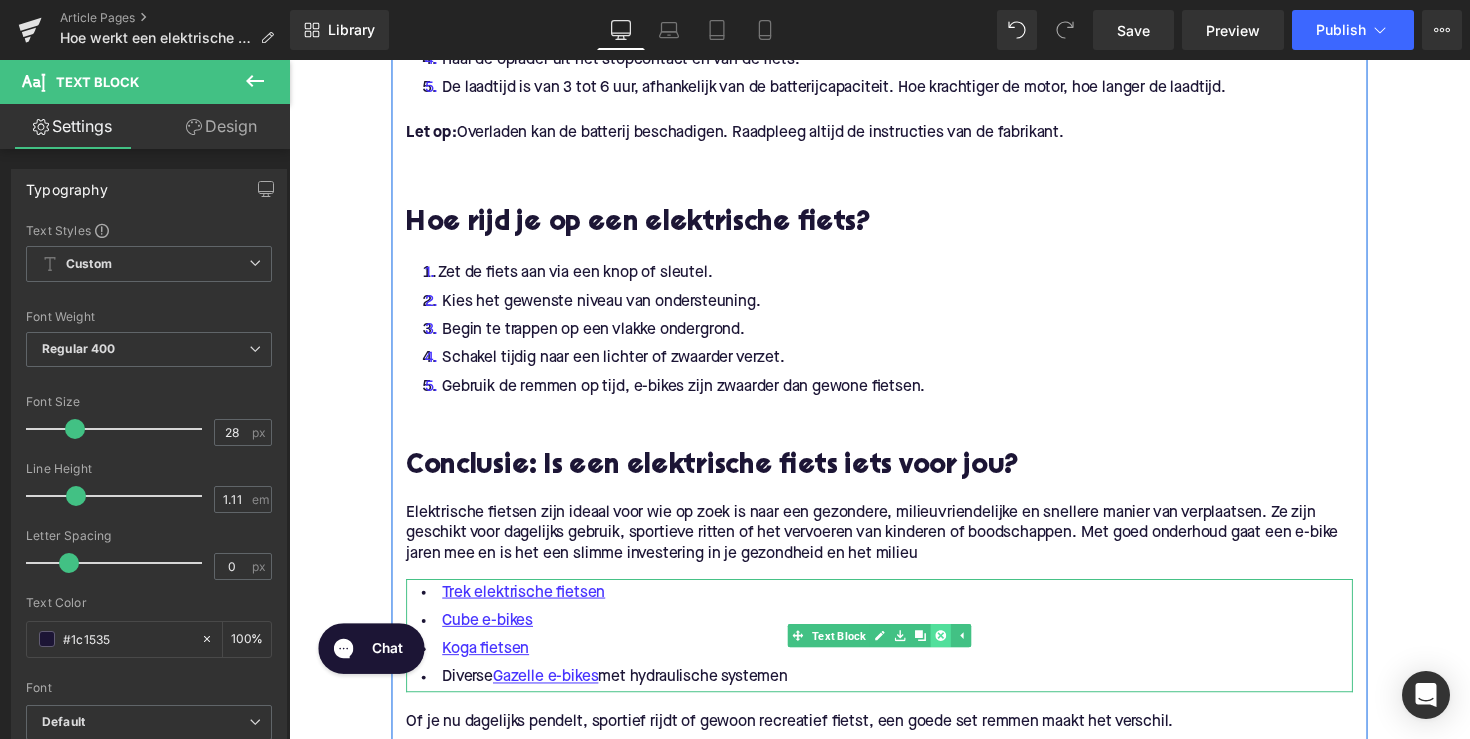 click at bounding box center [956, 650] 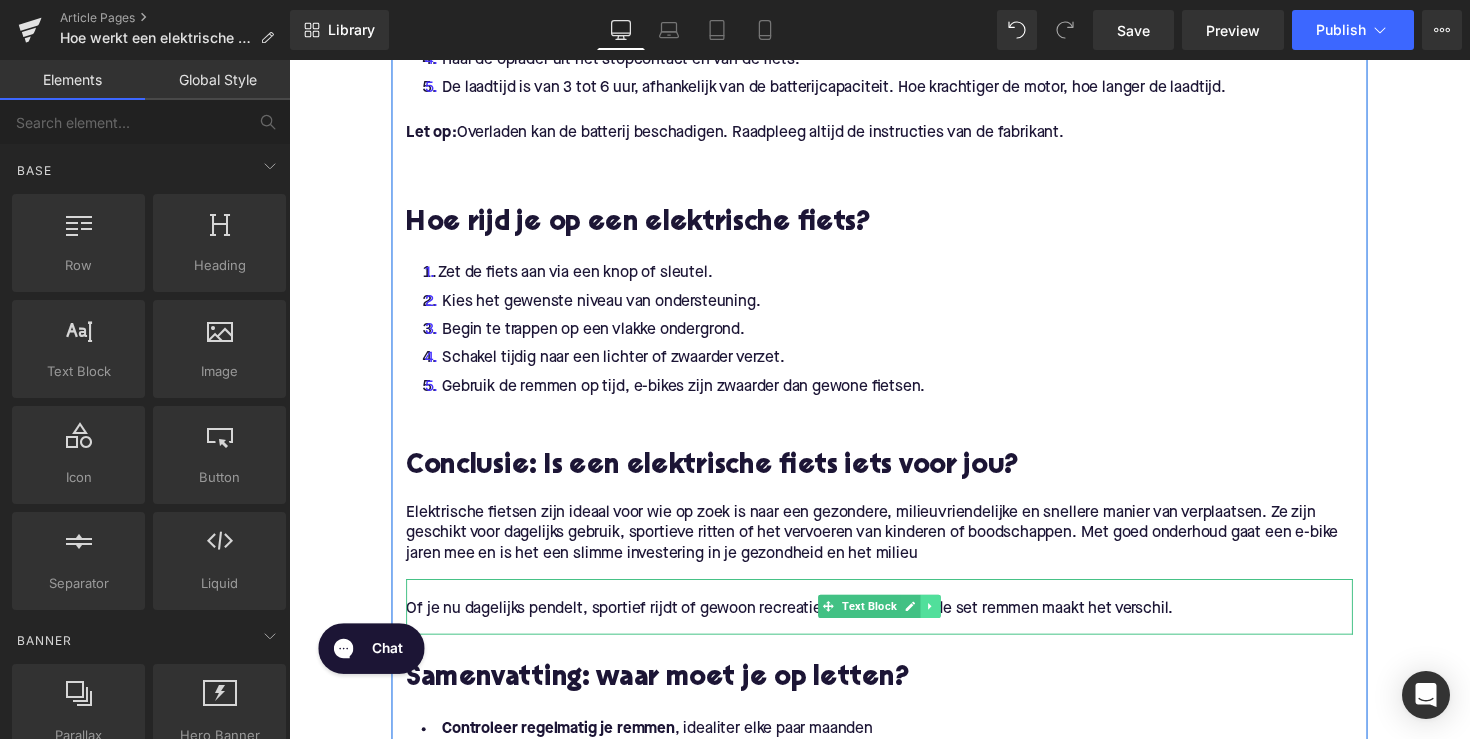 click 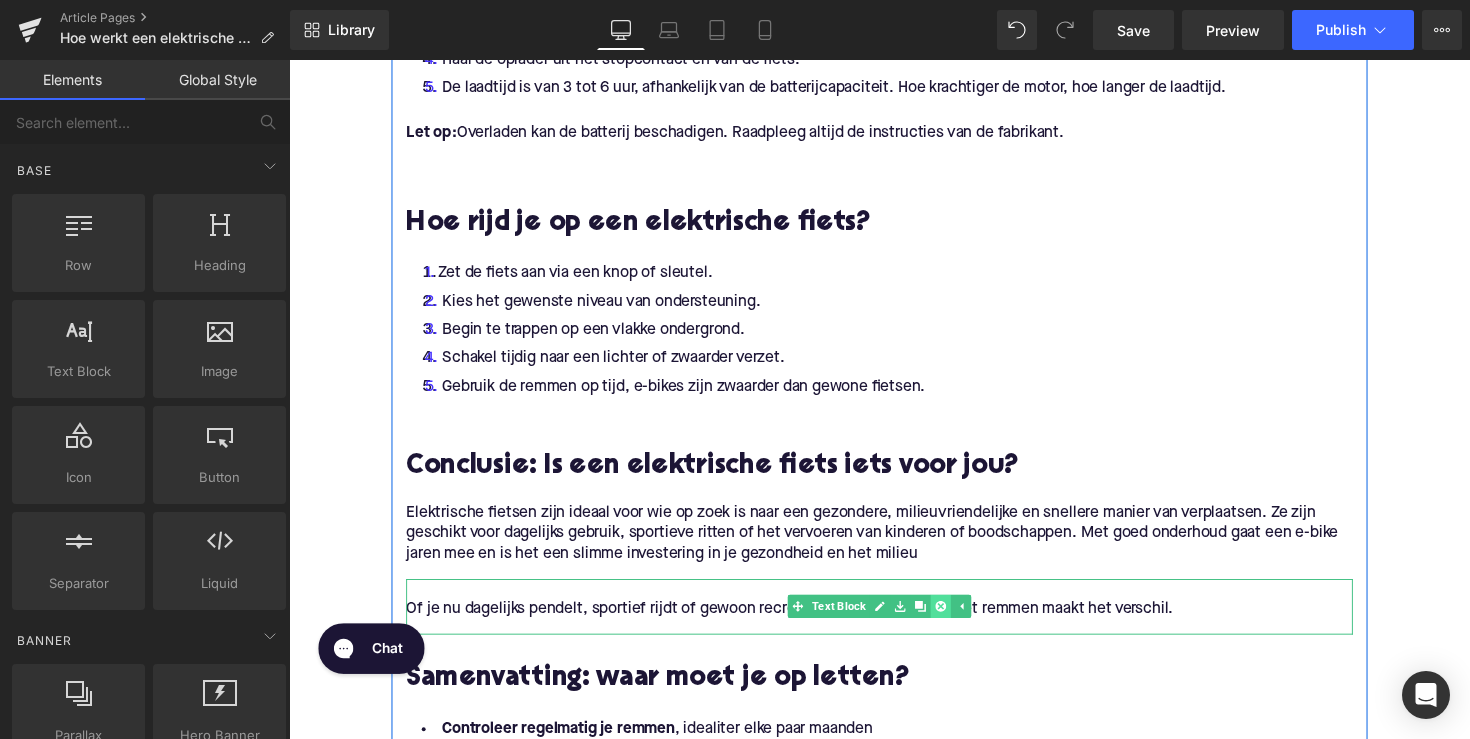 click at bounding box center [956, 620] 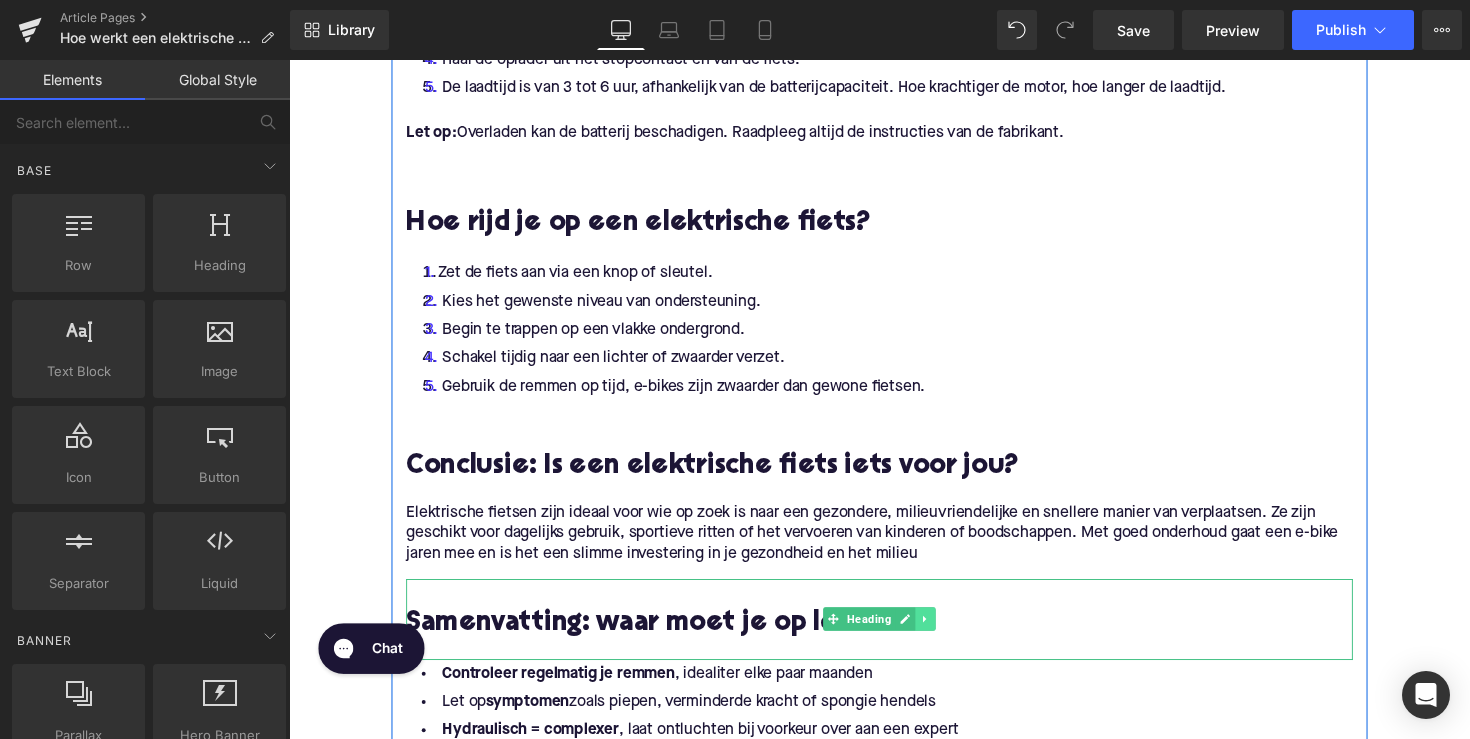 click at bounding box center (941, 633) 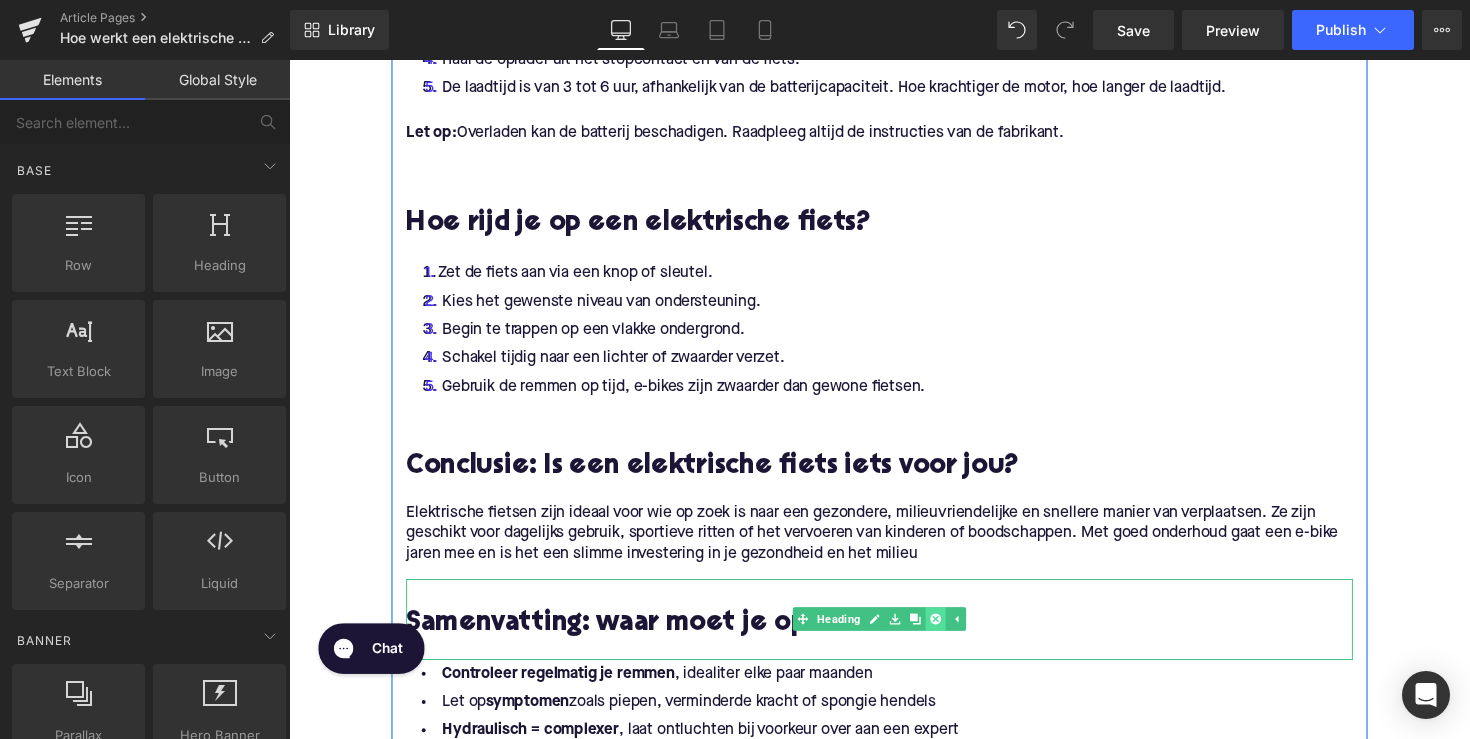 click 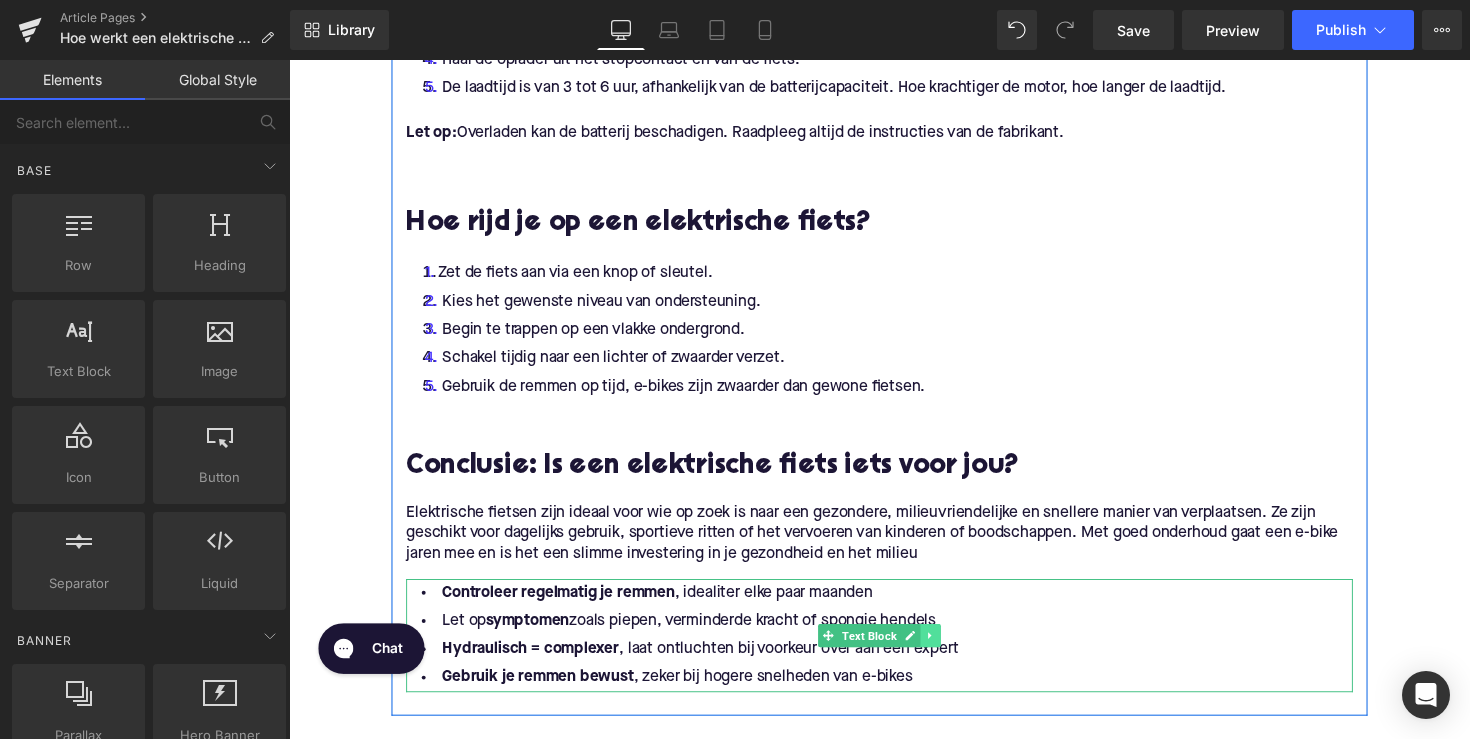 click at bounding box center [946, 650] 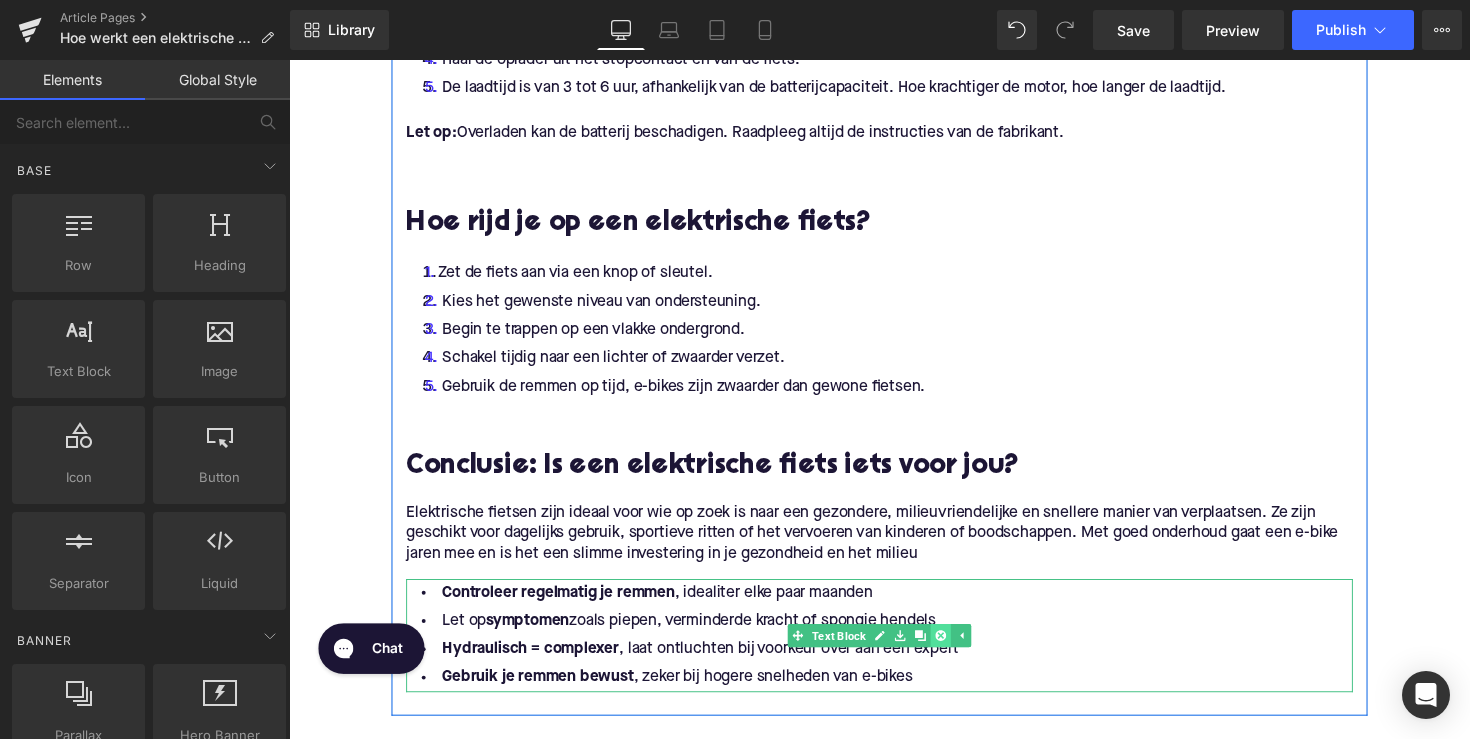 click 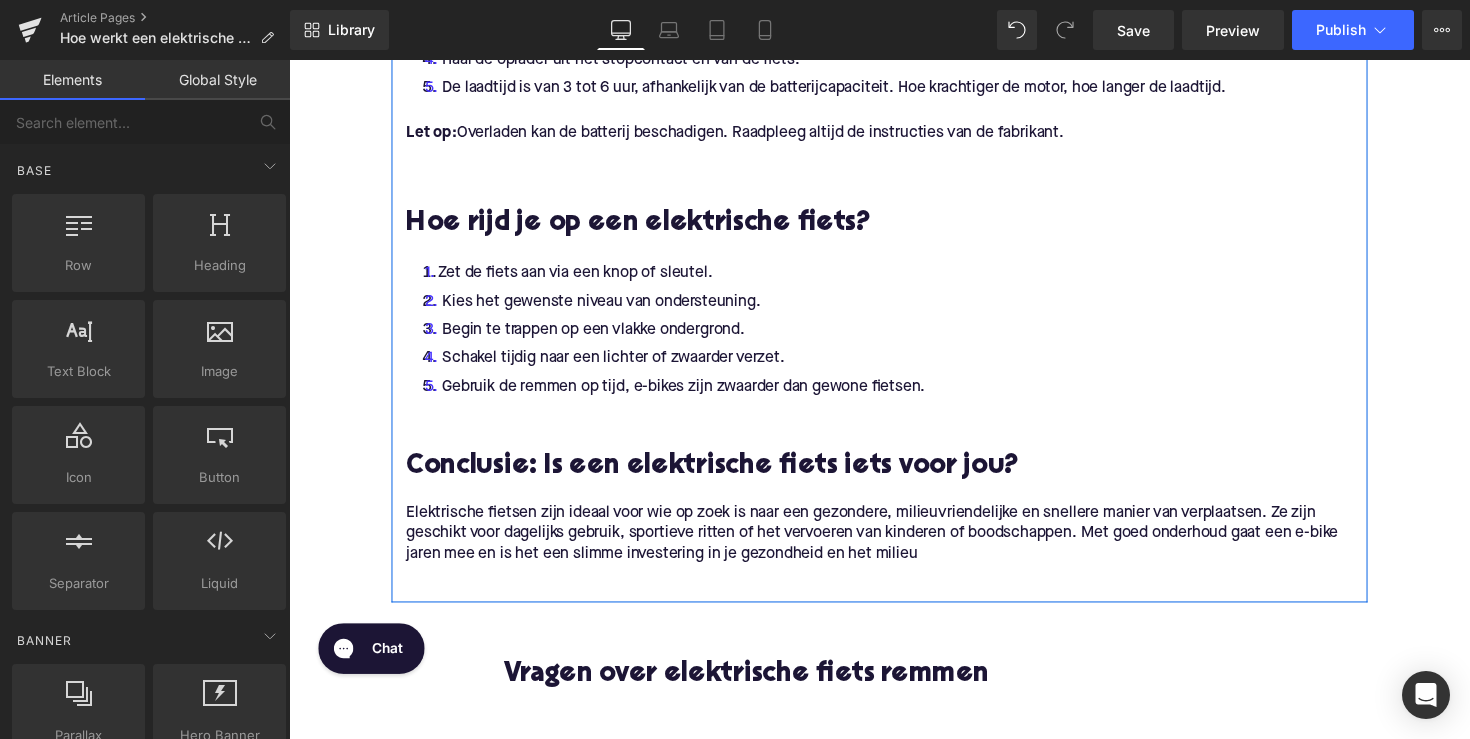 scroll, scrollTop: 2411, scrollLeft: 0, axis: vertical 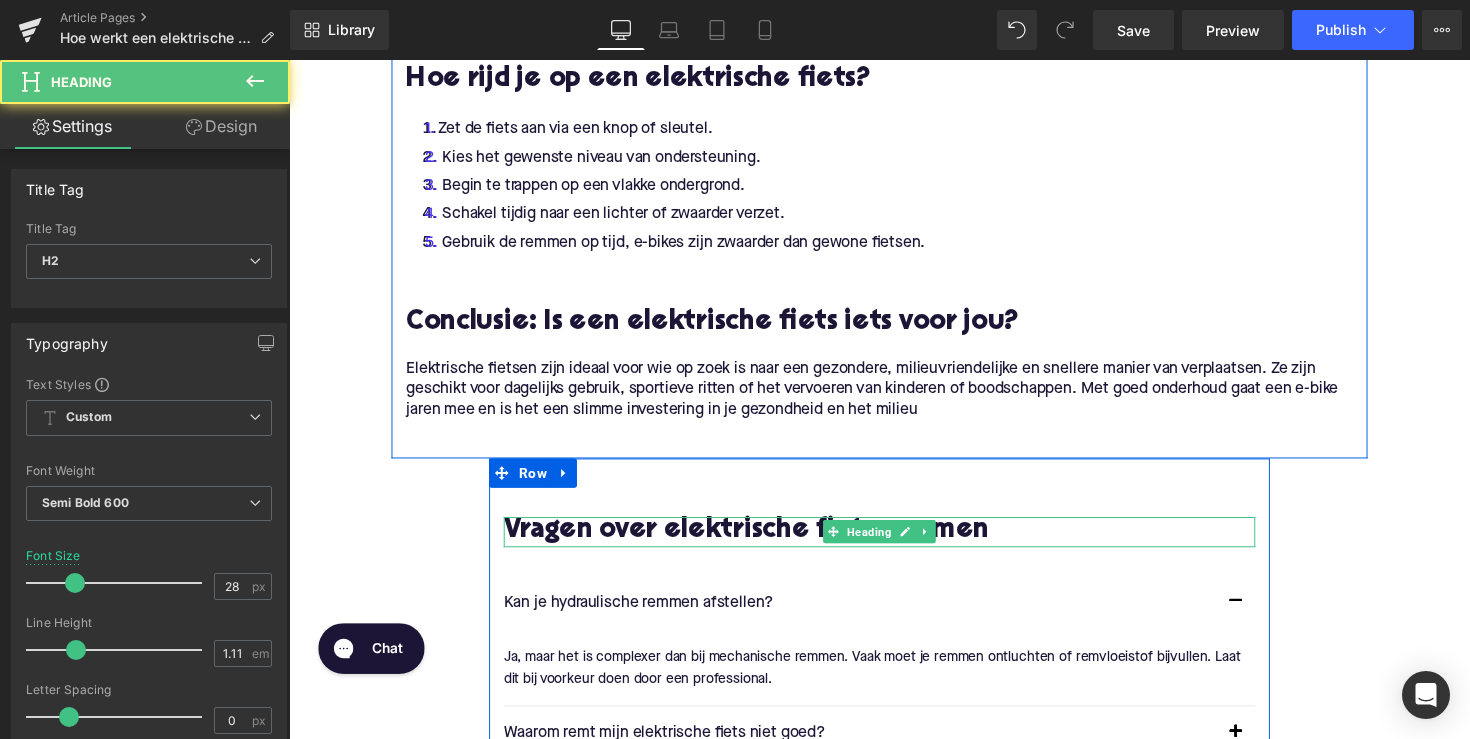 click on "Vragen over elektrische fiets remmen" at bounding box center (894, 543) 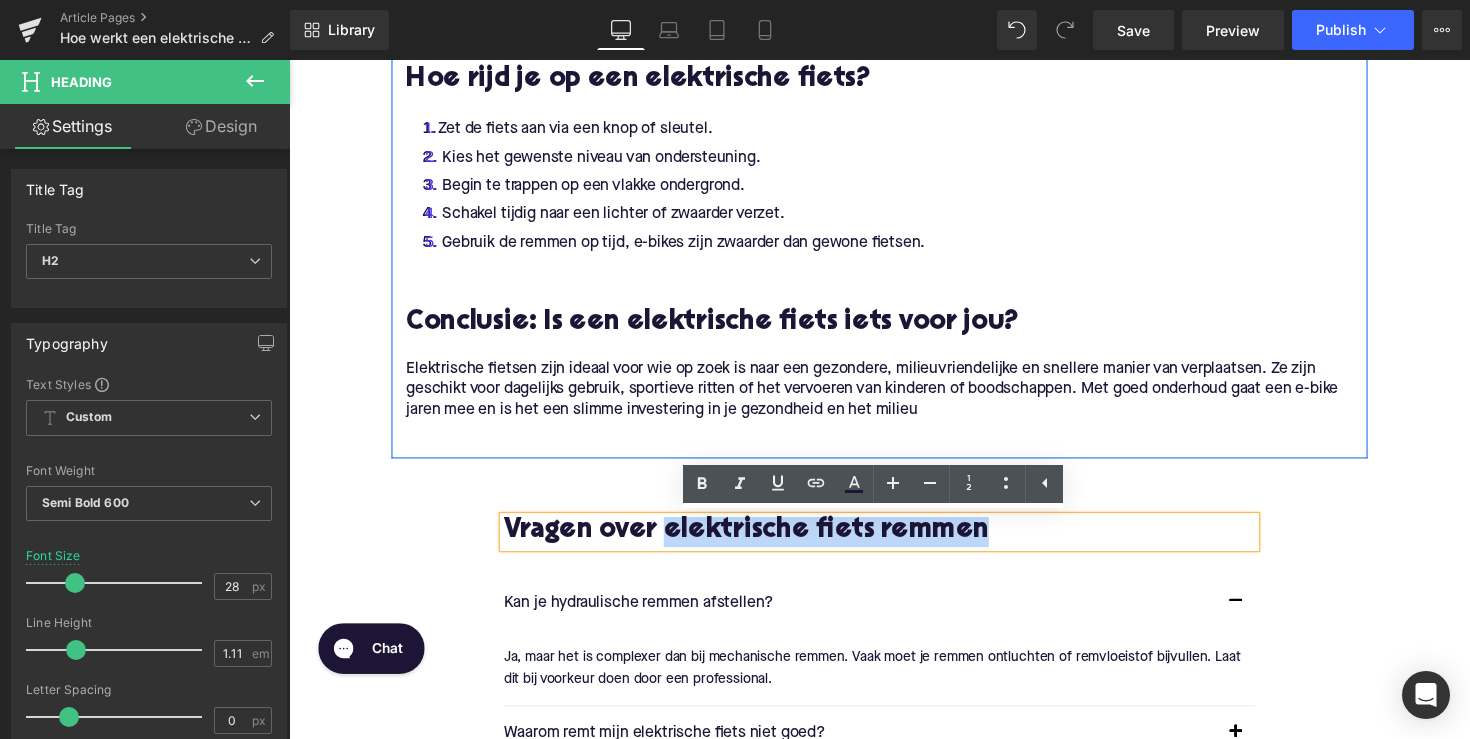 drag, startPoint x: 677, startPoint y: 544, endPoint x: 1034, endPoint y: 539, distance: 357.035 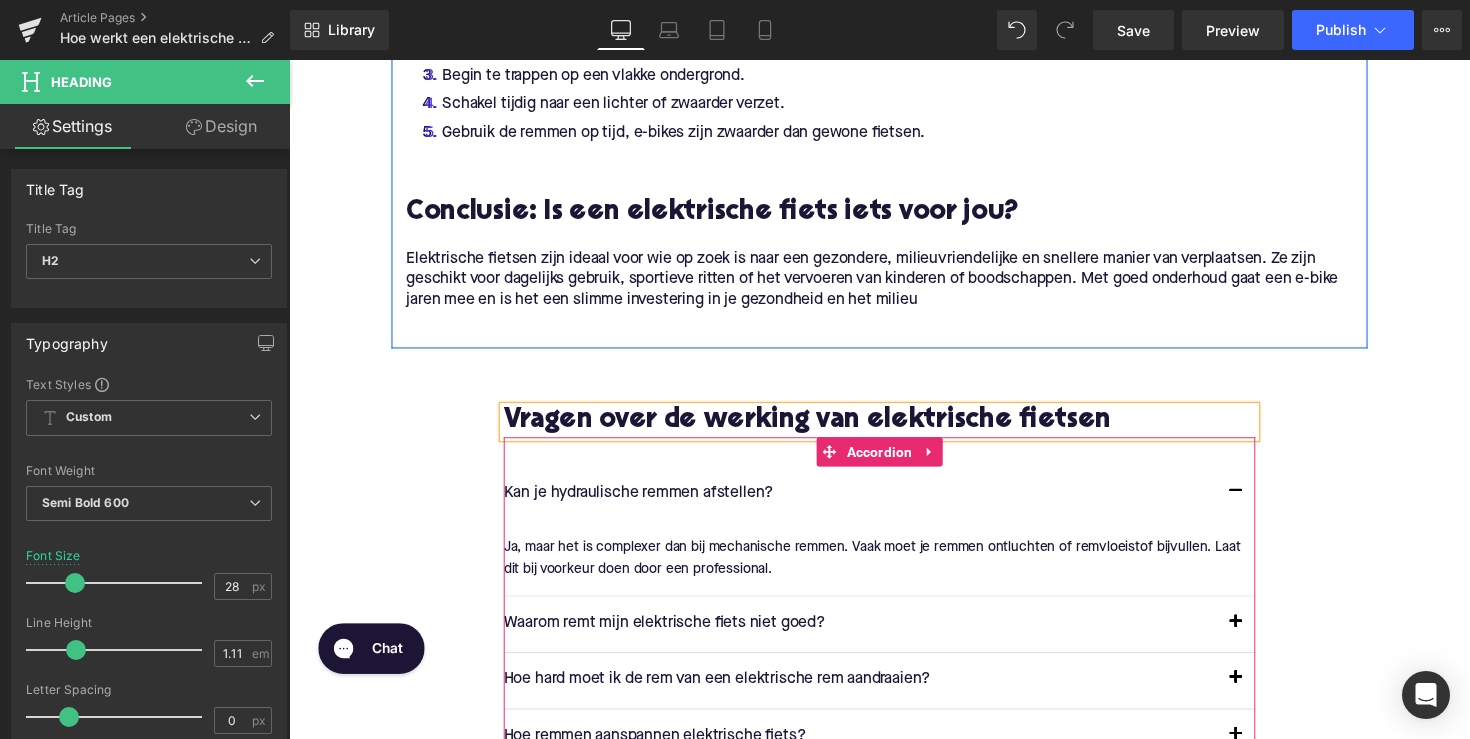 scroll, scrollTop: 2682, scrollLeft: 0, axis: vertical 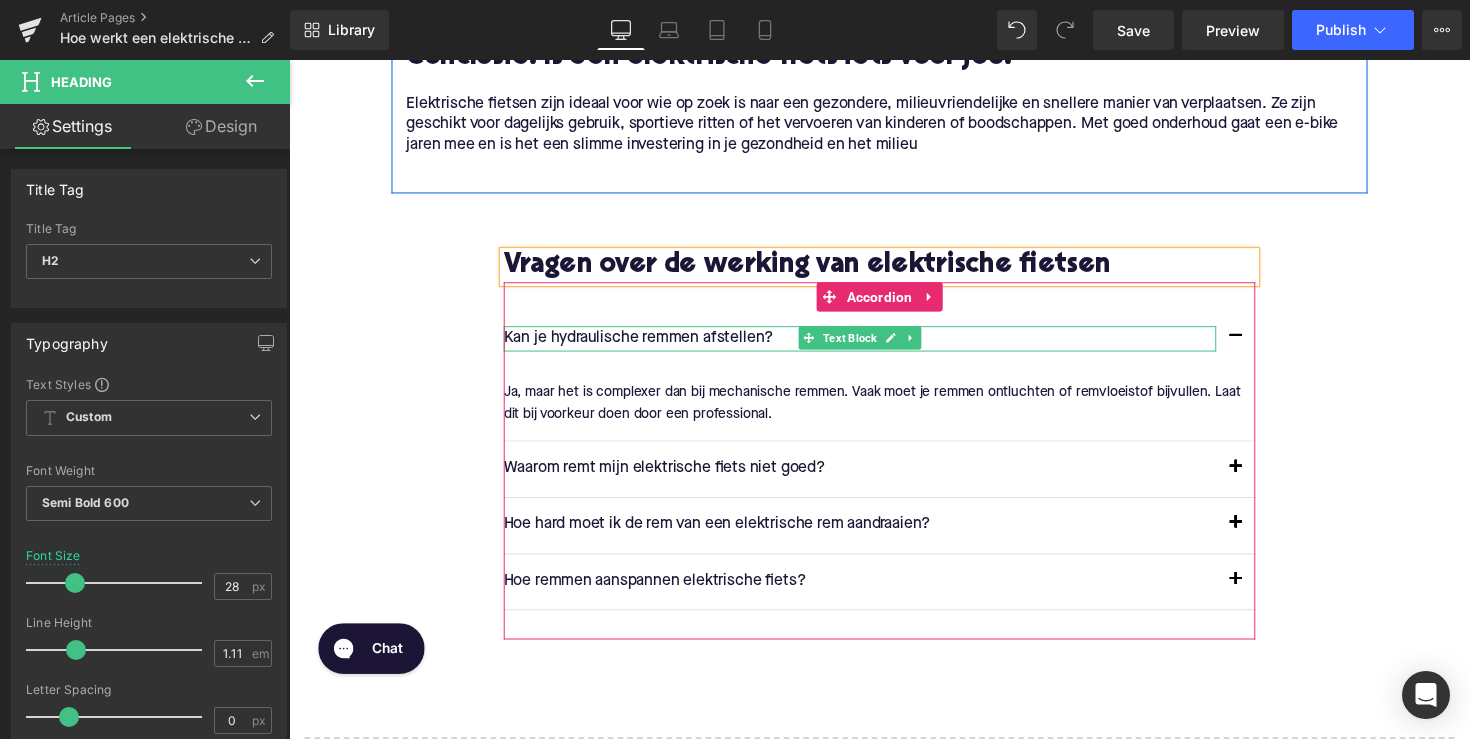 click on "Kan je hydraulische remmen afstellen?" at bounding box center (874, 346) 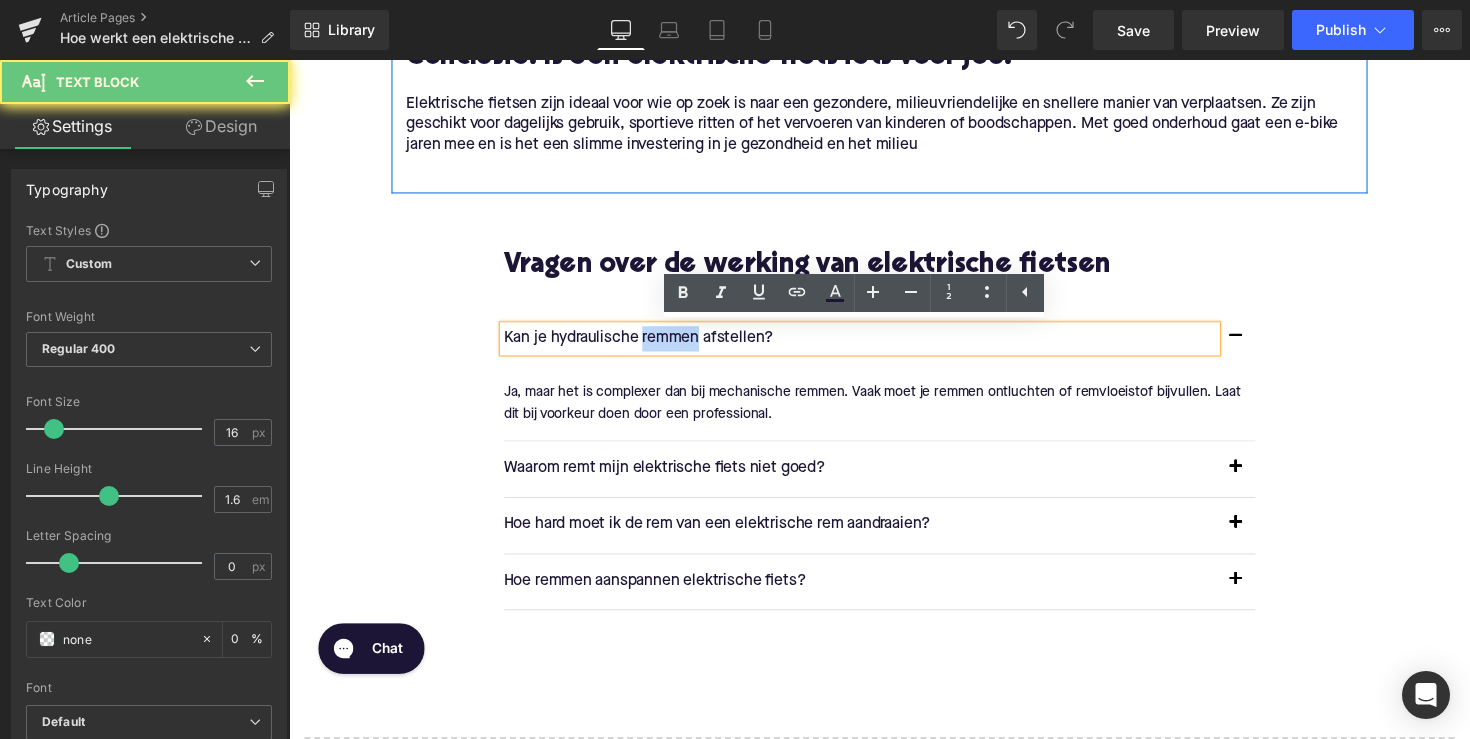 click on "Kan je hydraulische remmen afstellen?" at bounding box center [874, 346] 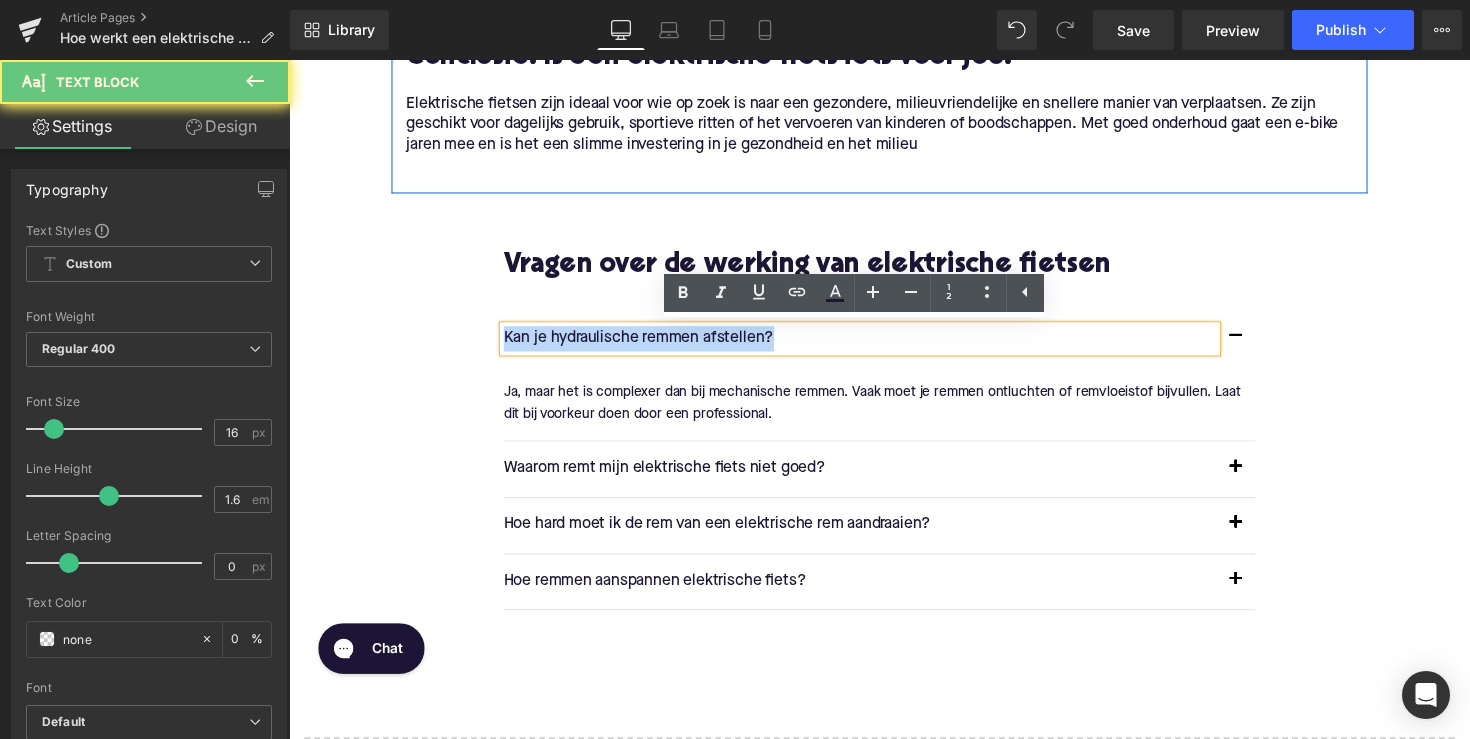 click on "Kan je hydraulische remmen afstellen?" at bounding box center (874, 346) 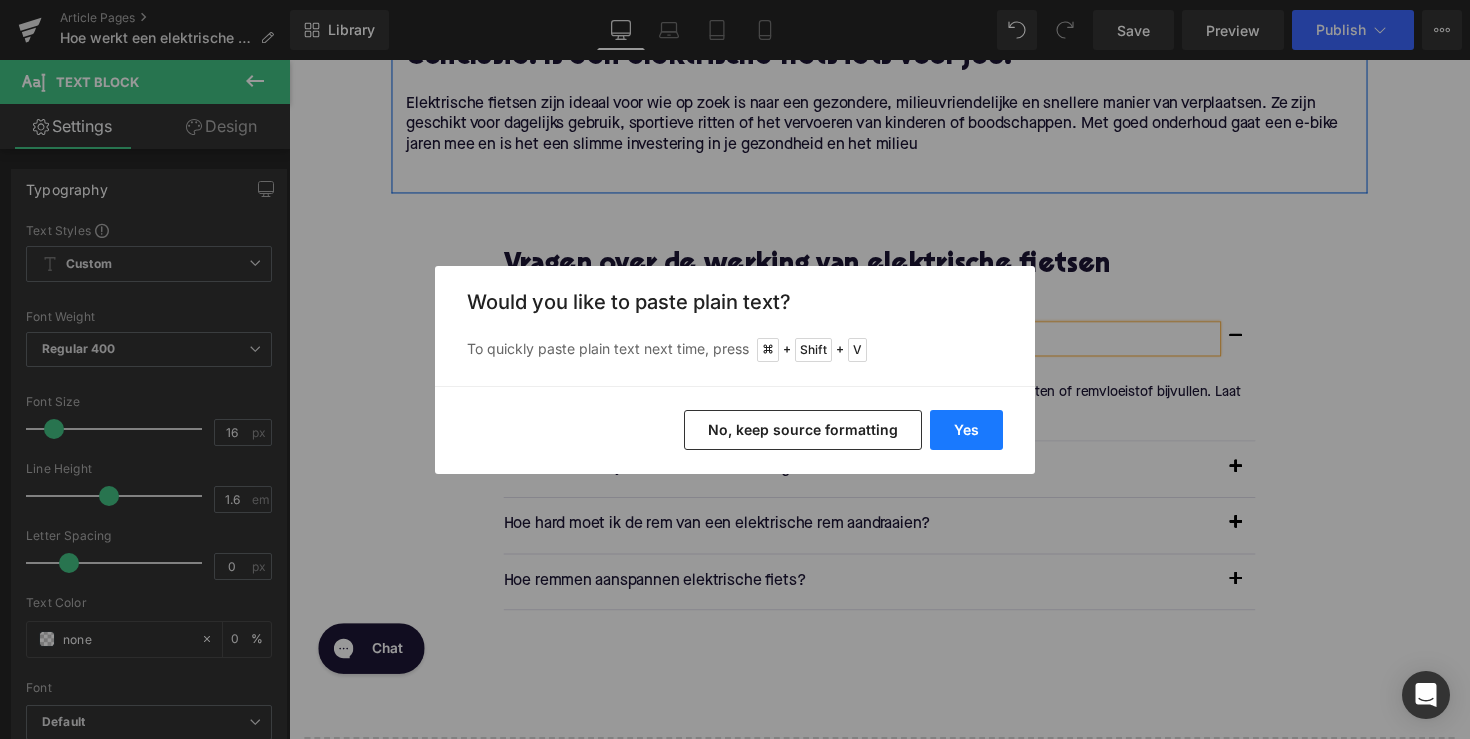 click on "Yes" at bounding box center (966, 430) 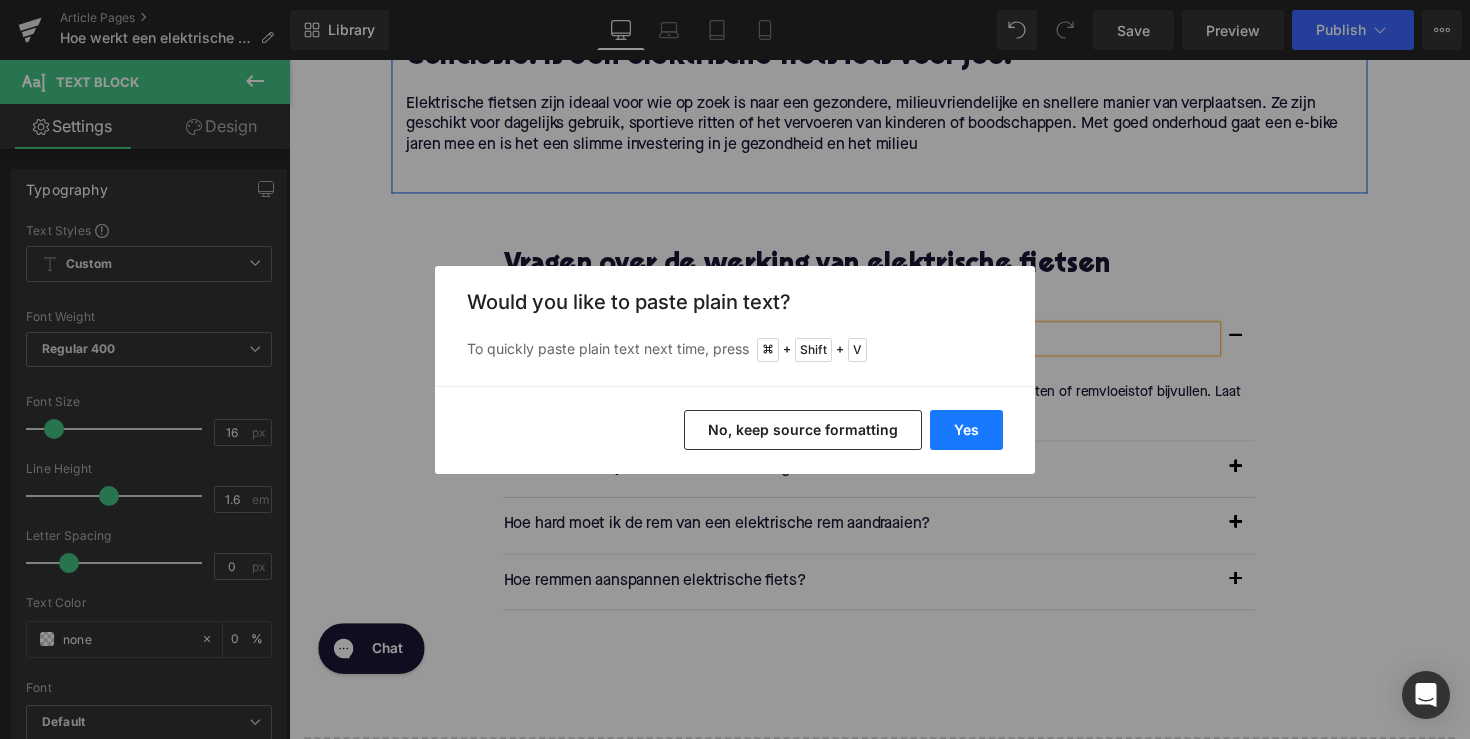type 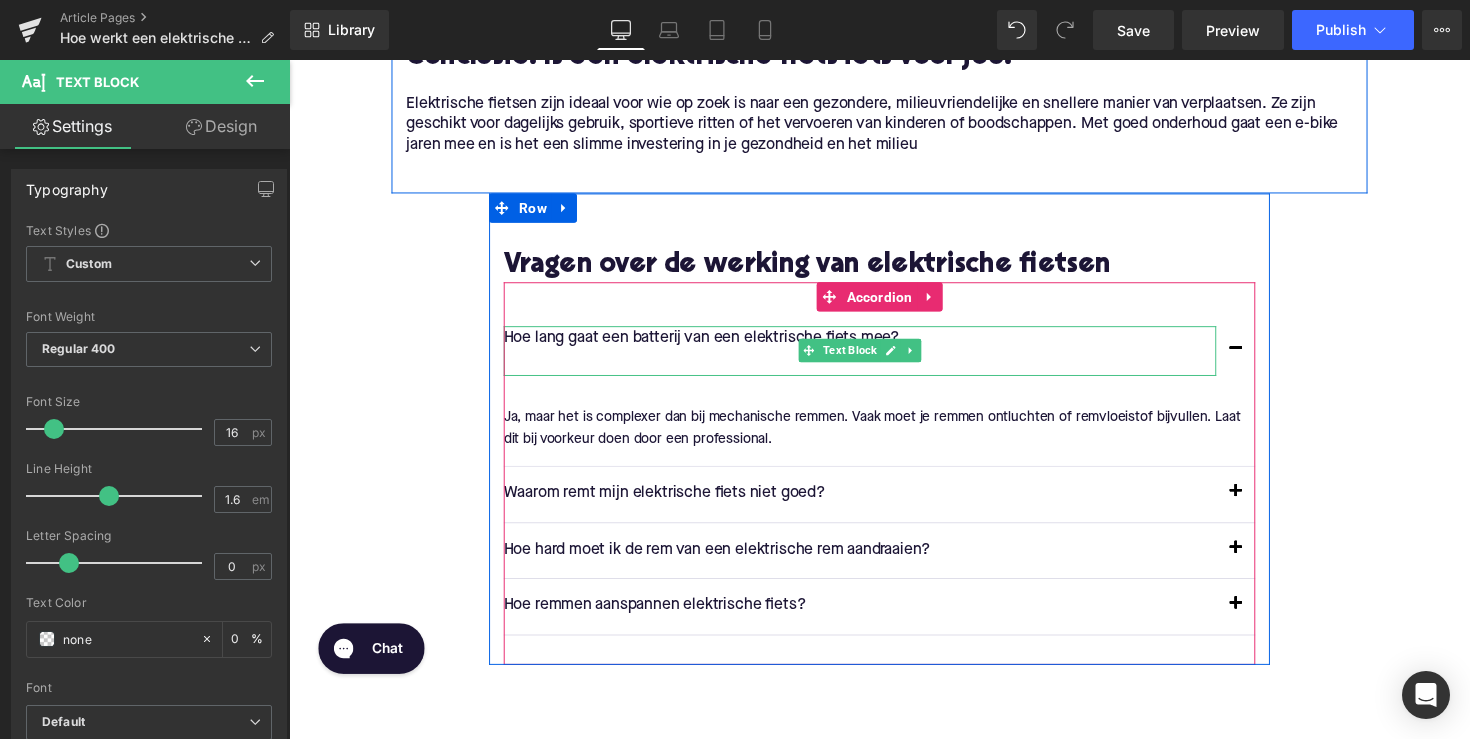click at bounding box center (874, 372) 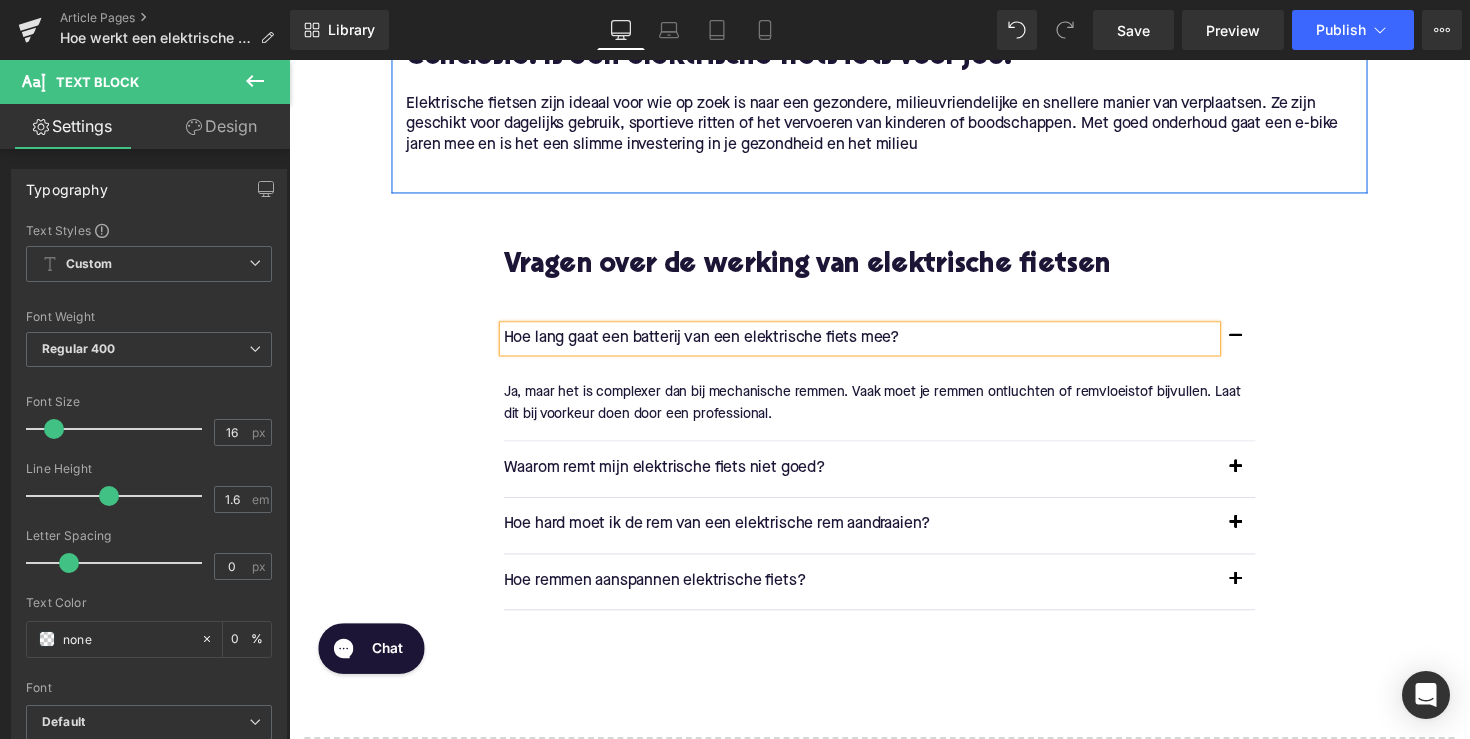 click on "Ja, maar het is complexer dan bij mechanische remmen. Vaak moet je remmen ontluchten of remvloeistof bijvullen. Laat dit bij voorkeur doen door een professional." at bounding box center [886, 412] 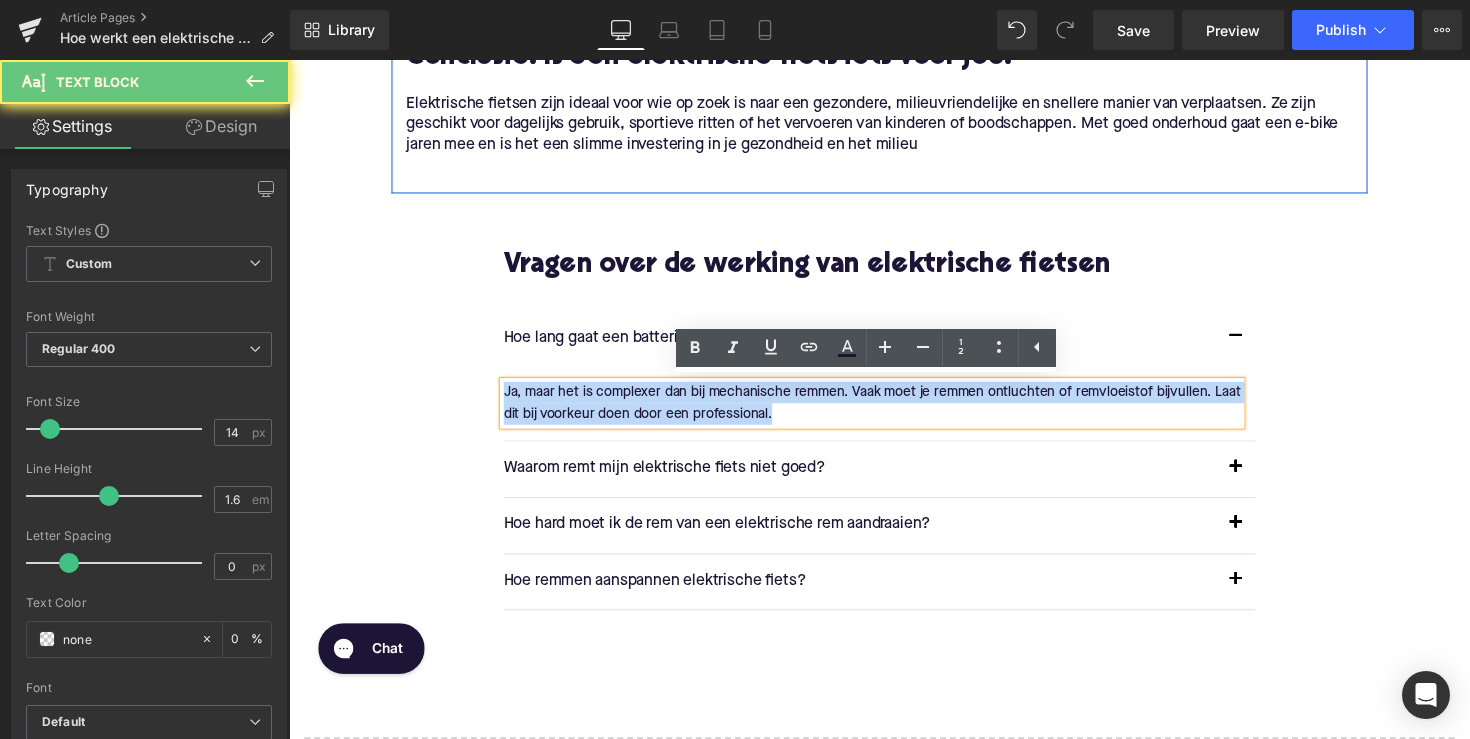 click on "Ja, maar het is complexer dan bij mechanische remmen. Vaak moet je remmen ontluchten of remvloeistof bijvullen. Laat dit bij voorkeur doen door een professional." at bounding box center (886, 412) 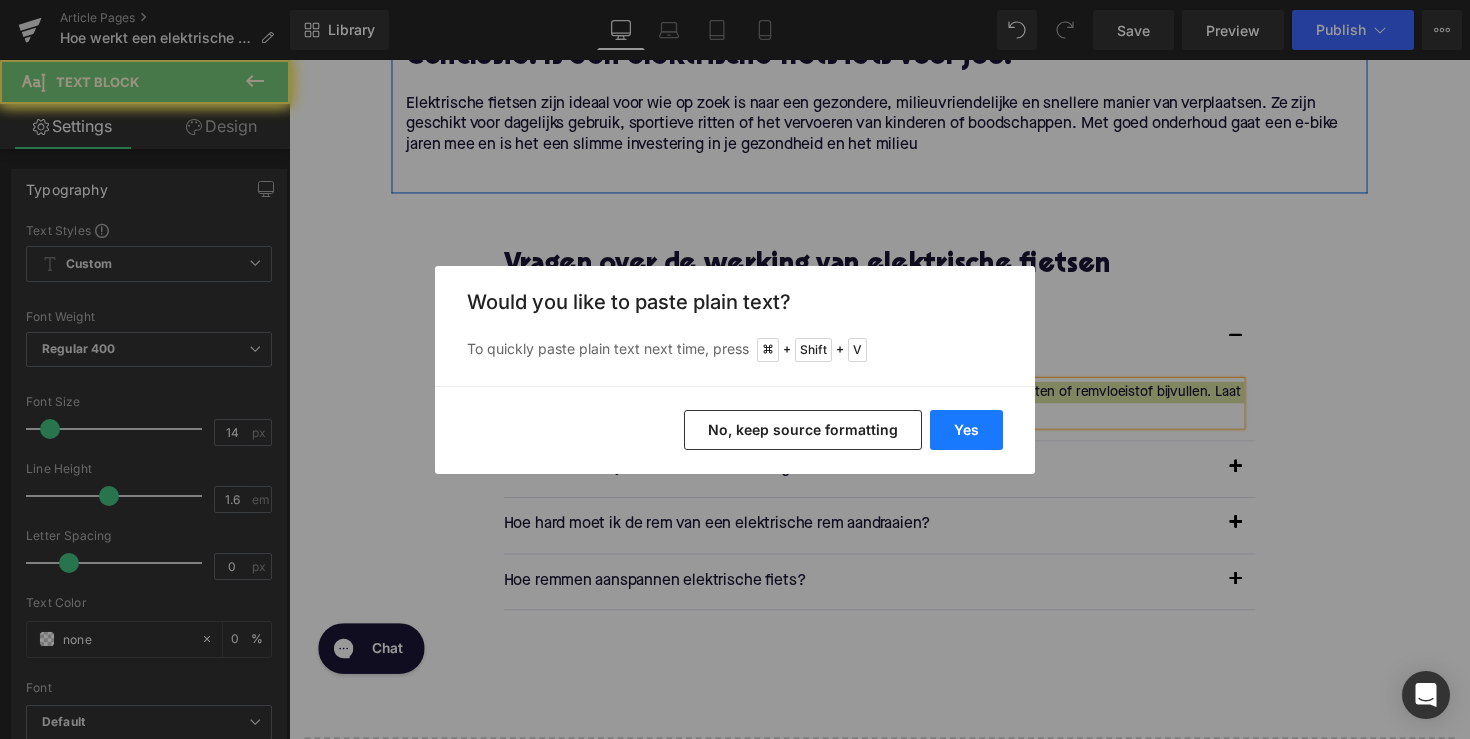 click on "Yes" at bounding box center (966, 430) 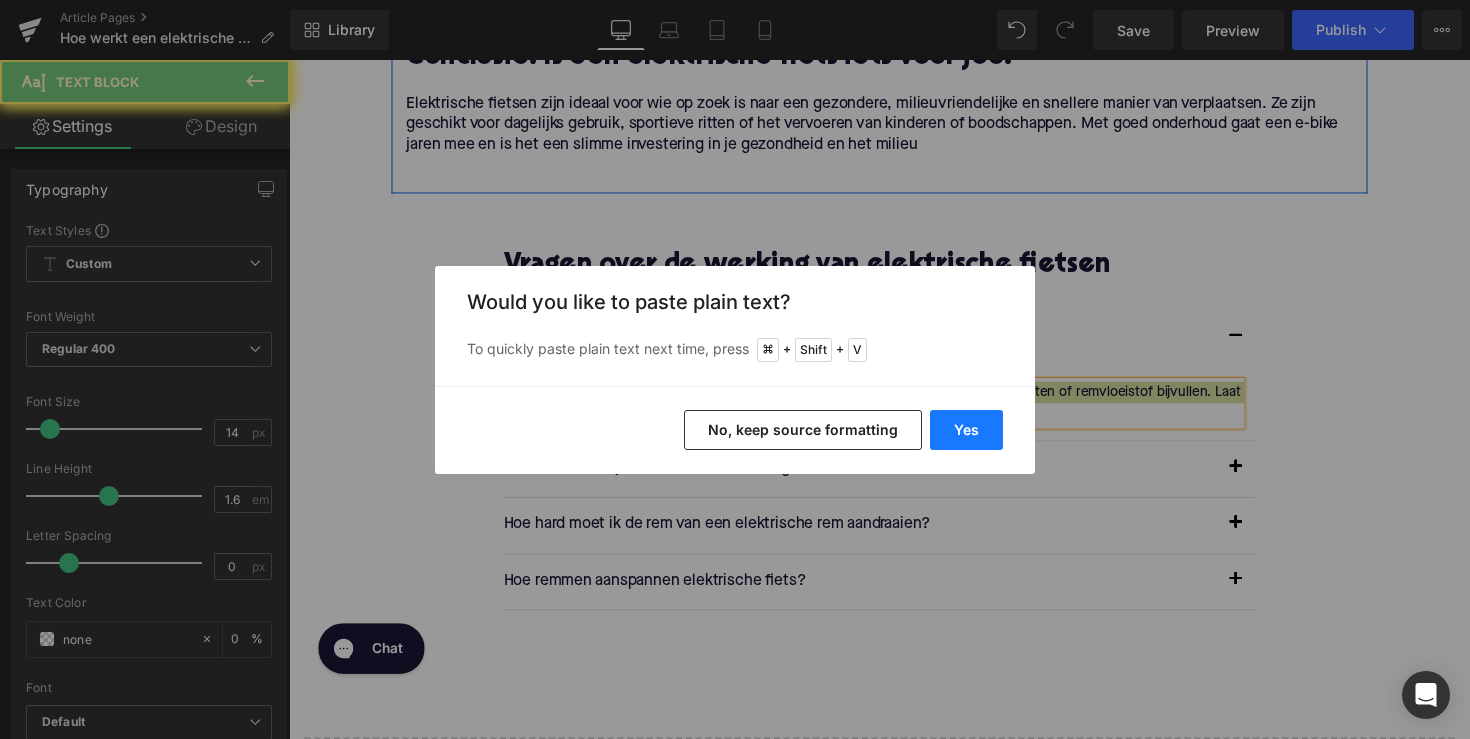 type 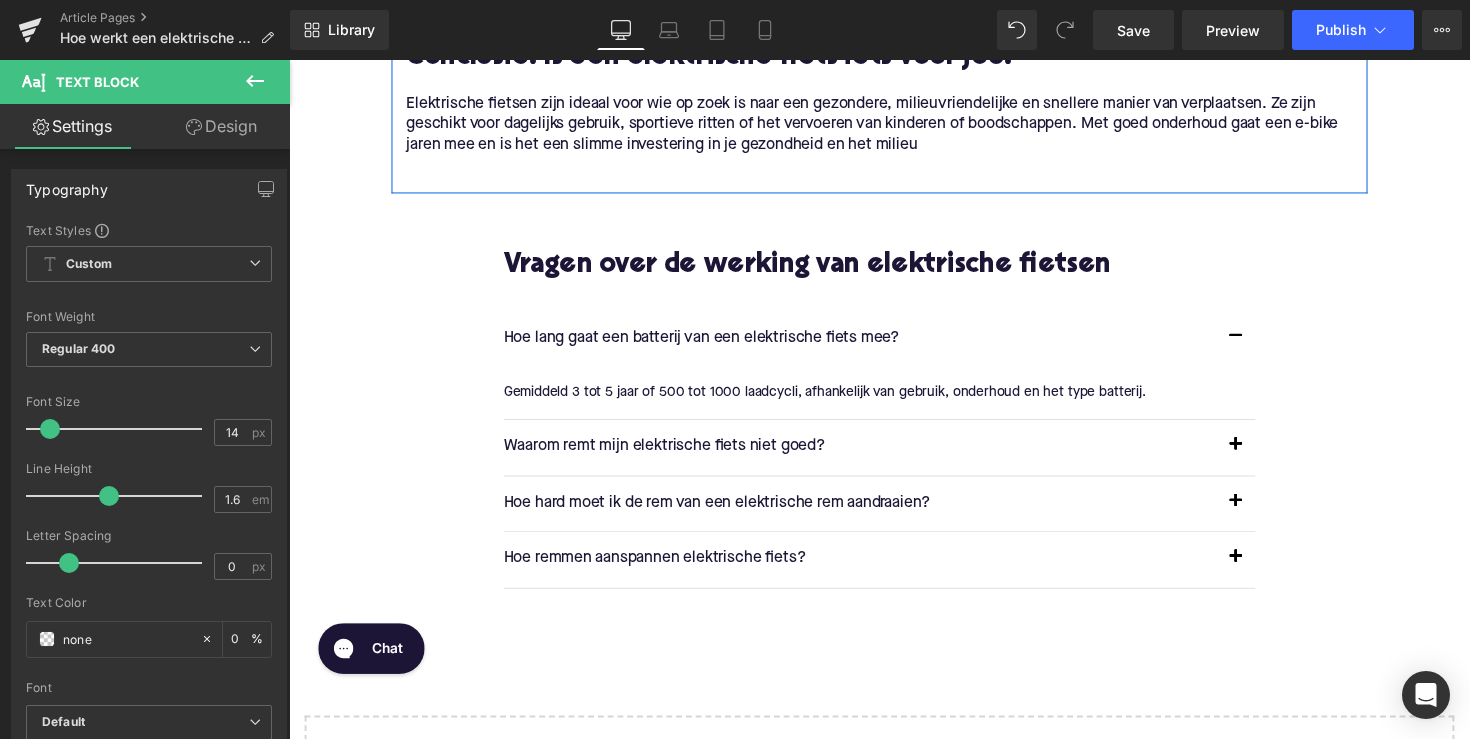 click on "Waarom remt mijn elektrische fiets niet goed?
Text Block" at bounding box center (874, 457) 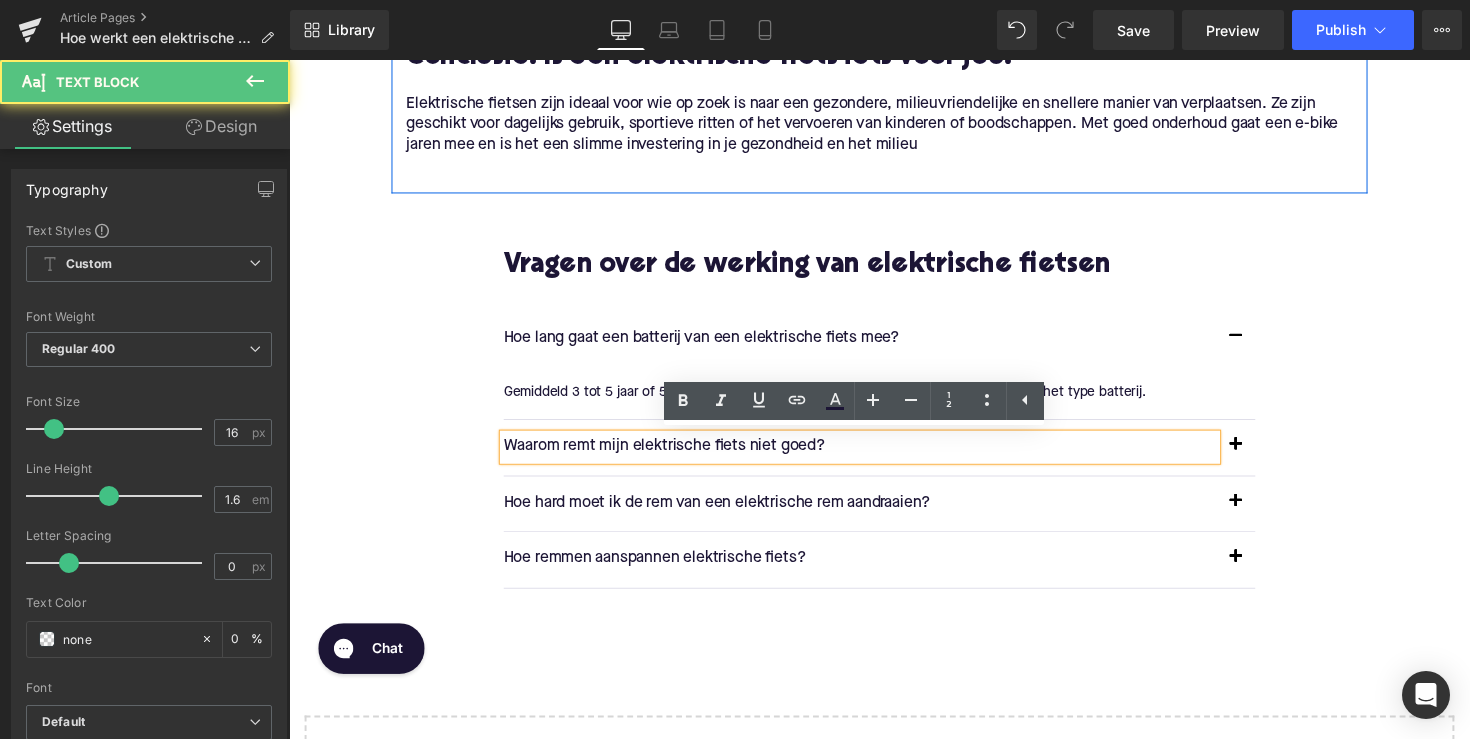 click on "Waarom remt mijn elektrische fiets niet goed?" at bounding box center [874, 457] 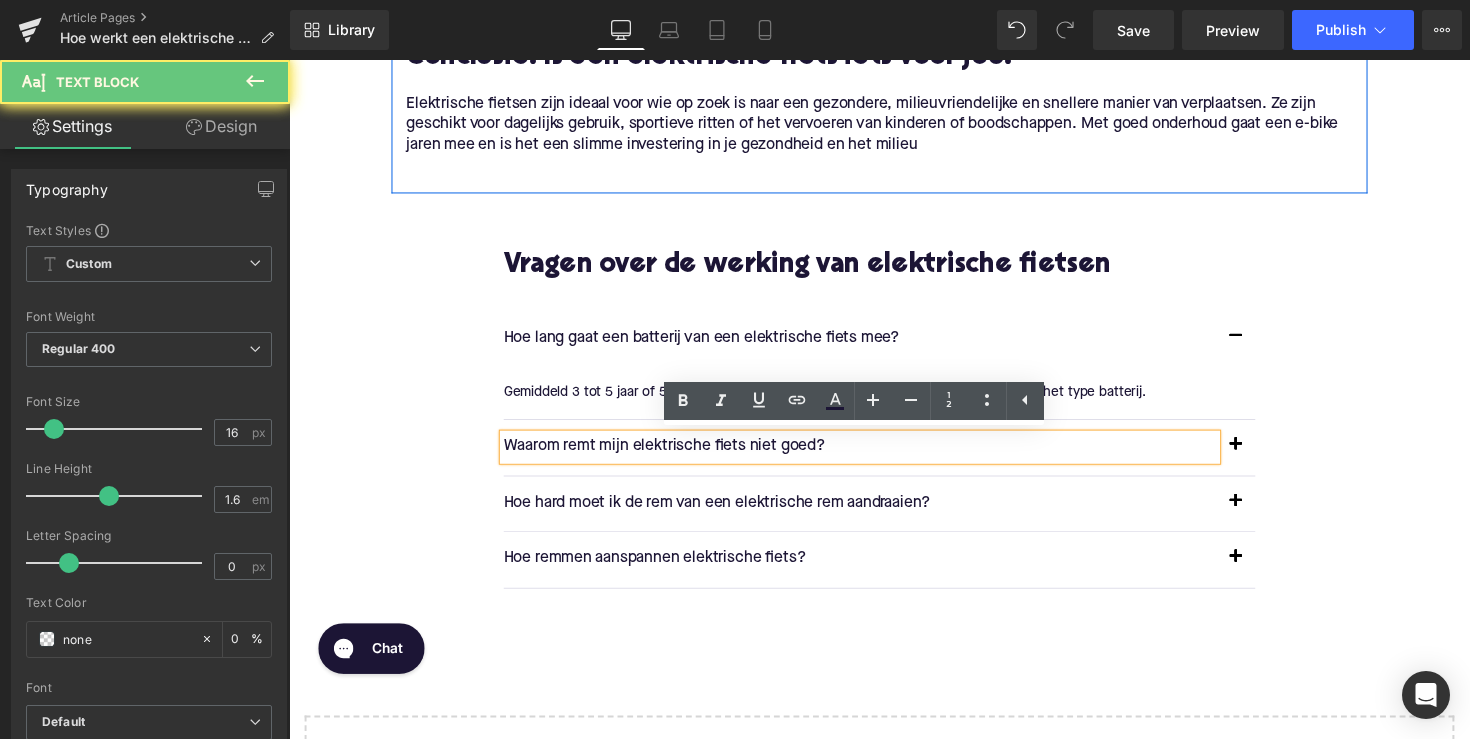 click on "Waarom remt mijn elektrische fiets niet goed?" at bounding box center (874, 457) 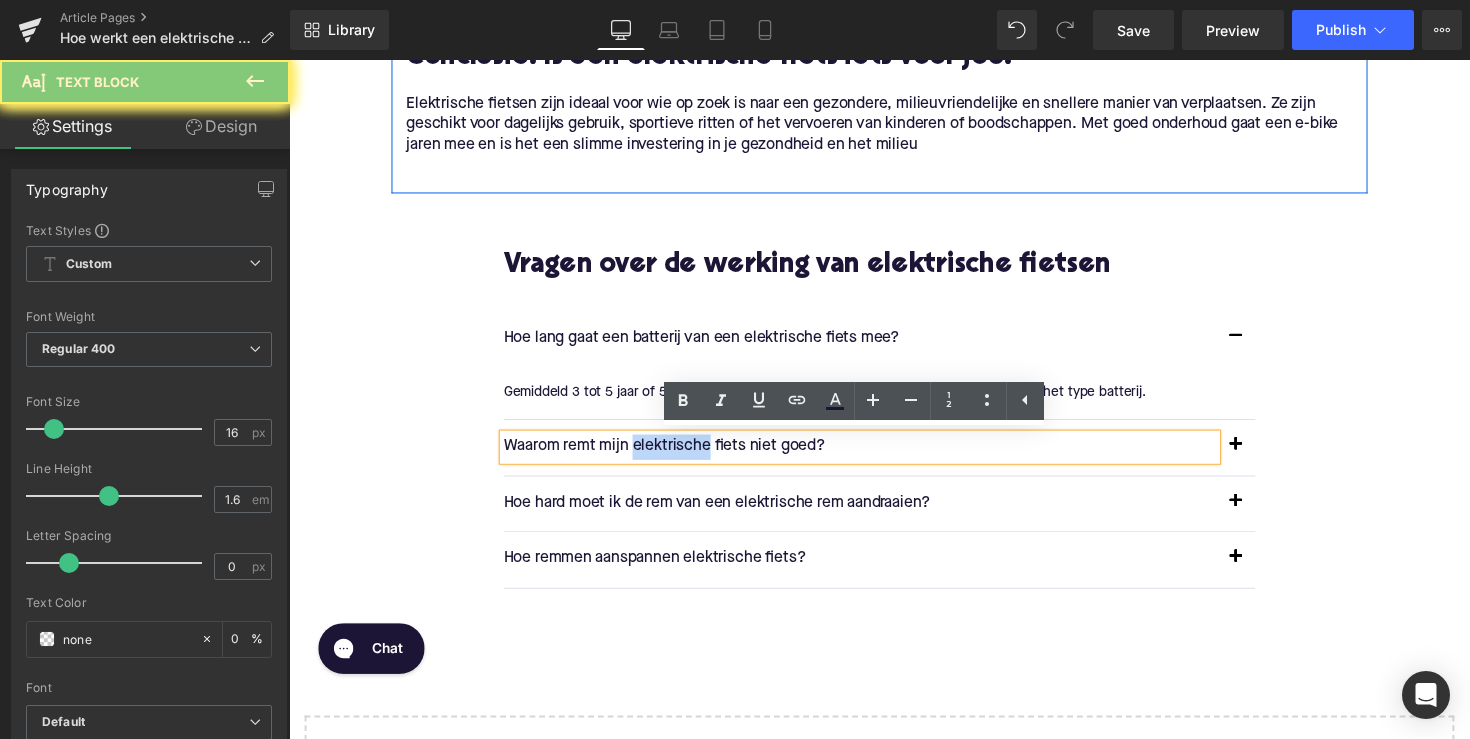 click on "Waarom remt mijn elektrische fiets niet goed?" at bounding box center (874, 457) 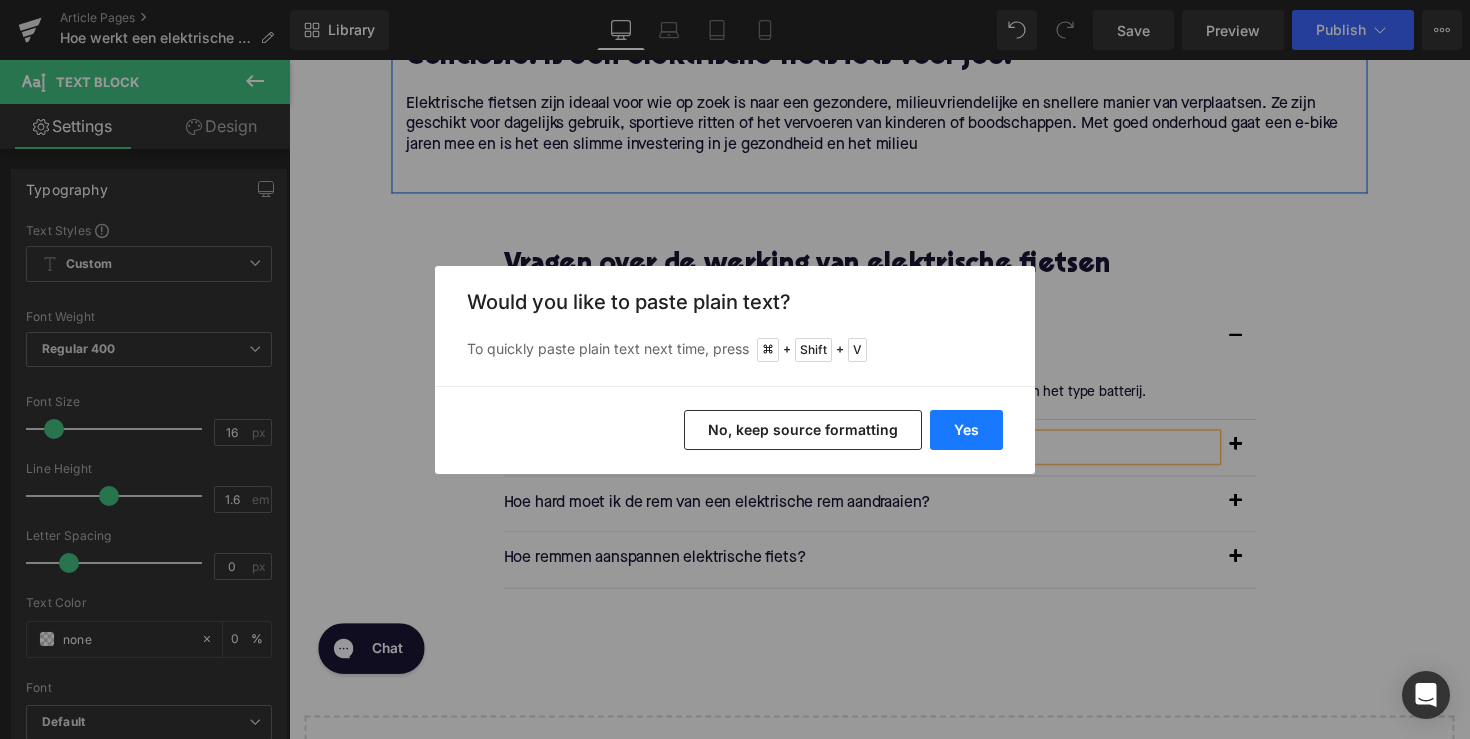 click on "Yes" at bounding box center (966, 430) 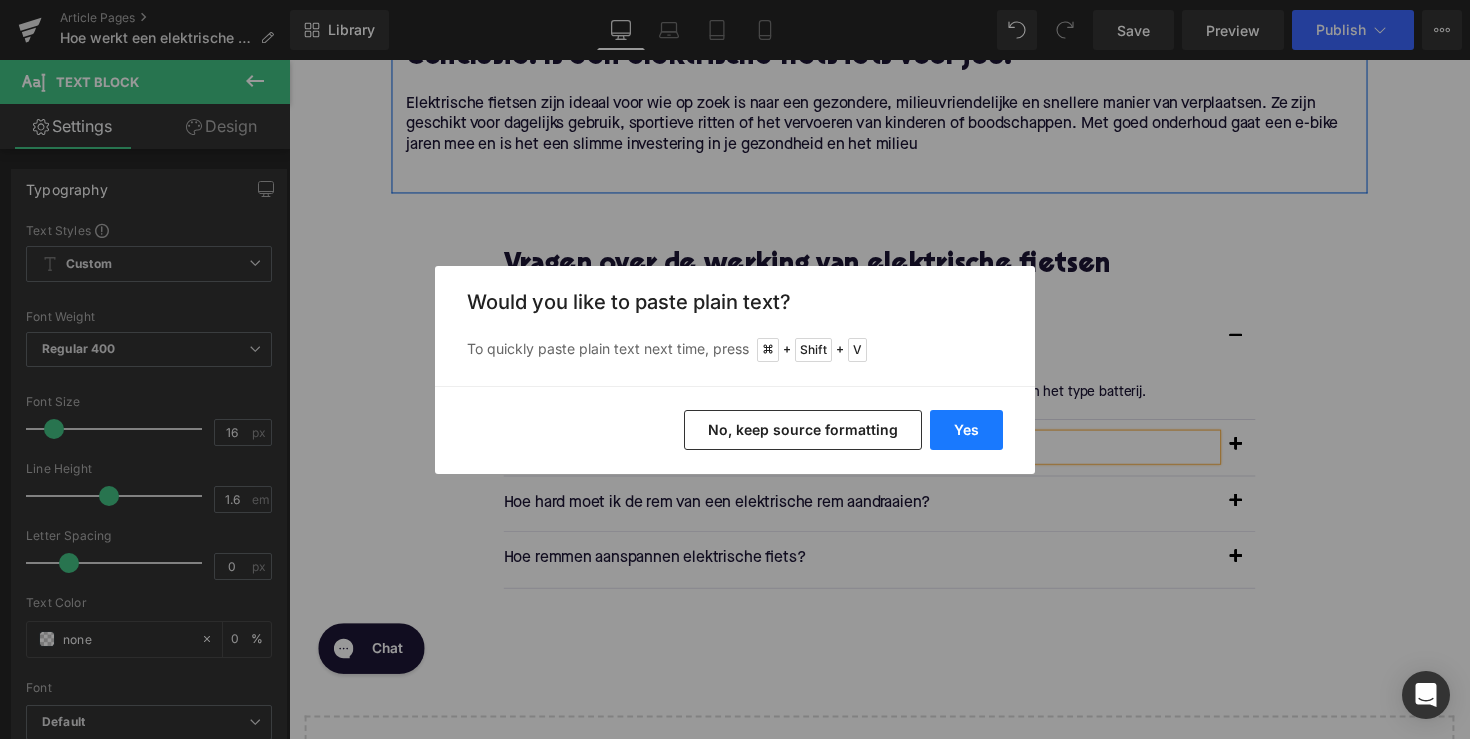 type 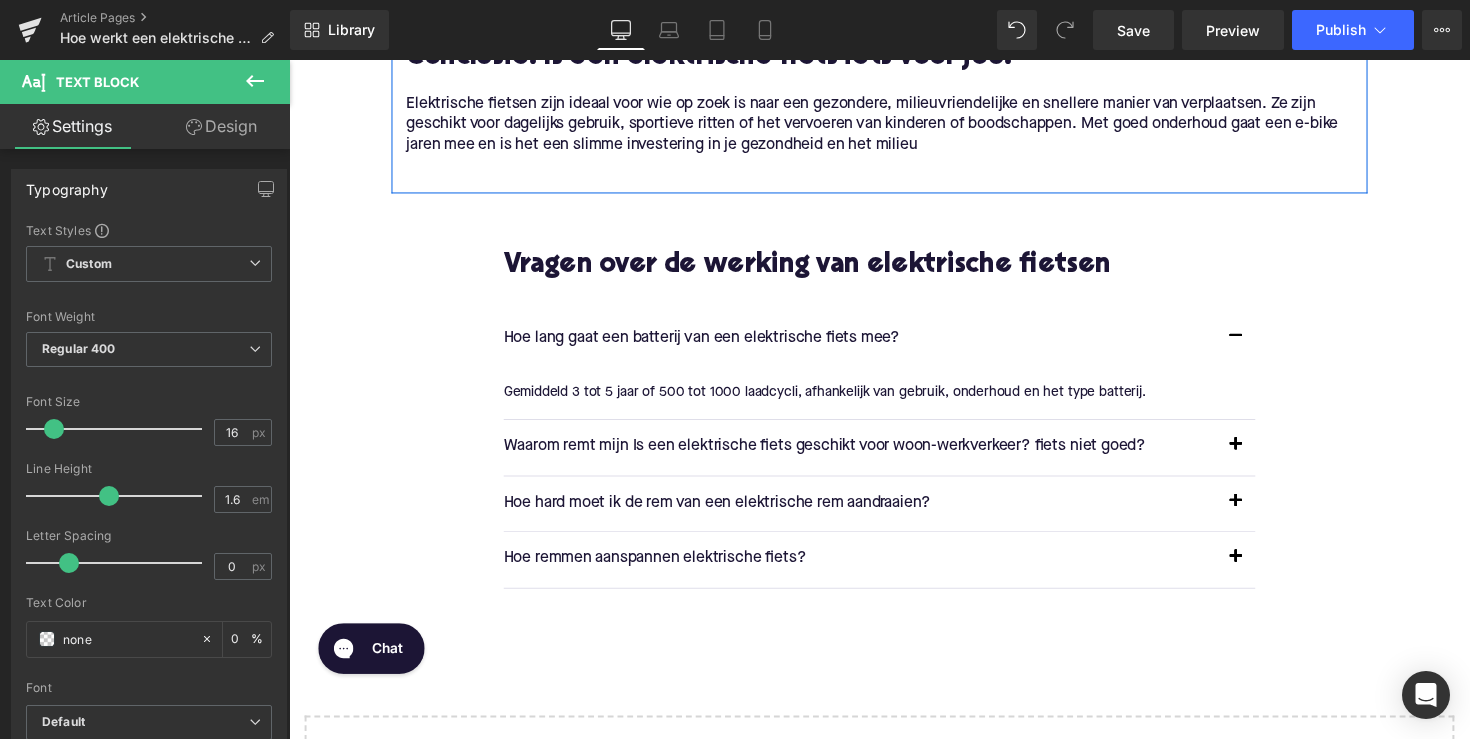 click on "Waarom remt mijn Is een elektrische fiets geschikt voor woon-werkverkeer? fiets niet goed?
Text Block" at bounding box center [874, 457] 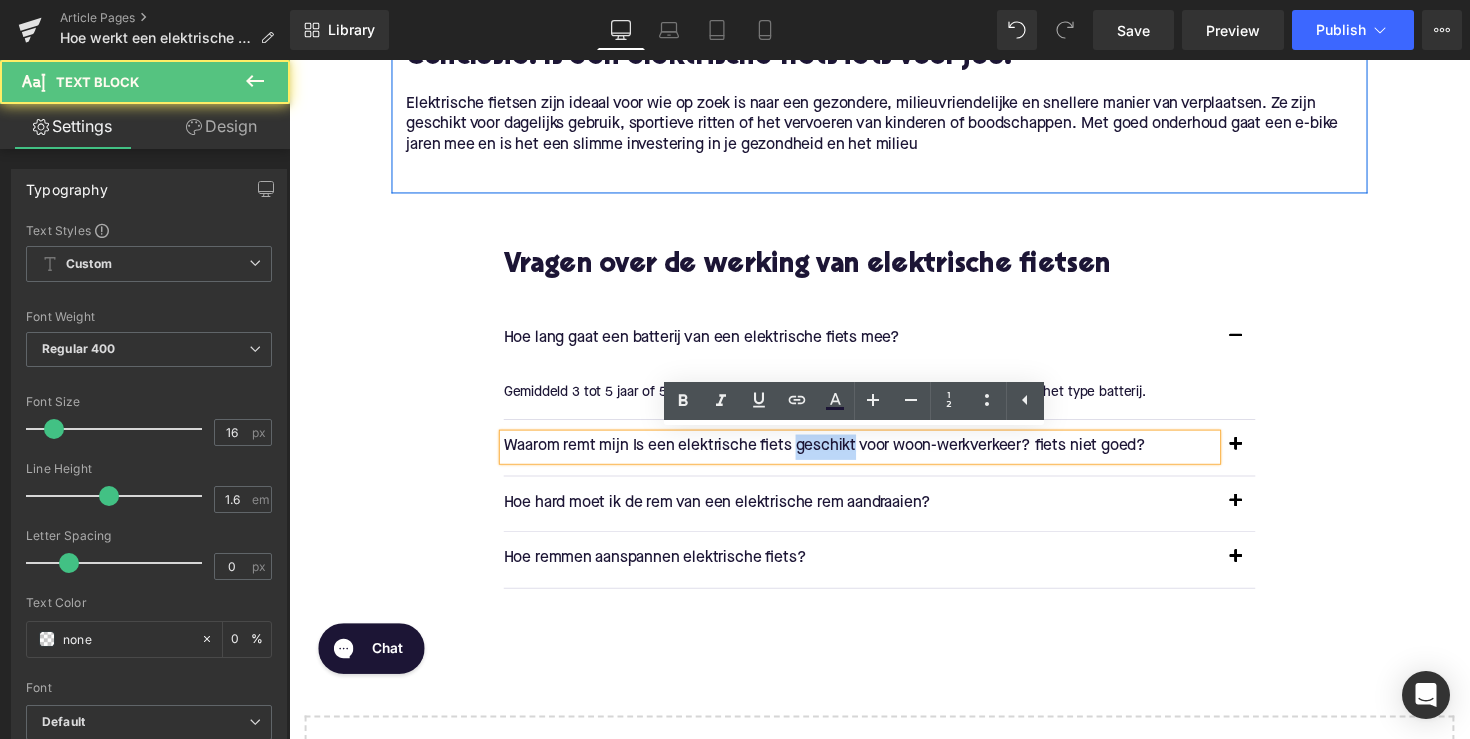 click on "Waarom remt mijn Is een elektrische fiets geschikt voor woon-werkverkeer? fiets niet goed?" at bounding box center (874, 457) 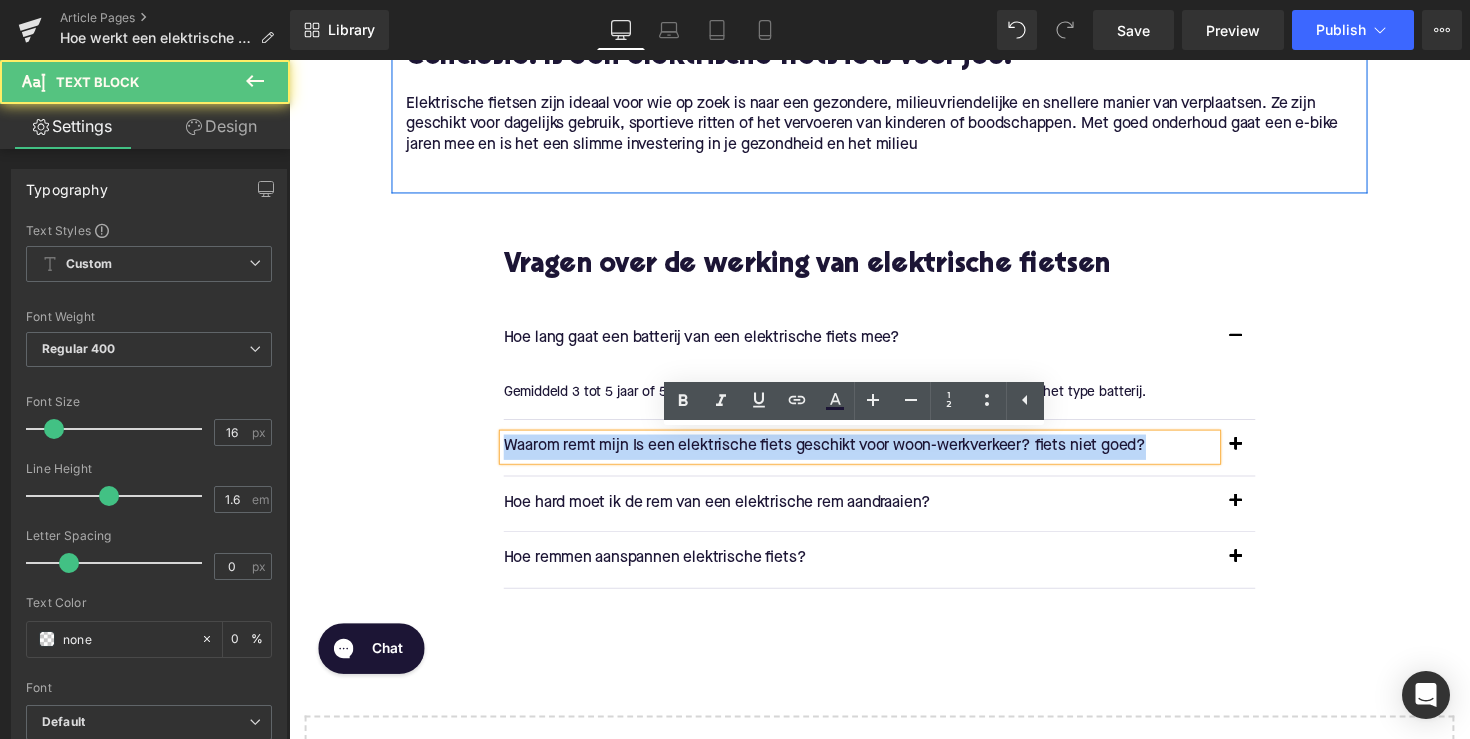 click on "Waarom remt mijn Is een elektrische fiets geschikt voor woon-werkverkeer? fiets niet goed?" at bounding box center (874, 457) 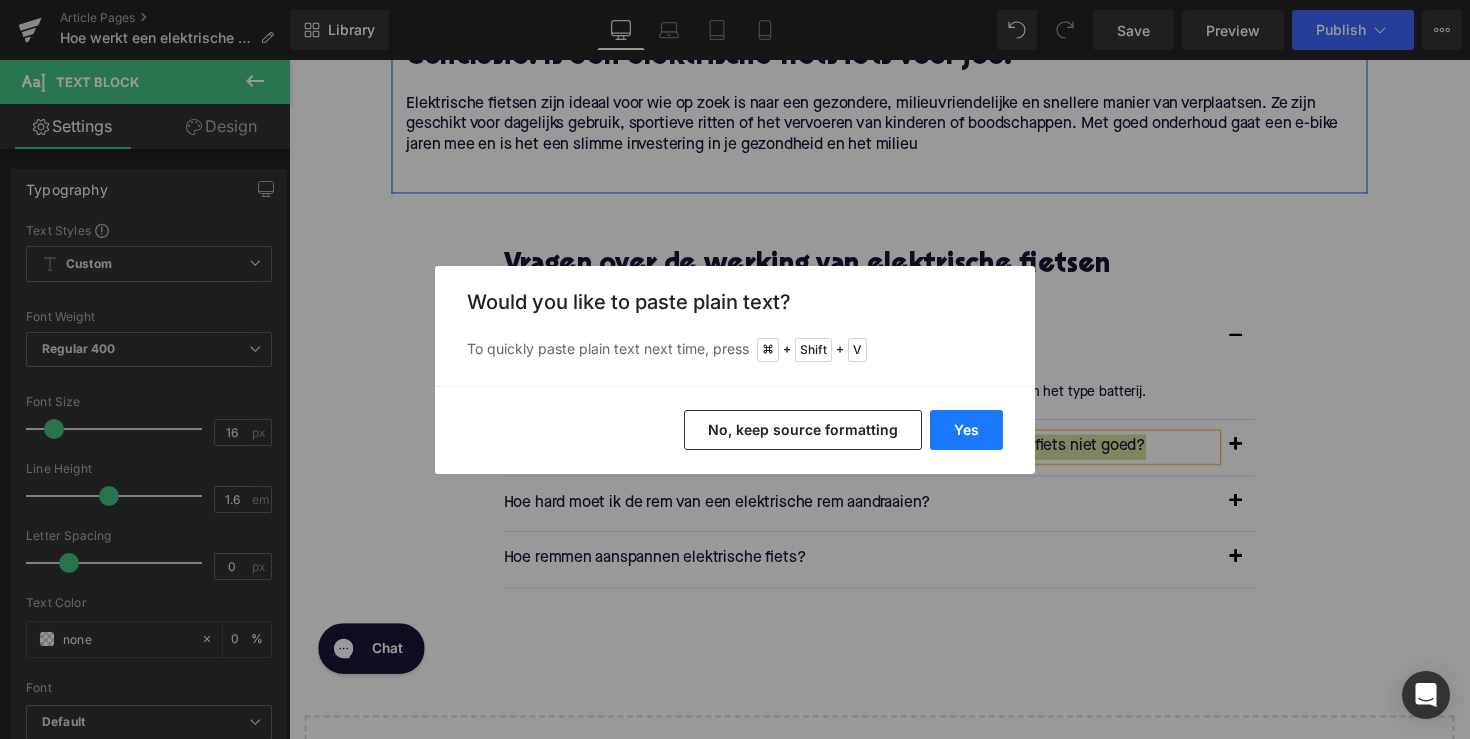 click on "Yes" at bounding box center [966, 430] 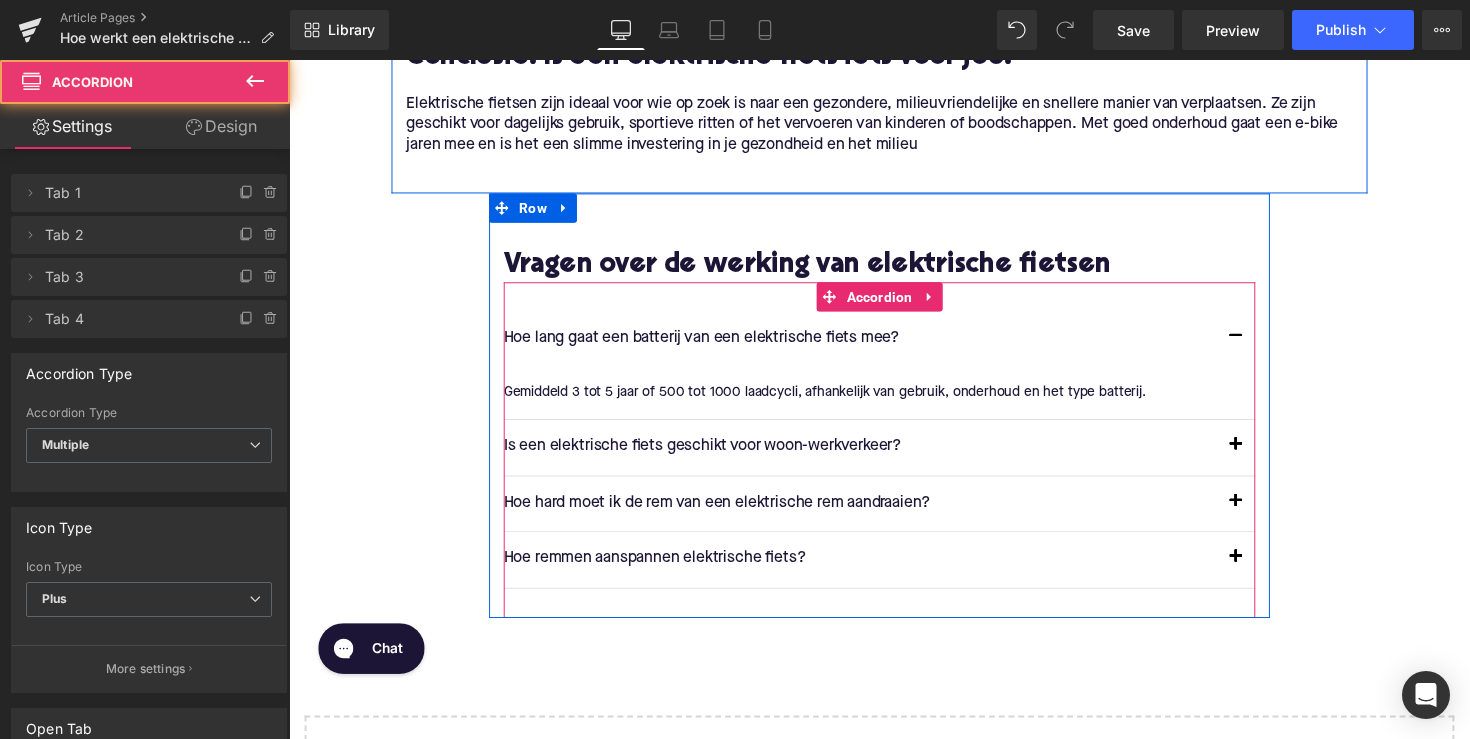 click at bounding box center (1259, 457) 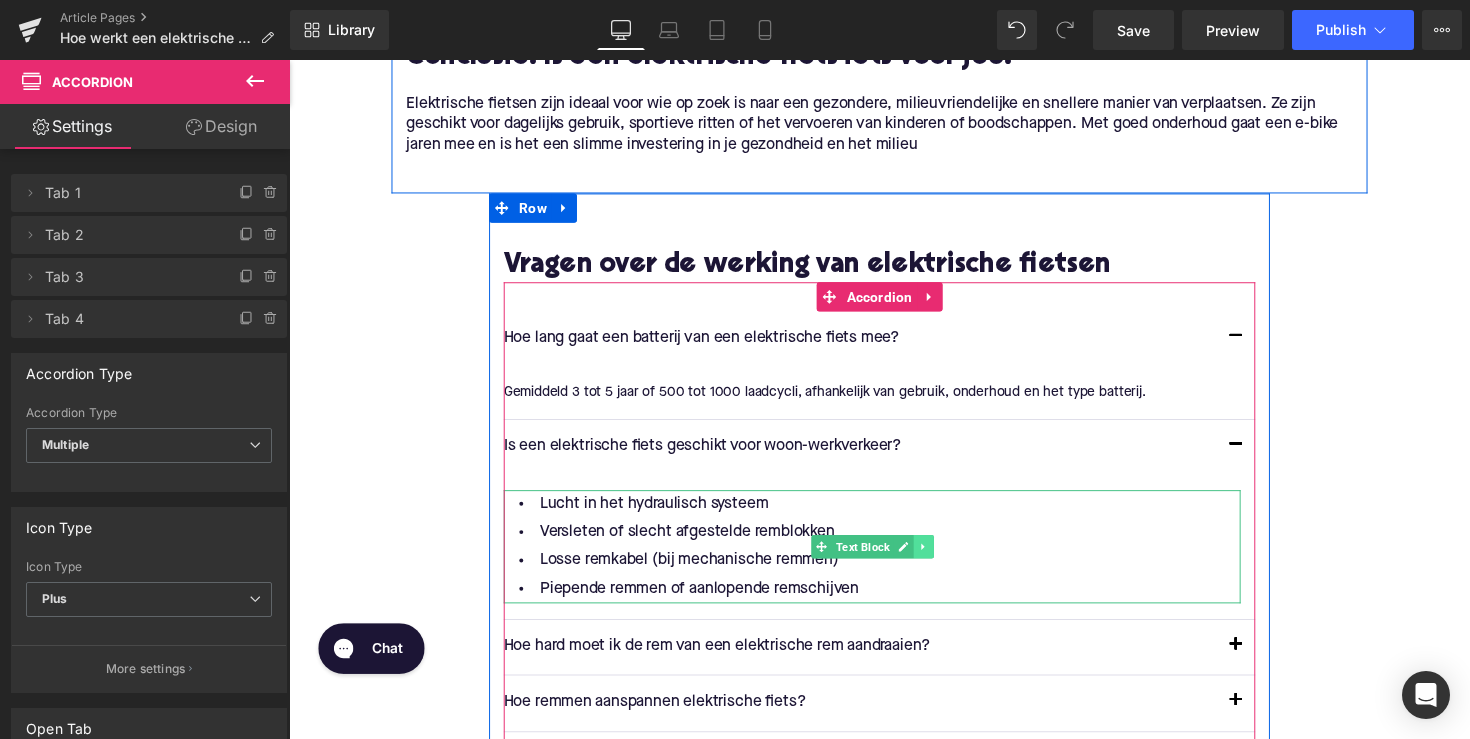 click at bounding box center [939, 559] 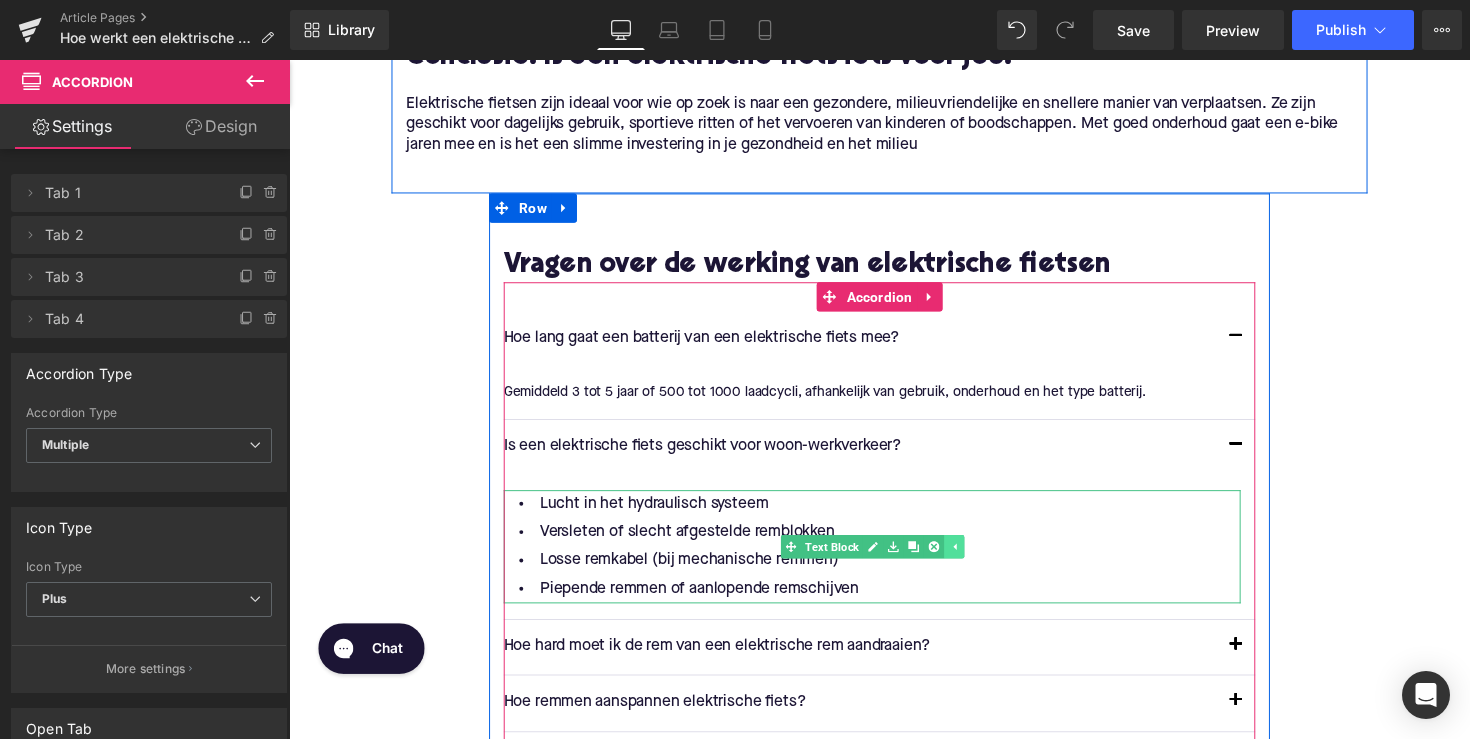 click at bounding box center [970, 559] 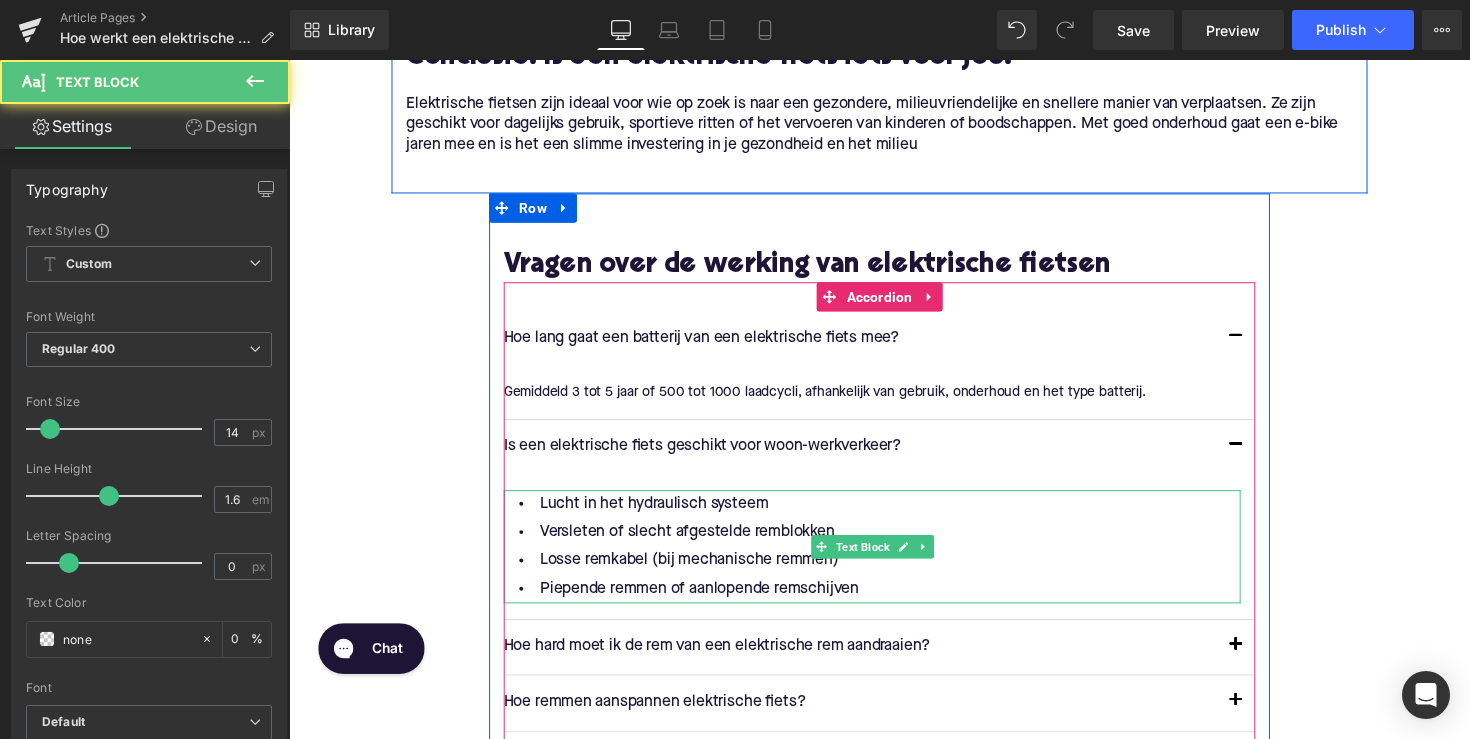 click on "Versleten of slecht afgestelde remblokken" at bounding box center (886, 544) 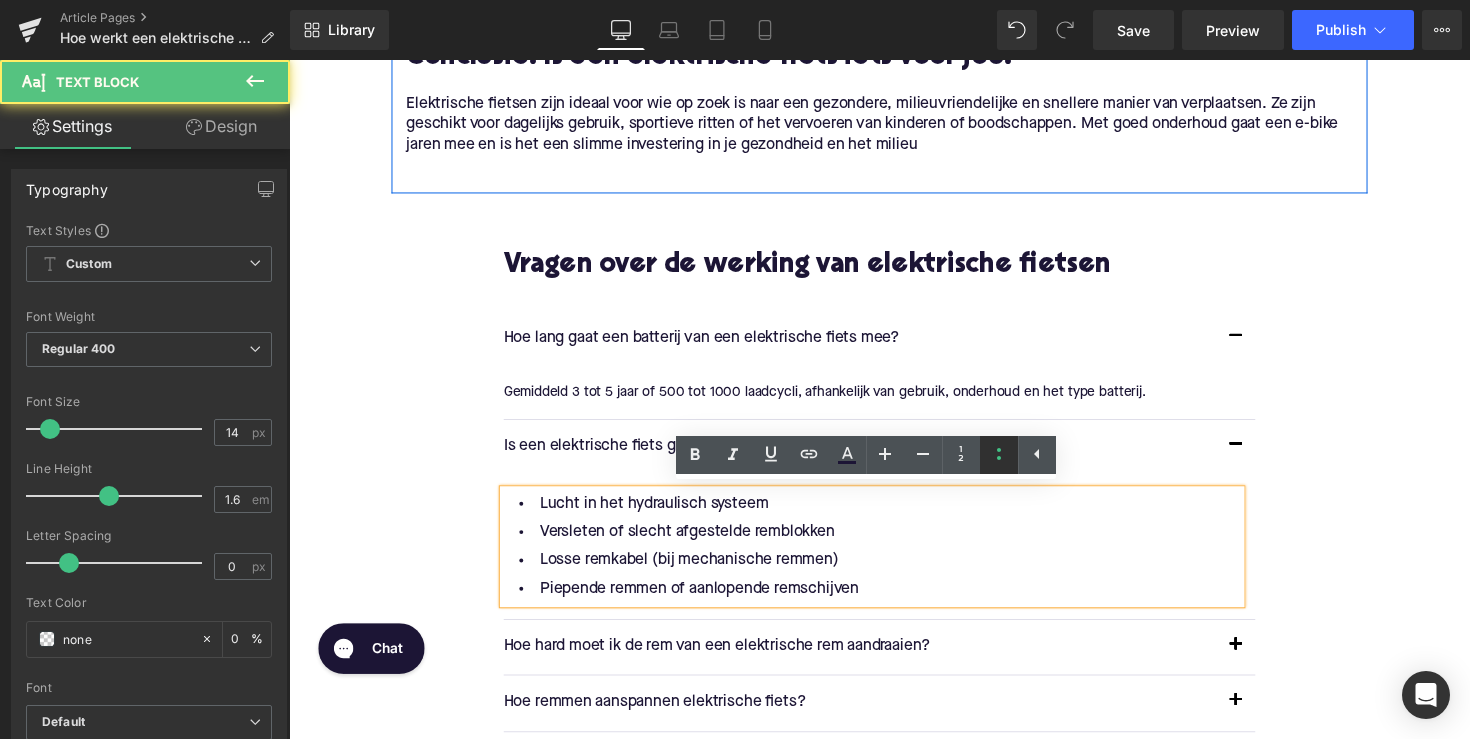 click 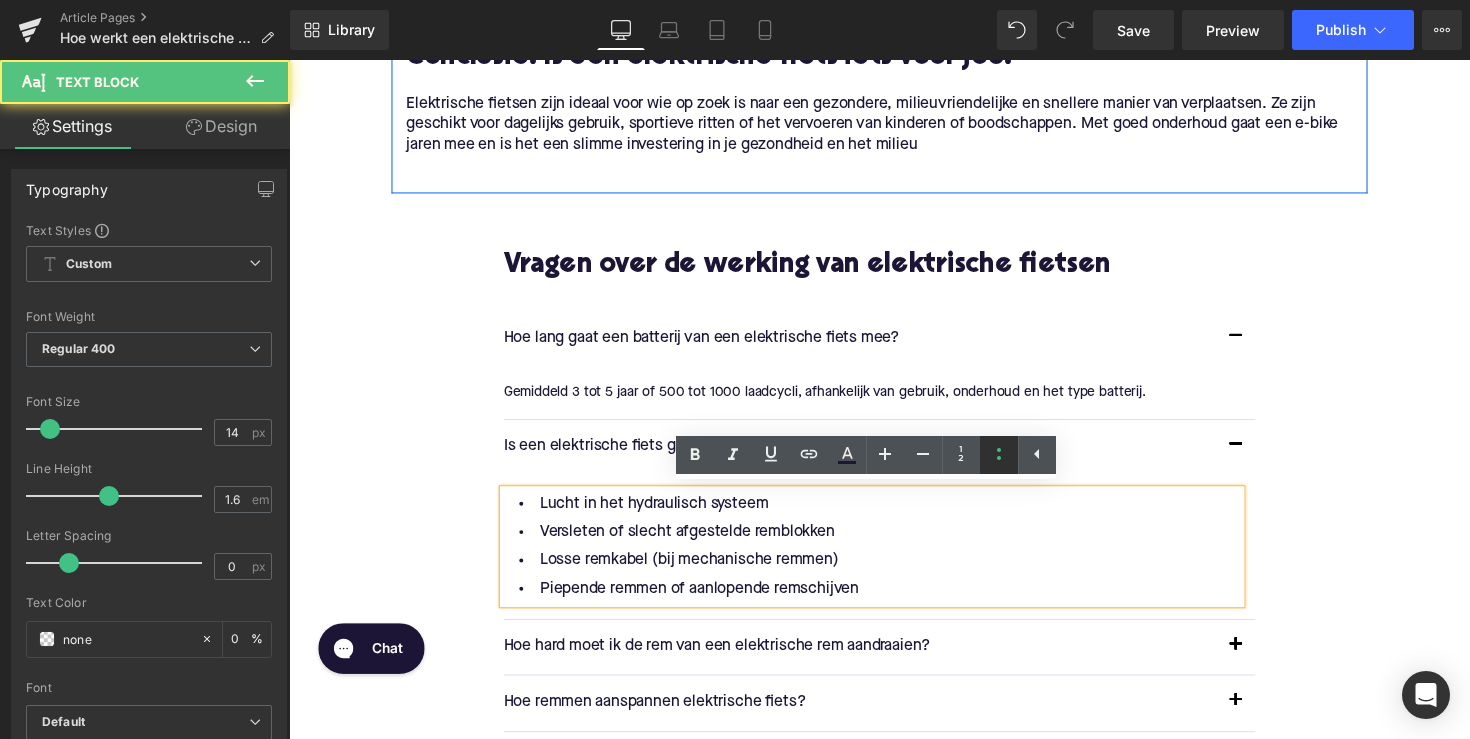 type 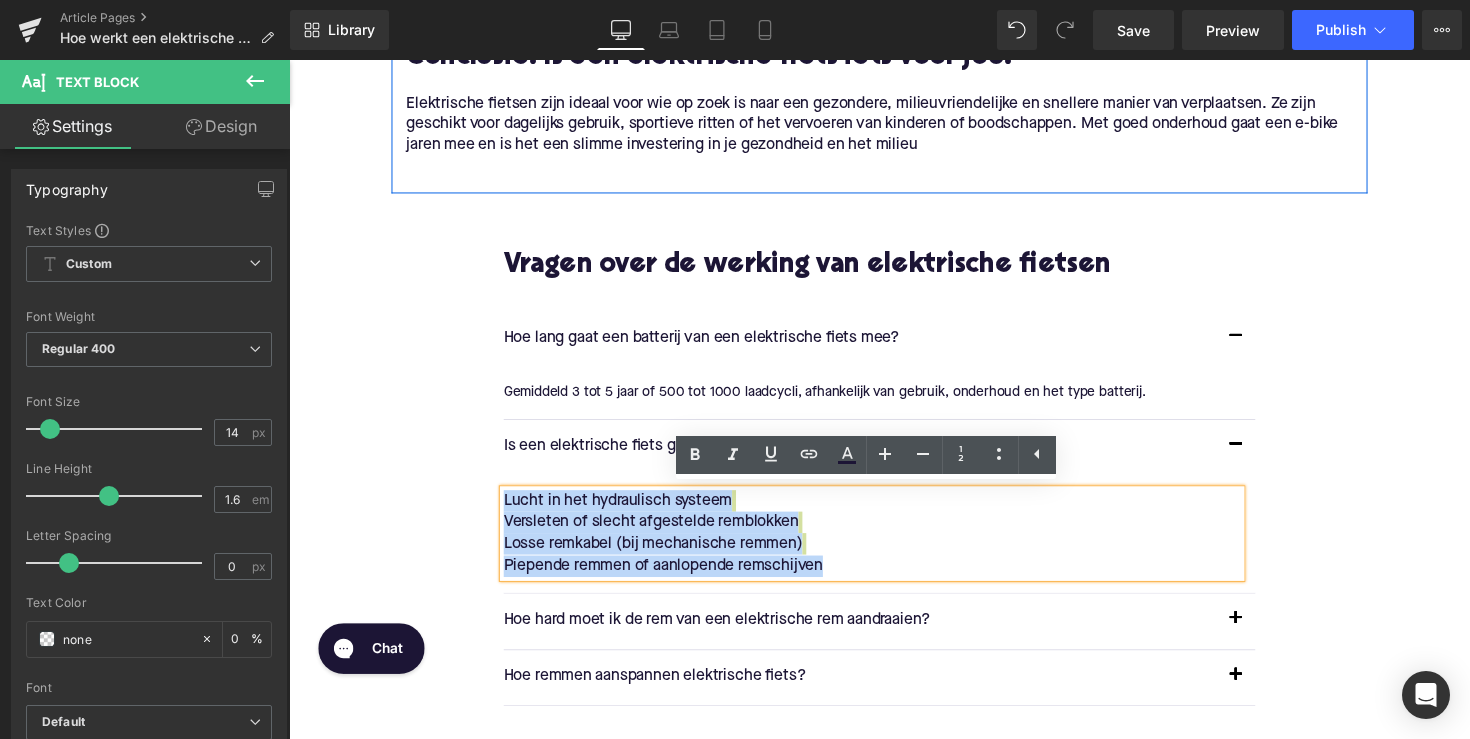 click on "Lucht in het hydraulisch systeem Versleten of slecht afgestelde remblokken Losse remkabel (bij mechanische remmen) Piepende remmen of aanlopende remschijven" at bounding box center [886, 546] 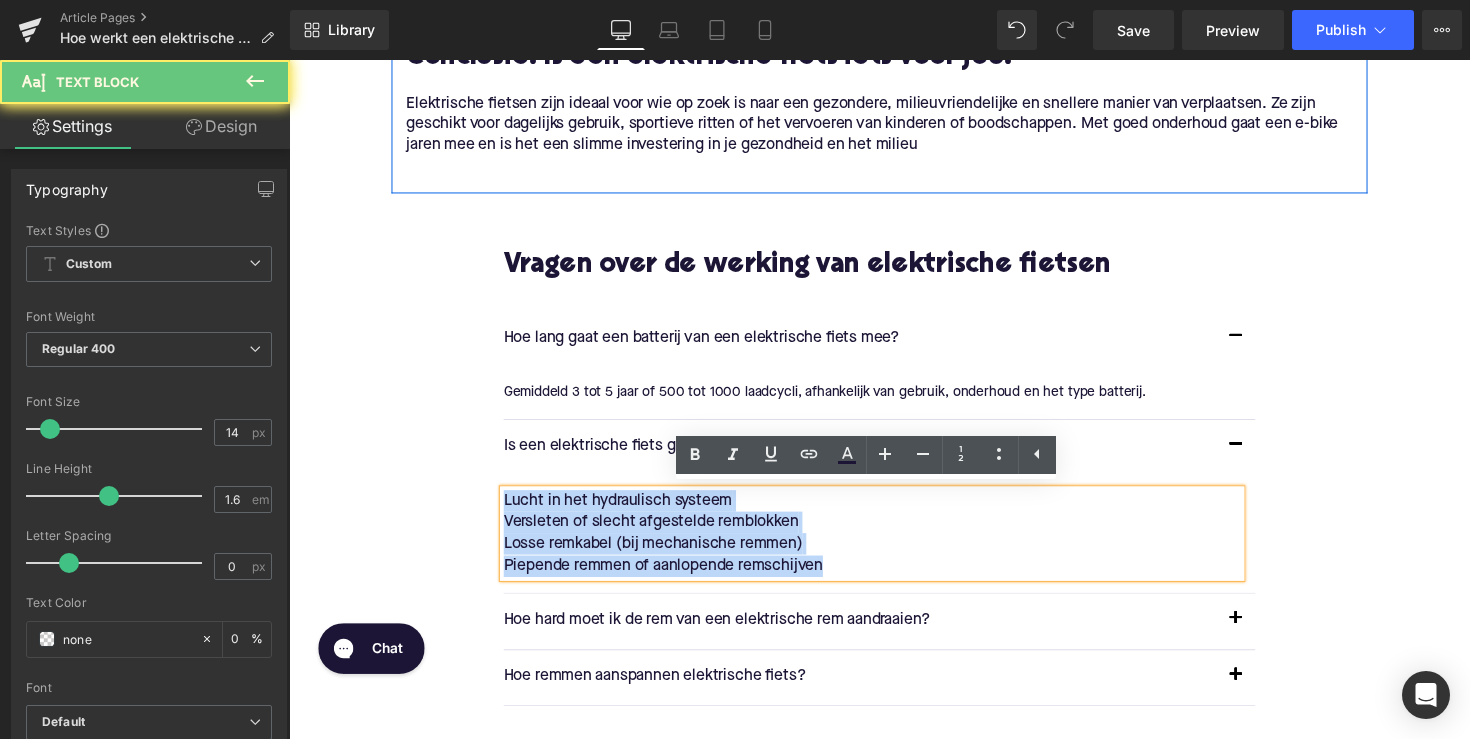 drag, startPoint x: 879, startPoint y: 576, endPoint x: 476, endPoint y: 513, distance: 407.8946 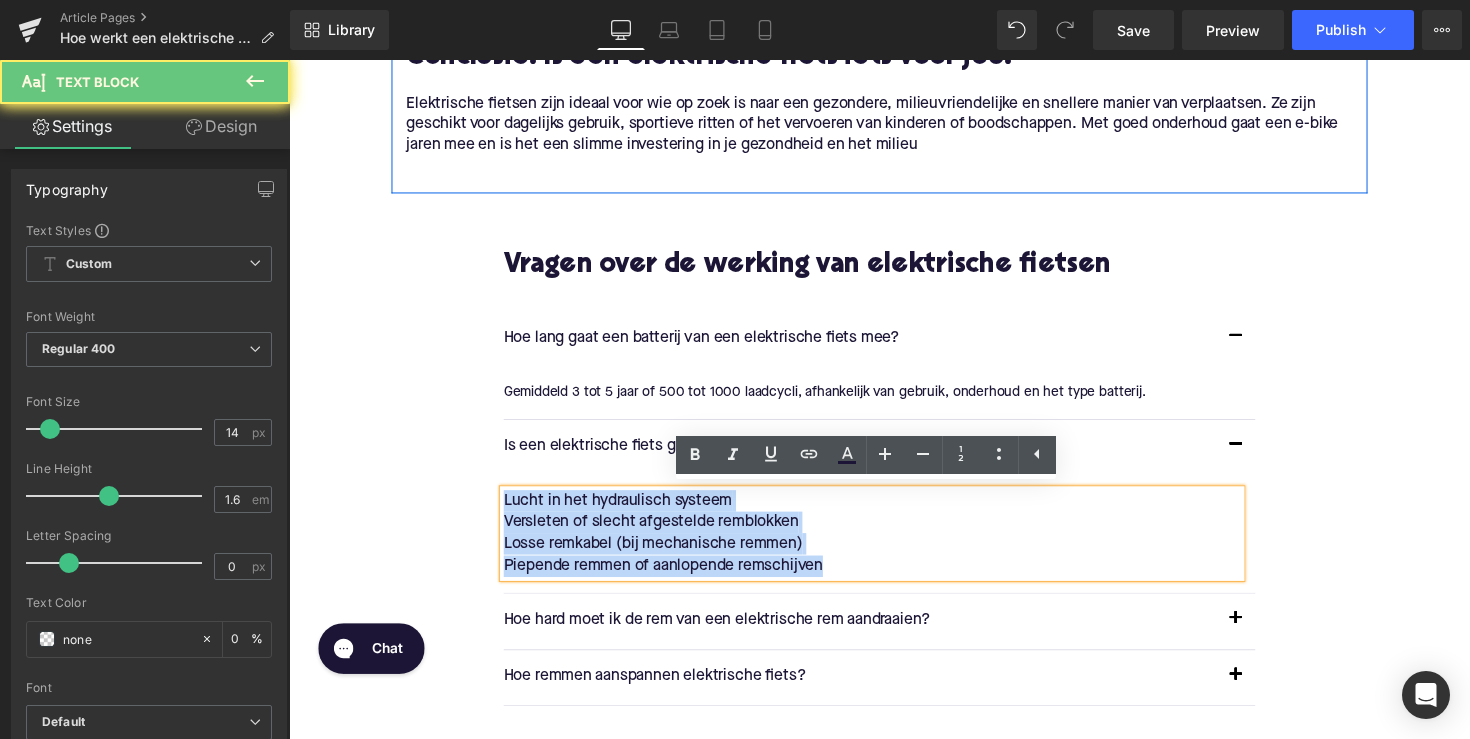 click on "Home / Hoe werkt een elektrische fiets? Breadcrumbs         Hoe werkt een elektrische fiets? Heading         Elektrische fietsen winnen snel aan populariteit als duurzaam en efficiënt vervoermiddel. Ze lijken op gewone fietsen, maar zijn uitgerust met een motor die ondersteuning biedt tijdens het trappen. Ben je van plan om een elektrische fiets aan te schaffen? Dan is het belangrijk om te begrijpen hoe een e-bike werkt, van de motor en batterij tot de verschillende types en functies. Text Block         Row         Image         Row         Wat zijn de belangrijkste onderdelen van een elektrische fiets? Heading         Een e-bike bestaat uit meerdere componenten die samenwerken om trapondersteuning te bieden en de rijervaring te verbeteren. Text Block         Batterij Heading         De batterij voorziet de motor van stroom en bepaalt hoever en hoe lang je kunt rijden. Meestal wordt een lithium-ion batterij gebruikt vanwege de lange levensduur en het lichte gewicht Text Block         Text Block" at bounding box center [894, -719] 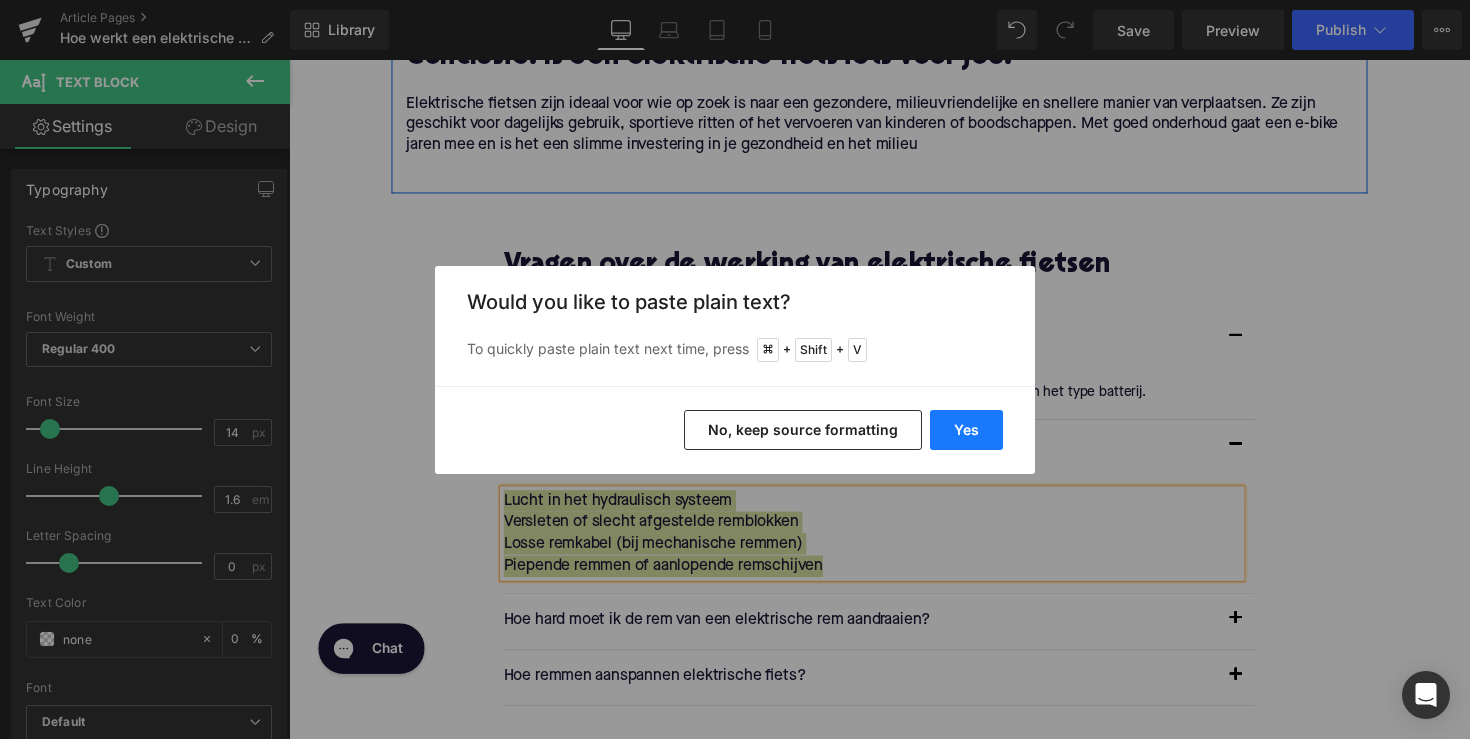 click on "Yes" at bounding box center [966, 430] 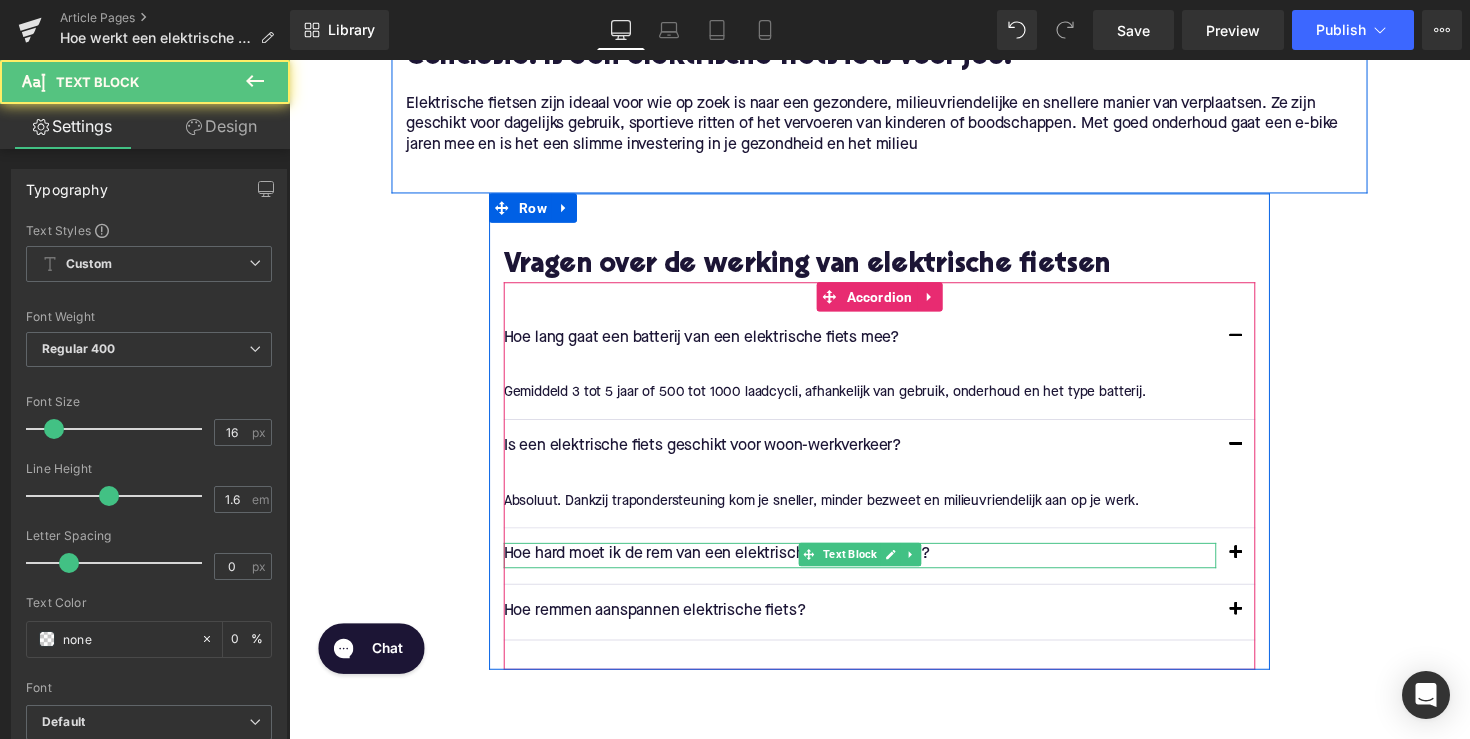 click on "Hoe hard moet ik de rem van een elektrische rem aandraaien?" at bounding box center (874, 568) 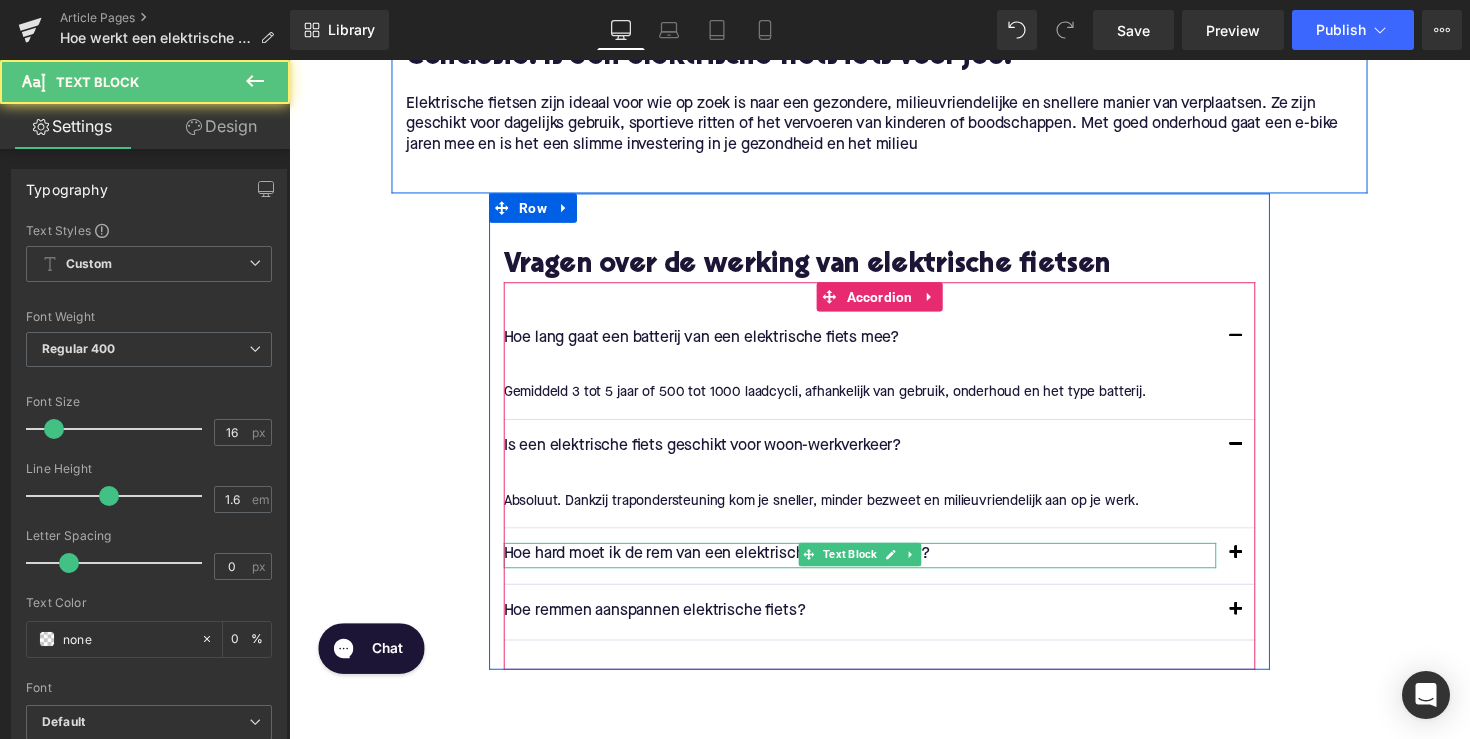 click on "Hoe hard moet ik de rem van een elektrische rem aandraaien?" at bounding box center [874, 568] 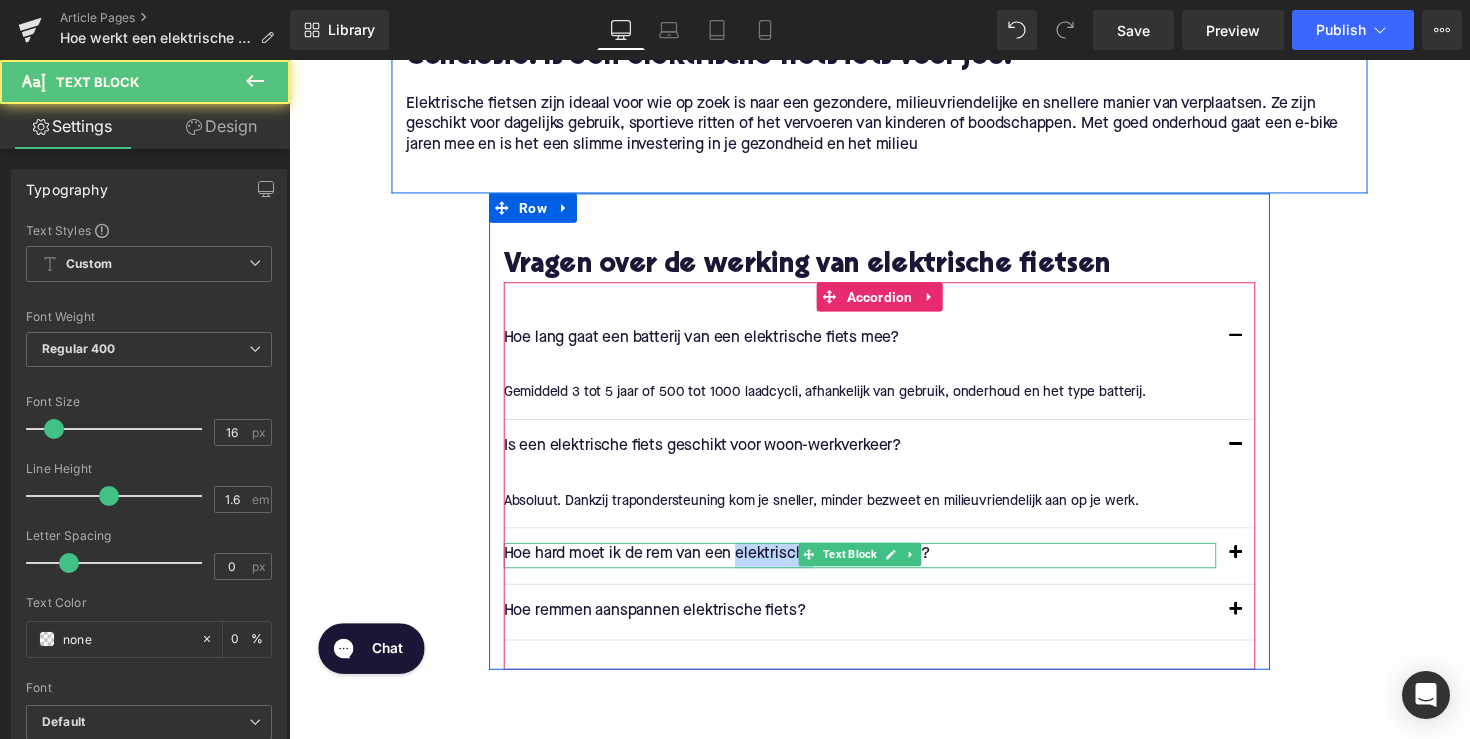 click on "Hoe hard moet ik de rem van een elektrische rem aandraaien?" at bounding box center [874, 568] 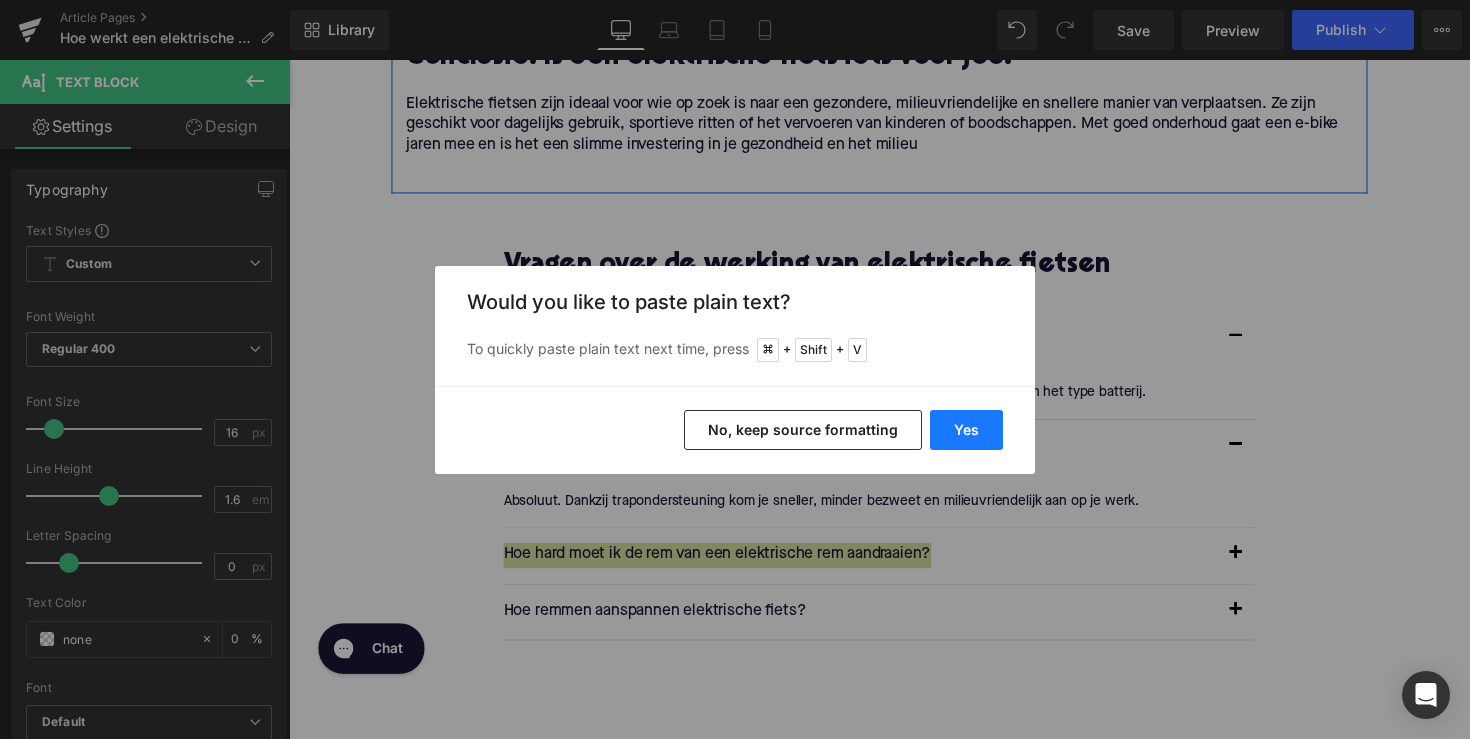 click on "Yes" at bounding box center (966, 430) 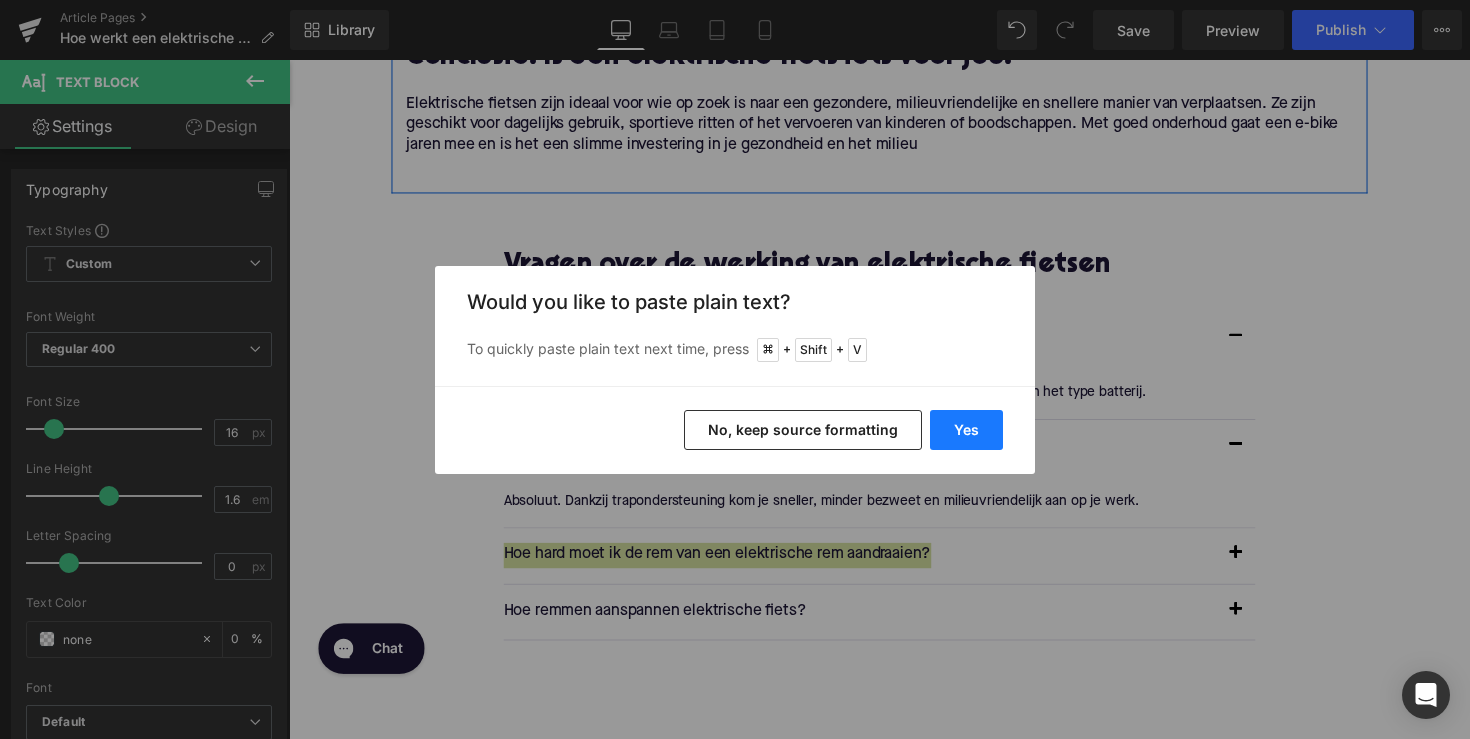 type 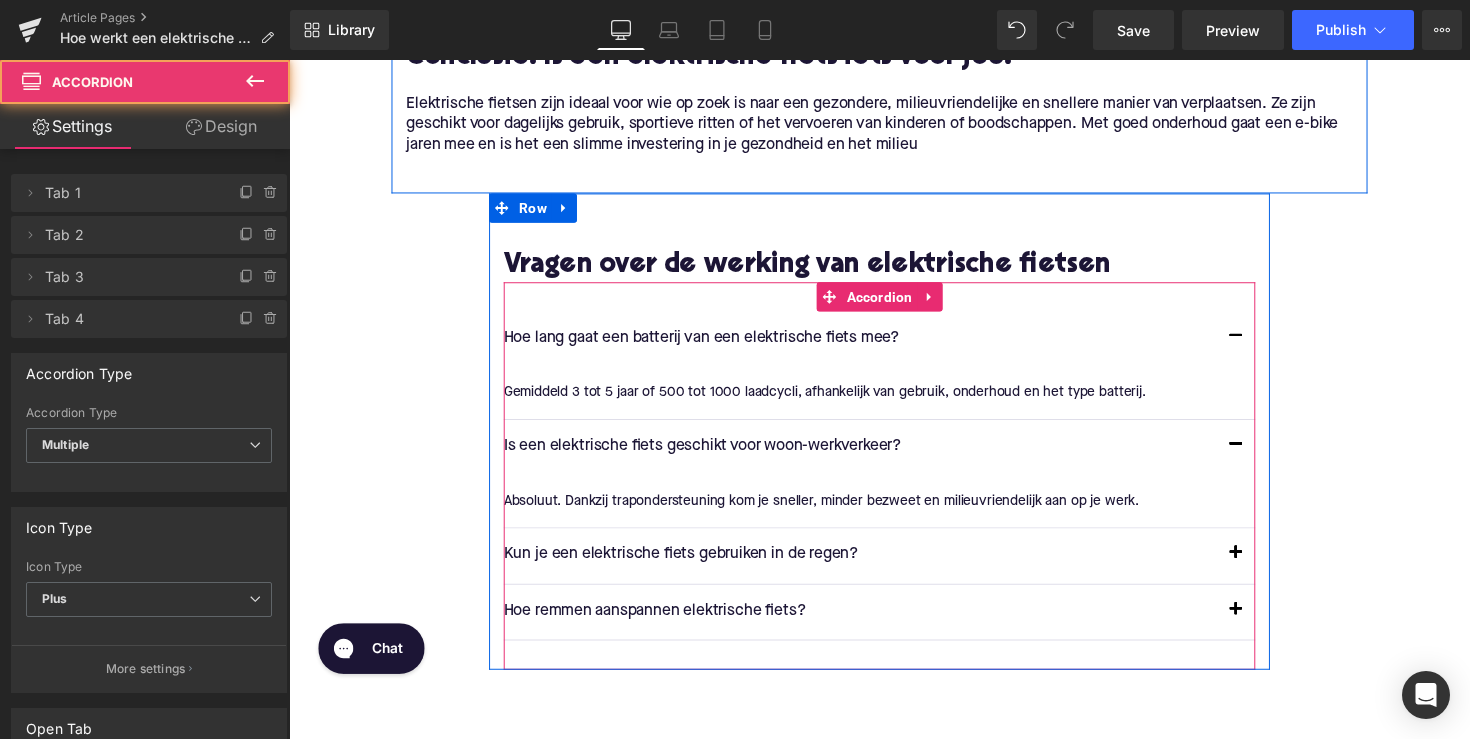 click at bounding box center [1259, 571] 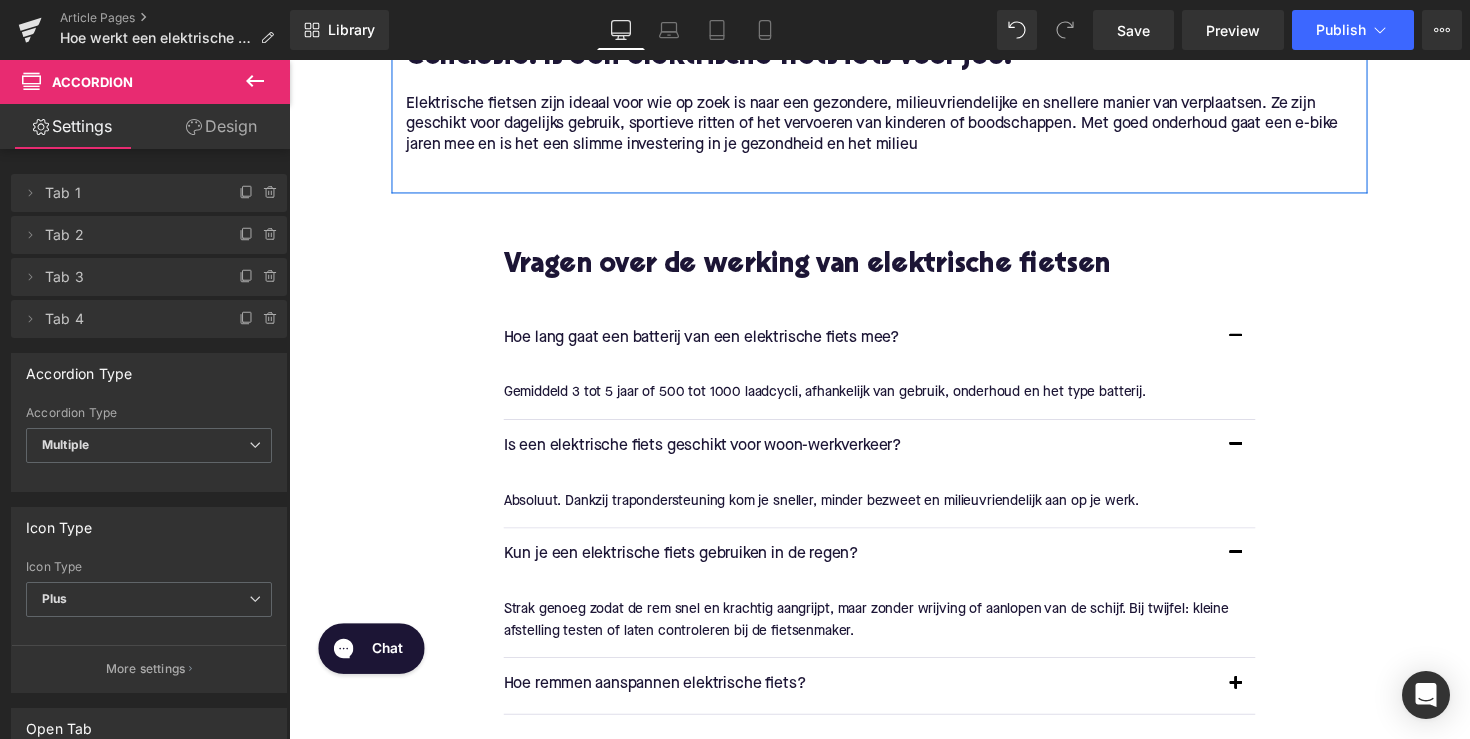 click on "Strak genoeg zodat de rem snel en krachtig aangrijpt, maar zonder wrijving of aanlopen van de schijf. Bij twijfel: kleine afstelling testen of laten controleren bij de fietsenmaker." at bounding box center (886, 634) 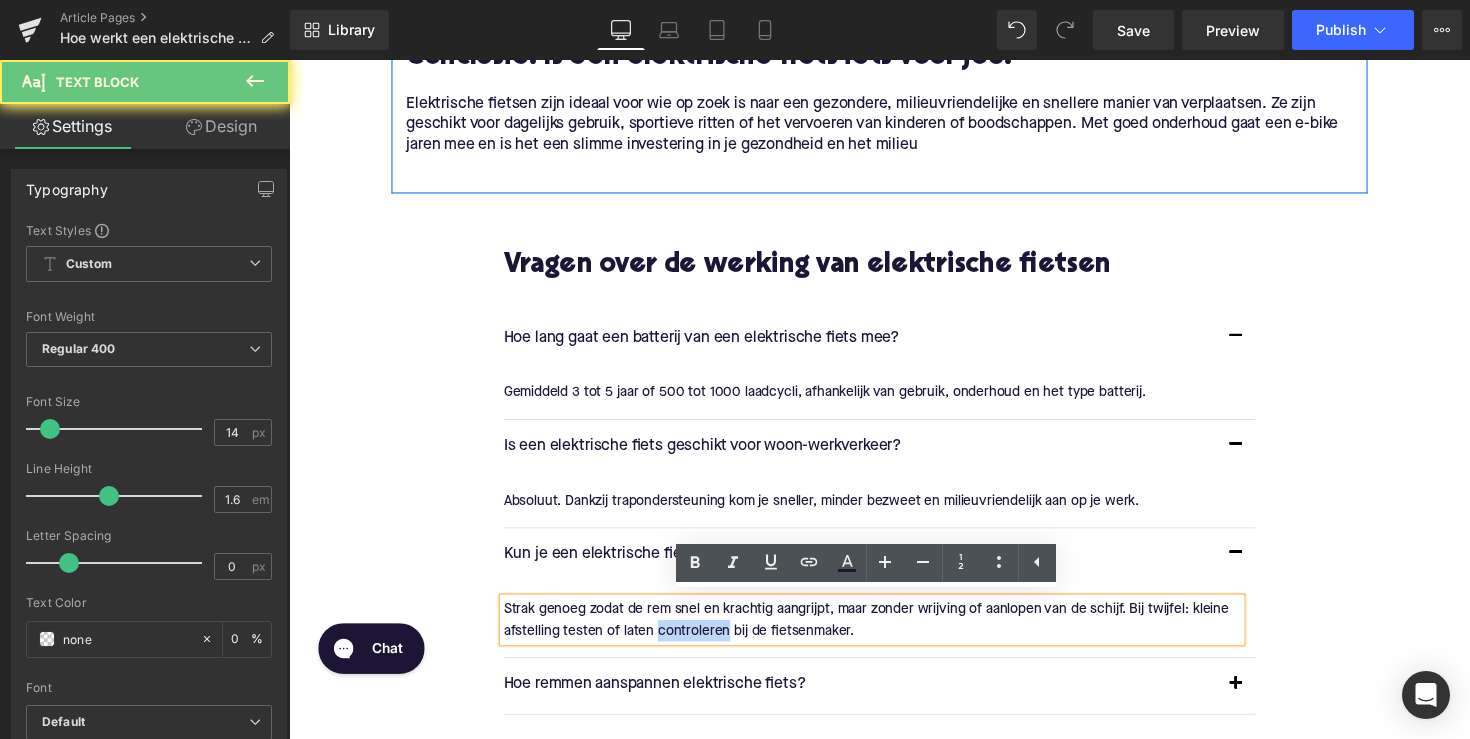 click on "Strak genoeg zodat de rem snel en krachtig aangrijpt, maar zonder wrijving of aanlopen van de schijf. Bij twijfel: kleine afstelling testen of laten controleren bij de fietsenmaker." at bounding box center (886, 634) 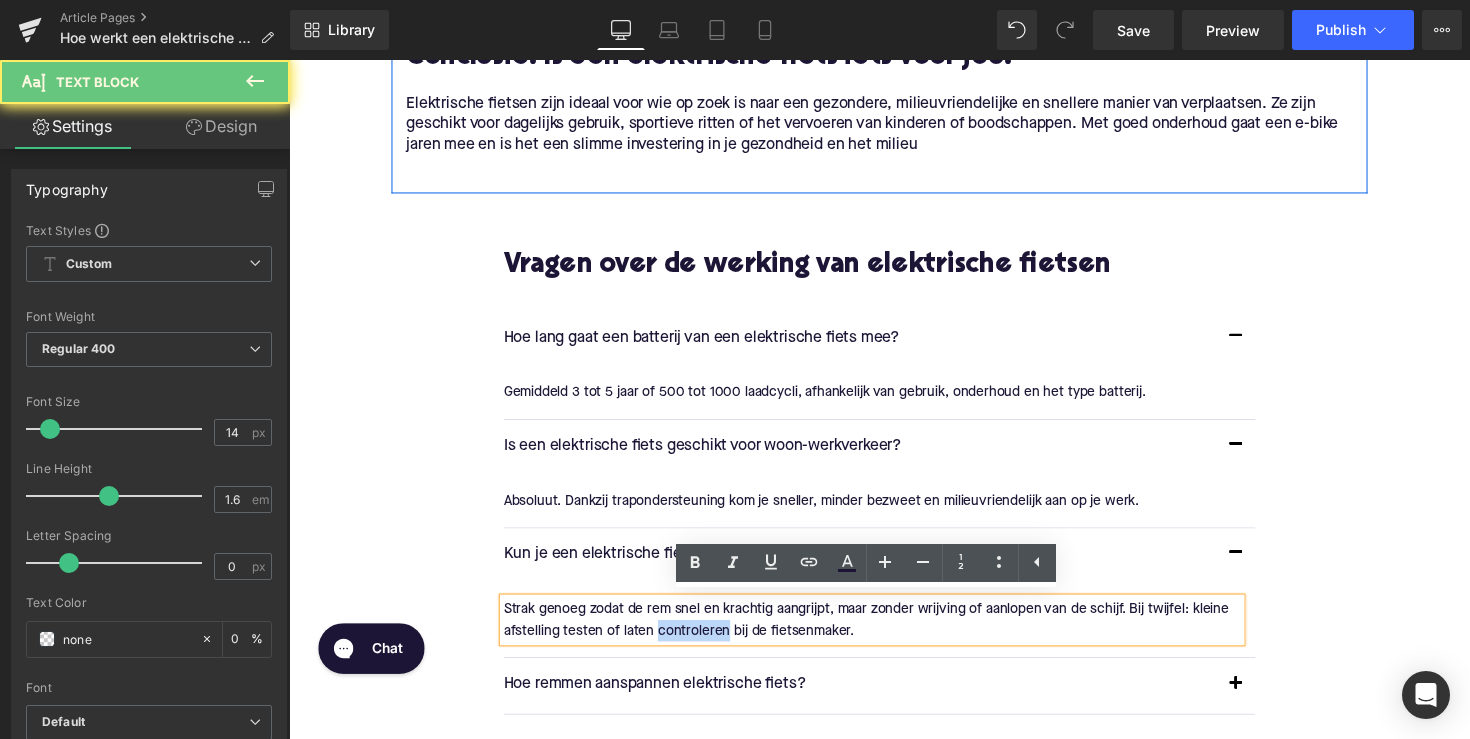 click on "Strak genoeg zodat de rem snel en krachtig aangrijpt, maar zonder wrijving of aanlopen van de schijf. Bij twijfel: kleine afstelling testen of laten controleren bij de fietsenmaker." at bounding box center [886, 634] 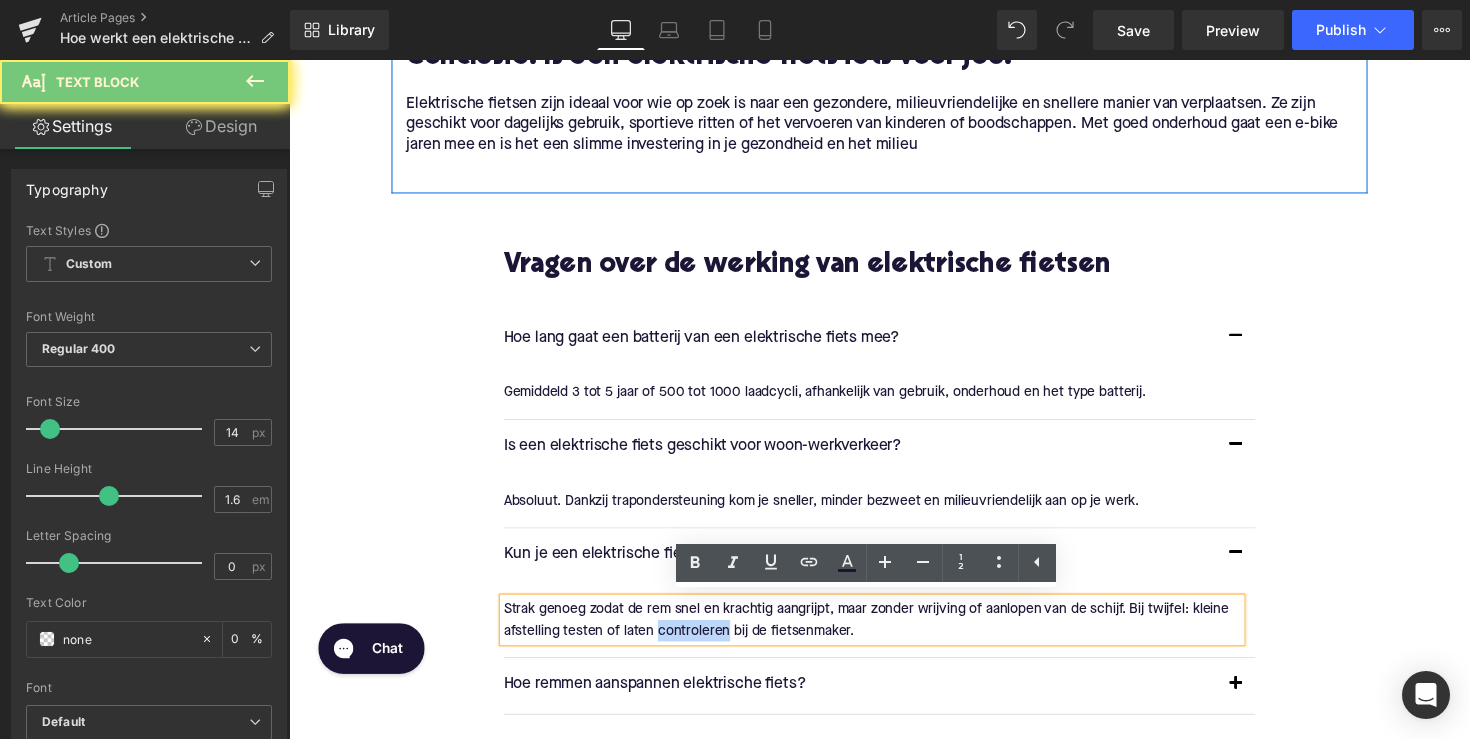 click on "Strak genoeg zodat de rem snel en krachtig aangrijpt, maar zonder wrijving of aanlopen van de schijf. Bij twijfel: kleine afstelling testen of laten controleren bij de fietsenmaker." at bounding box center (886, 634) 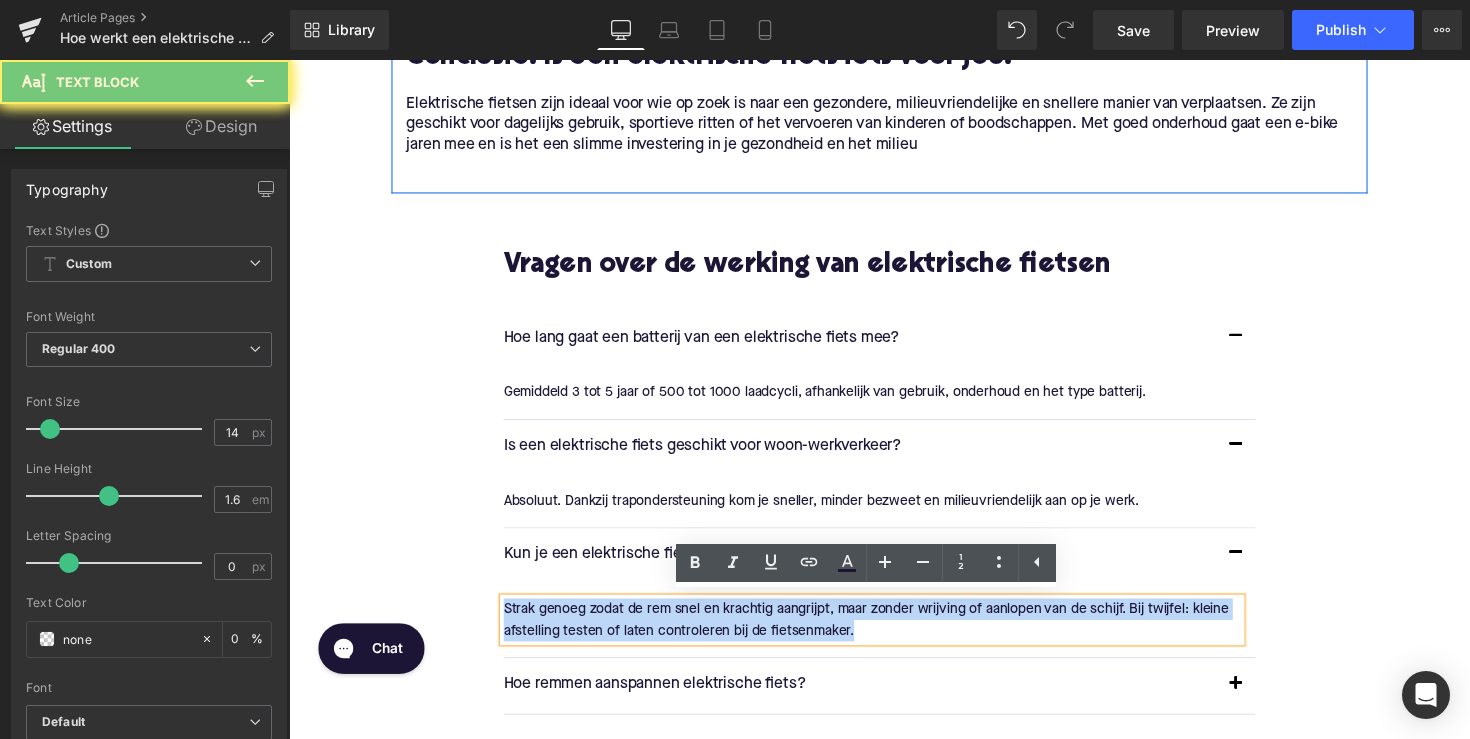 click on "Strak genoeg zodat de rem snel en krachtig aangrijpt, maar zonder wrijving of aanlopen van de schijf. Bij twijfel: kleine afstelling testen of laten controleren bij de fietsenmaker." at bounding box center (886, 634) 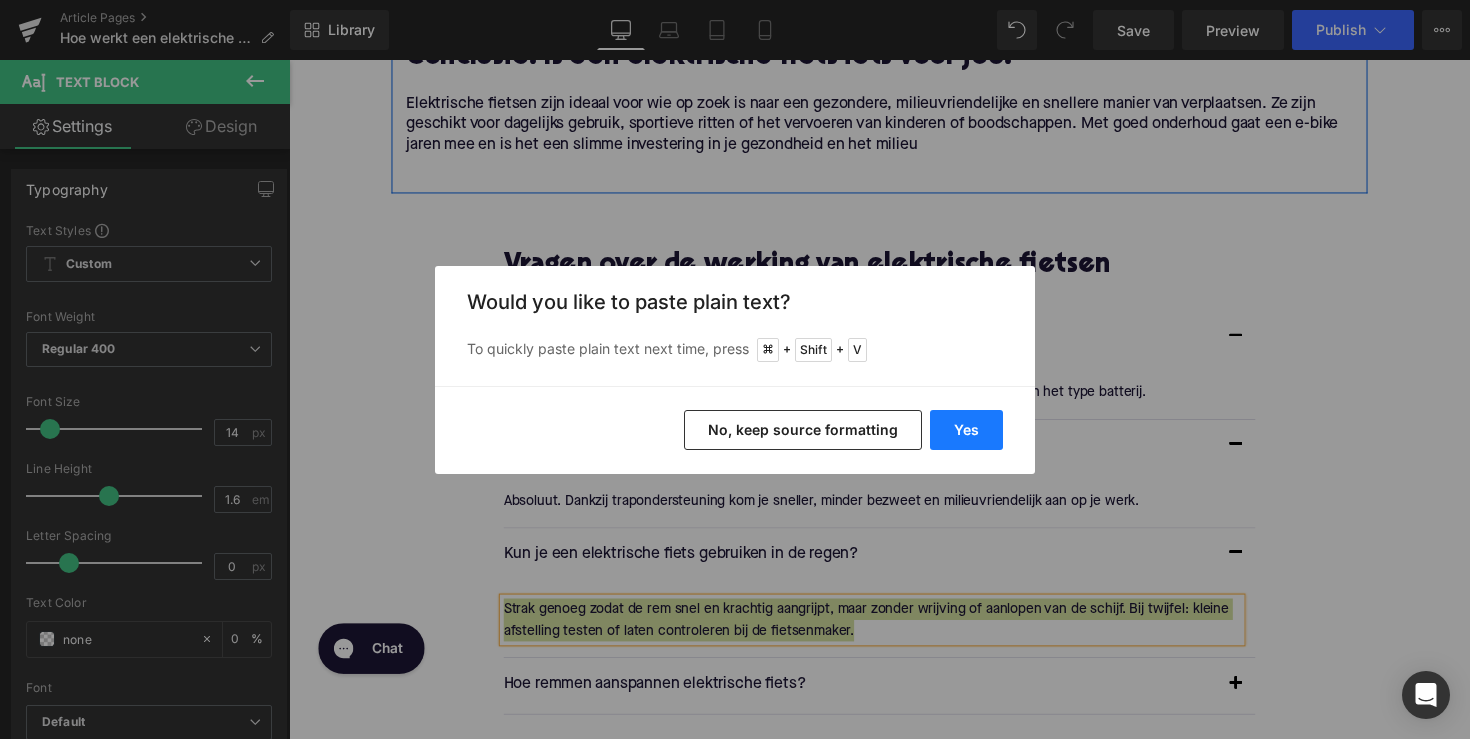 click on "Yes" at bounding box center [966, 430] 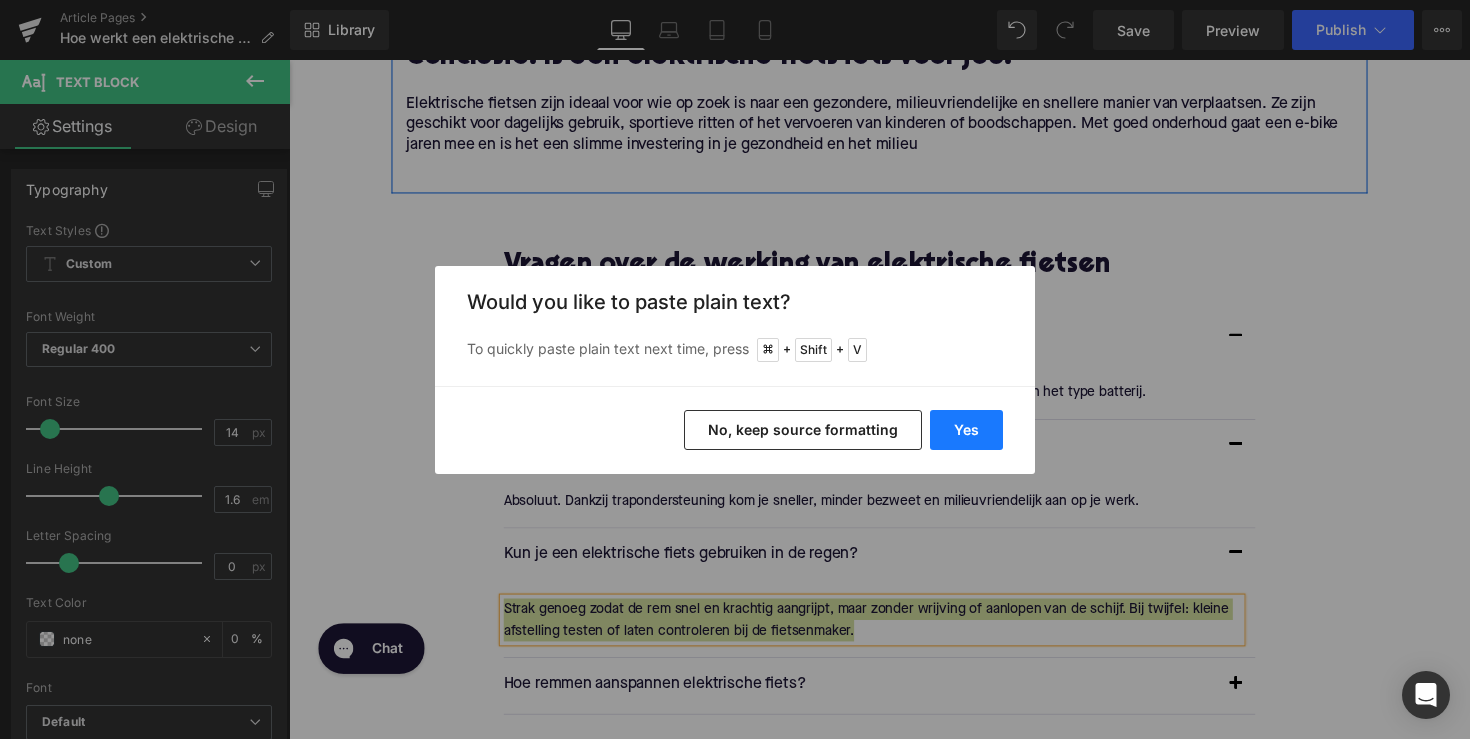 type 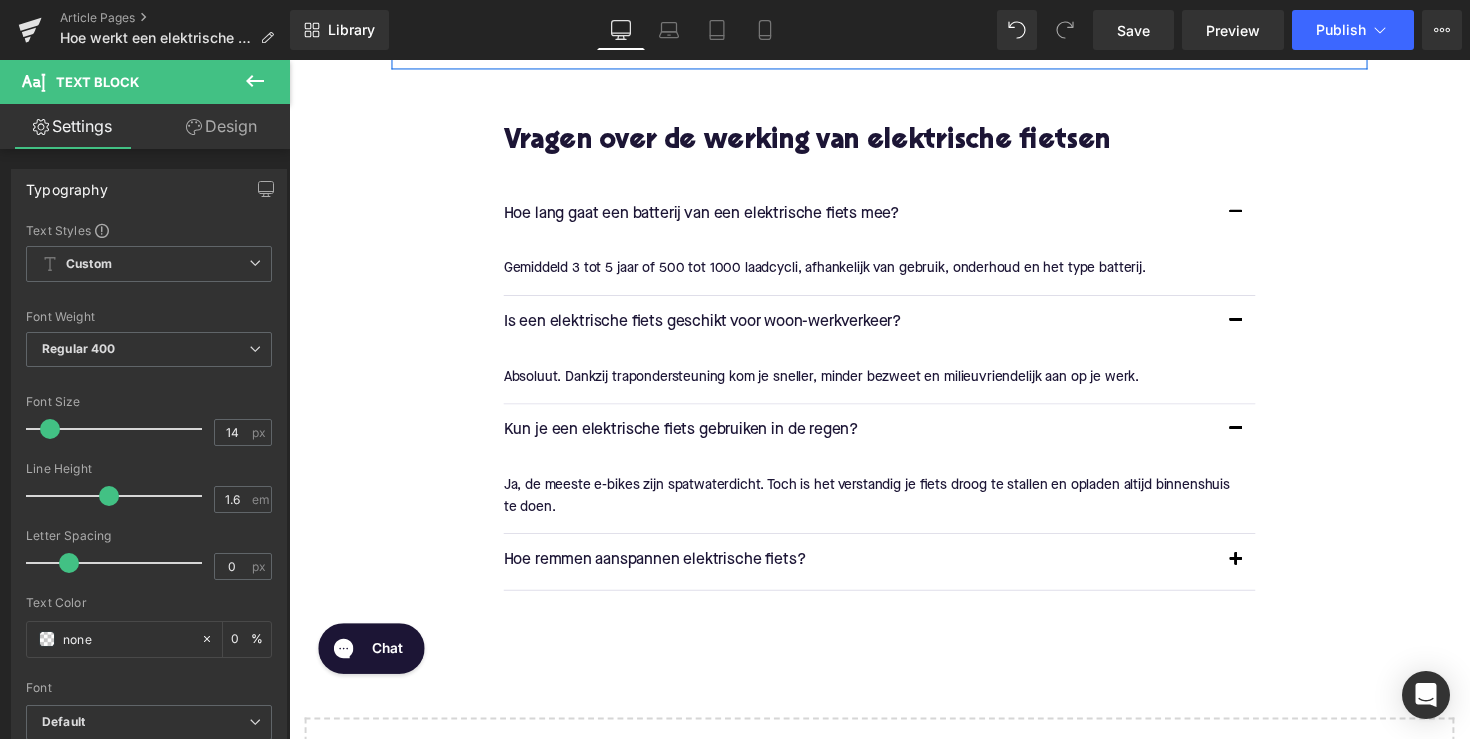 scroll, scrollTop: 2832, scrollLeft: 0, axis: vertical 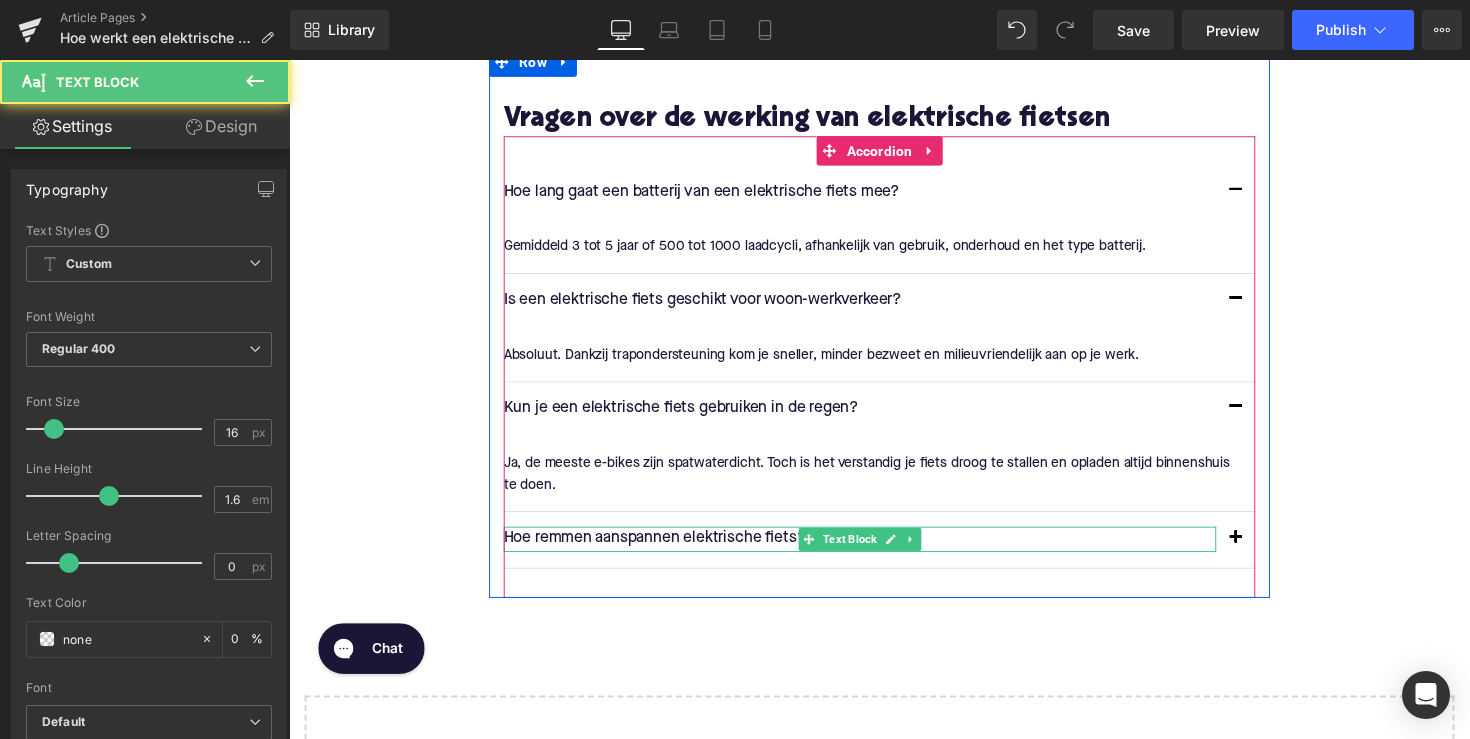 click on "Hoe remmen aanspannen elektrische fiets?" at bounding box center [874, 551] 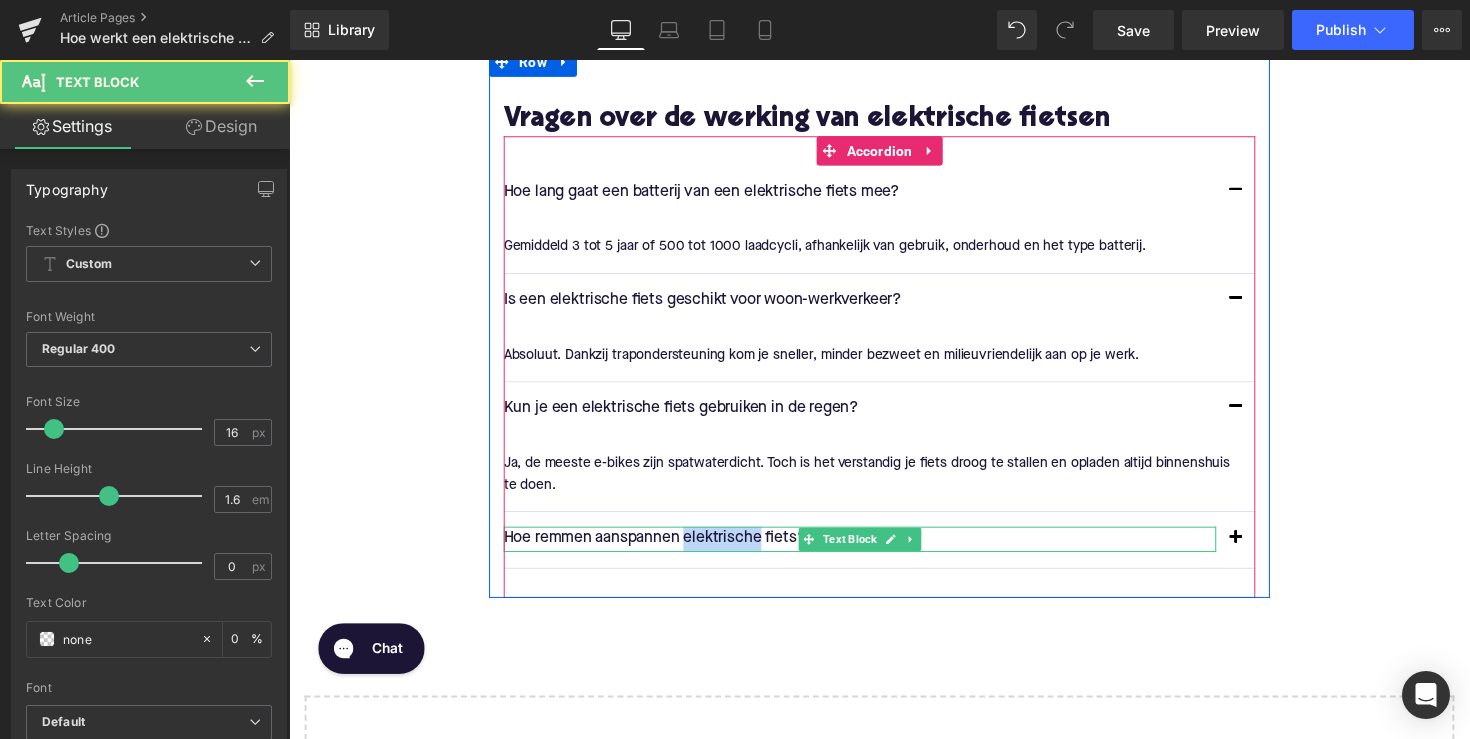 click on "Hoe remmen aanspannen elektrische fiets?" at bounding box center (874, 551) 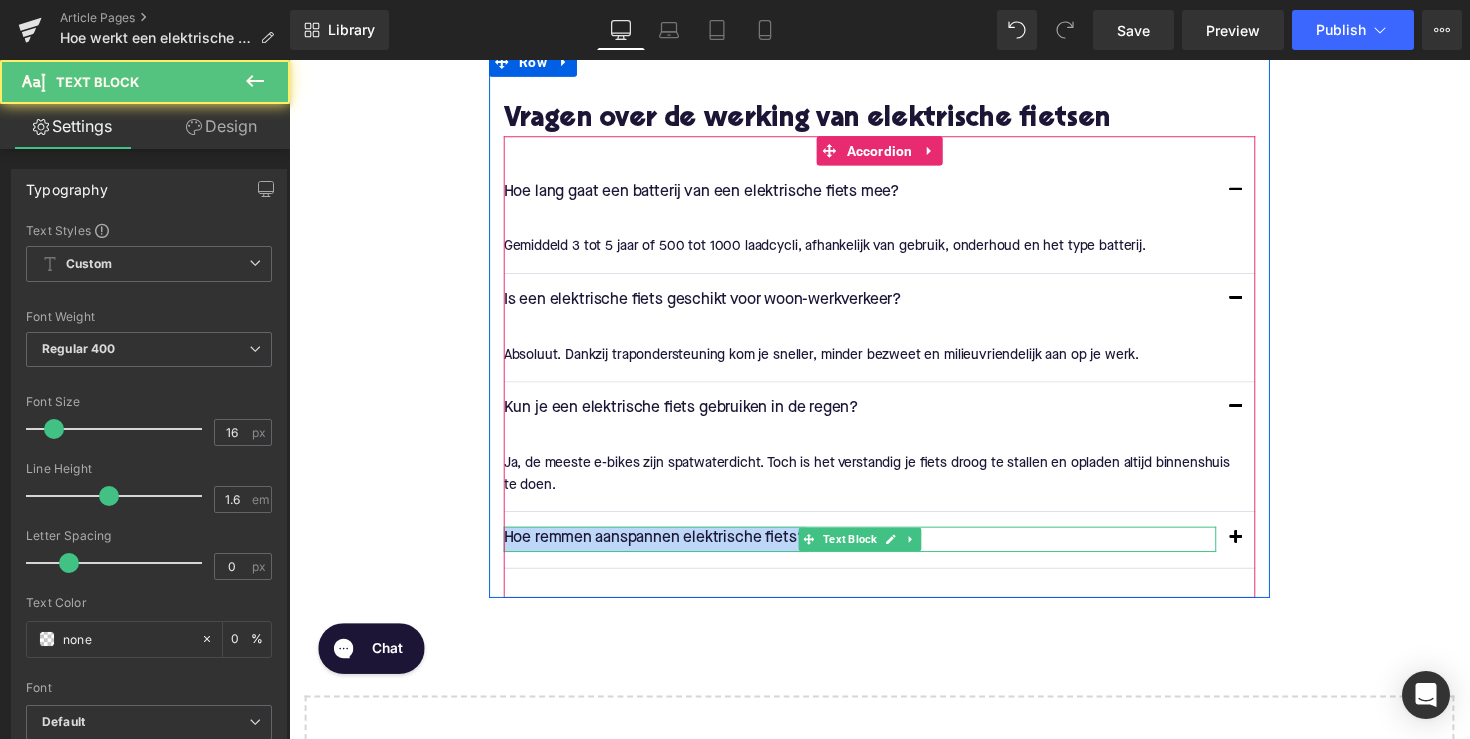 click on "Hoe remmen aanspannen elektrische fiets?" at bounding box center [874, 551] 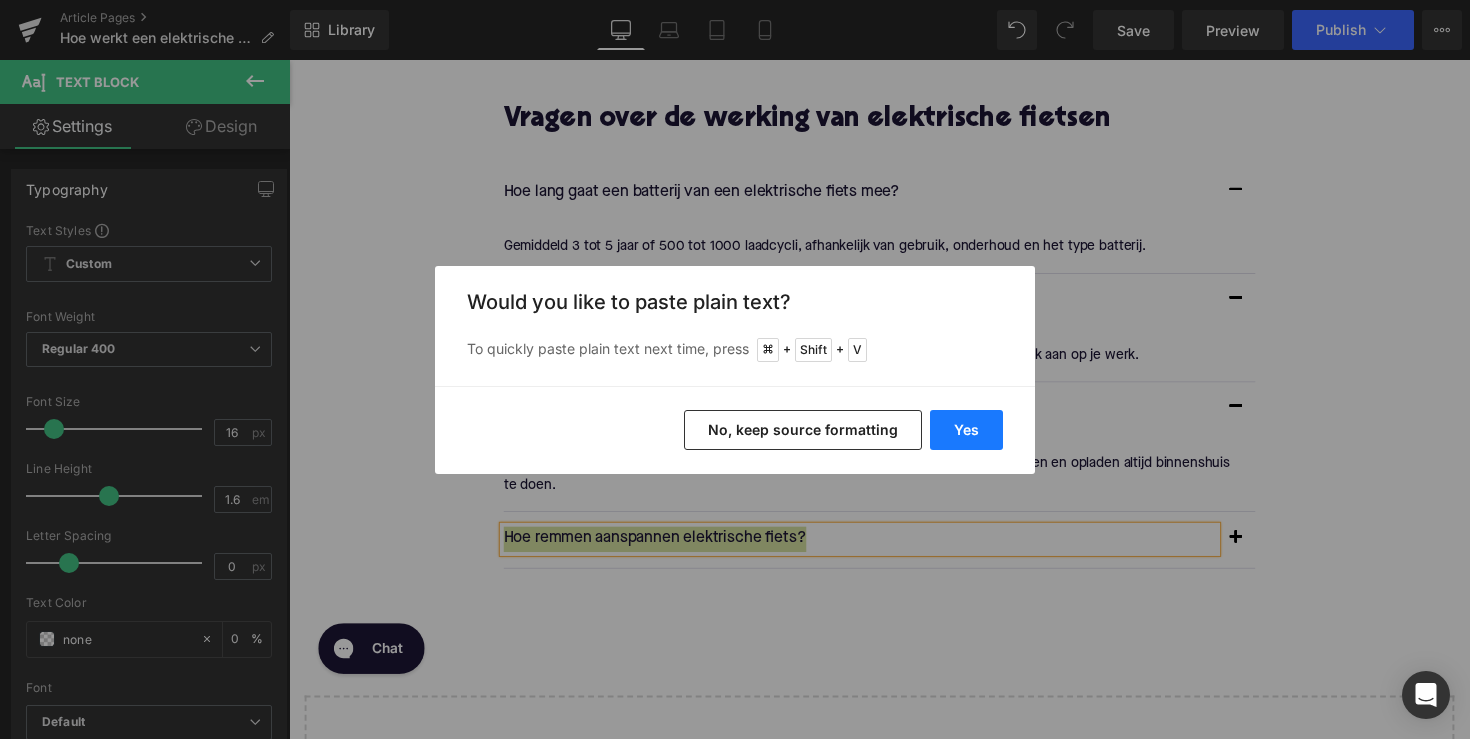 click on "Yes" at bounding box center (966, 430) 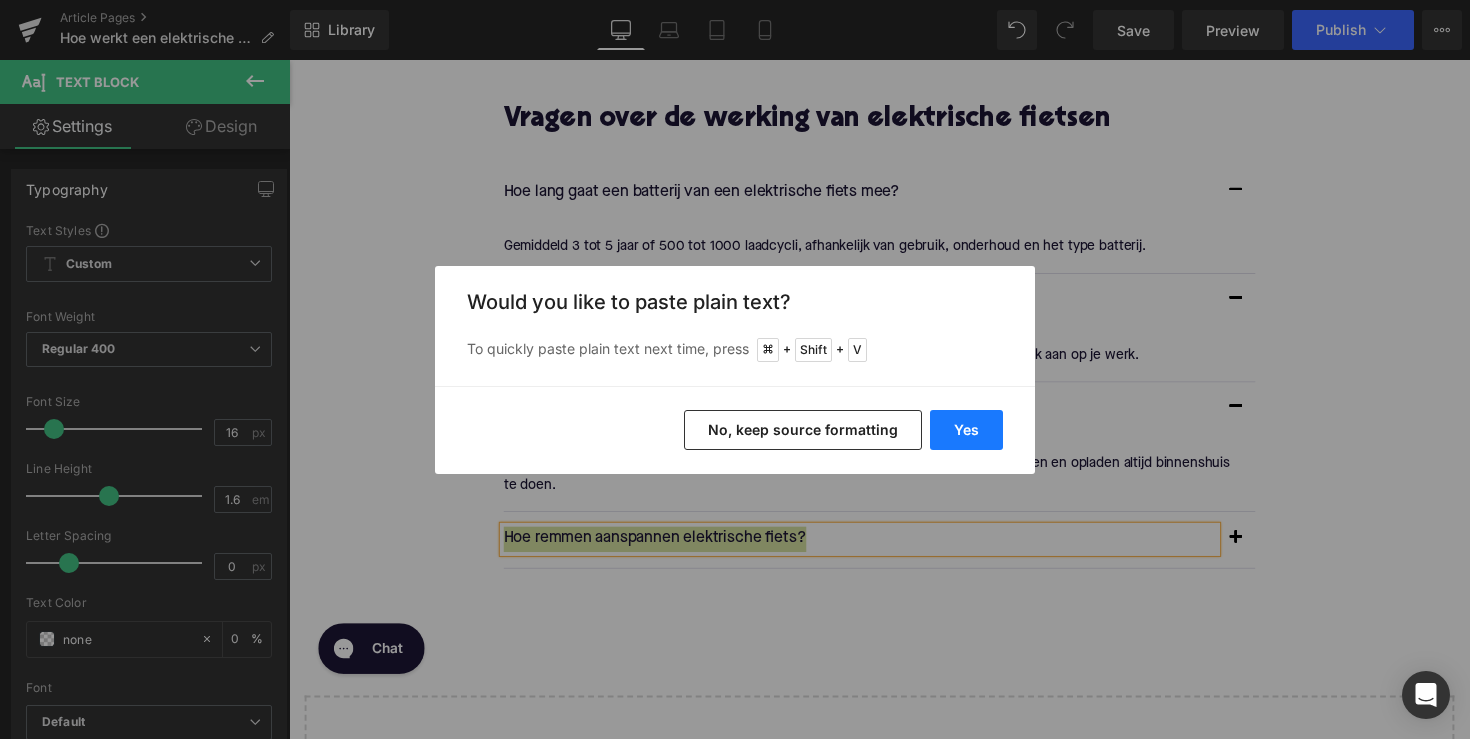 type 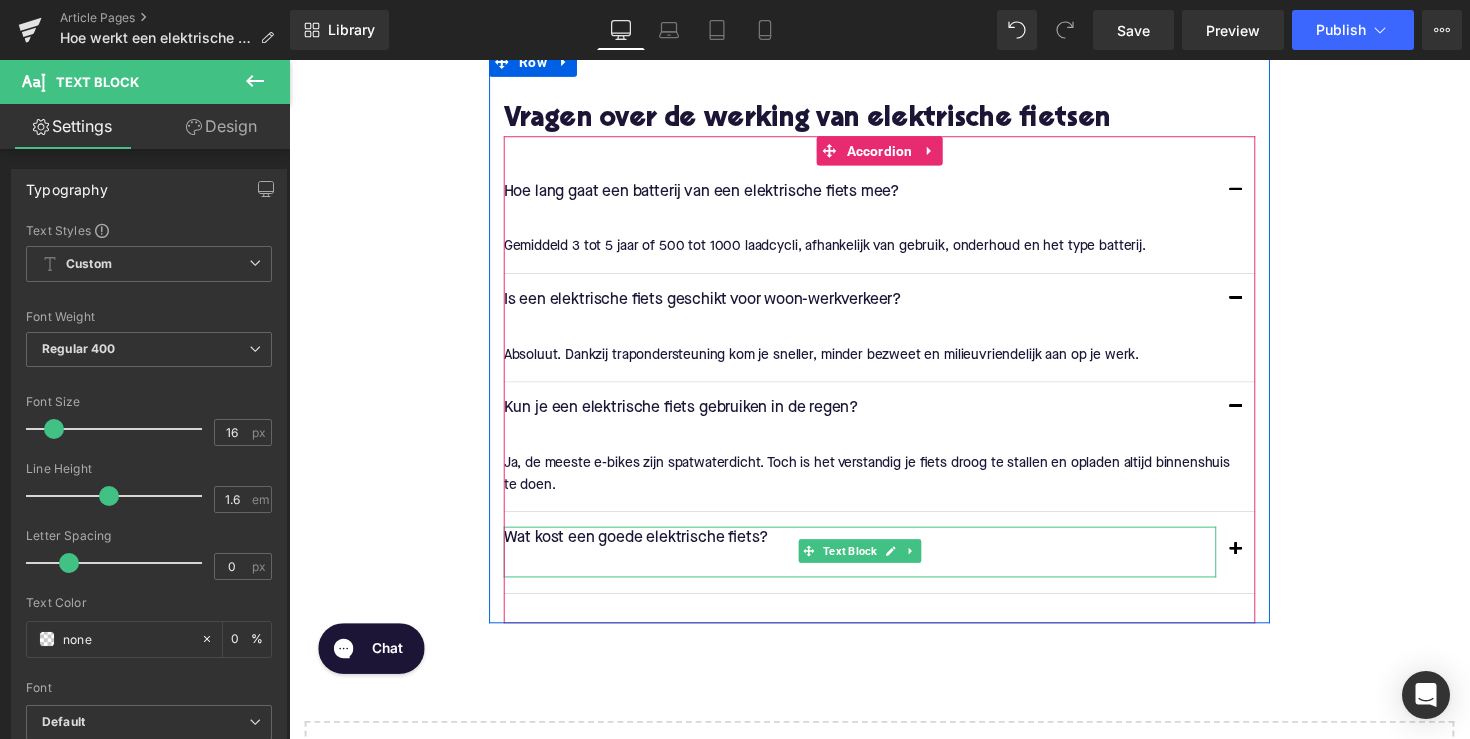 click at bounding box center (874, 577) 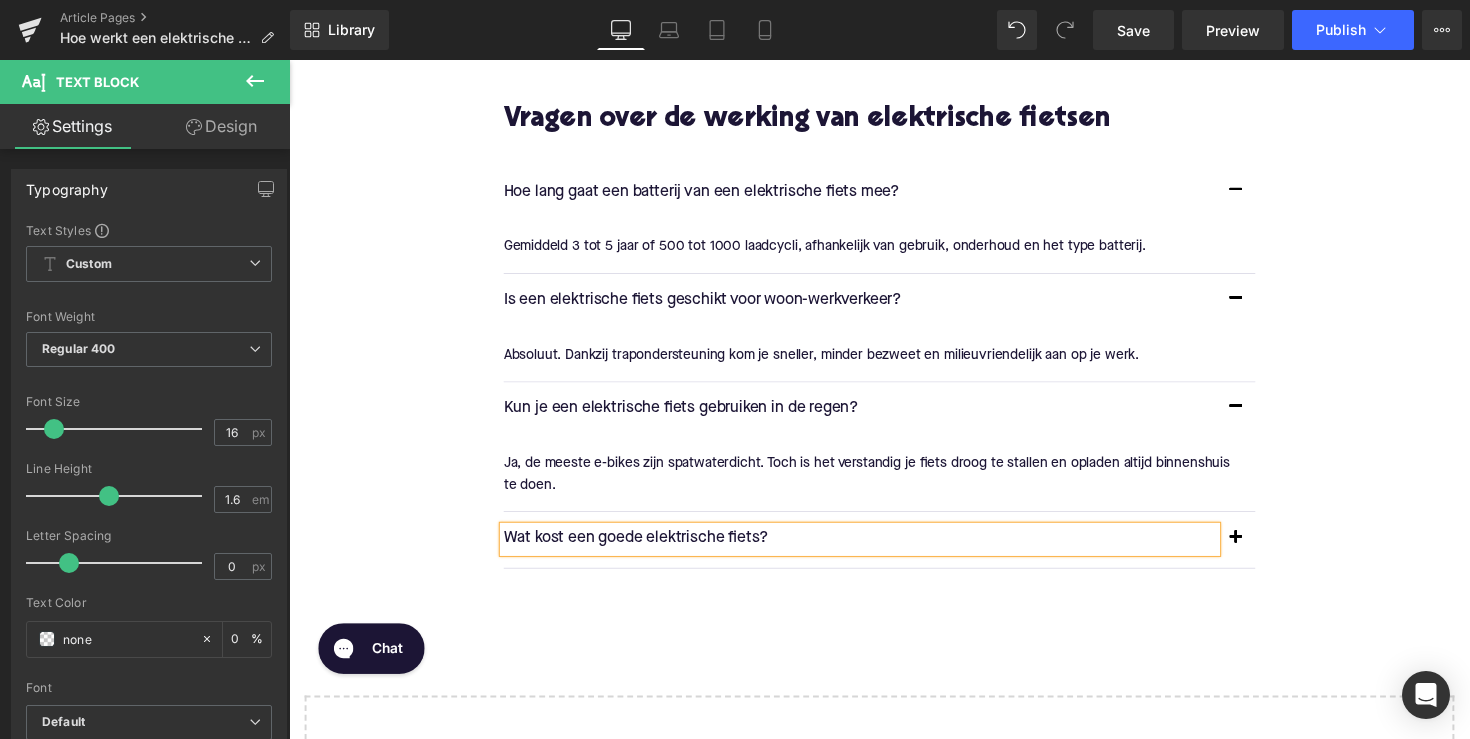 click at bounding box center [1259, 555] 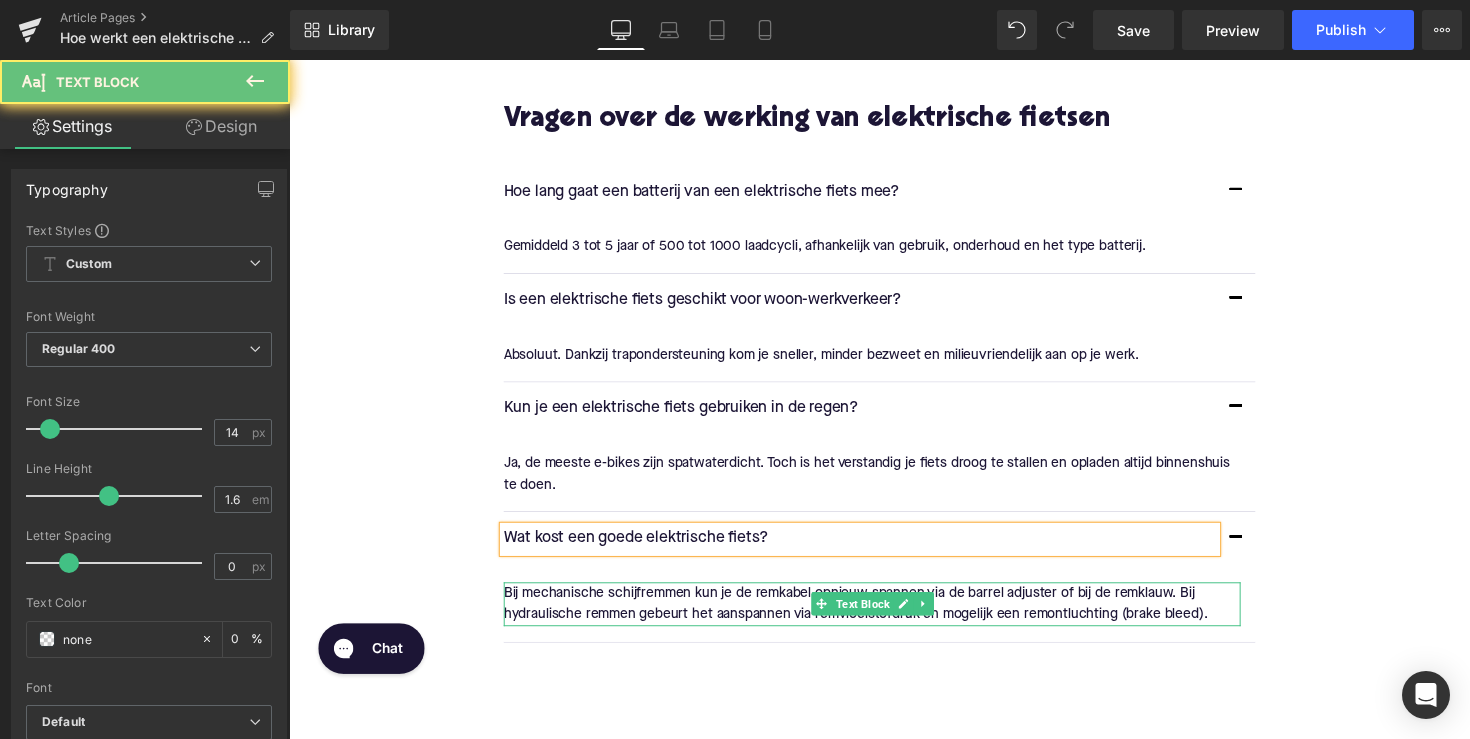 click on "Bij mechanische schijfremmen kun je de remkabel opnieuw spannen via de barrel adjuster of bij de remklauw. Bij hydraulische remmen gebeurt het aanspannen via remvloeistofdruk en mogelijk een remontluchting (brake bleed)." at bounding box center (886, 617) 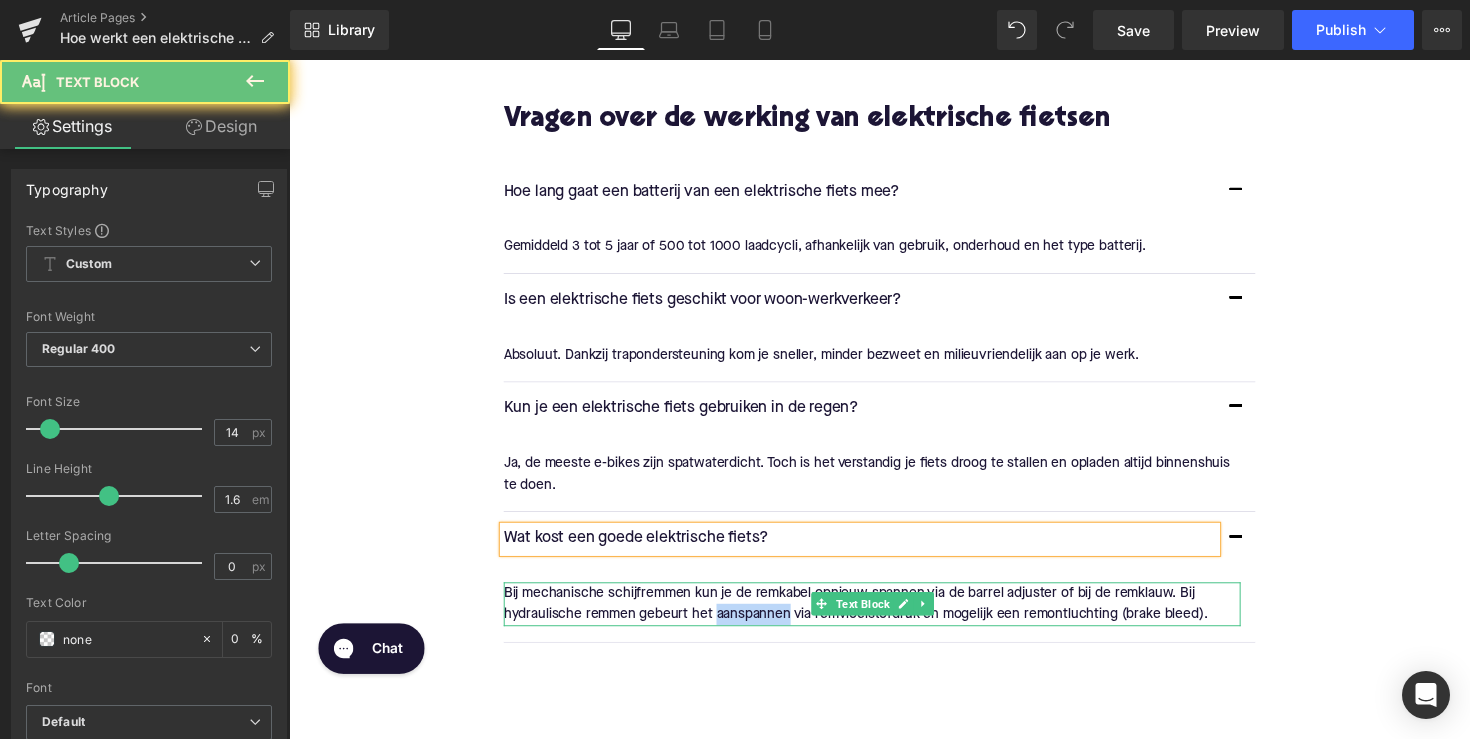 click on "Bij mechanische schijfremmen kun je de remkabel opnieuw spannen via de barrel adjuster of bij de remklauw. Bij hydraulische remmen gebeurt het aanspannen via remvloeistofdruk en mogelijk een remontluchting (brake bleed)." at bounding box center (886, 617) 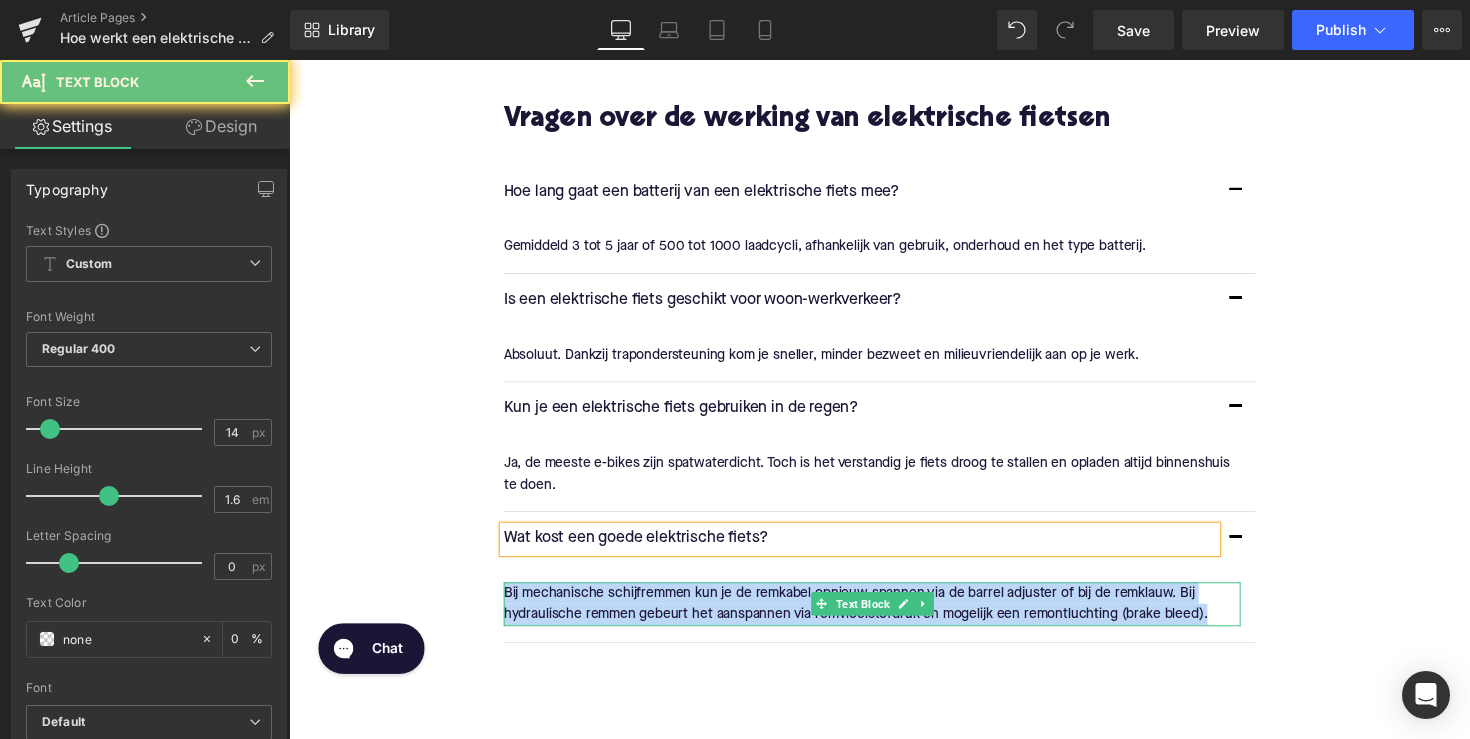click on "Bij mechanische schijfremmen kun je de remkabel opnieuw spannen via de barrel adjuster of bij de remklauw. Bij hydraulische remmen gebeurt het aanspannen via remvloeistofdruk en mogelijk een remontluchting (brake bleed)." at bounding box center (886, 617) 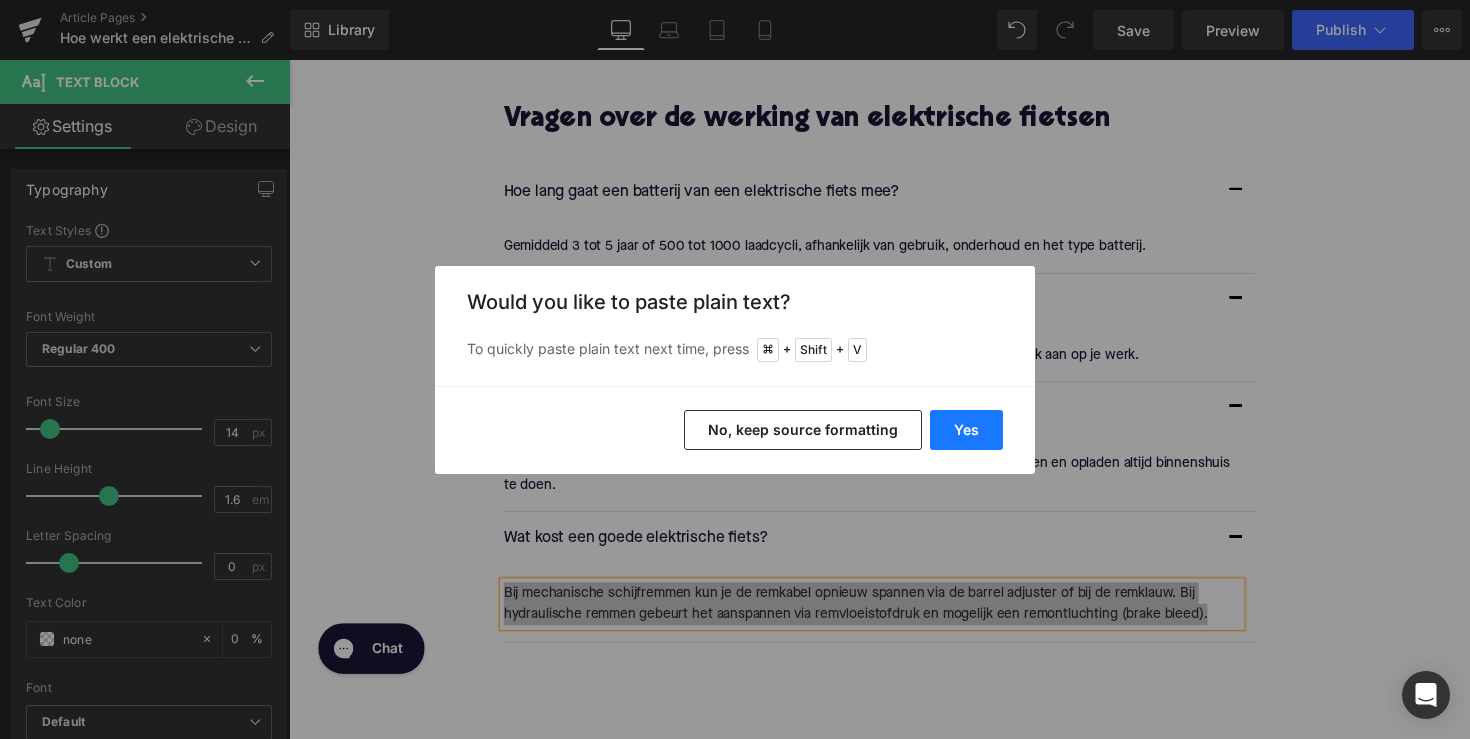 click on "Yes" at bounding box center (966, 430) 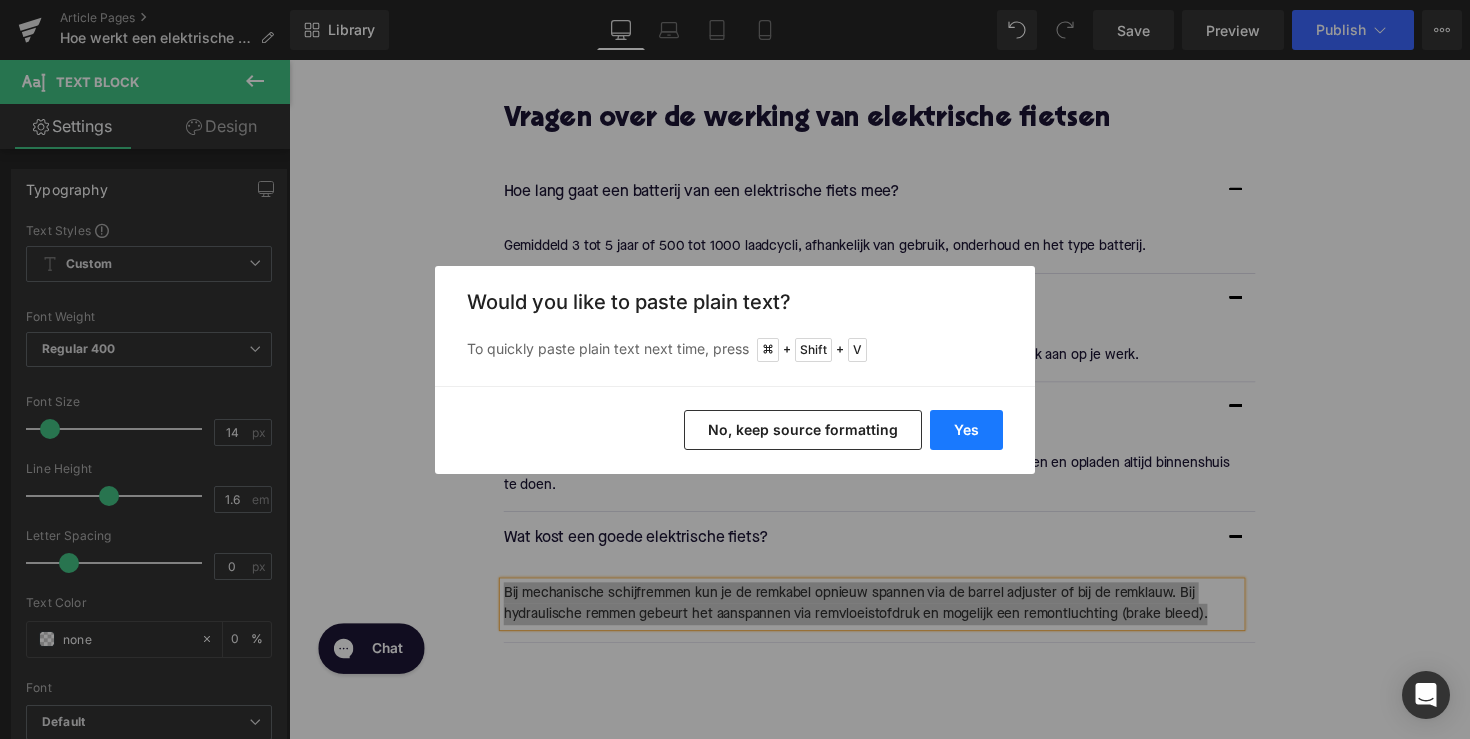 type 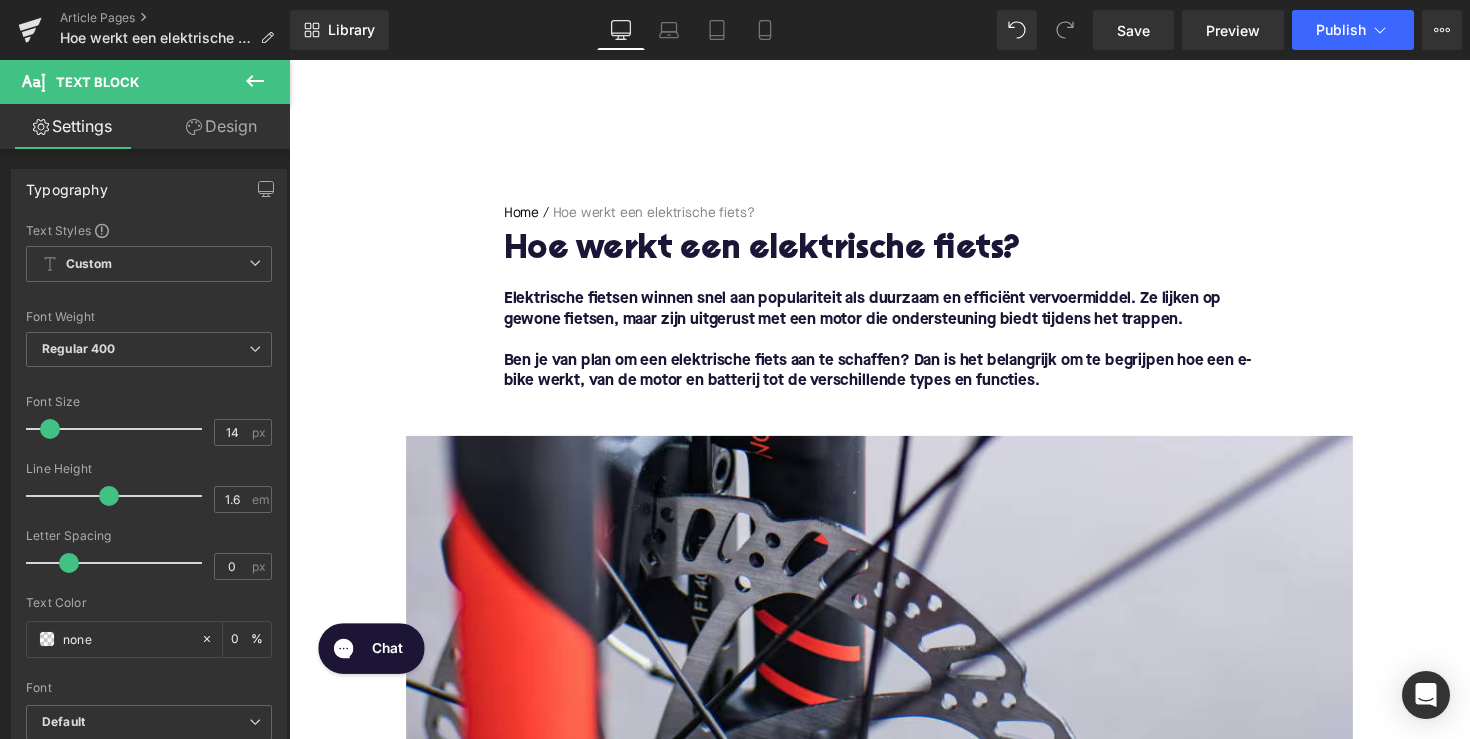scroll, scrollTop: 15, scrollLeft: 0, axis: vertical 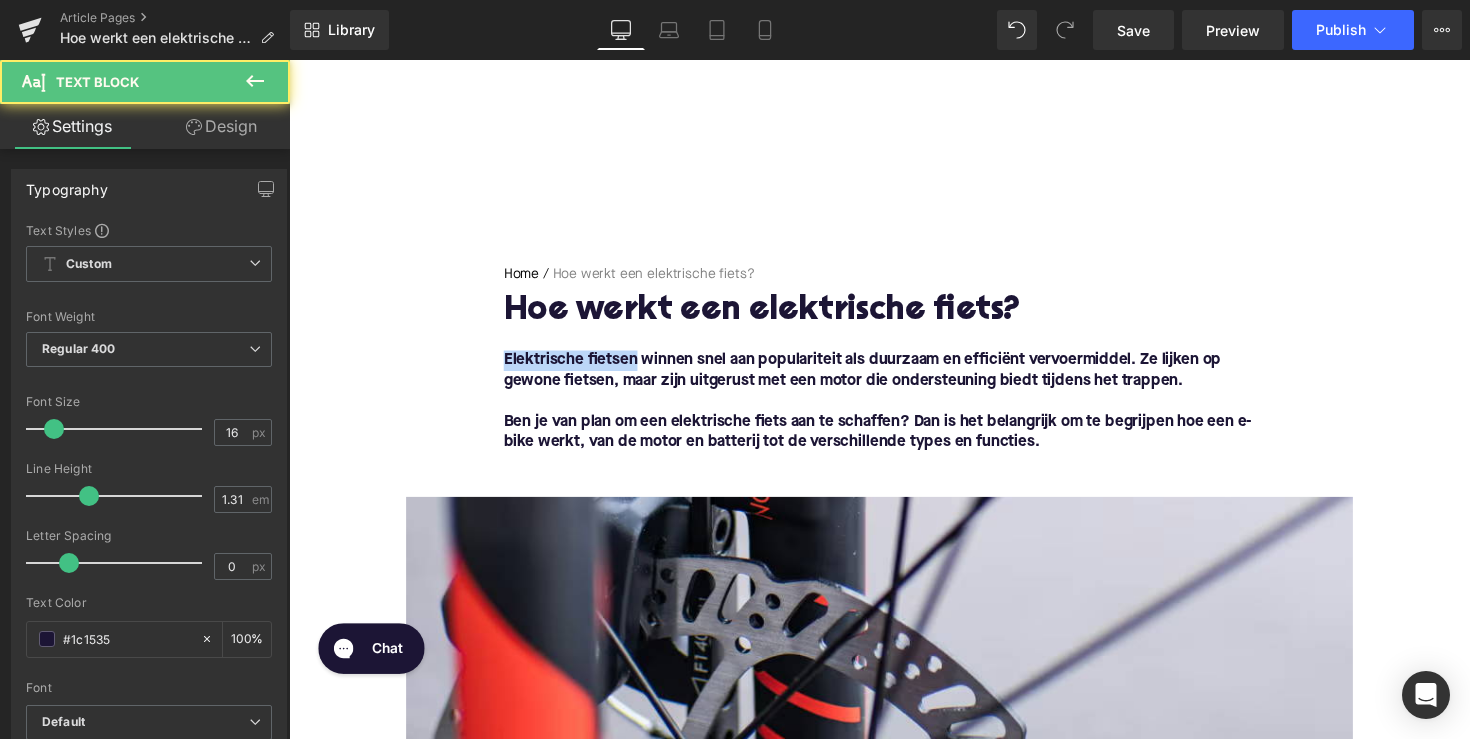 drag, startPoint x: 642, startPoint y: 374, endPoint x: 457, endPoint y: 374, distance: 185 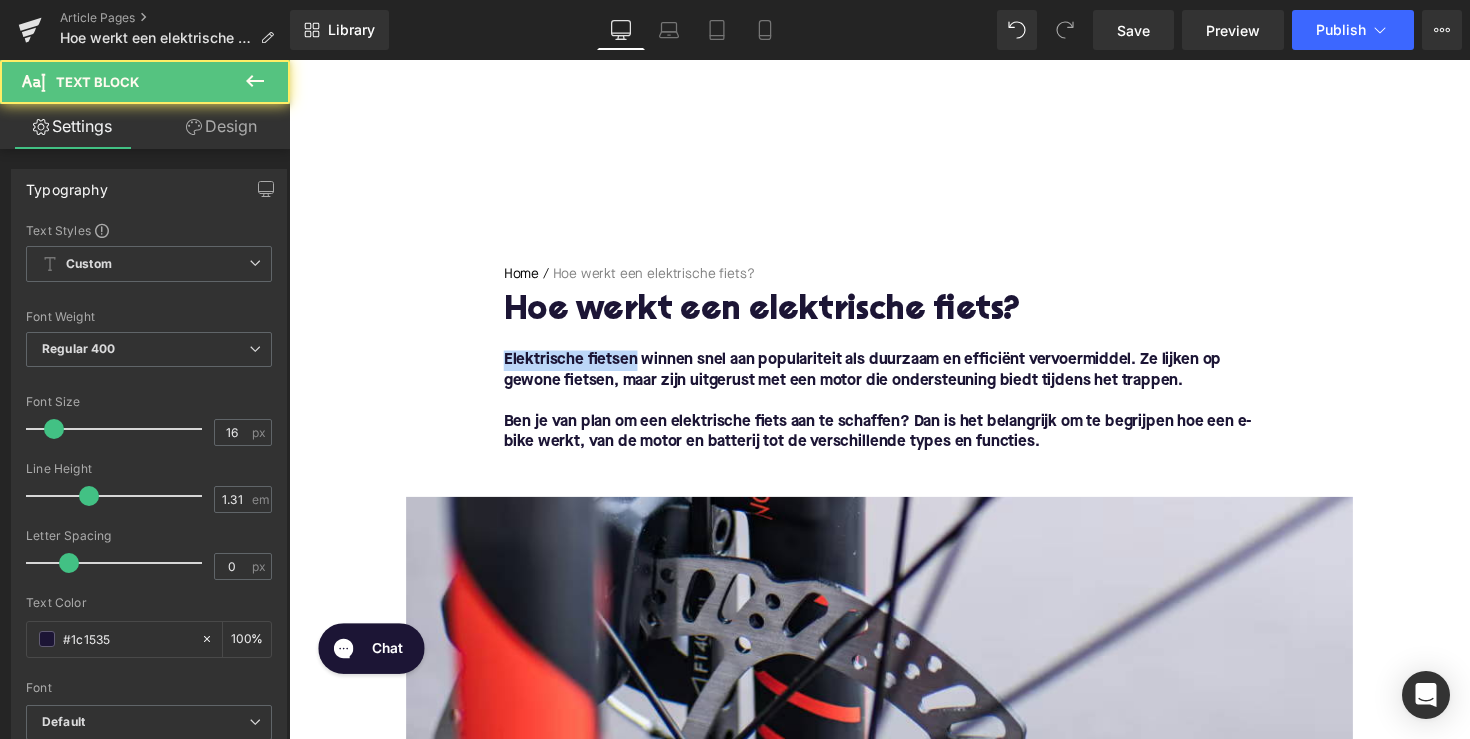 click on "Home / Hoe werkt een elektrische fiets? Breadcrumbs         Hoe werkt een elektrische fiets? Heading         Elektrische fietsen winnen snel aan populariteit als duurzaam en efficiënt vervoermiddel. Ze lijken op gewone fietsen, maar zijn uitgerust met een motor die ondersteuning biedt tijdens het trappen. Ben je van plan om een elektrische fiets aan te schaffen? Dan is het belangrijk om te begrijpen hoe een e-bike werkt, van de motor en batterij tot de verschillende types en functies. Text Block         Row         Image         Row         Wat zijn de belangrijkste onderdelen van een elektrische fiets? Heading         Een e-bike bestaat uit meerdere componenten die samenwerken om trapondersteuning te bieden en de rijervaring te verbeteren. Text Block         Batterij Heading         De batterij voorziet de motor van stroom en bepaalt hoever en hoe lang je kunt rijden. Meestal wordt een lithium-ion batterij gebruikt vanwege de lange levensduur en het lichte gewicht Text Block         Text Block" at bounding box center [894, 1979] 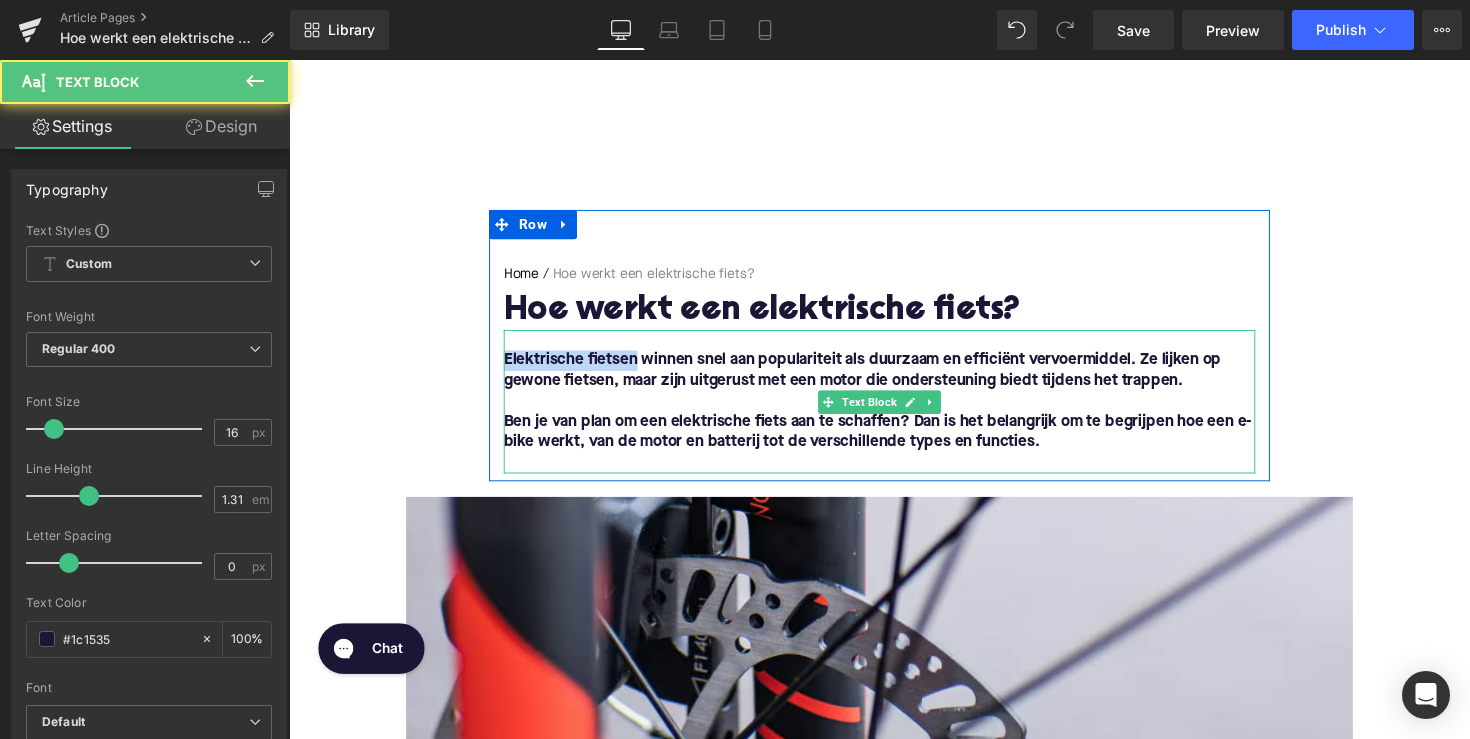 click on "Elektrische fietsen winnen snel aan populariteit als duurzaam en efficiënt vervoermiddel. Ze lijken op gewone fietsen, maar zijn uitgerust met een motor die ondersteuning biedt tijdens het trappen." at bounding box center [876, 378] 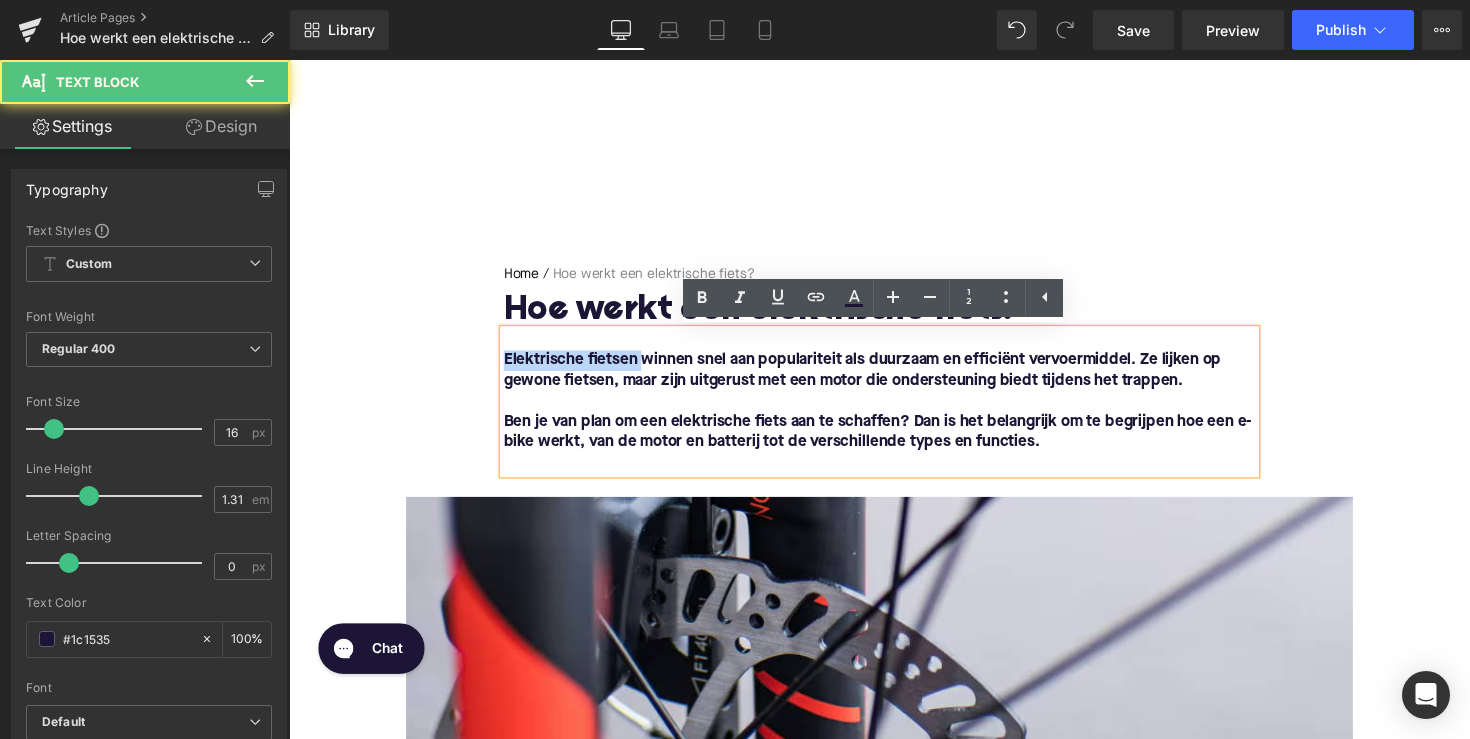 drag, startPoint x: 645, startPoint y: 371, endPoint x: 444, endPoint y: 368, distance: 201.02238 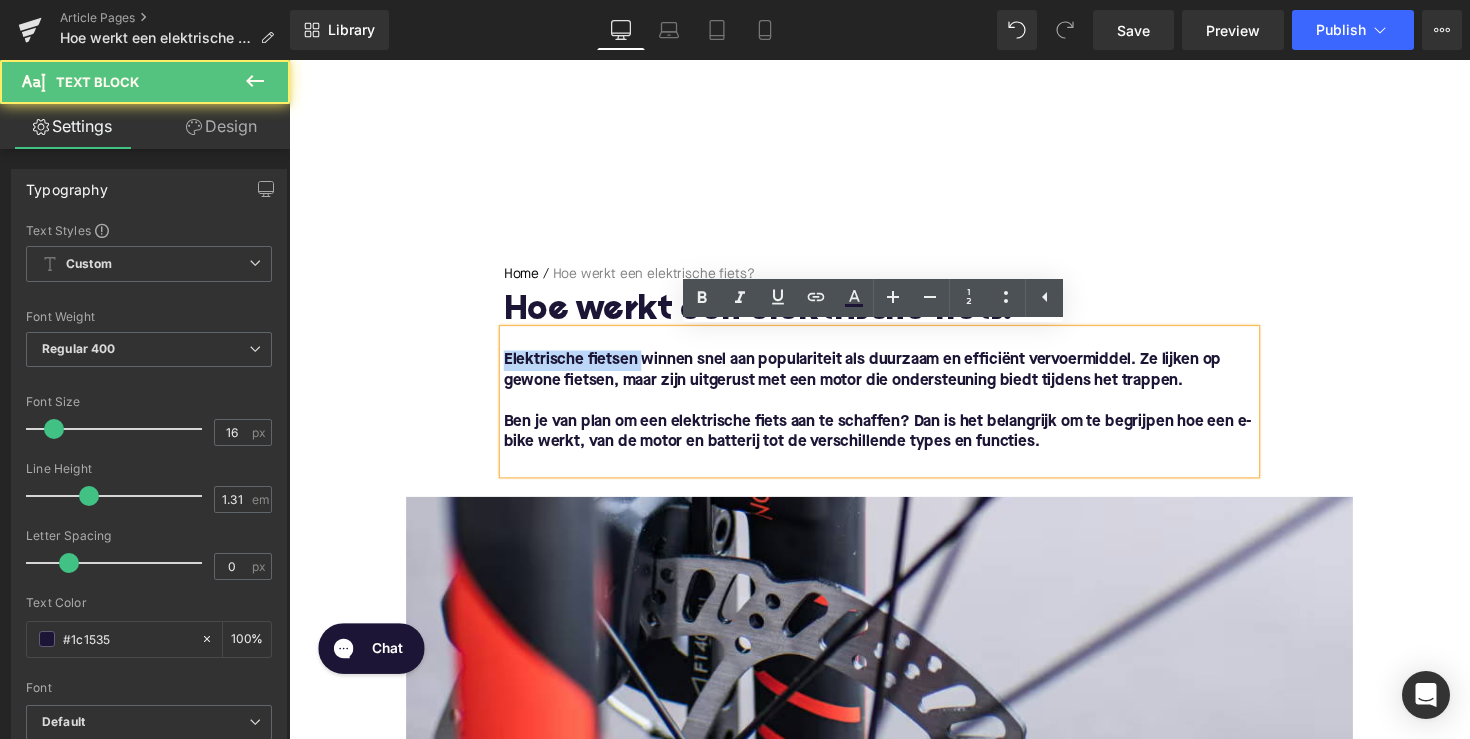 click on "Home / Hoe werkt een elektrische fiets? Breadcrumbs         Hoe werkt een elektrische fiets? Heading         Elektrische fietsen winnen snel aan populariteit als duurzaam en efficiënt vervoermiddel. Ze lijken op gewone fietsen, maar zijn uitgerust met een motor die ondersteuning biedt tijdens het trappen. Ben je van plan om een elektrische fiets aan te schaffen? Dan is het belangrijk om te begrijpen hoe een e-bike werkt, van de motor en batterij tot de verschillende types en functies. Text Block         Row         Image         Row         Wat zijn de belangrijkste onderdelen van een elektrische fiets? Heading         Een e-bike bestaat uit meerdere componenten die samenwerken om trapondersteuning te bieden en de rijervaring te verbeteren. Text Block         Batterij Heading         De batterij voorziet de motor van stroom en bepaalt hoever en hoe lang je kunt rijden. Meestal wordt een lithium-ion batterij gebruikt vanwege de lange levensduur en het lichte gewicht Text Block         Text Block" at bounding box center (894, 1979) 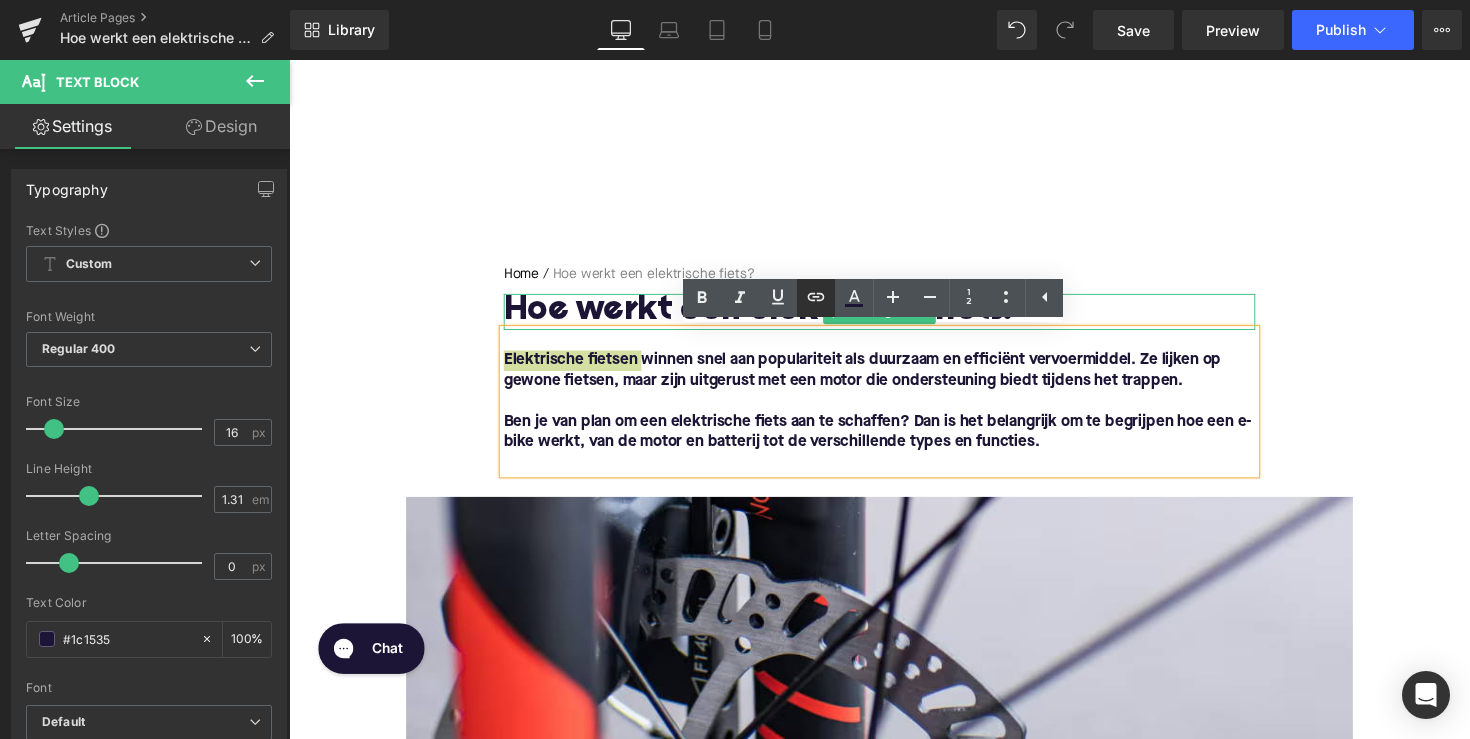 click 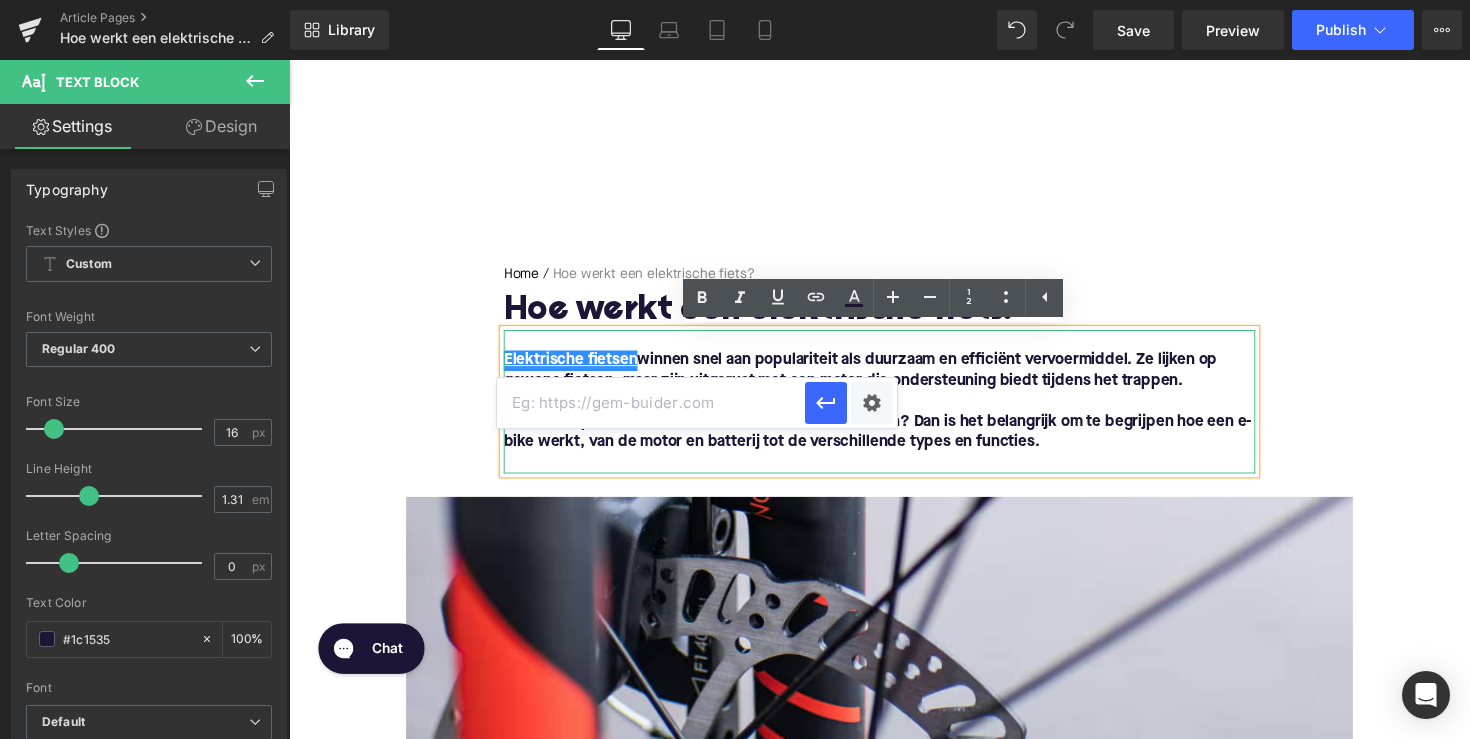 click at bounding box center [651, 403] 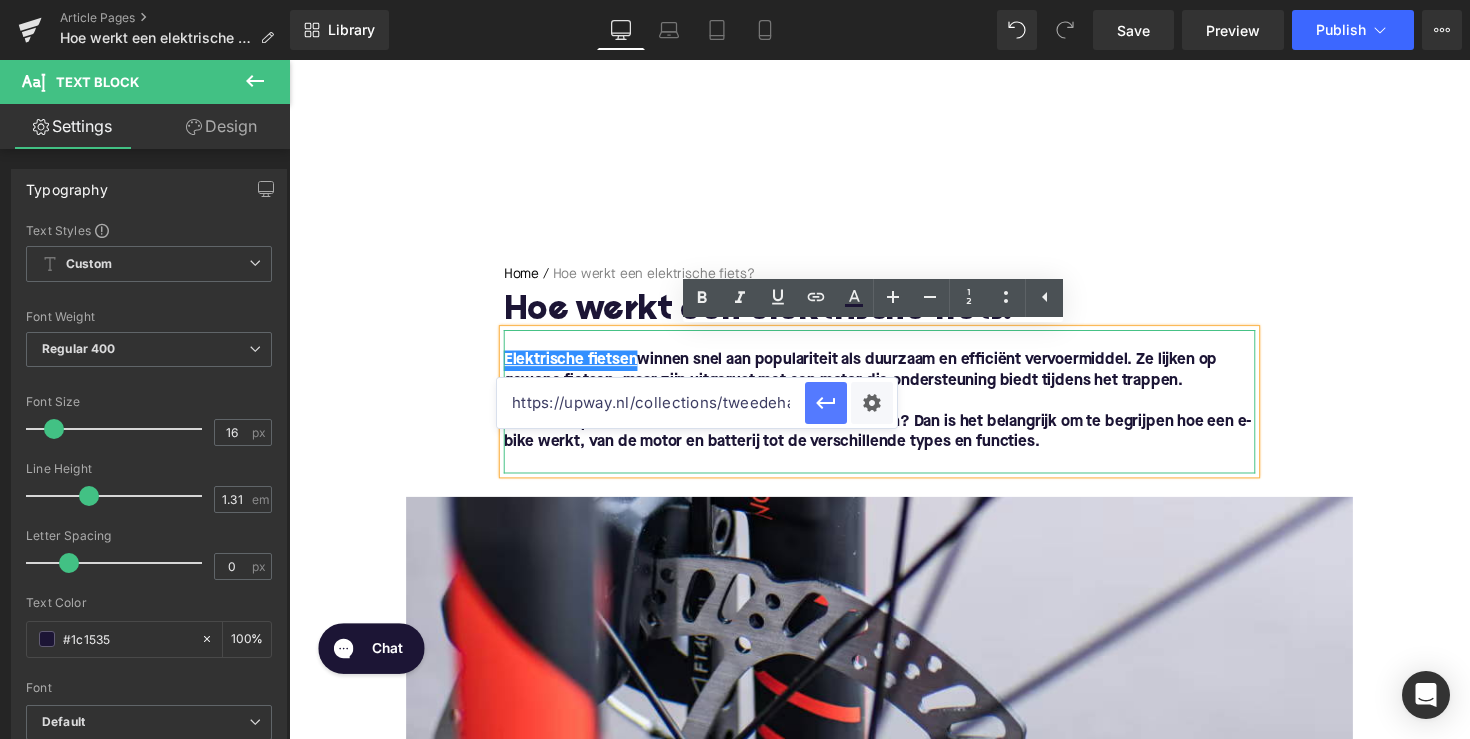 click 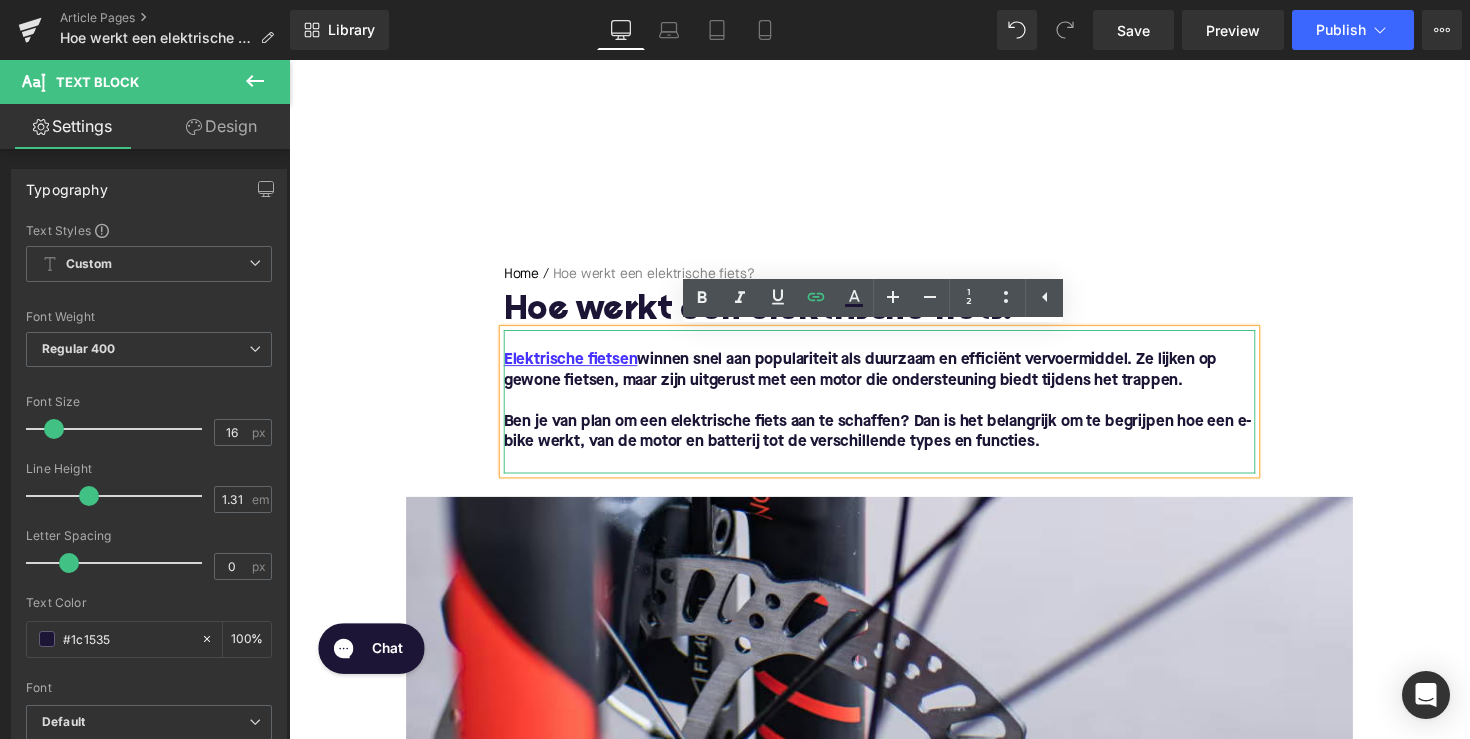 click on "Elektrische fietsen  winnen snel aan populariteit als duurzaam en efficiënt vervoermiddel. Ze lijken op gewone fietsen, maar zijn uitgerust met een motor die ondersteuning biedt tijdens het trappen." at bounding box center [874, 378] 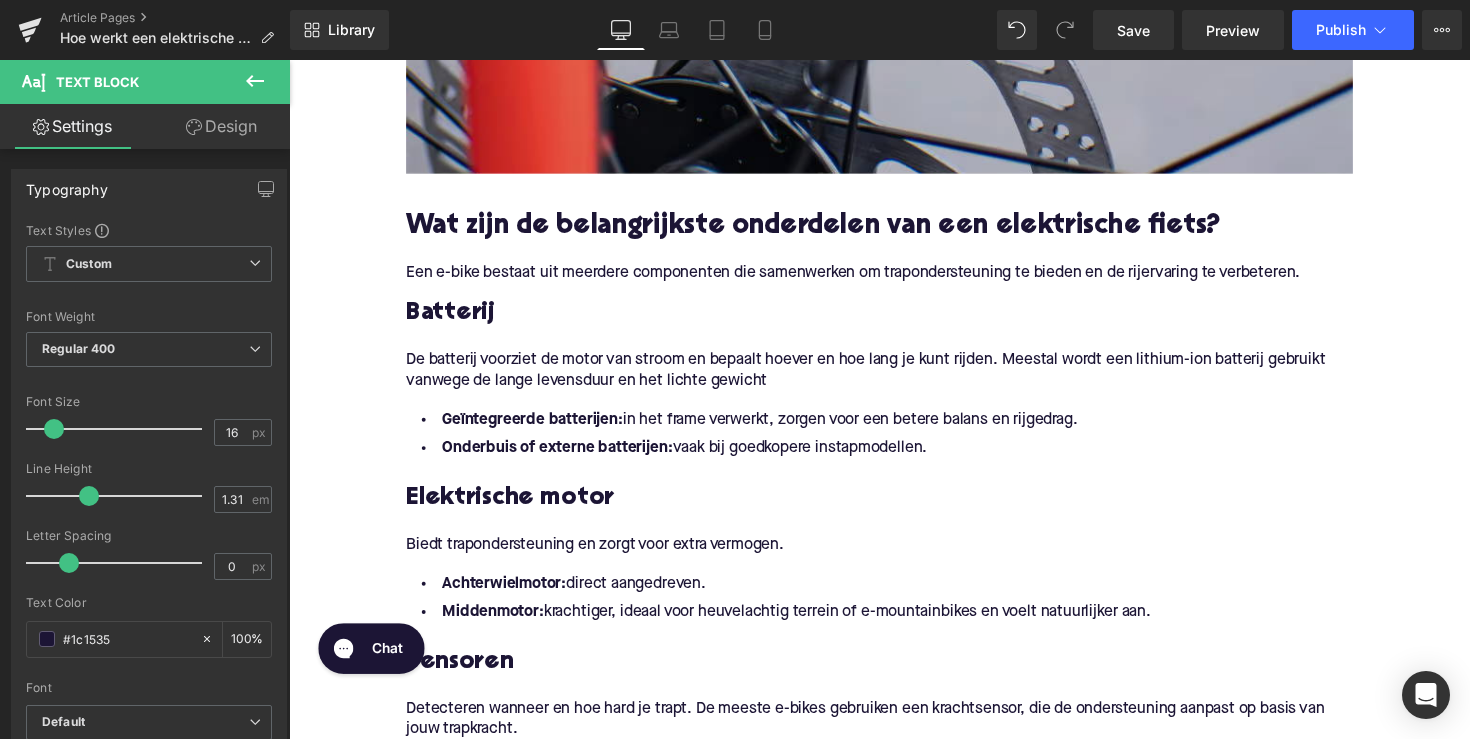 scroll, scrollTop: 908, scrollLeft: 0, axis: vertical 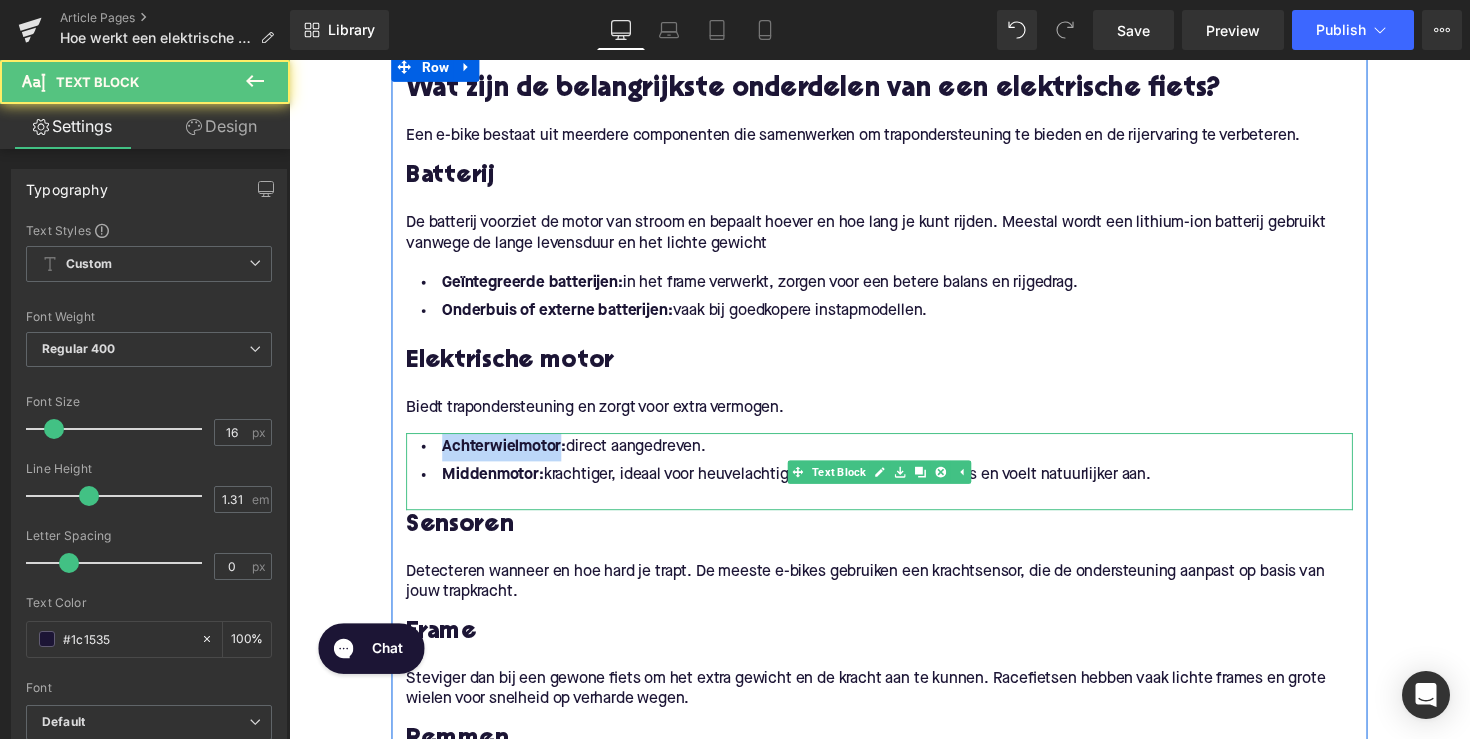 drag, startPoint x: 557, startPoint y: 455, endPoint x: 418, endPoint y: 465, distance: 139.35925 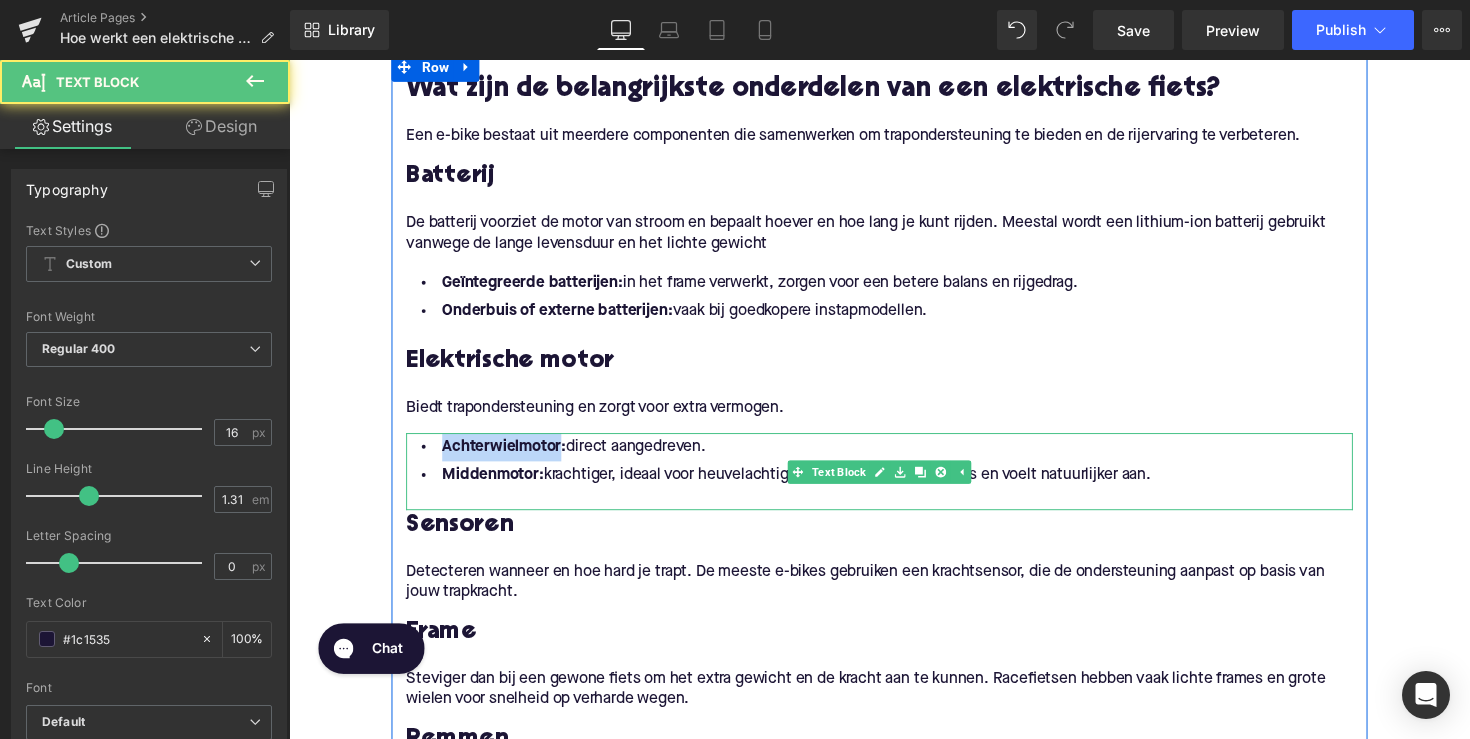 click on "Achterwielmotor:  direct aangedreven." at bounding box center [894, 456] 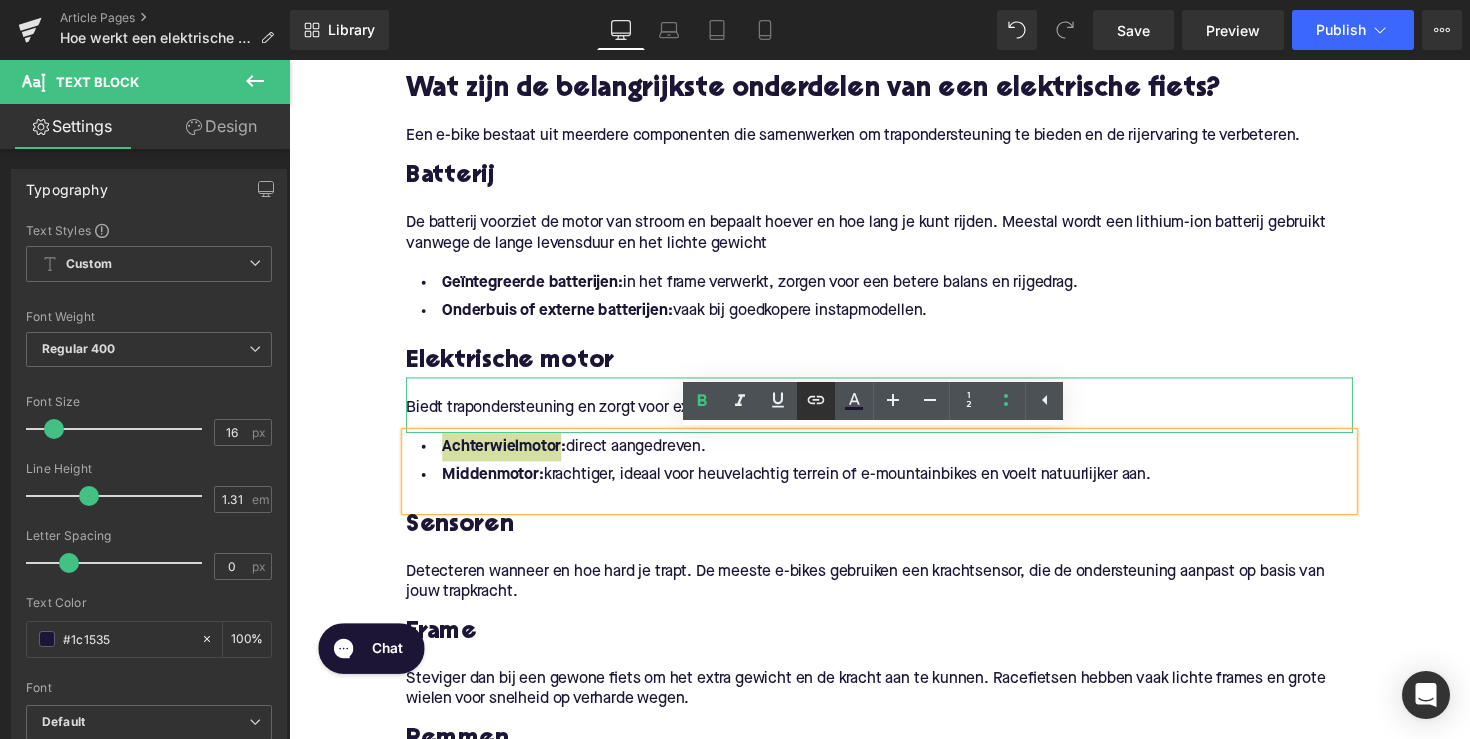 click 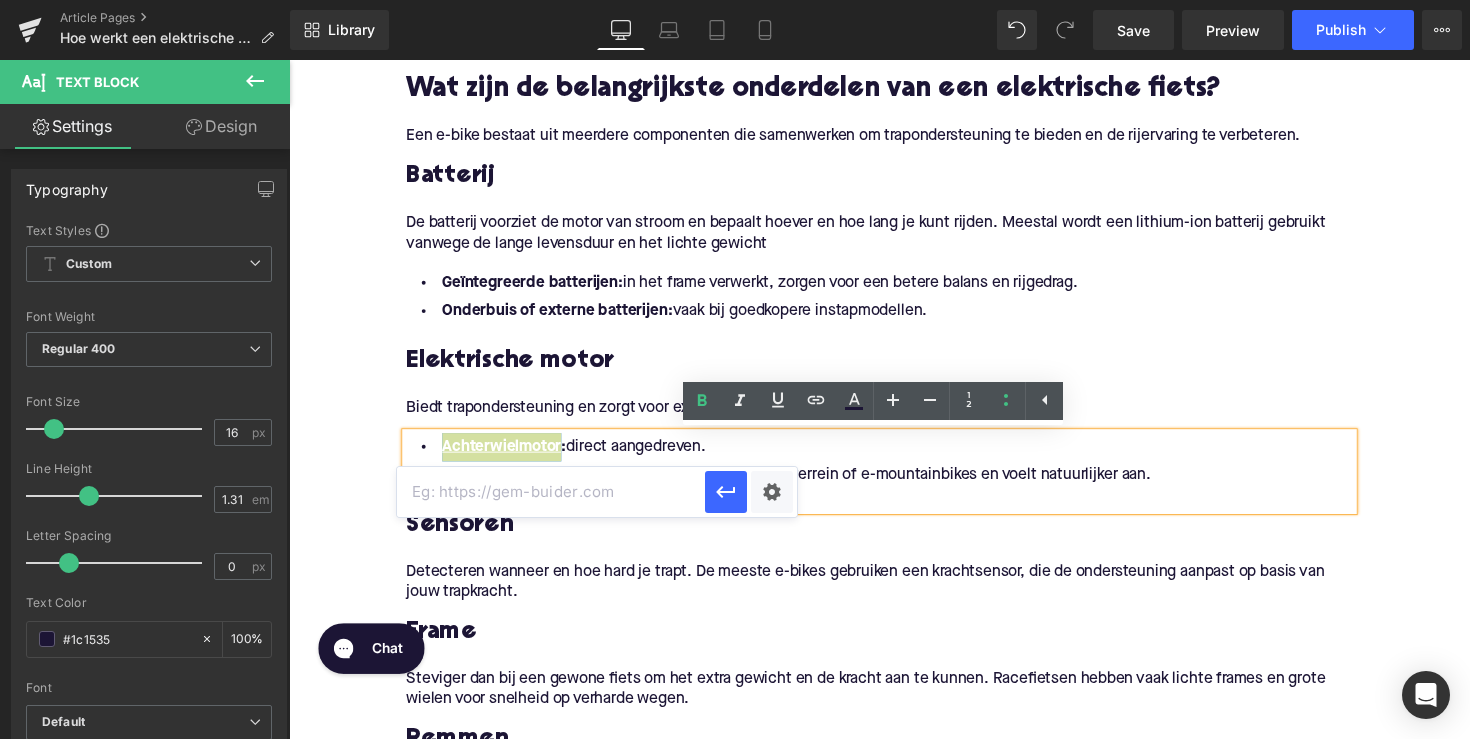 click at bounding box center [551, 492] 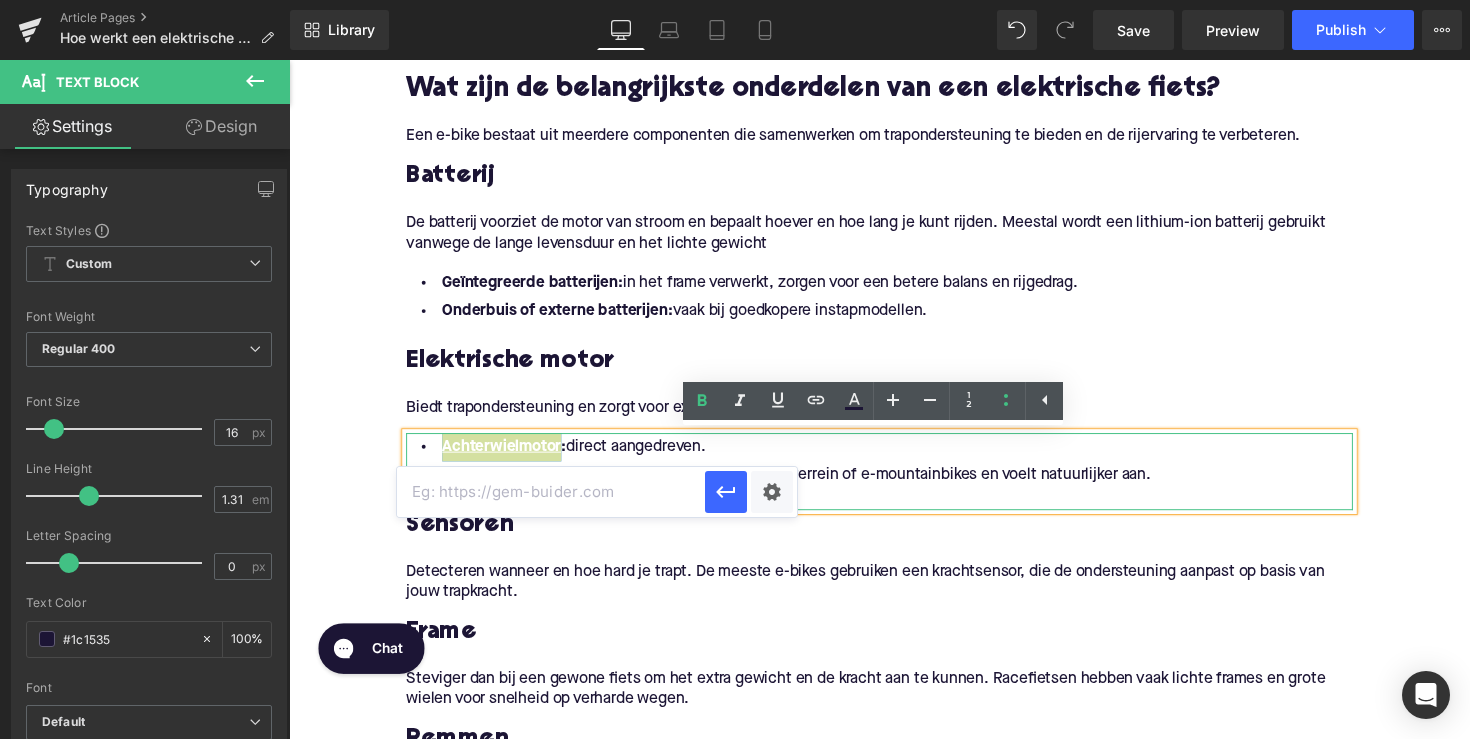 paste on "https://upway.nl/collections/elektrische-fiets-achterwielmotor" 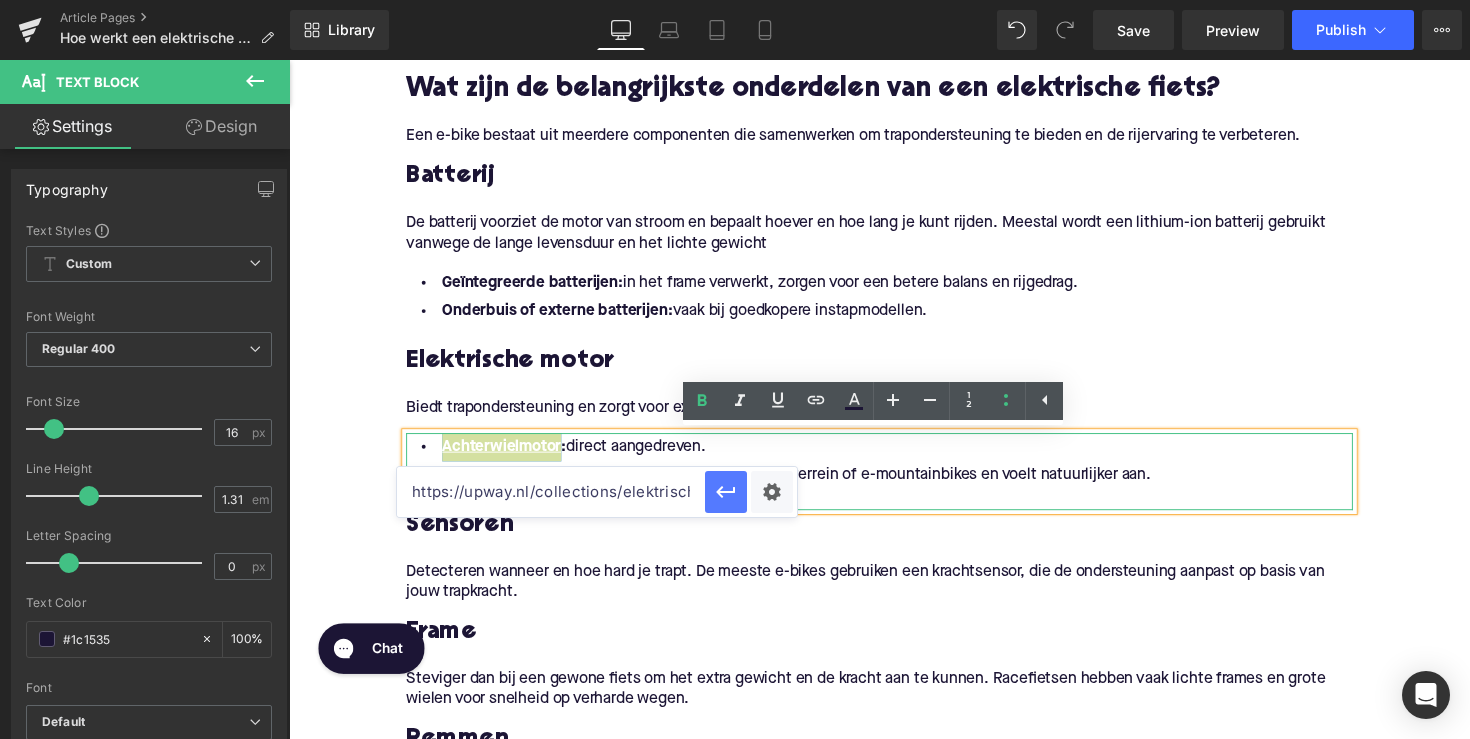 click 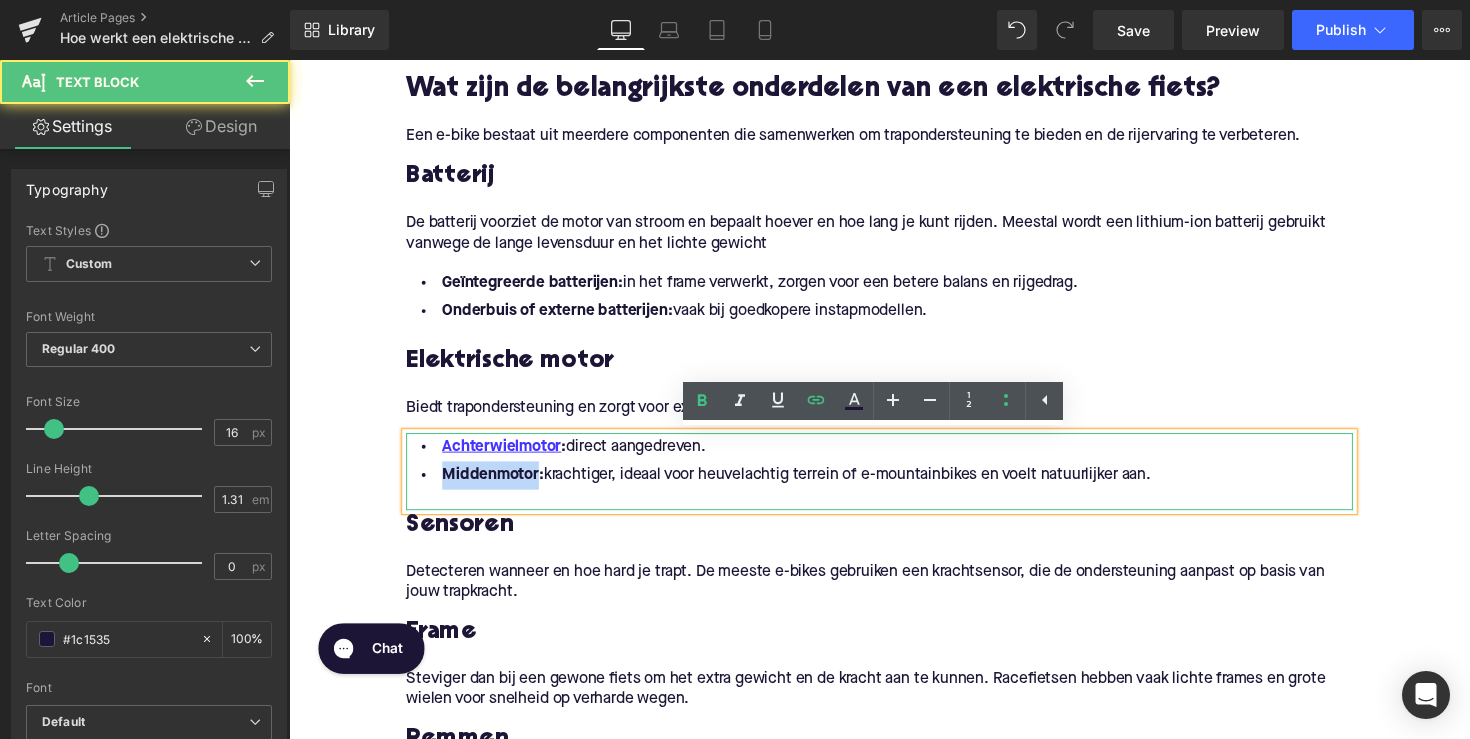drag, startPoint x: 535, startPoint y: 485, endPoint x: 414, endPoint y: 489, distance: 121.0661 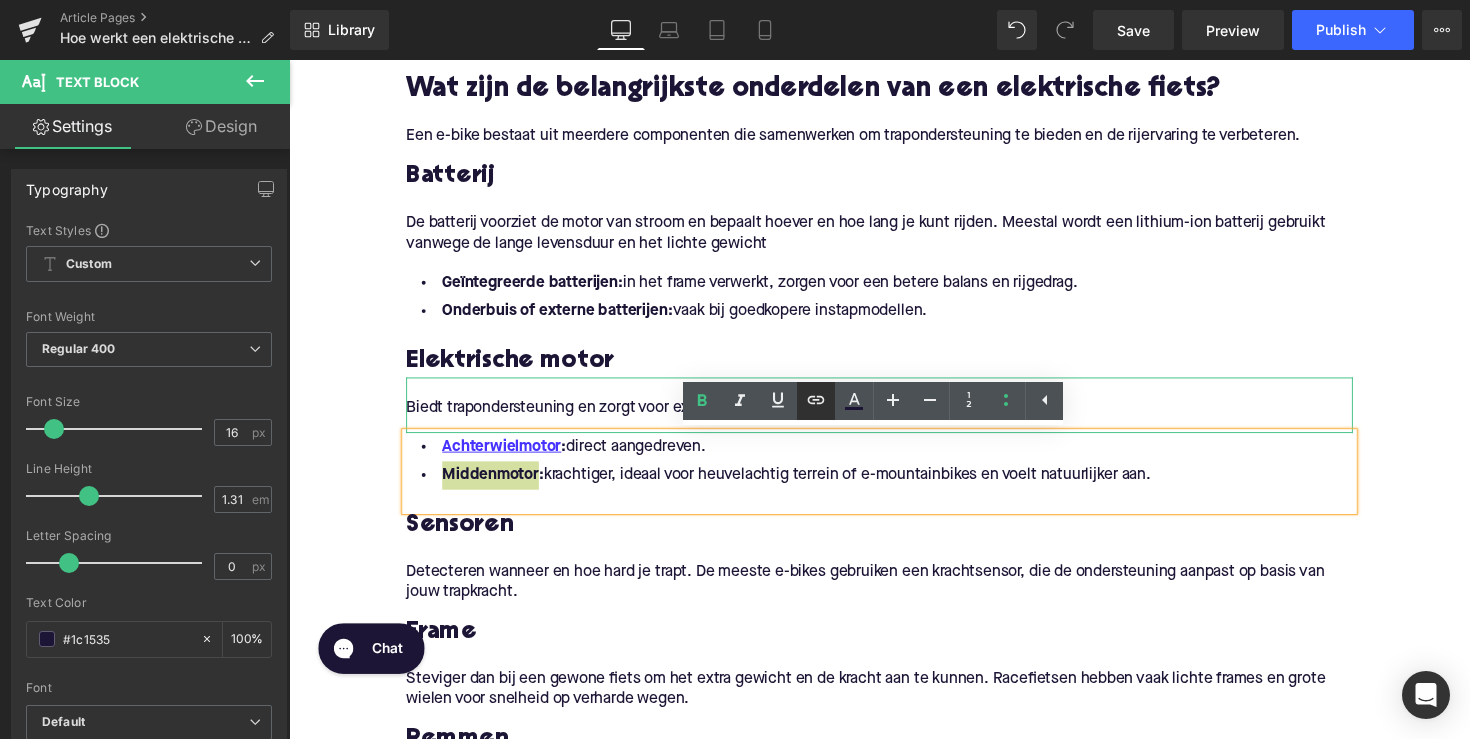 click 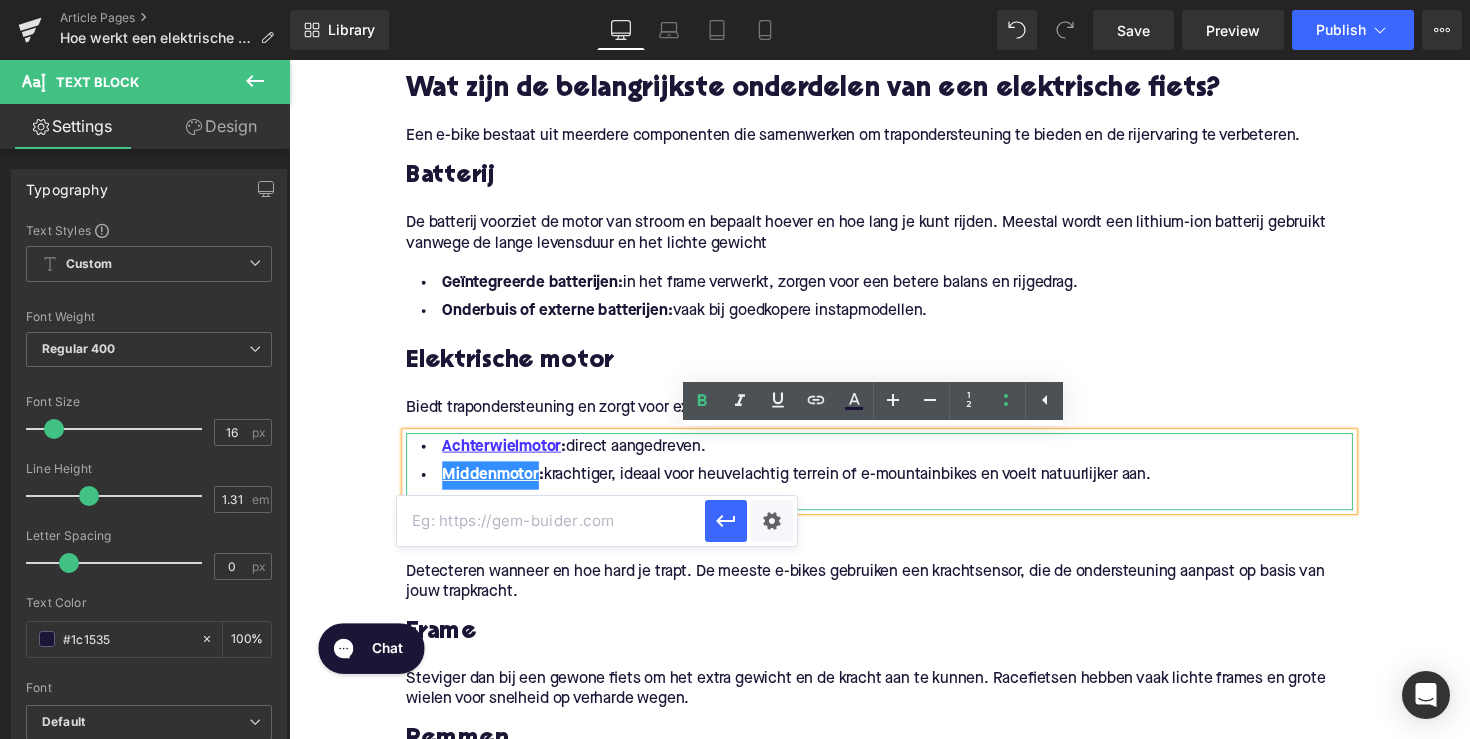 click at bounding box center (551, 521) 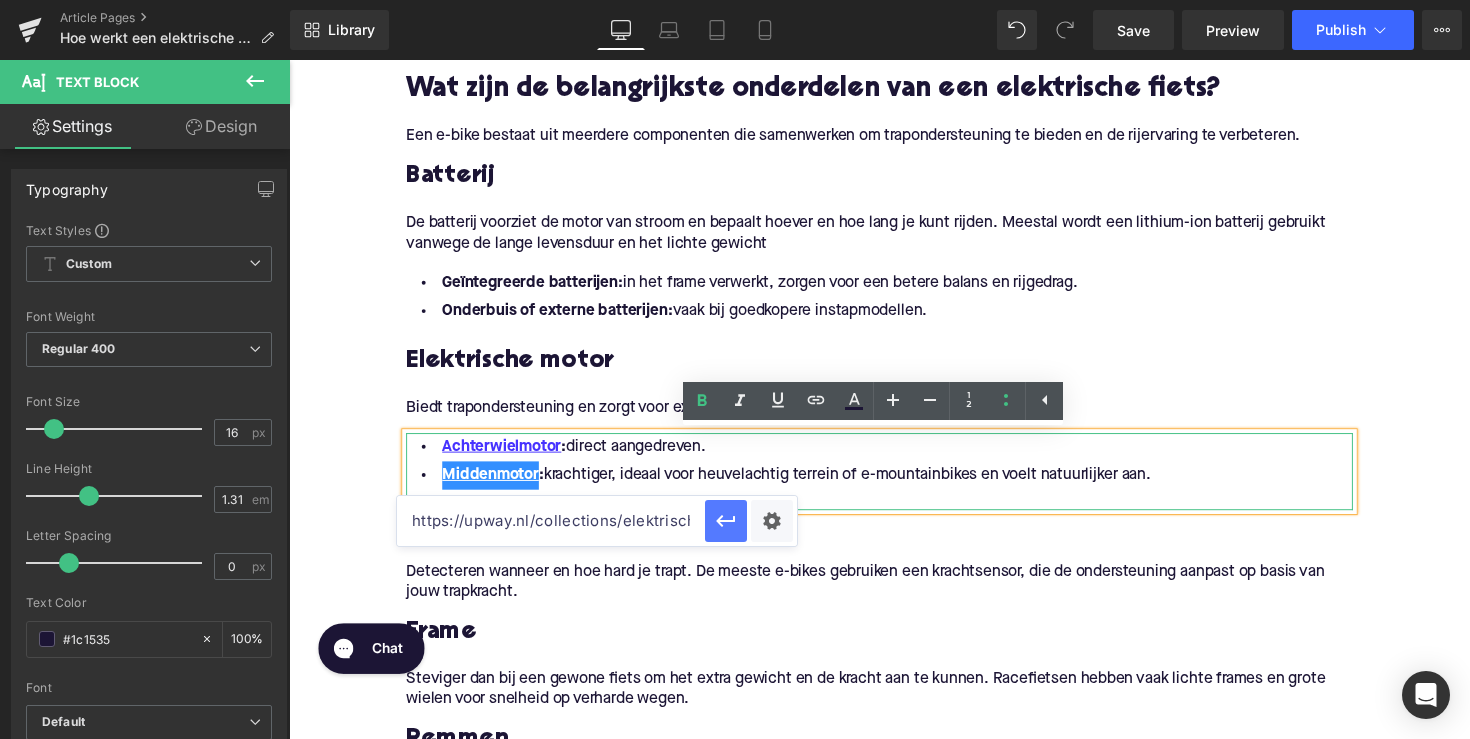 type on "https://upway.nl/collections/elektrische-fiets-middenmotor" 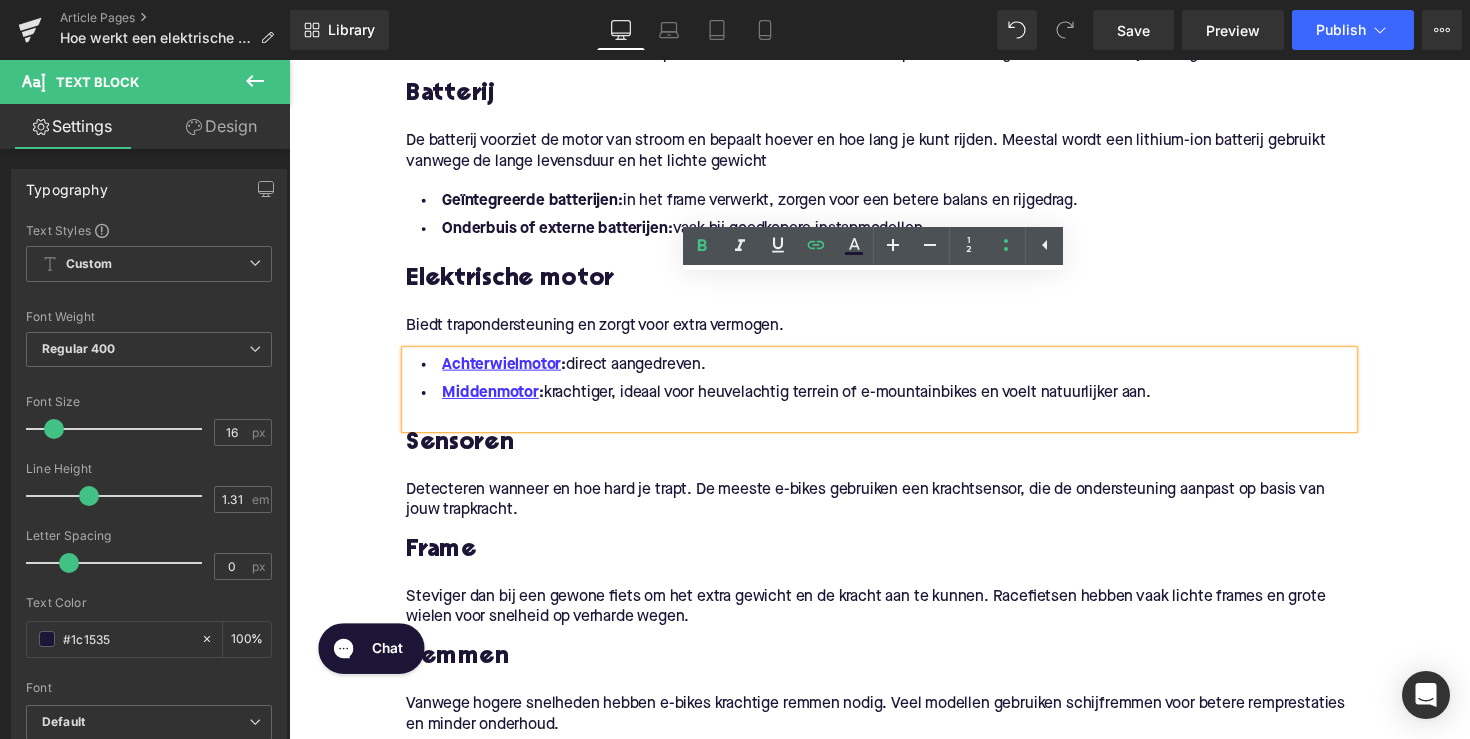 scroll, scrollTop: 1066, scrollLeft: 0, axis: vertical 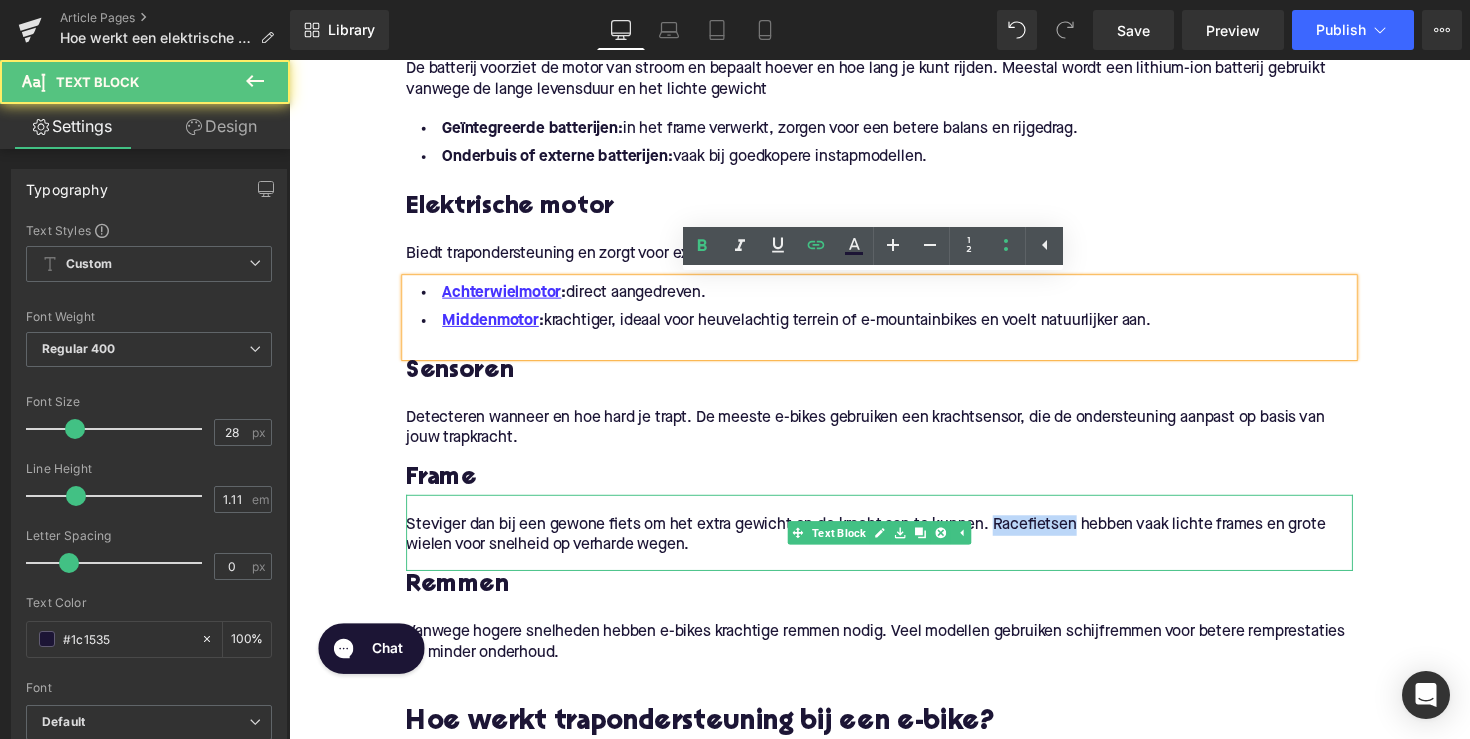 drag, startPoint x: 1095, startPoint y: 537, endPoint x: 1014, endPoint y: 537, distance: 81 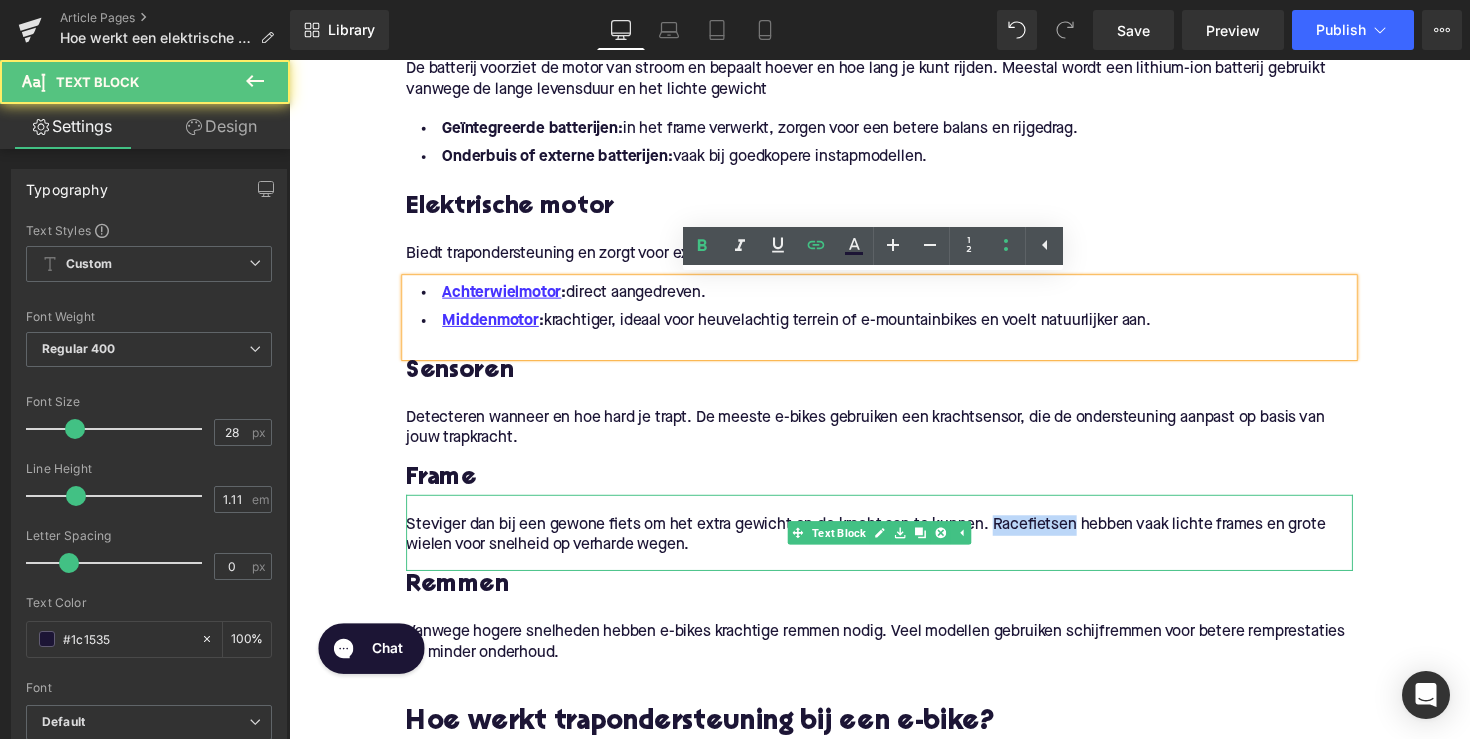 click on "Steviger dan bij een gewone fiets om het extra gewicht en de kracht aan te kunnen. Racefietsen hebben vaak lichte frames en grote wielen voor snelheid op verharde wegen." at bounding box center (894, 547) 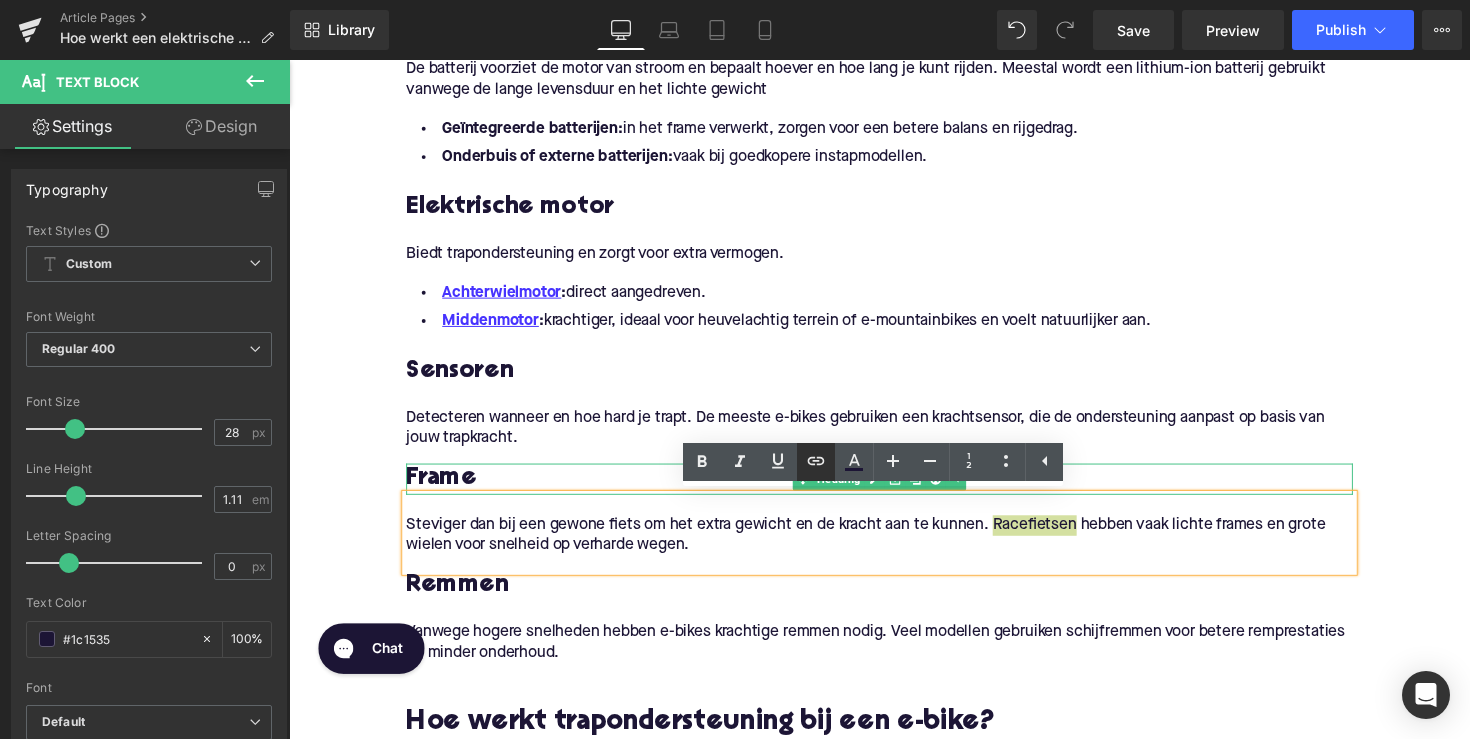 click 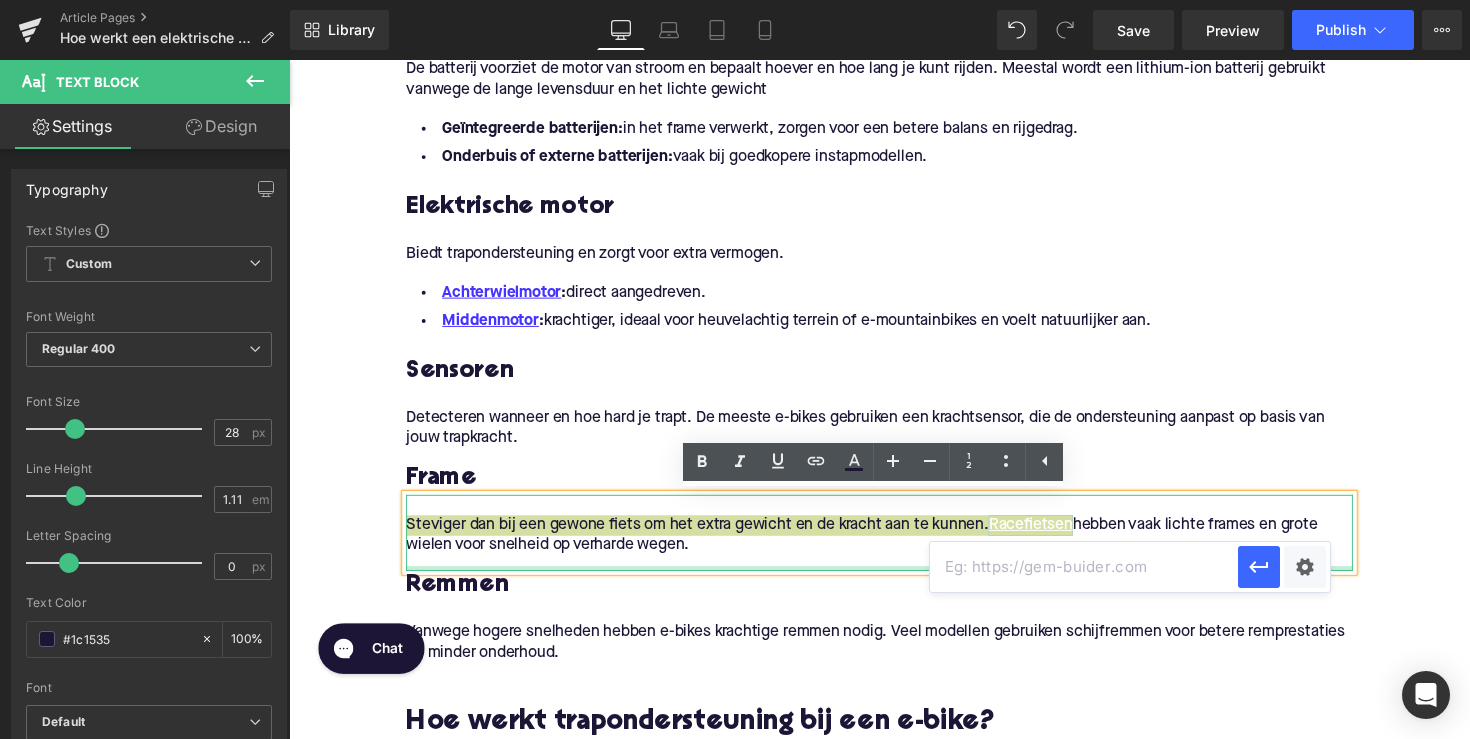click at bounding box center [1084, 567] 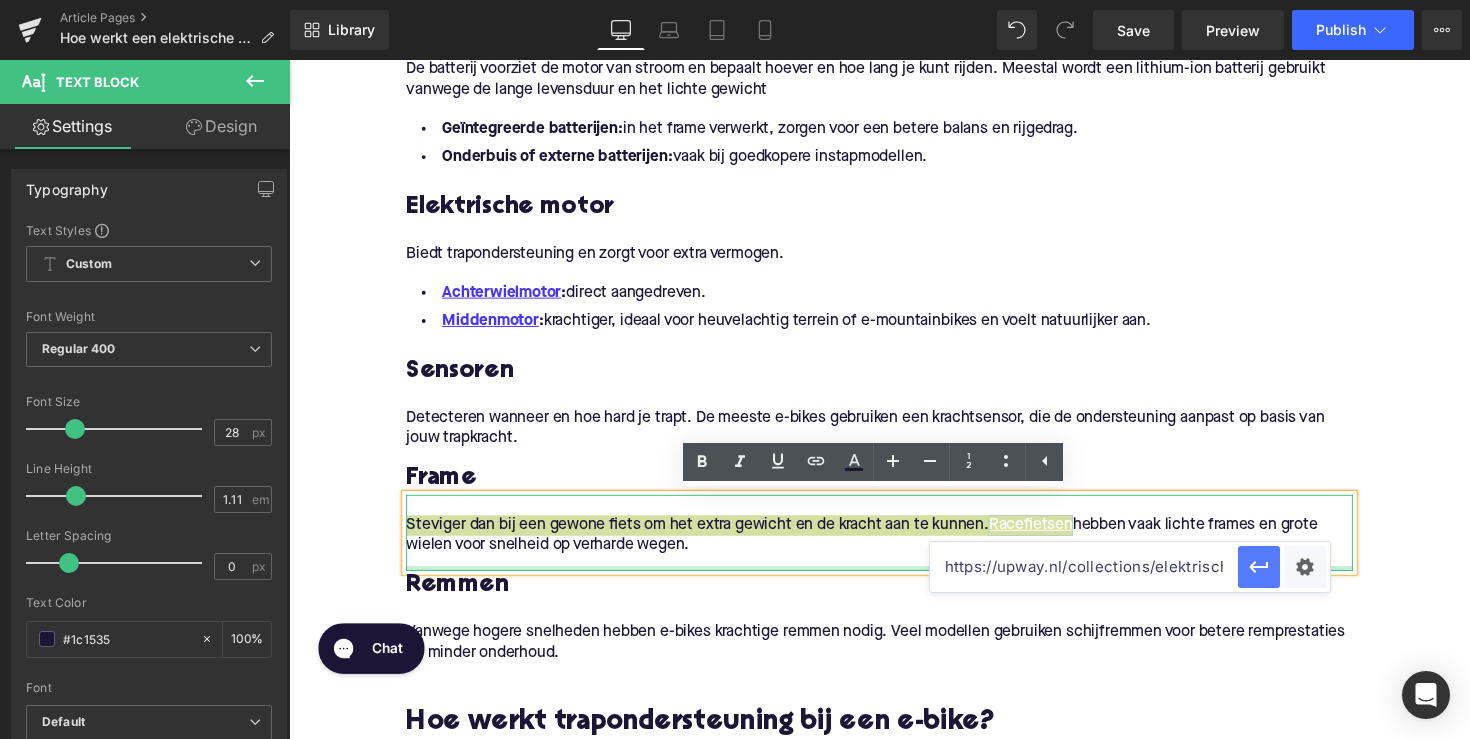click 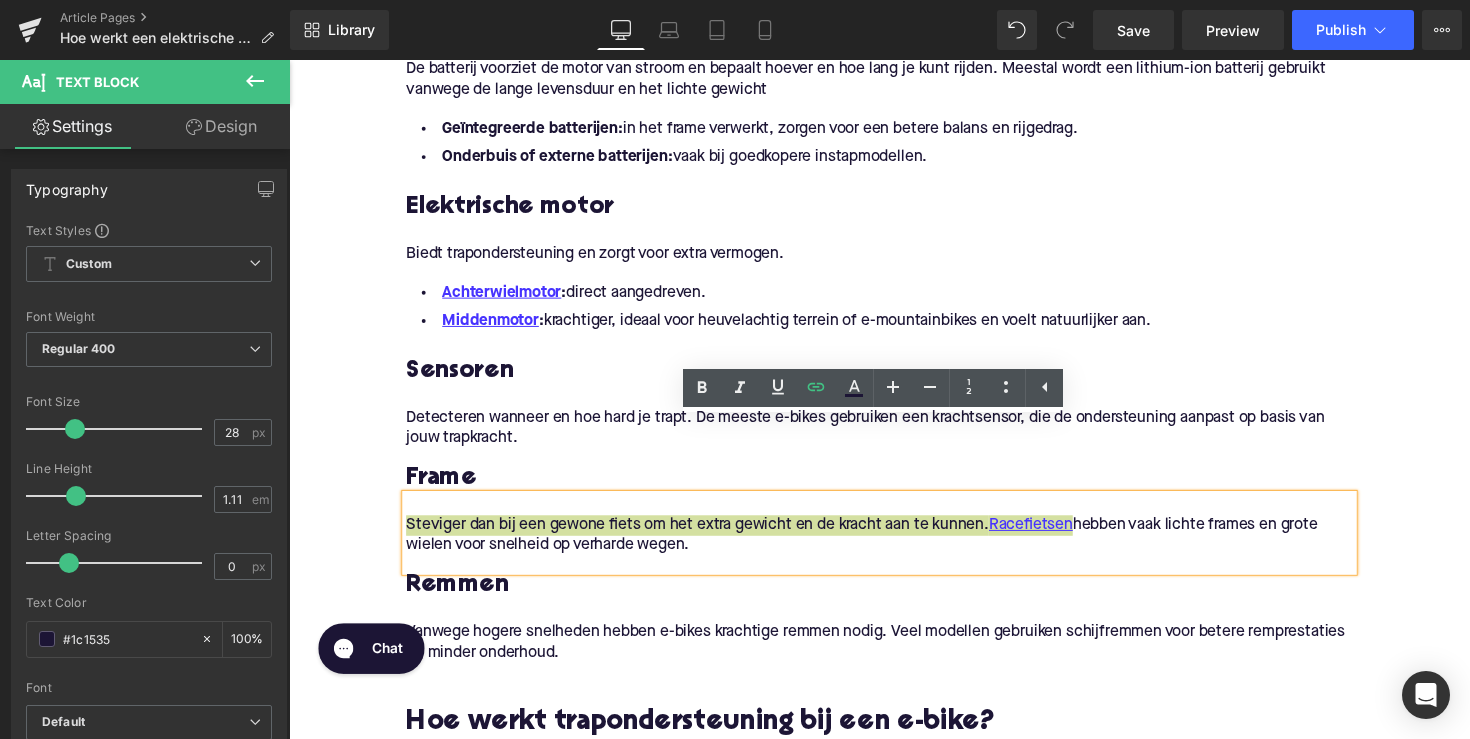 scroll, scrollTop: 1142, scrollLeft: 0, axis: vertical 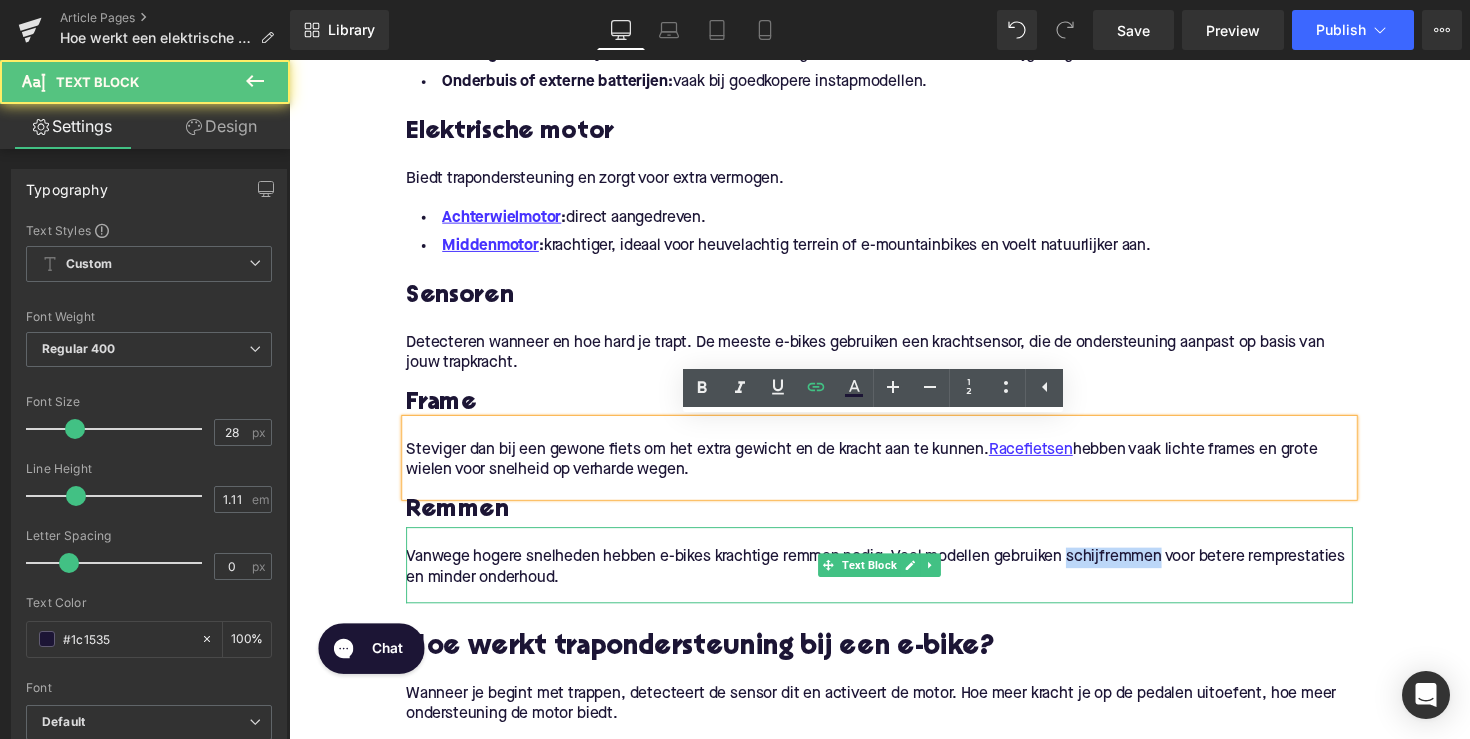 drag, startPoint x: 1185, startPoint y: 573, endPoint x: 1087, endPoint y: 575, distance: 98.02041 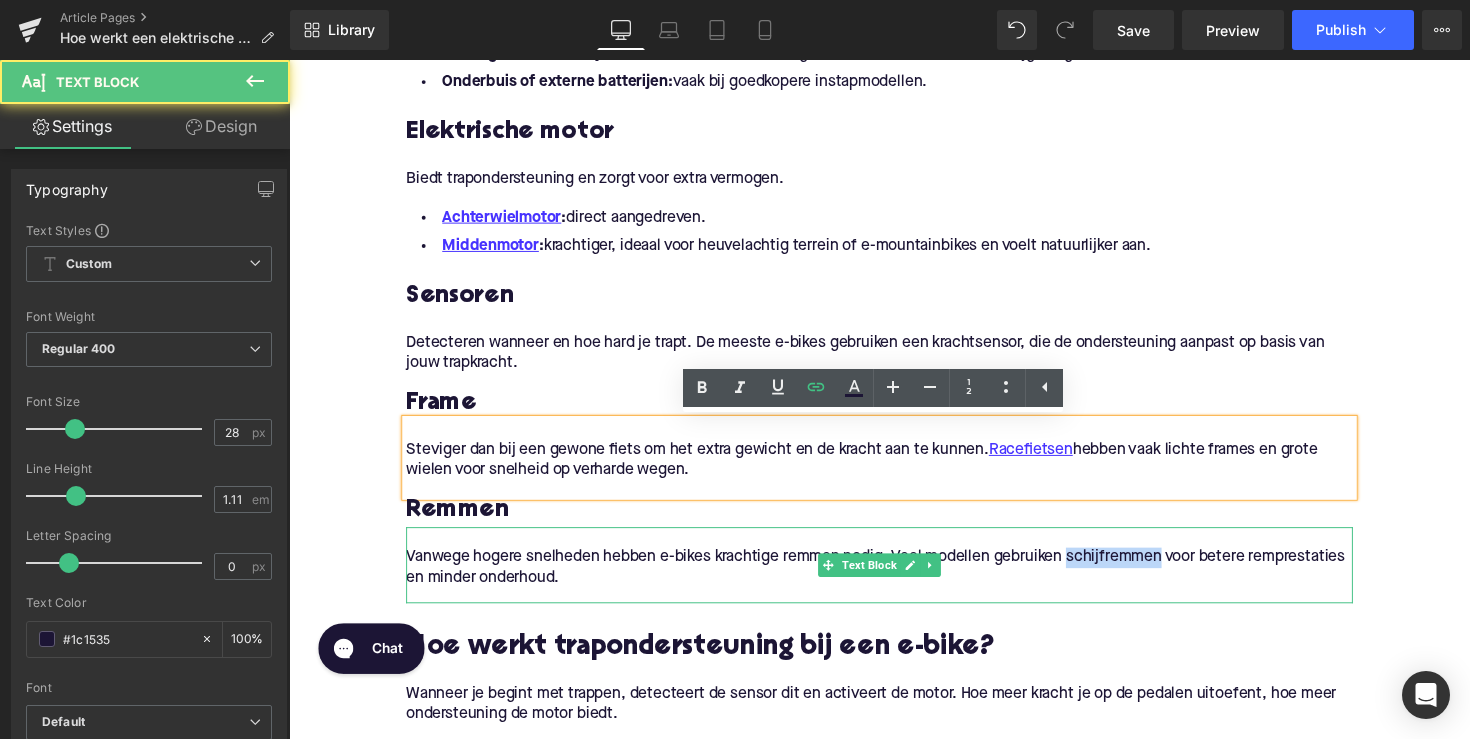 click on "Vanwege hogere snelheden hebben e-bikes krachtige remmen nodig. Veel modellen gebruiken schijfremmen voor betere remprestaties en minder onderhoud." at bounding box center [894, 581] 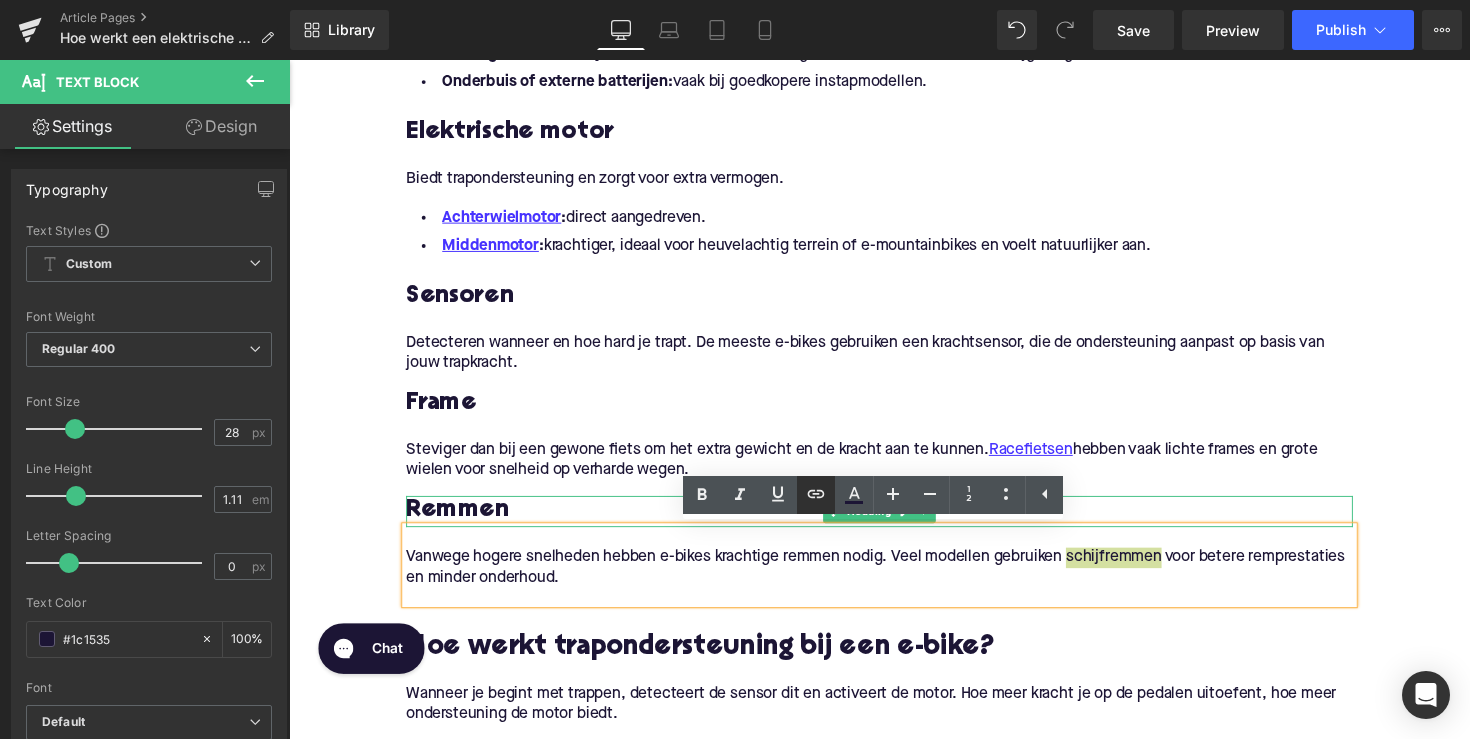 click at bounding box center (816, 495) 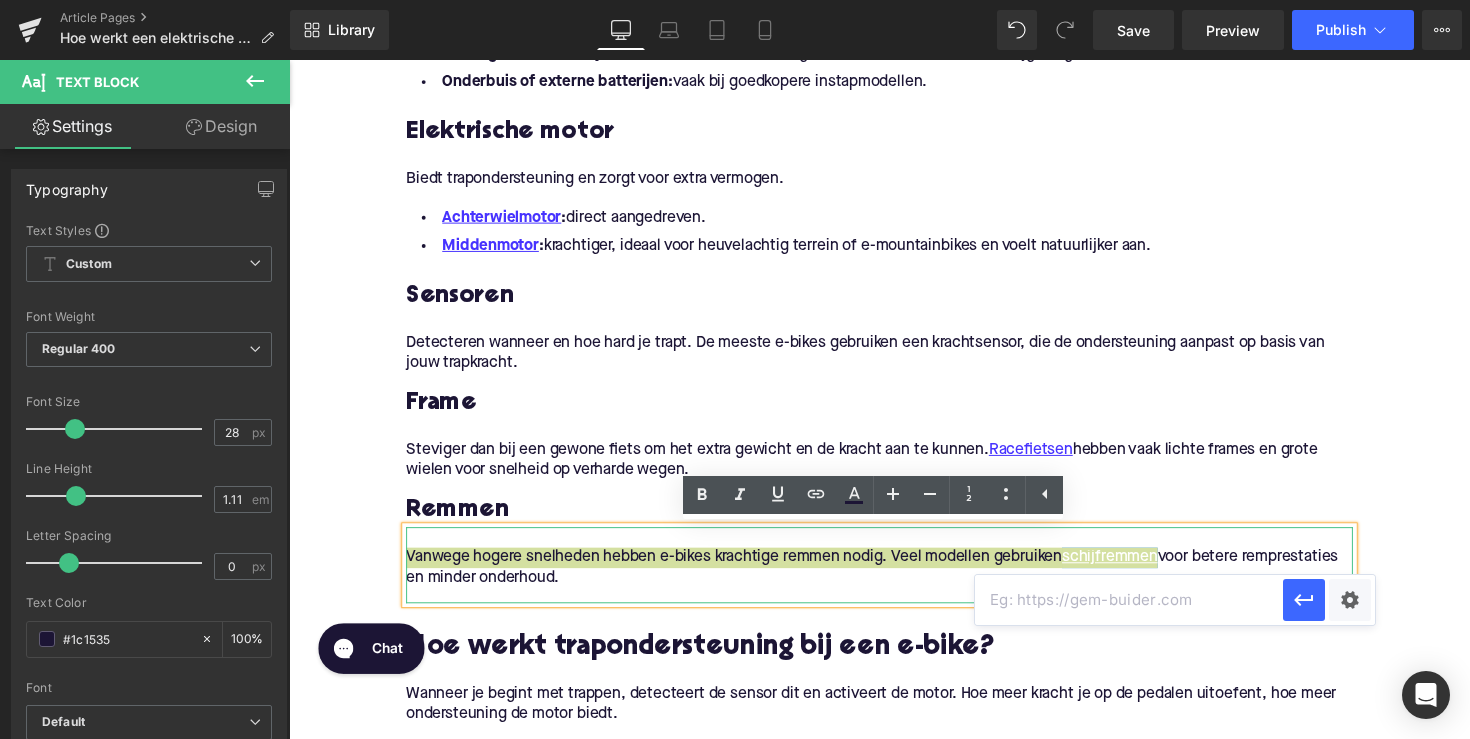 click at bounding box center [1129, 600] 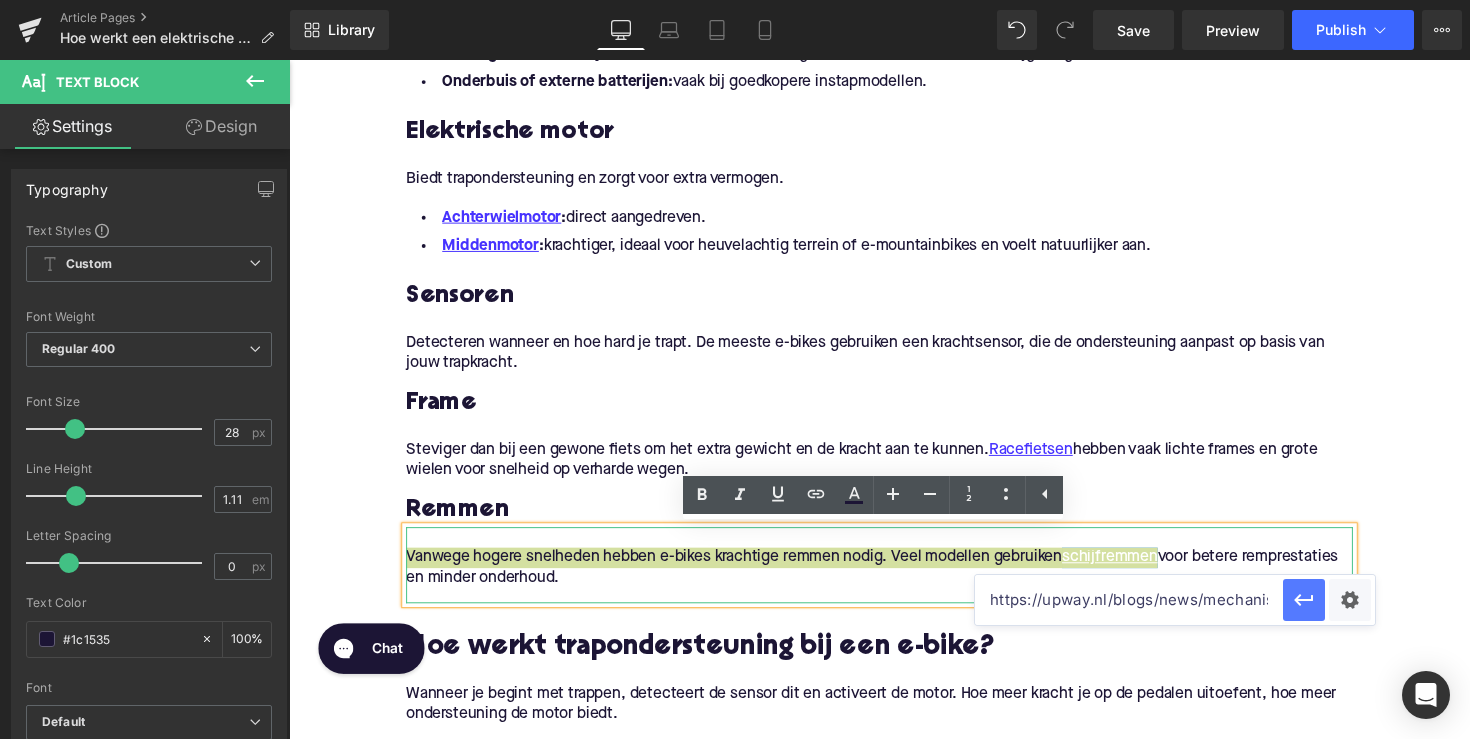 type on "https://upway.nl/blogs/news/mechanische-vs-hydraulische-remmen-wat-is-beter-voor-e-bikes" 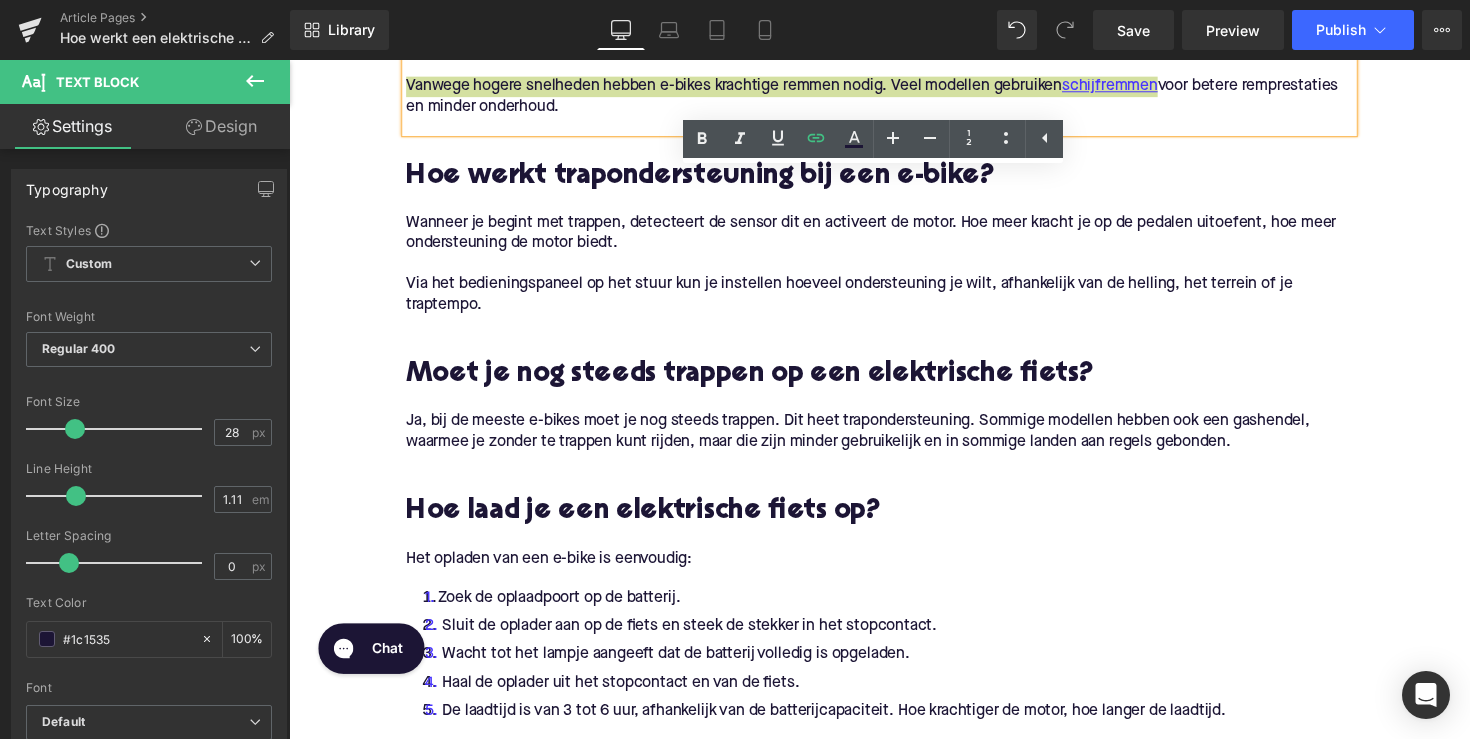 scroll, scrollTop: 1695, scrollLeft: 0, axis: vertical 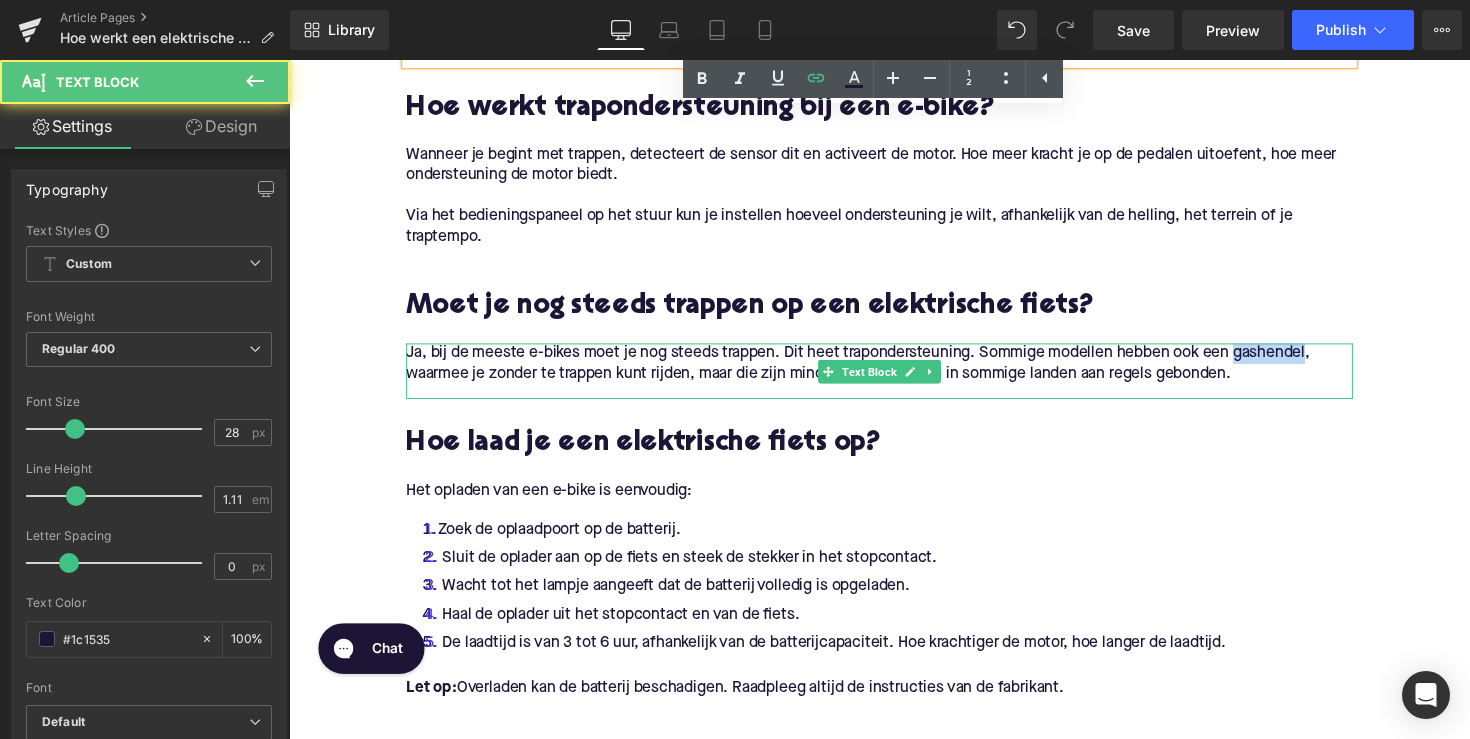 drag, startPoint x: 1335, startPoint y: 362, endPoint x: 1265, endPoint y: 361, distance: 70.00714 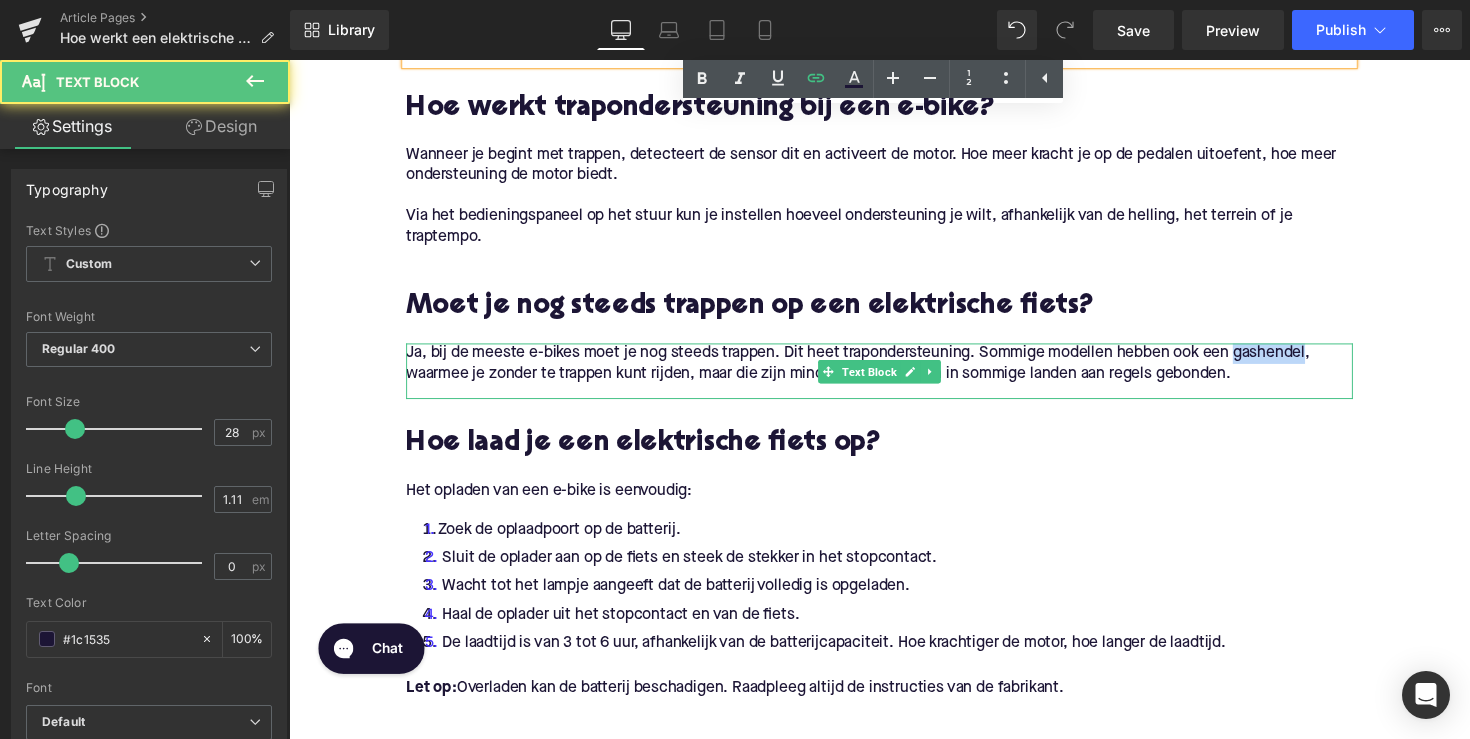 click on "Ja, bij de meeste e-bikes moet je nog steeds trappen. Dit heet trapondersteuning. Sommige modellen hebben ook een gashendel, waarmee je zonder te trappen kunt rijden, maar die zijn minder gebruikelijk en in sommige landen aan regels gebonden." at bounding box center [894, 371] 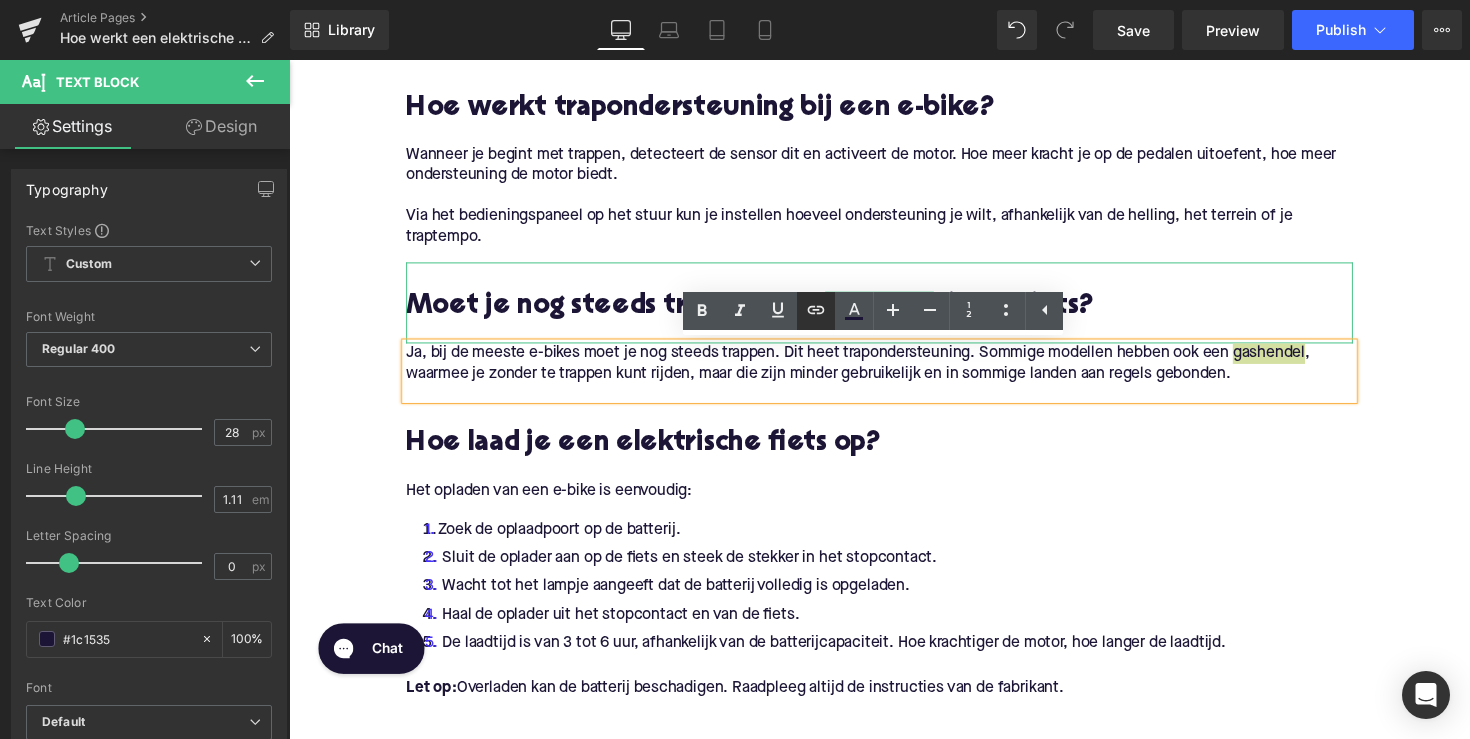 click 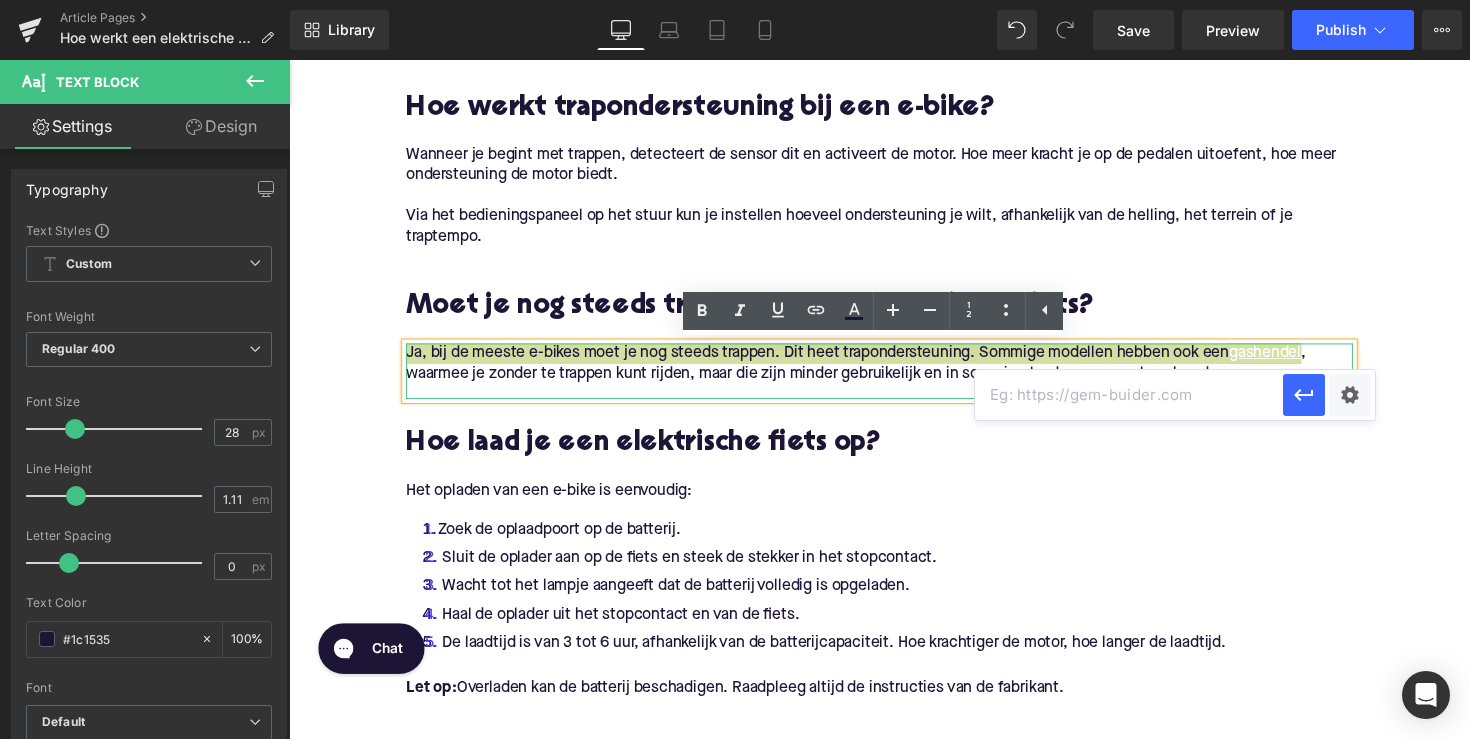 click at bounding box center (1129, 395) 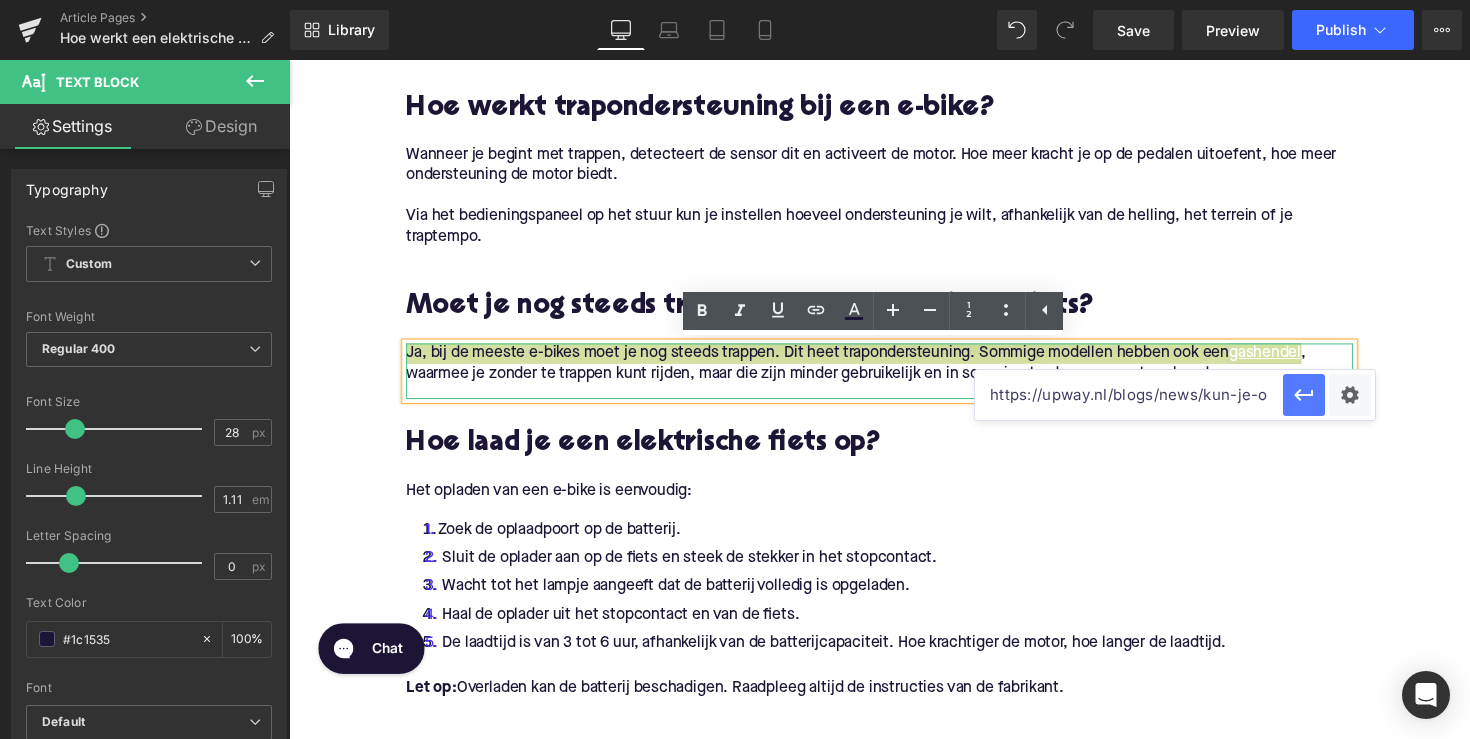 click 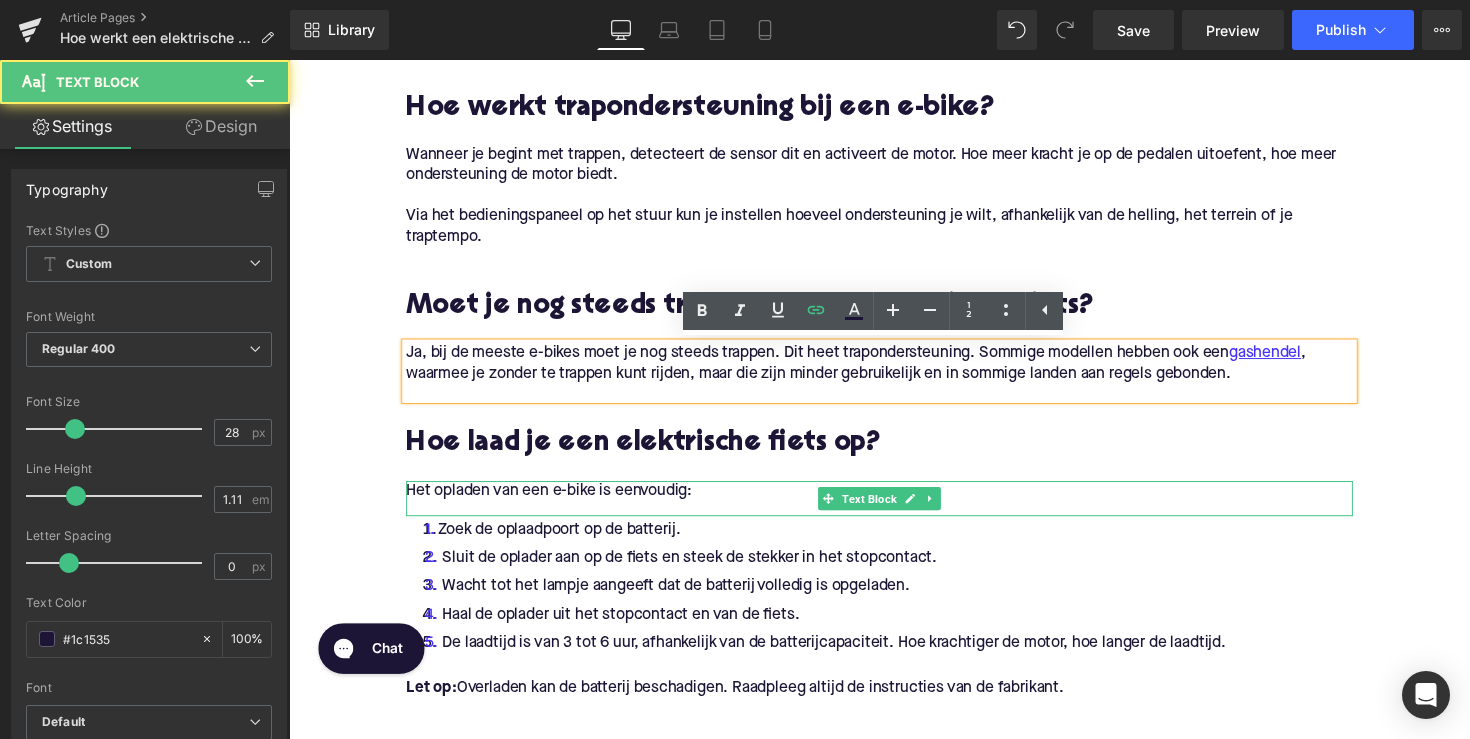 click on "Het opladen van een e-bike is eenvoudig:" at bounding box center (894, 501) 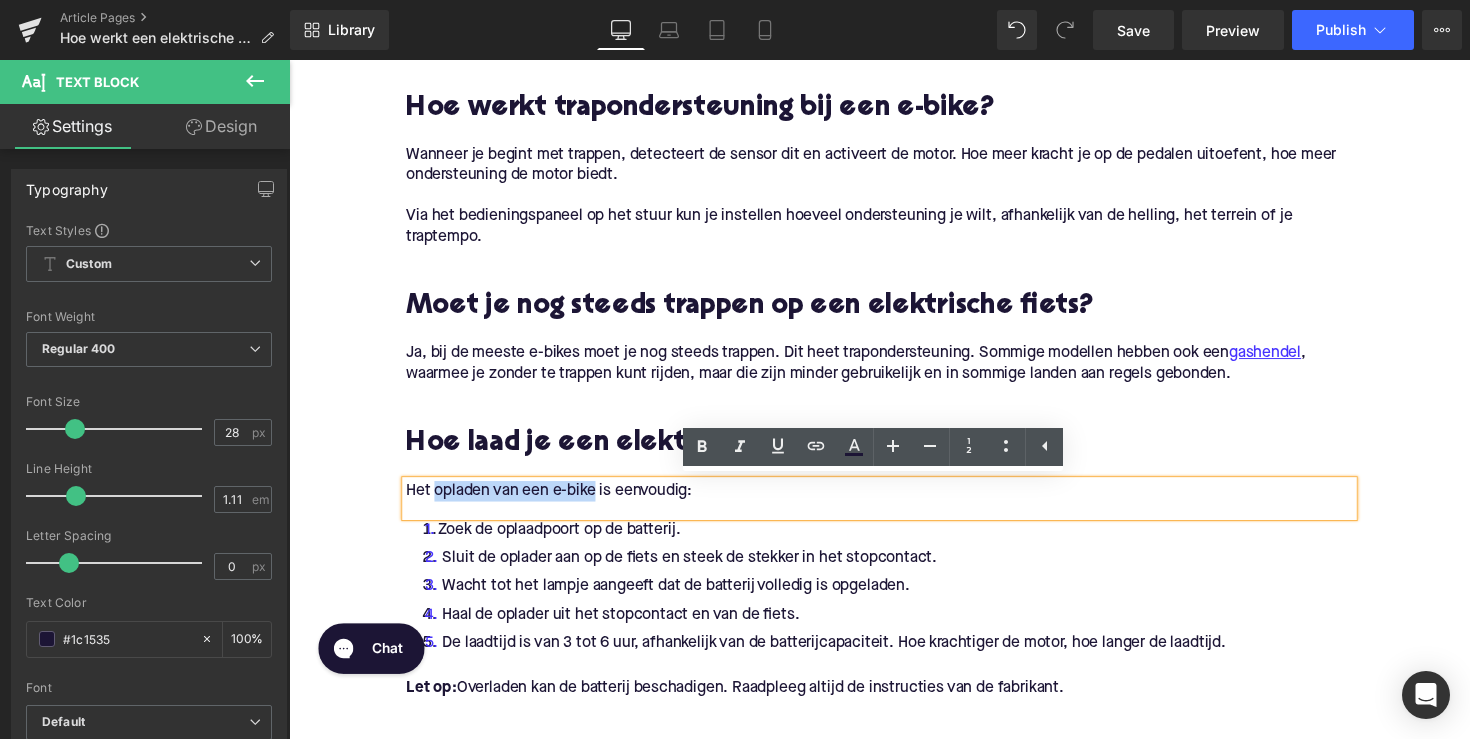 drag, startPoint x: 603, startPoint y: 503, endPoint x: 436, endPoint y: 507, distance: 167.0479 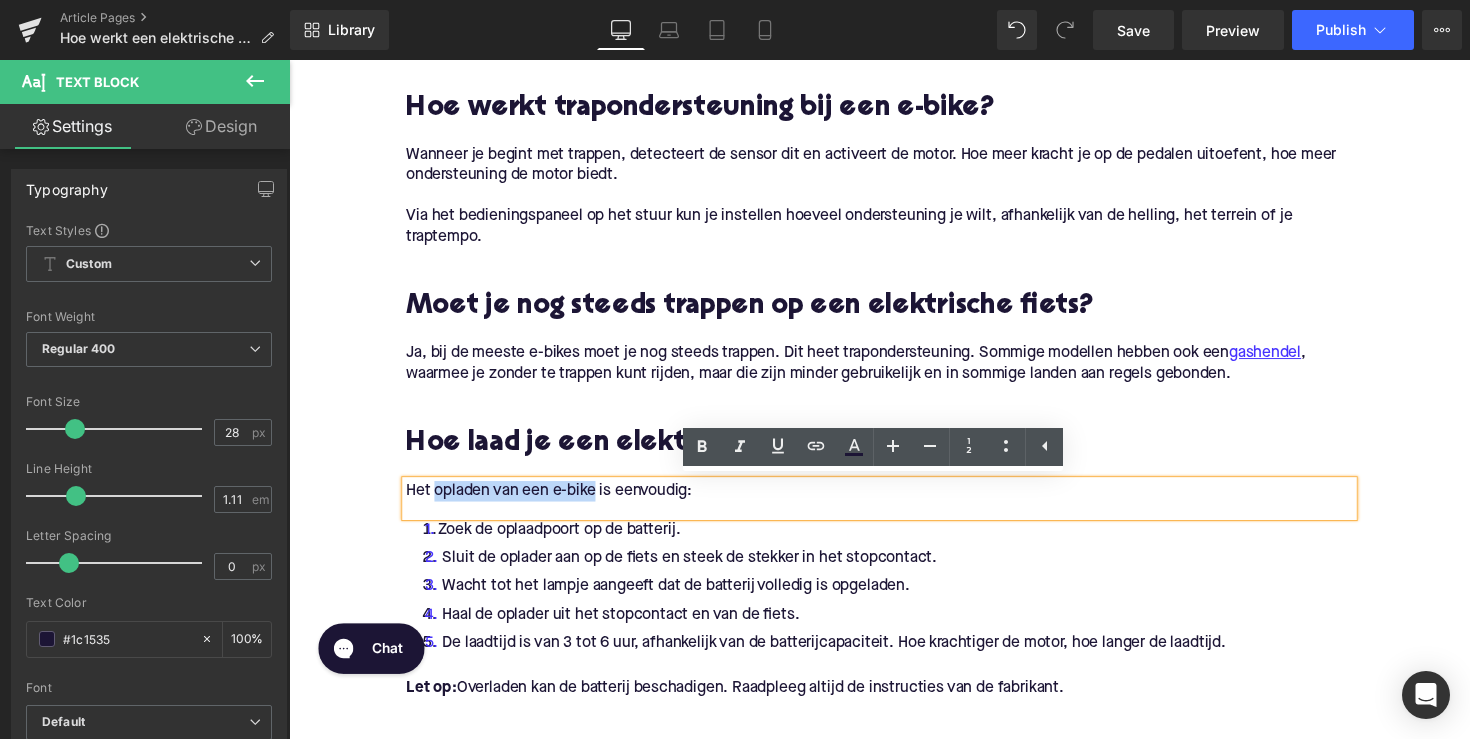 click on "Het opladen van een e-bike is eenvoudig:" at bounding box center (894, 501) 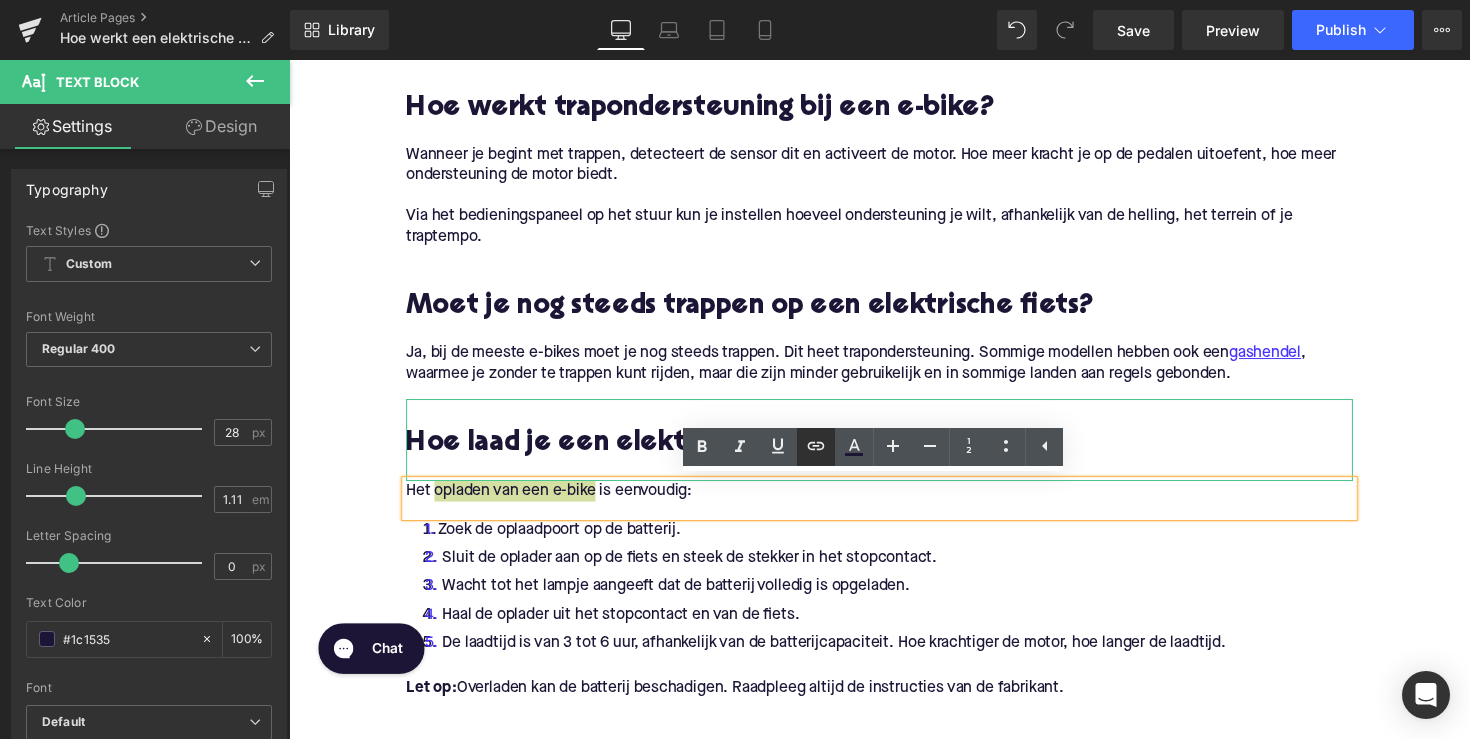 click 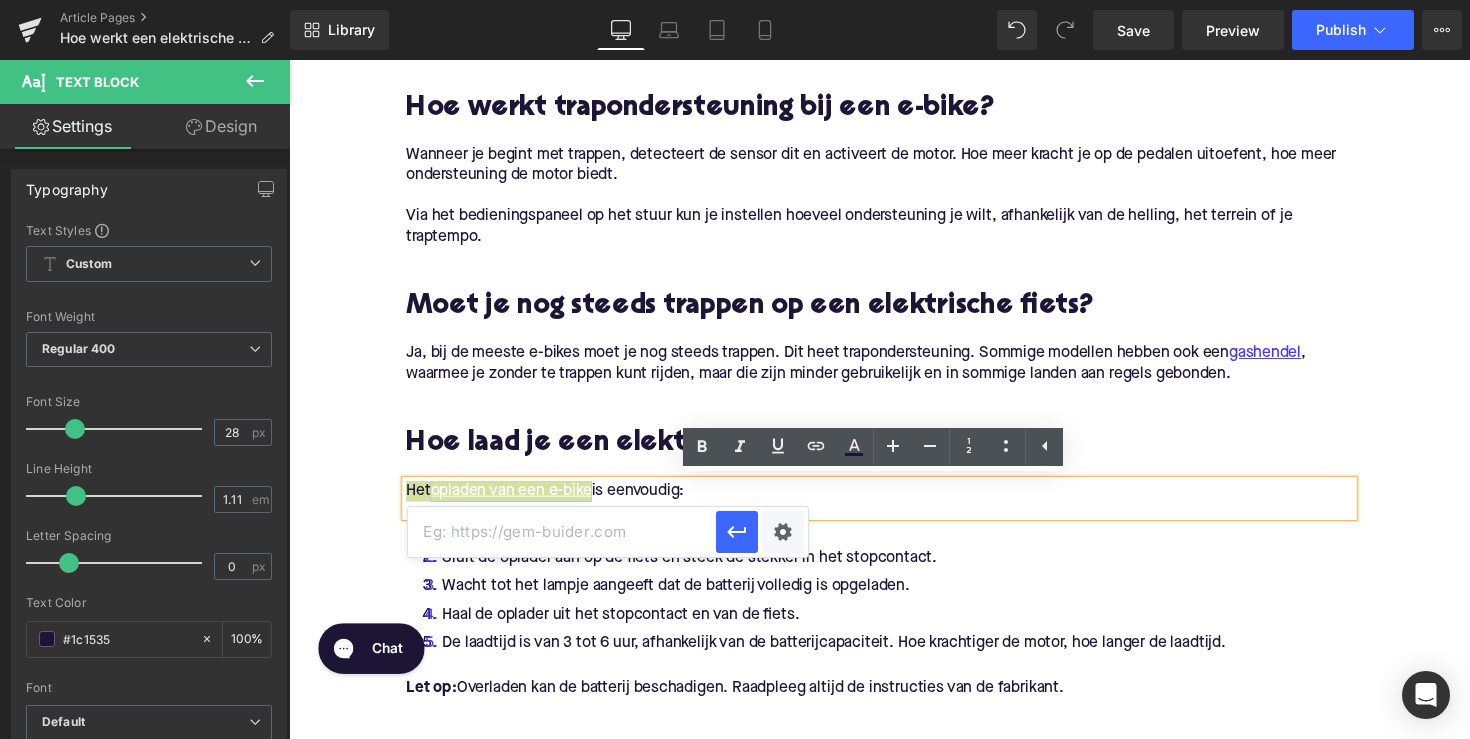 click at bounding box center (562, 532) 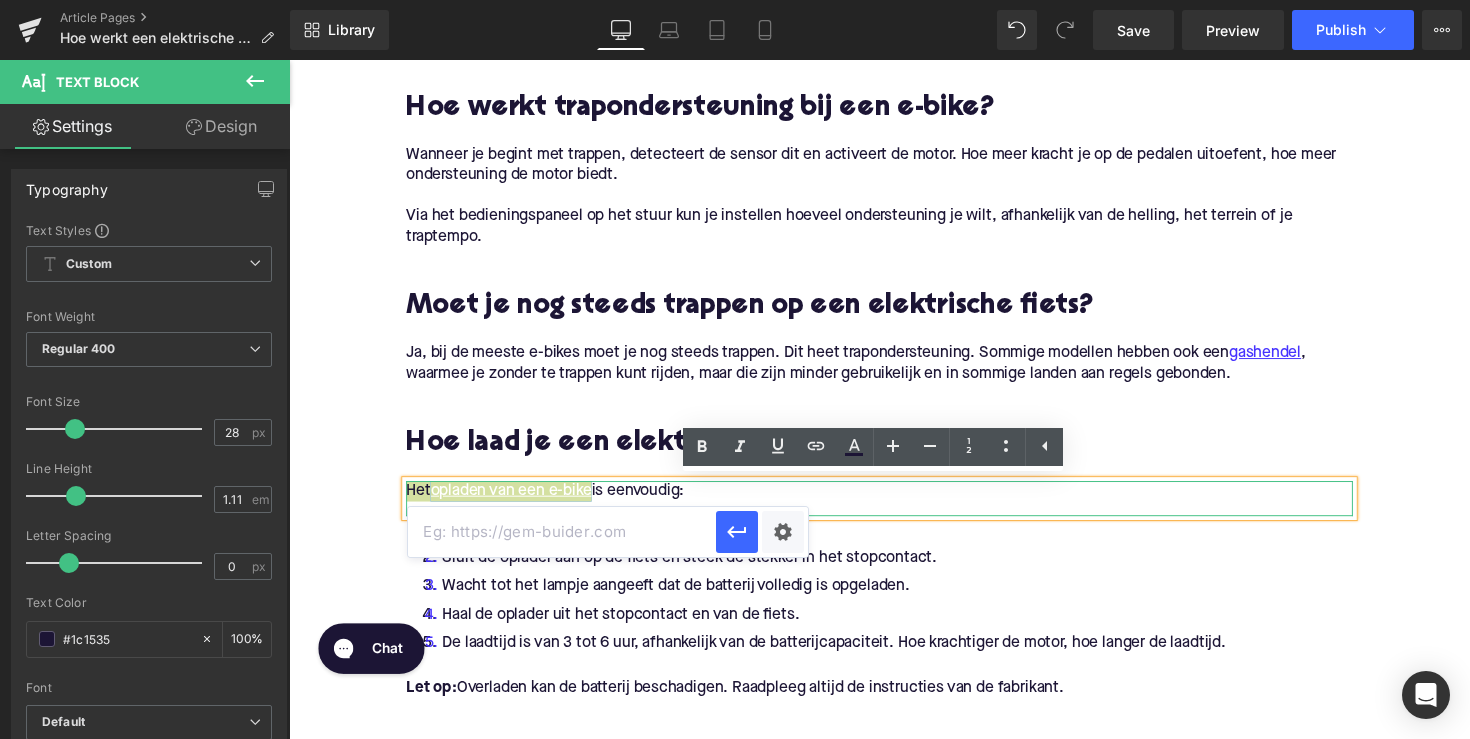 paste on "https://upway.nl/blogs/news/elektrische-fiets-opladen" 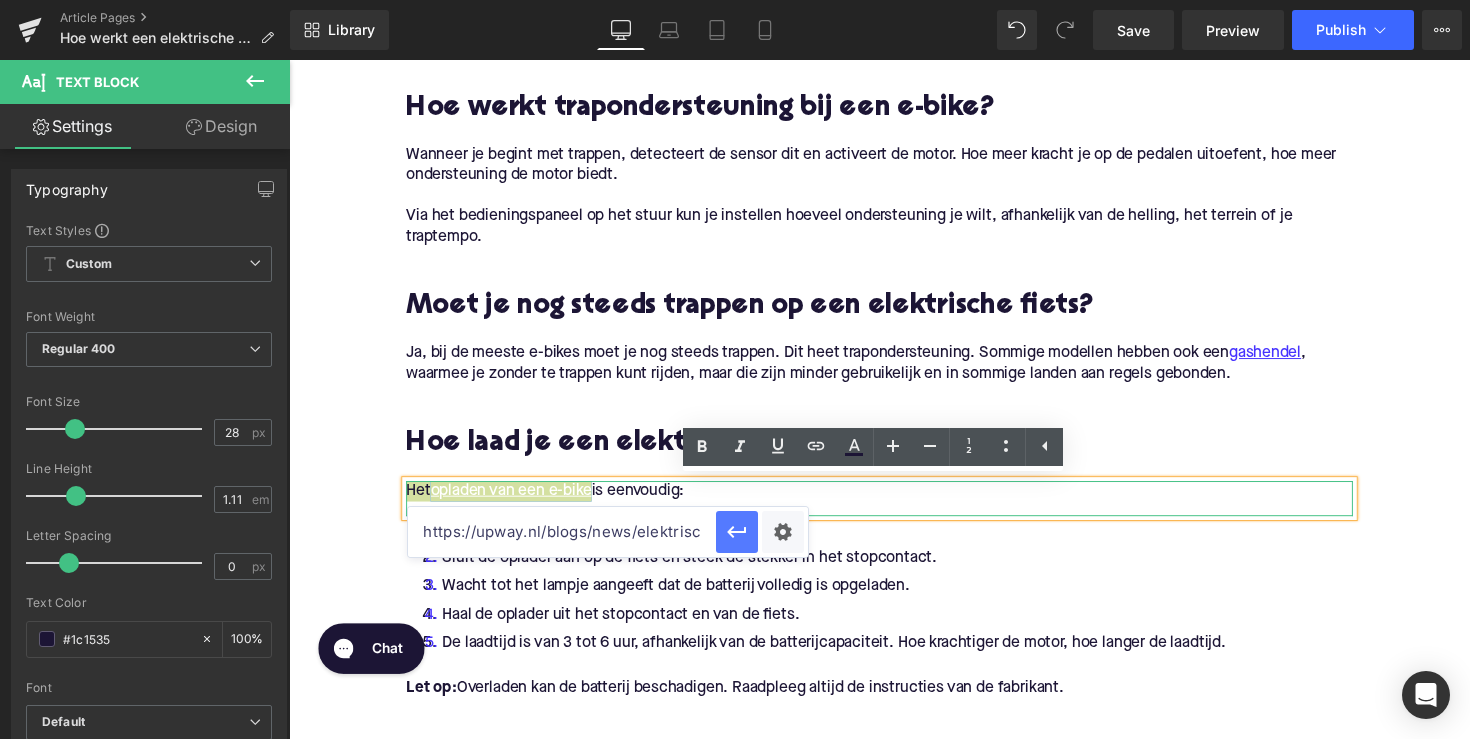 type on "https://upway.nl/blogs/news/elektrische-fiets-opladen" 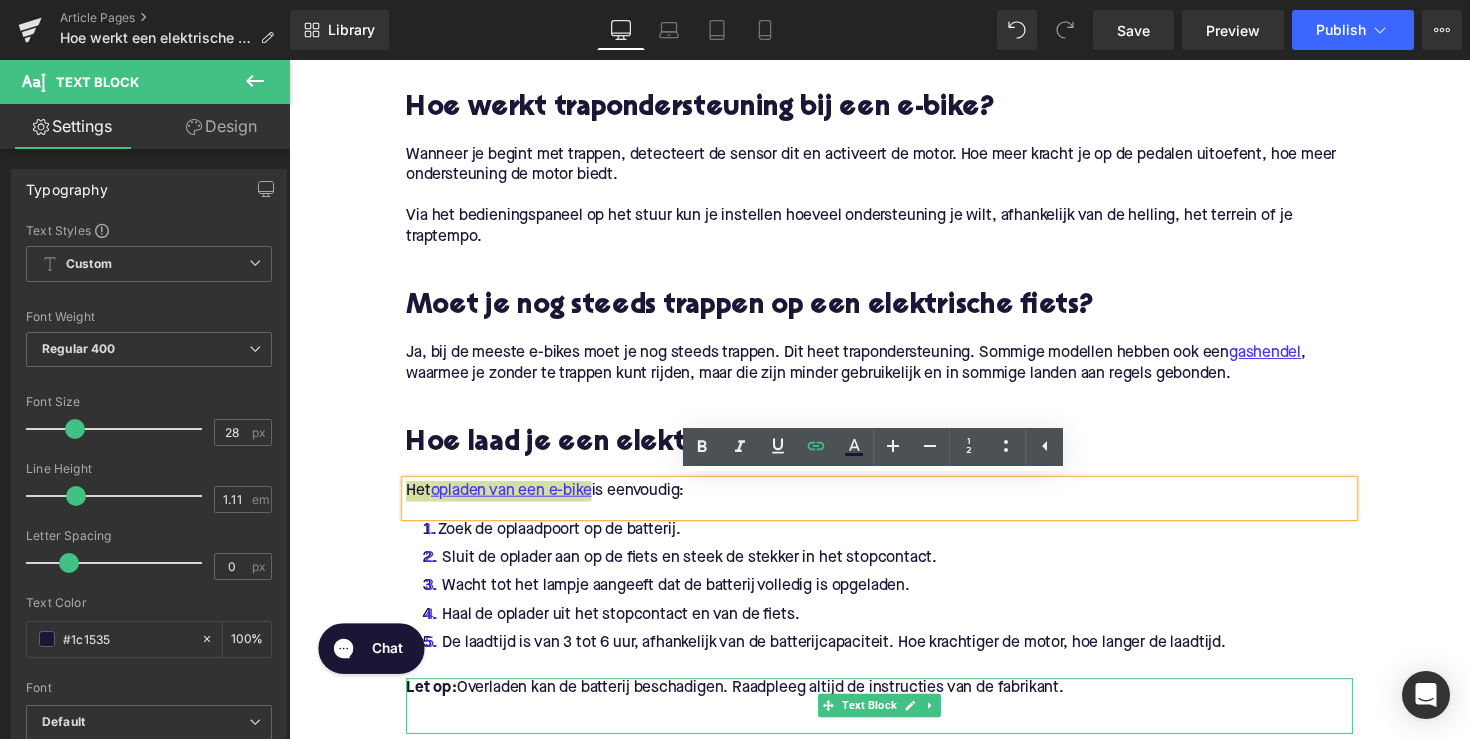 click at bounding box center (894, 695) 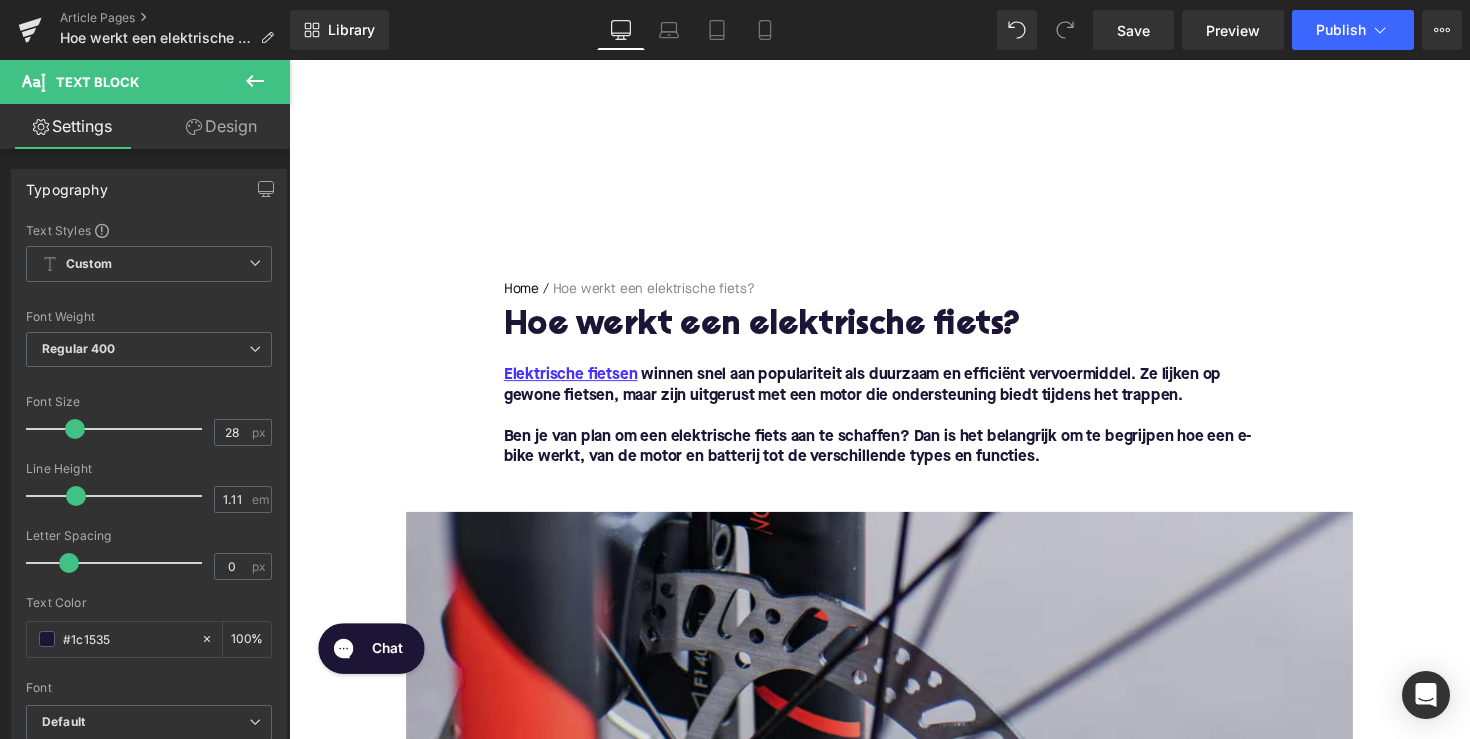 scroll, scrollTop: 0, scrollLeft: 0, axis: both 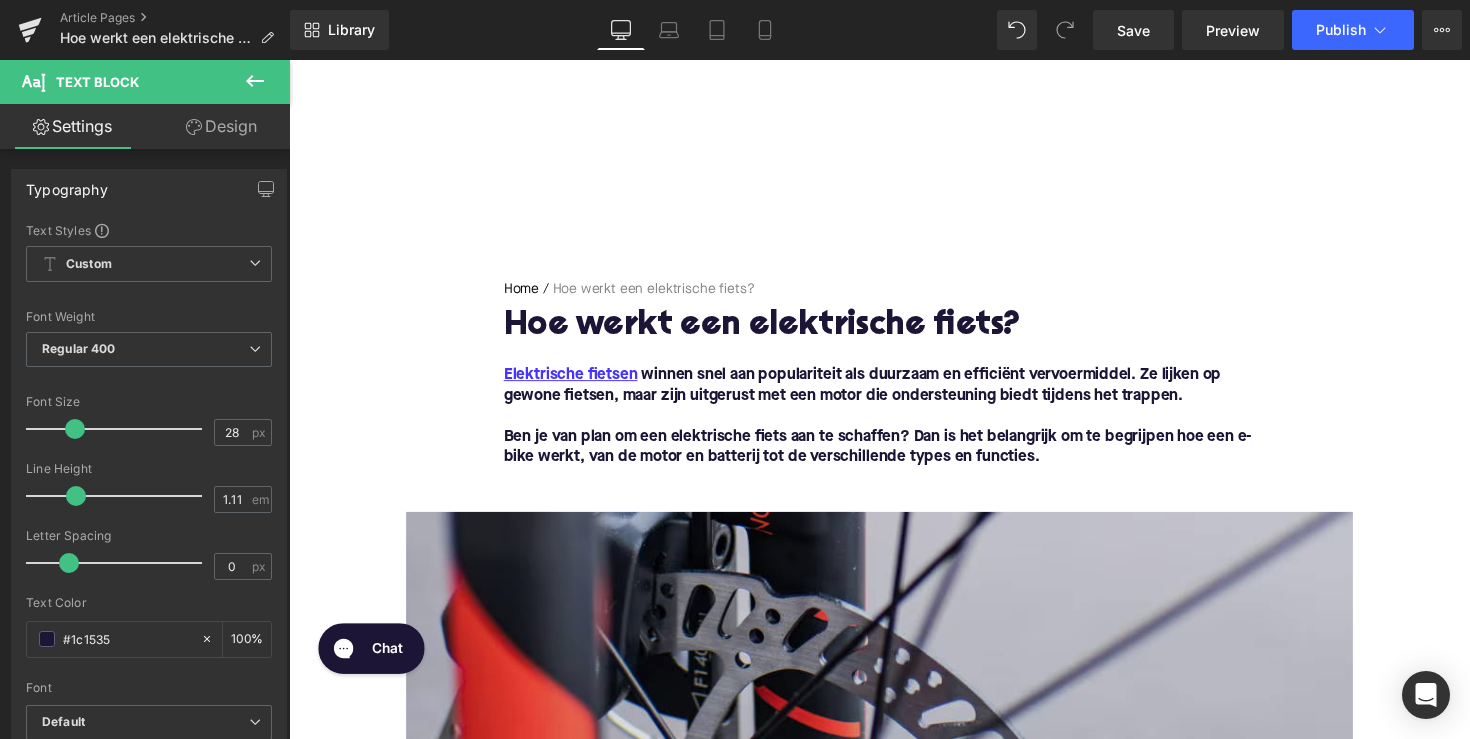 click at bounding box center [894, 733] 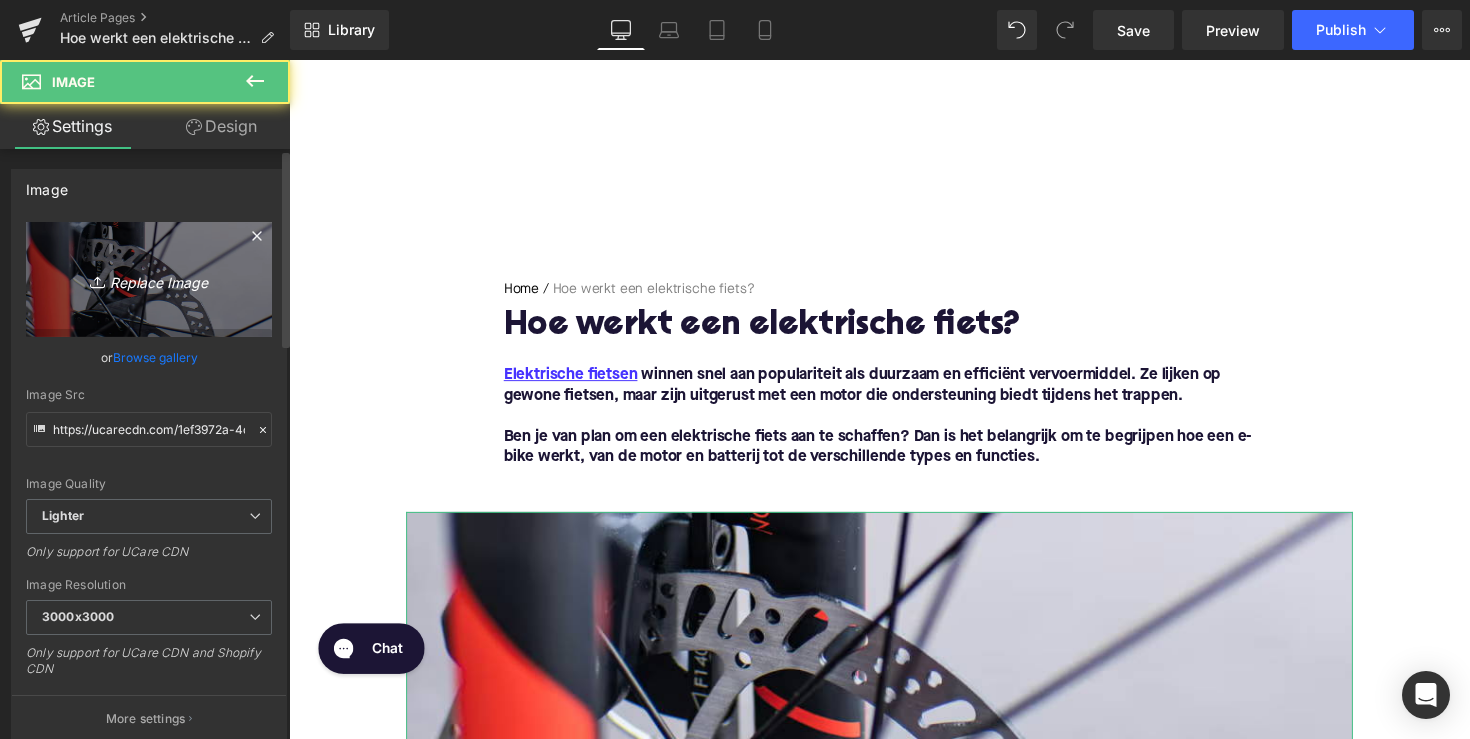 click on "Replace Image" at bounding box center (149, 279) 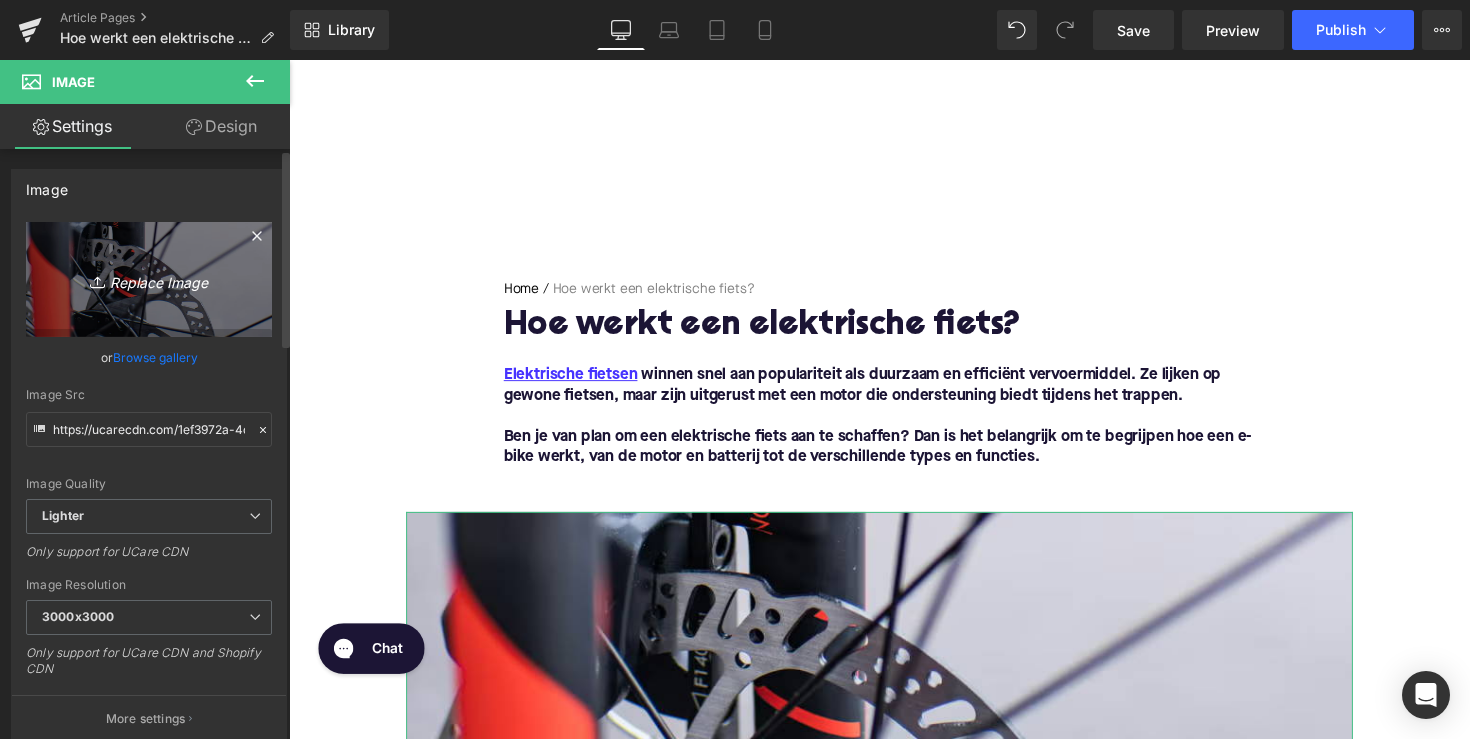 type on "C:\fakepath\shutterstock_1256323636.avif" 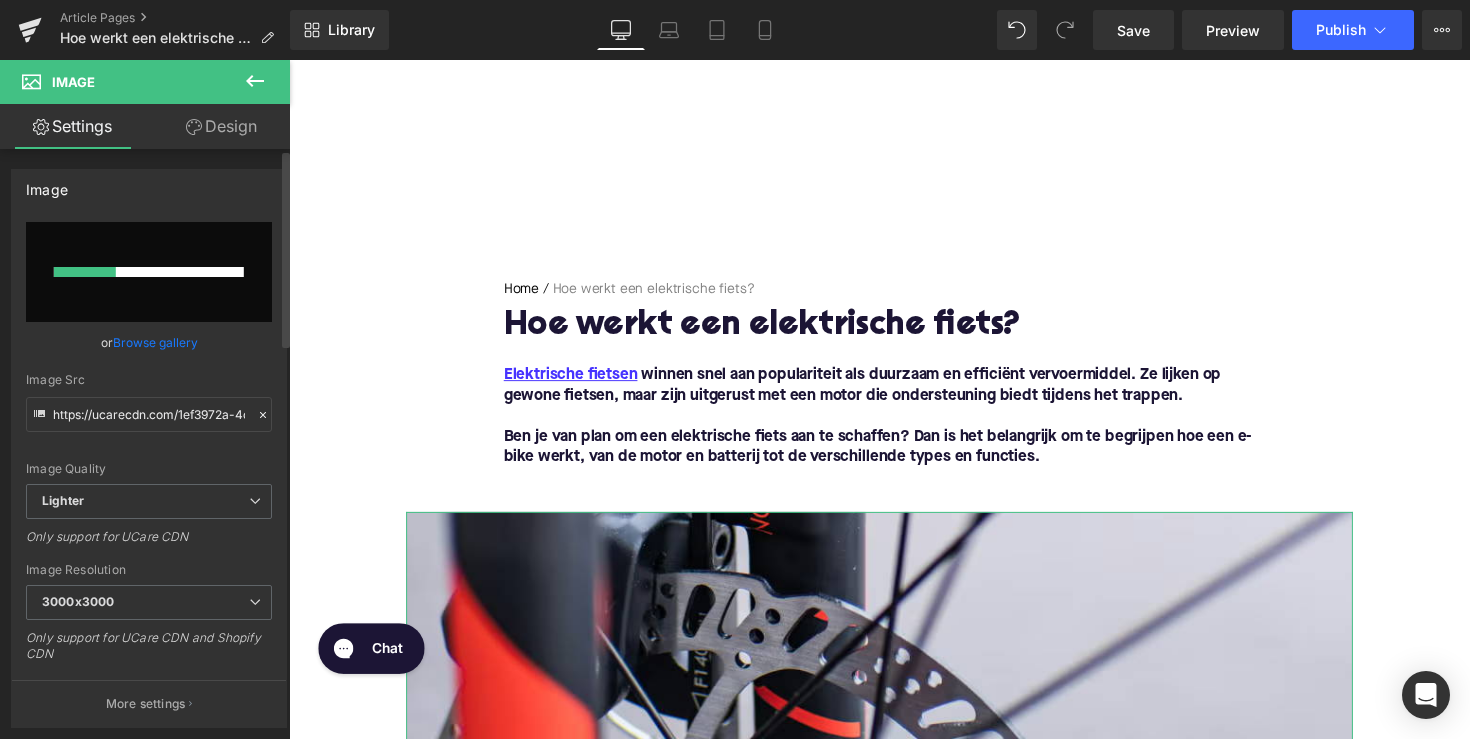 type 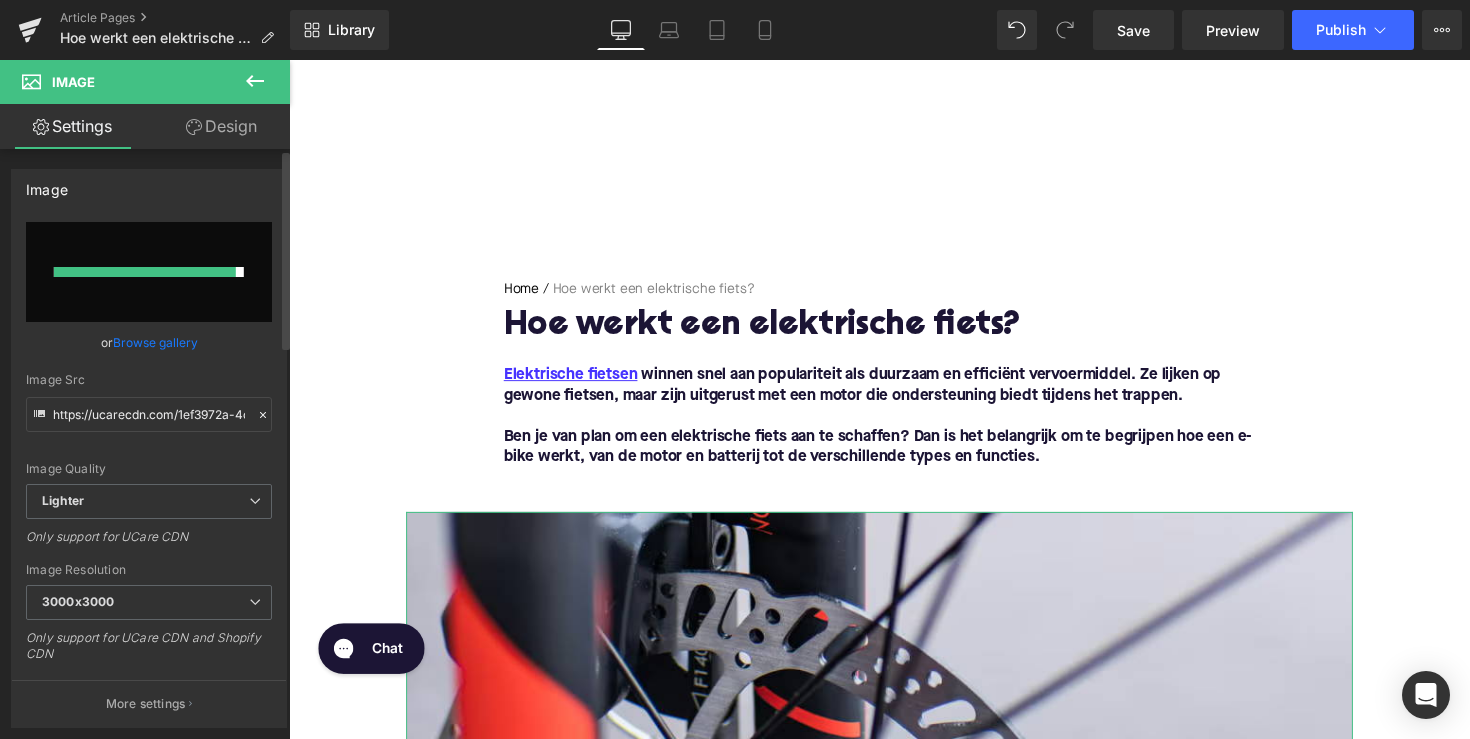 type on "https://ucarecdn.com/c7334242-396b-428a-8d29-578ec8cc262f/-/format/auto/-/preview/3000x3000/-/quality/lighter/shutterstock_1256323636.avif" 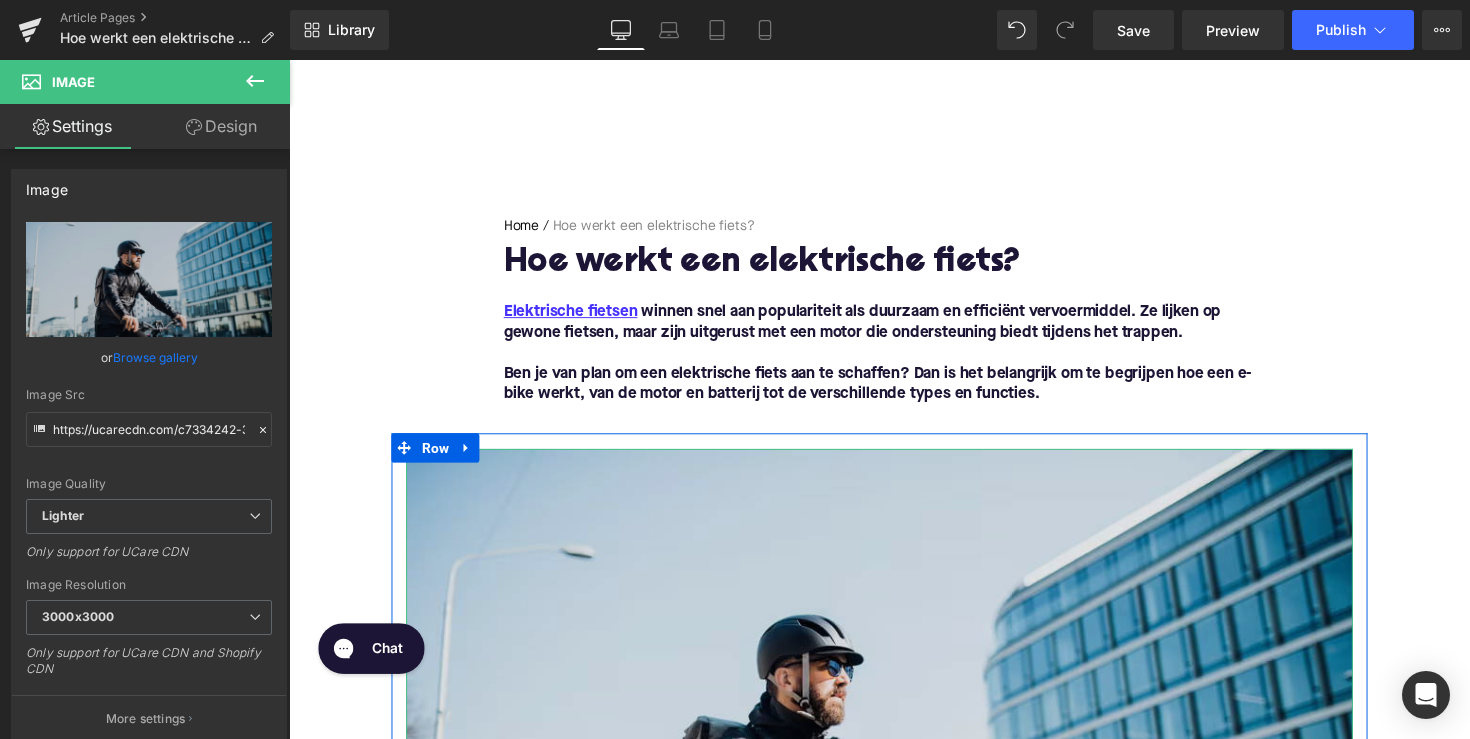 scroll, scrollTop: 129, scrollLeft: 0, axis: vertical 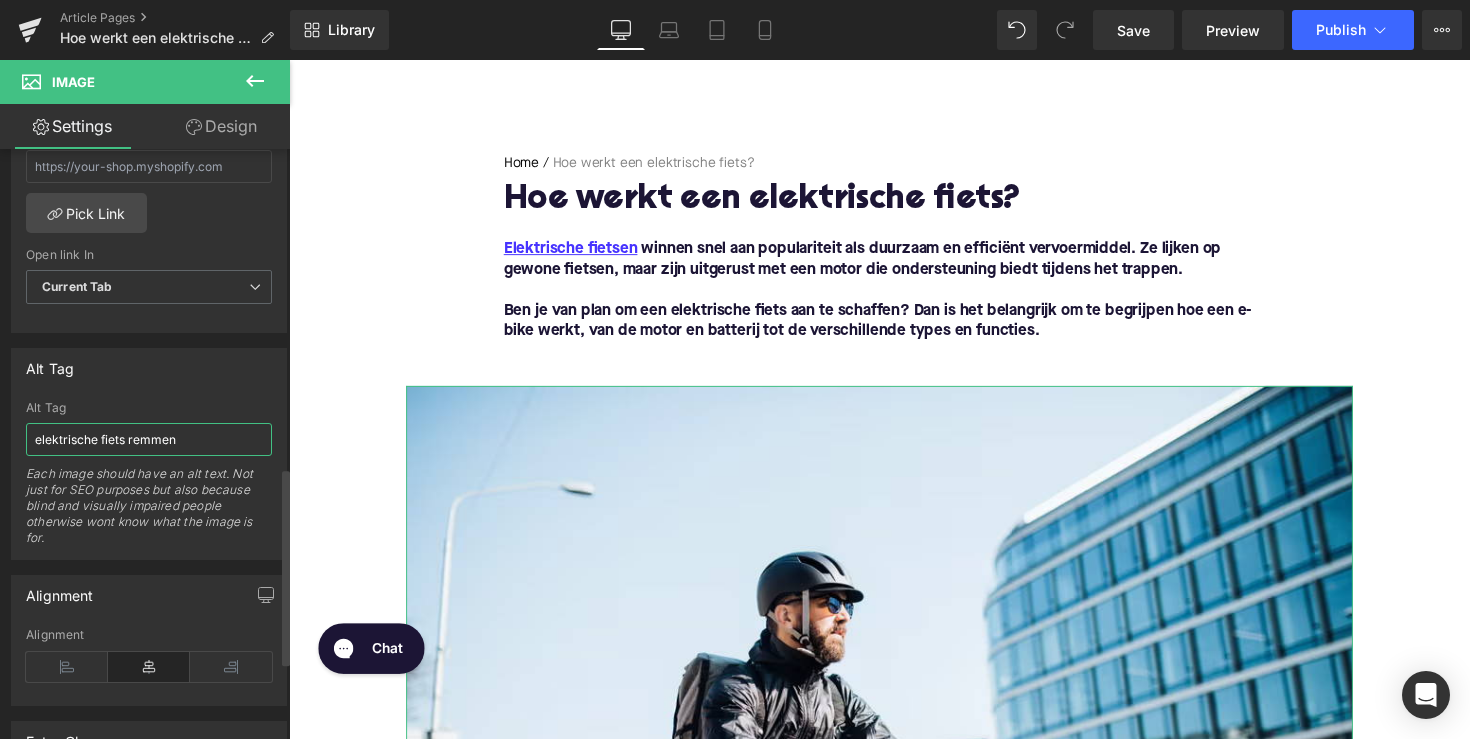 click on "elektrische fiets remmen" at bounding box center [149, 439] 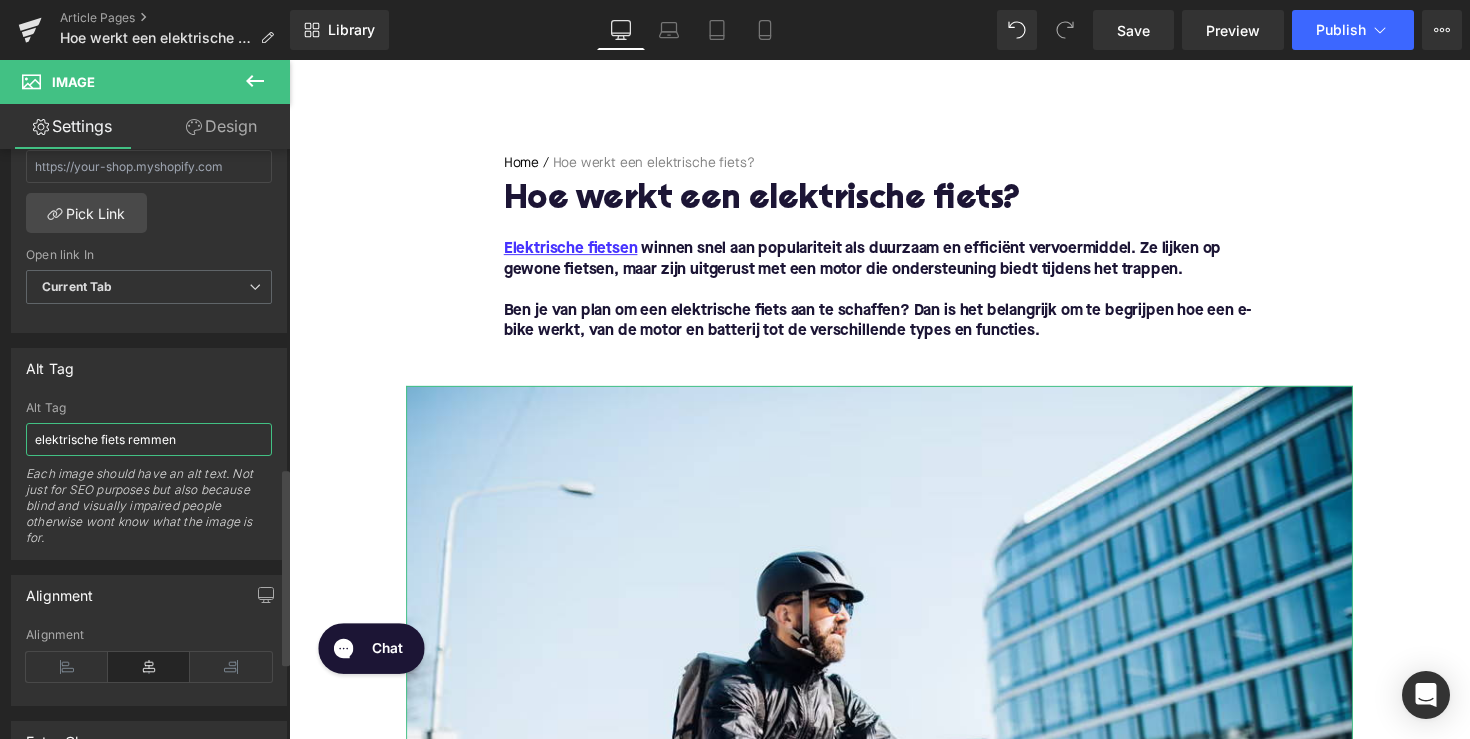 click on "elektrische fiets remmen" at bounding box center [149, 439] 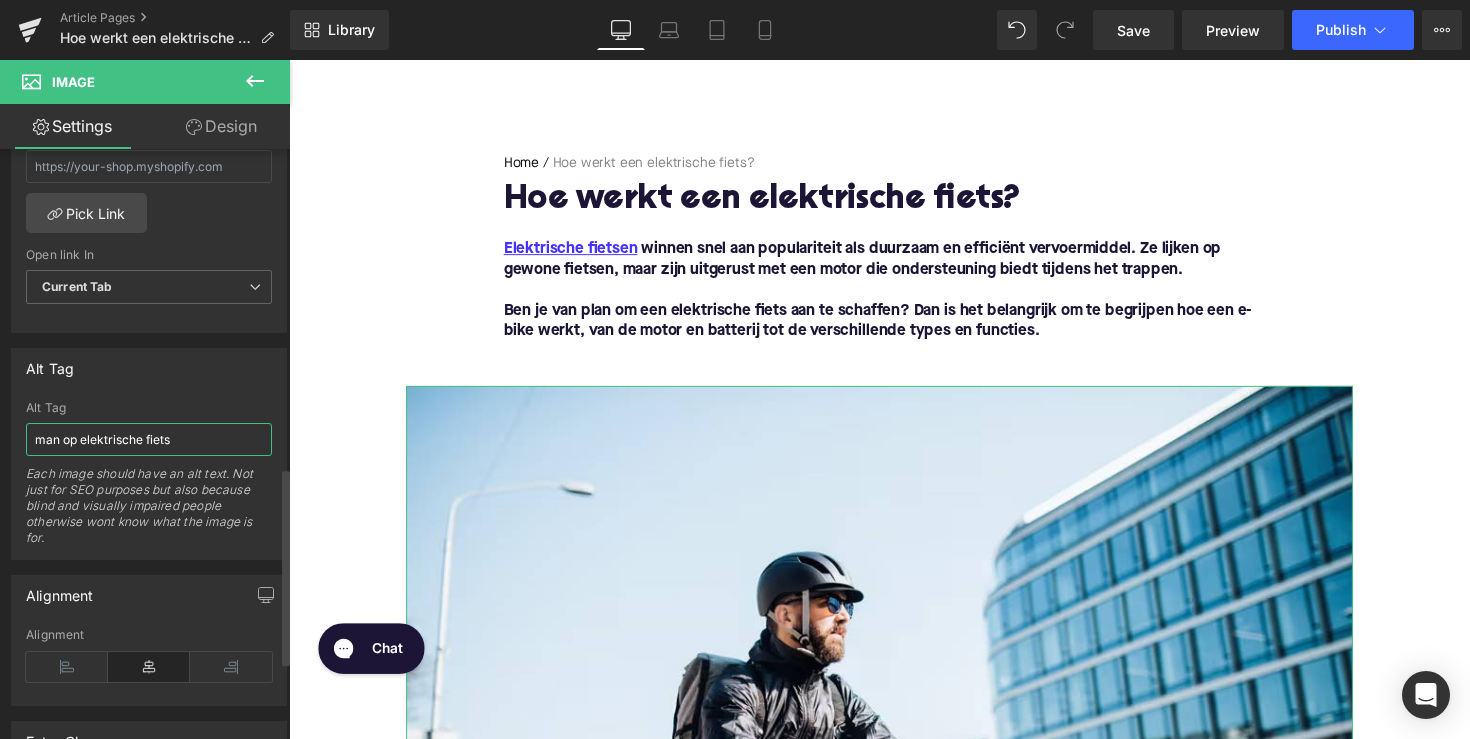 type on "man op elektrische fiets" 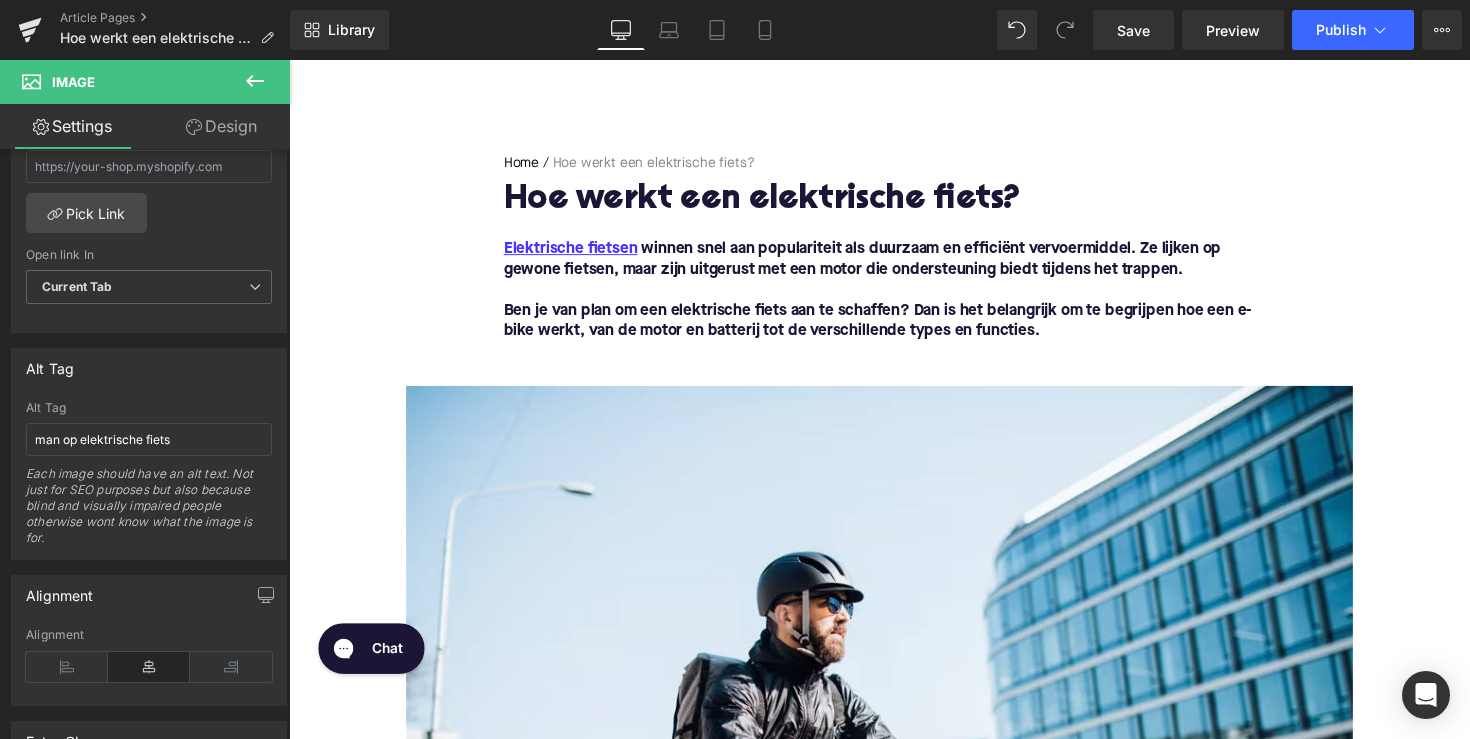 click on "Home / Hoe werkt een elektrische fiets? Breadcrumbs         Hoe werkt een elektrische fiets? Heading         Elektrische fietsen    winnen snel aan populariteit als duurzaam en efficiënt vervoermiddel. Ze lijken op gewone fietsen, maar zijn uitgerust met een motor die ondersteuning biedt tijdens het trappen. Ben je van plan om een elektrische fiets aan te schaffen? Dan is het belangrijk om te begrijpen hoe een e-bike werkt, van de motor en batterij tot de verschillende types en functies. Text Block         Row         Image         Row         Wat zijn de belangrijkste onderdelen van een elektrische fiets? Heading         Een e-bike bestaat uit meerdere componenten die samenwerken om trapondersteuning te bieden en de rijervaring te verbeteren. Text Block         Batterij Heading         De batterij voorziet de motor van stroom en bepaalt hoever en hoe lang je kunt rijden. Meestal wordt een lithium-ion batterij gebruikt vanwege de lange levensduur en het lichte gewicht Text Block         Text Block" at bounding box center (894, 1978) 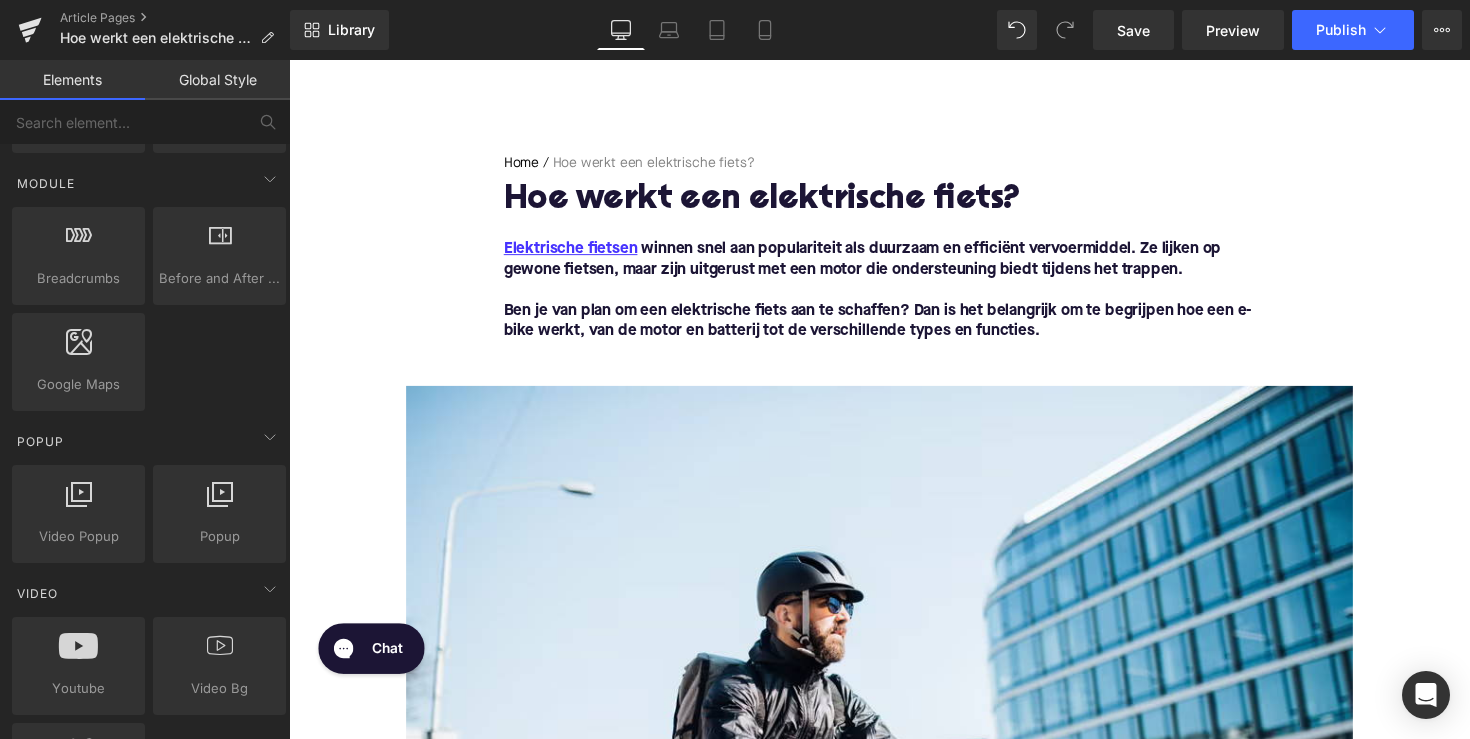 scroll, scrollTop: 1574, scrollLeft: 0, axis: vertical 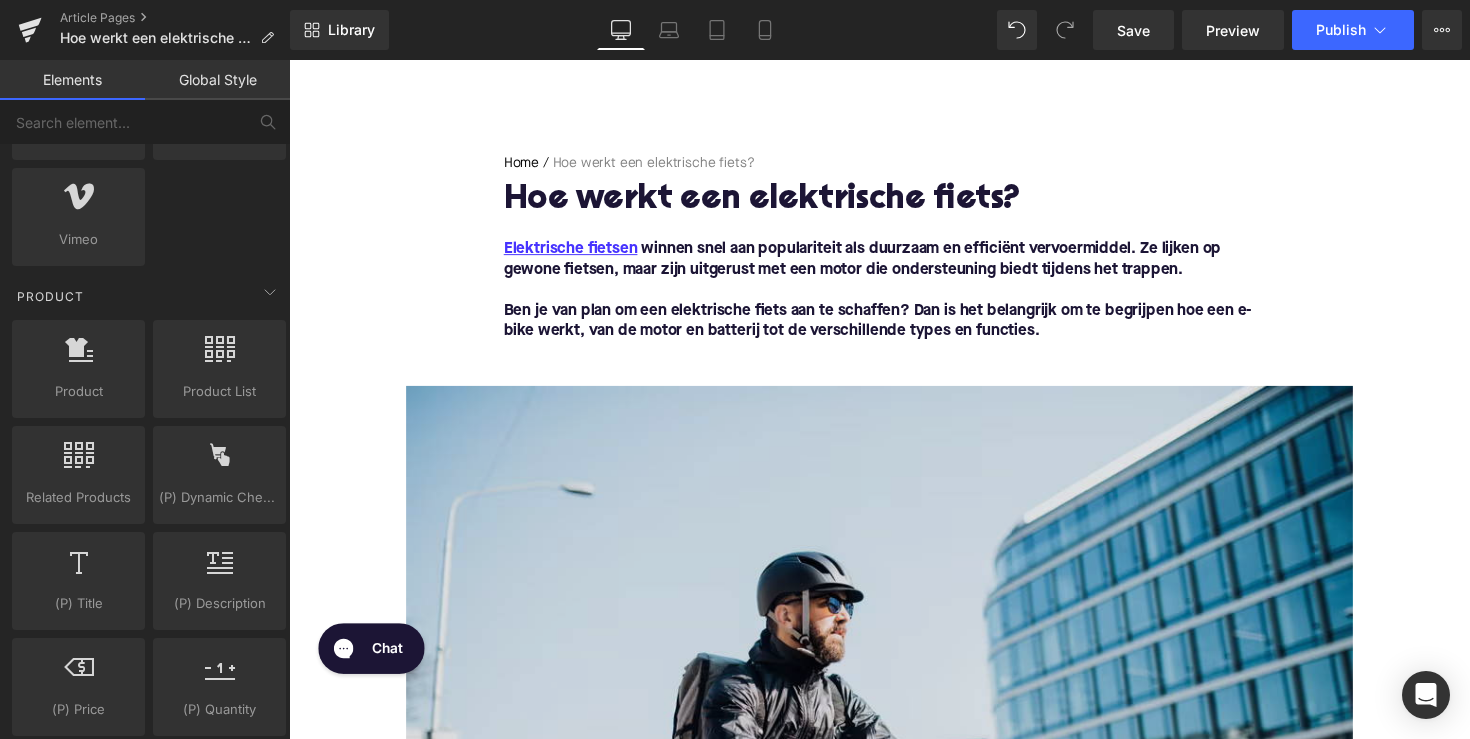 click at bounding box center [894, 717] 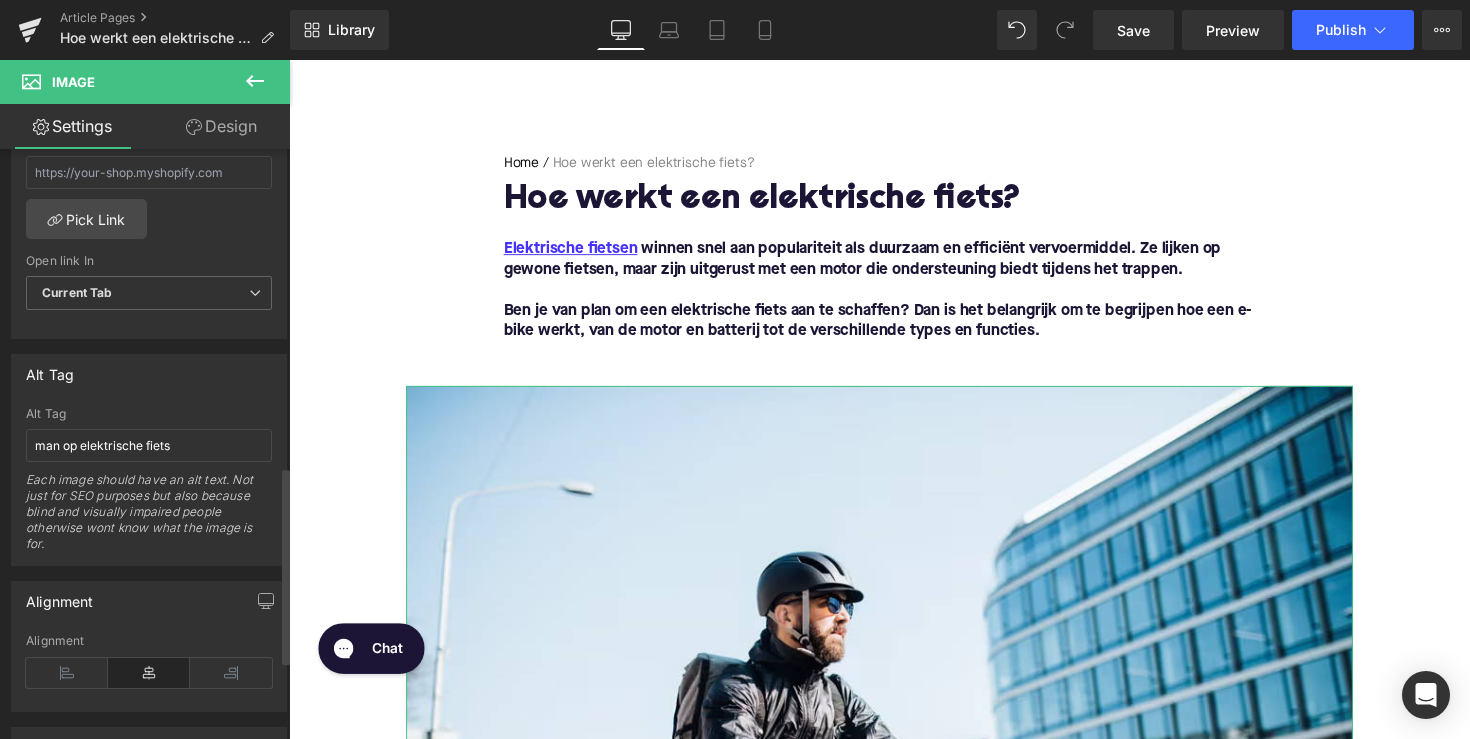 scroll, scrollTop: 962, scrollLeft: 0, axis: vertical 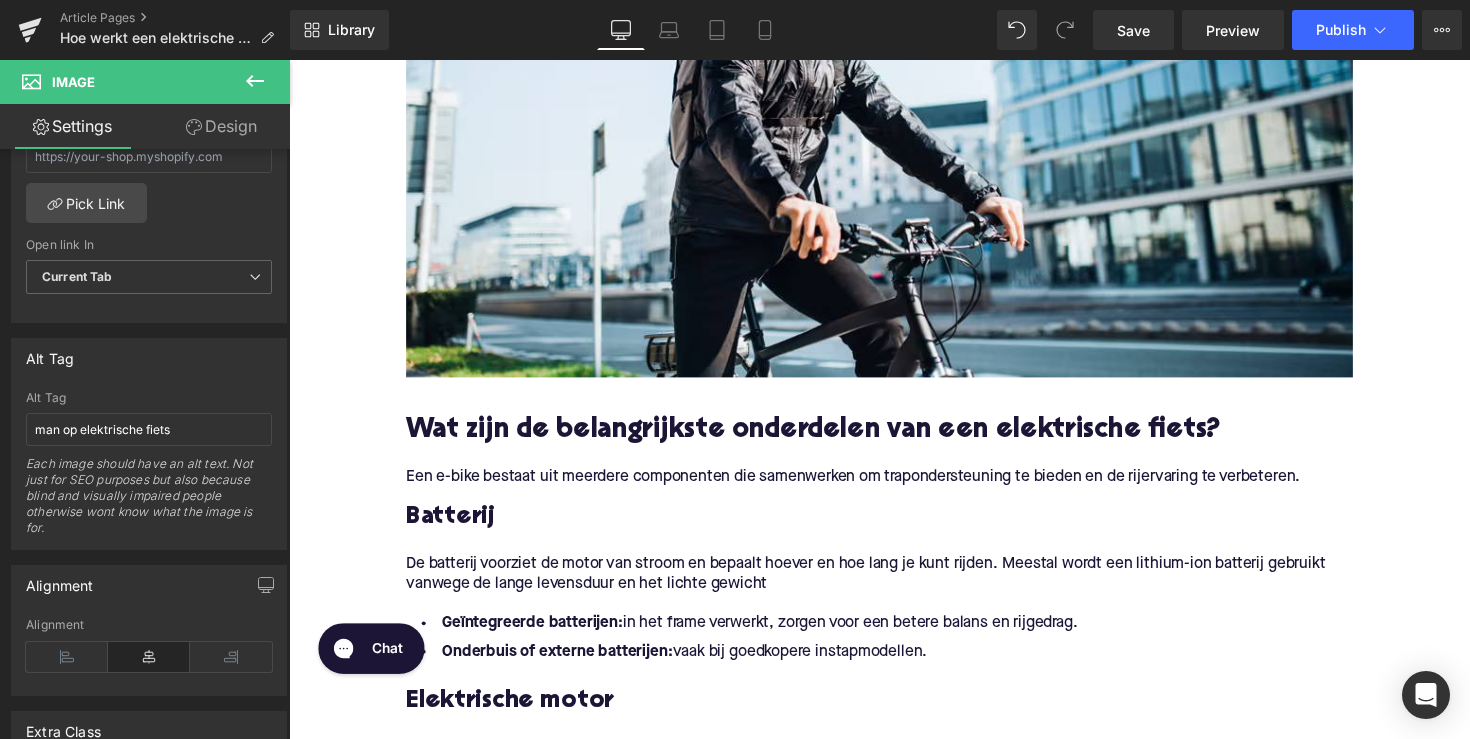 click on "Wat zijn de belangrijkste onderdelen van een elektrische fiets?" at bounding box center [894, 440] 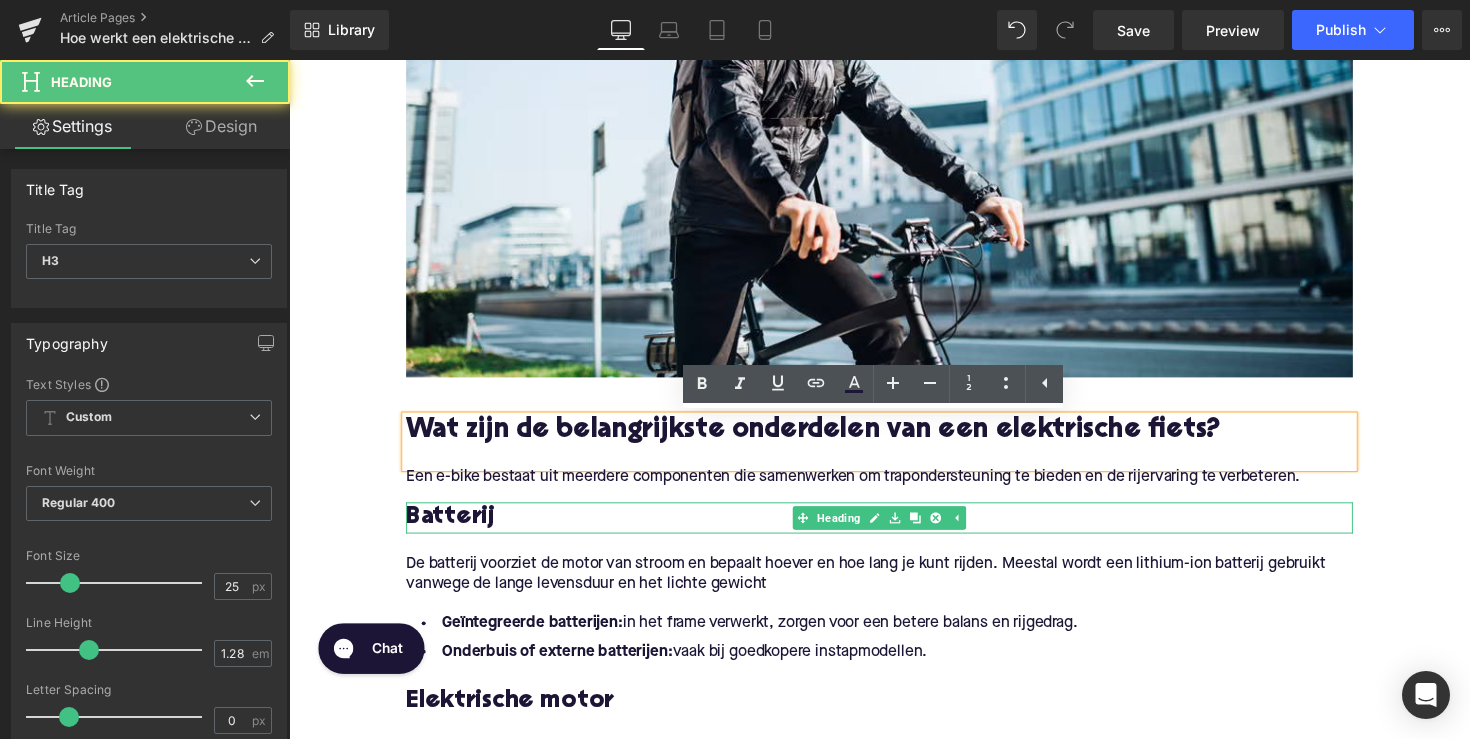 click on "Batterij" at bounding box center (894, 529) 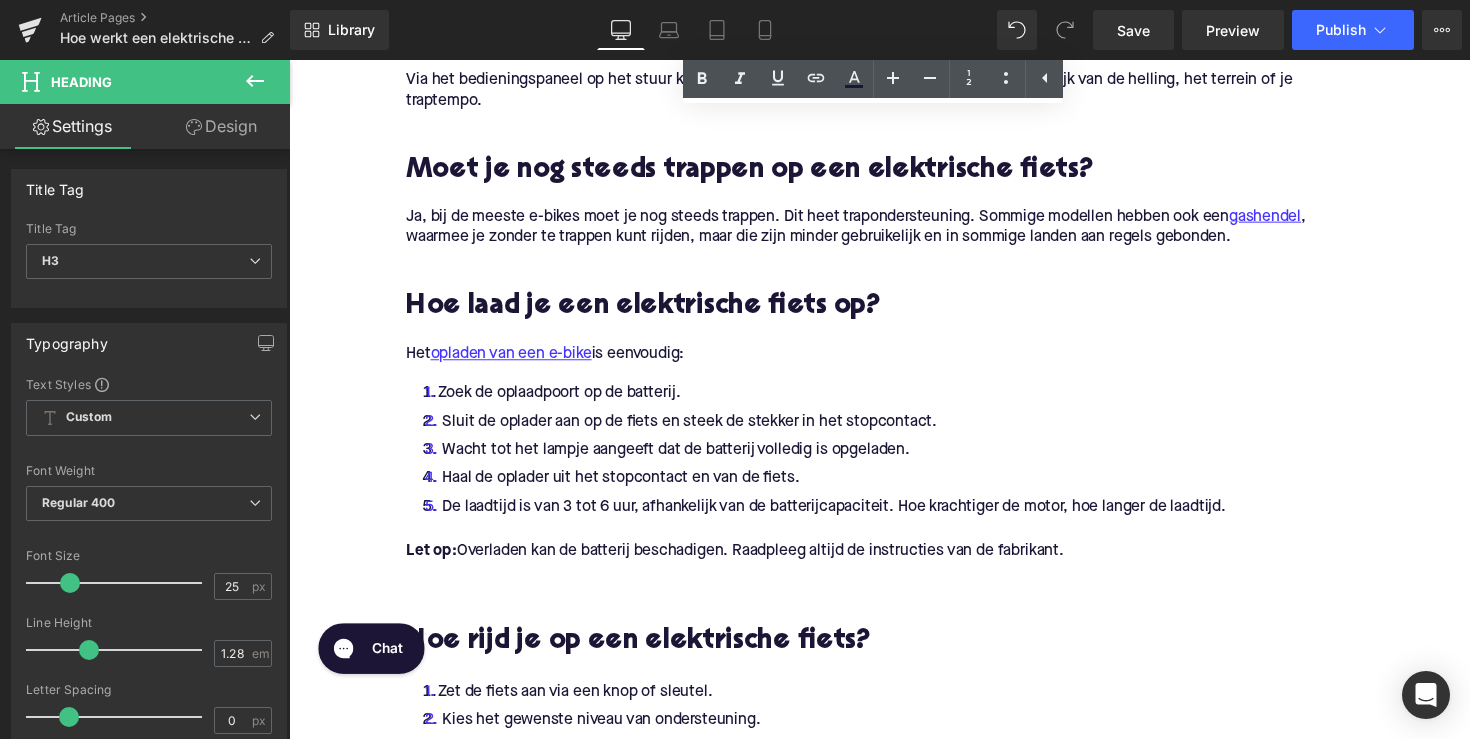 scroll, scrollTop: 2187, scrollLeft: 0, axis: vertical 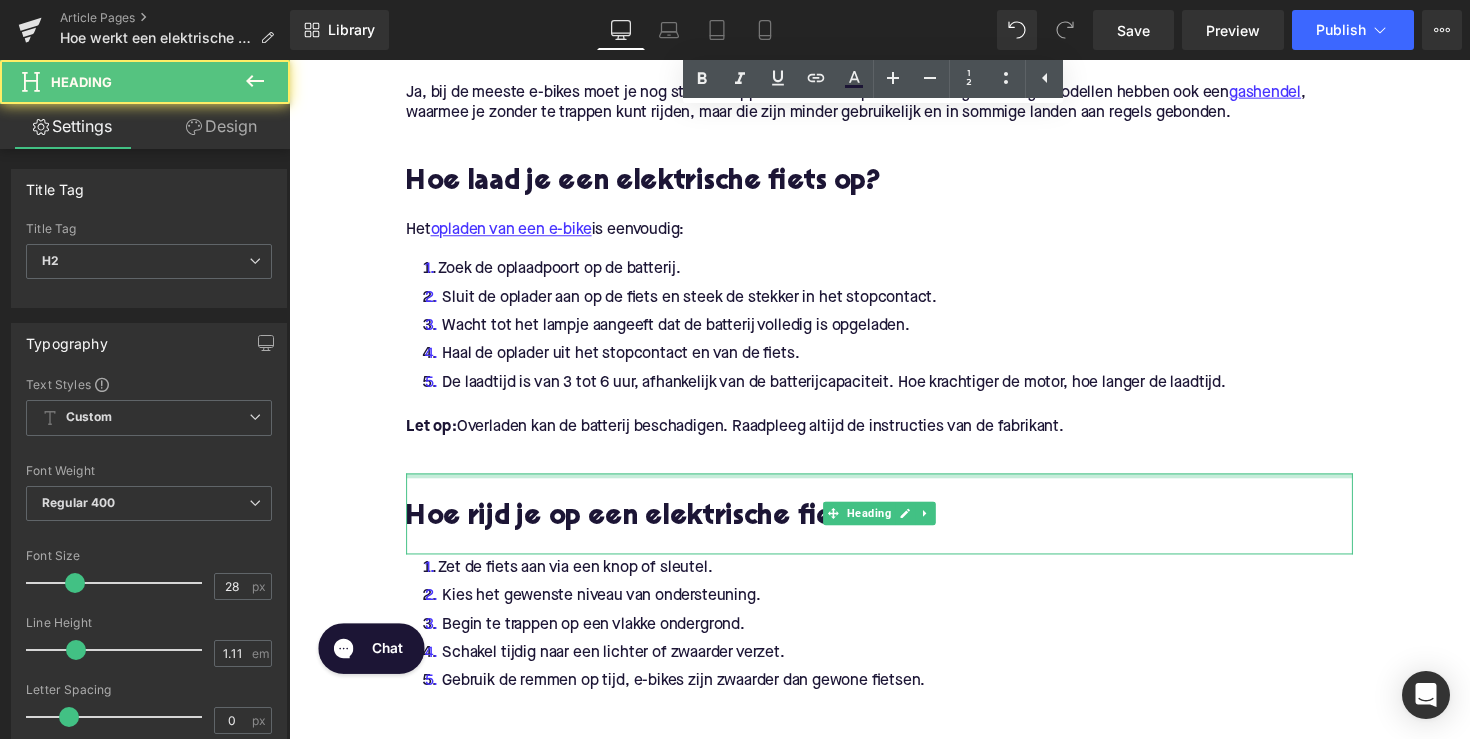 click at bounding box center (894, 486) 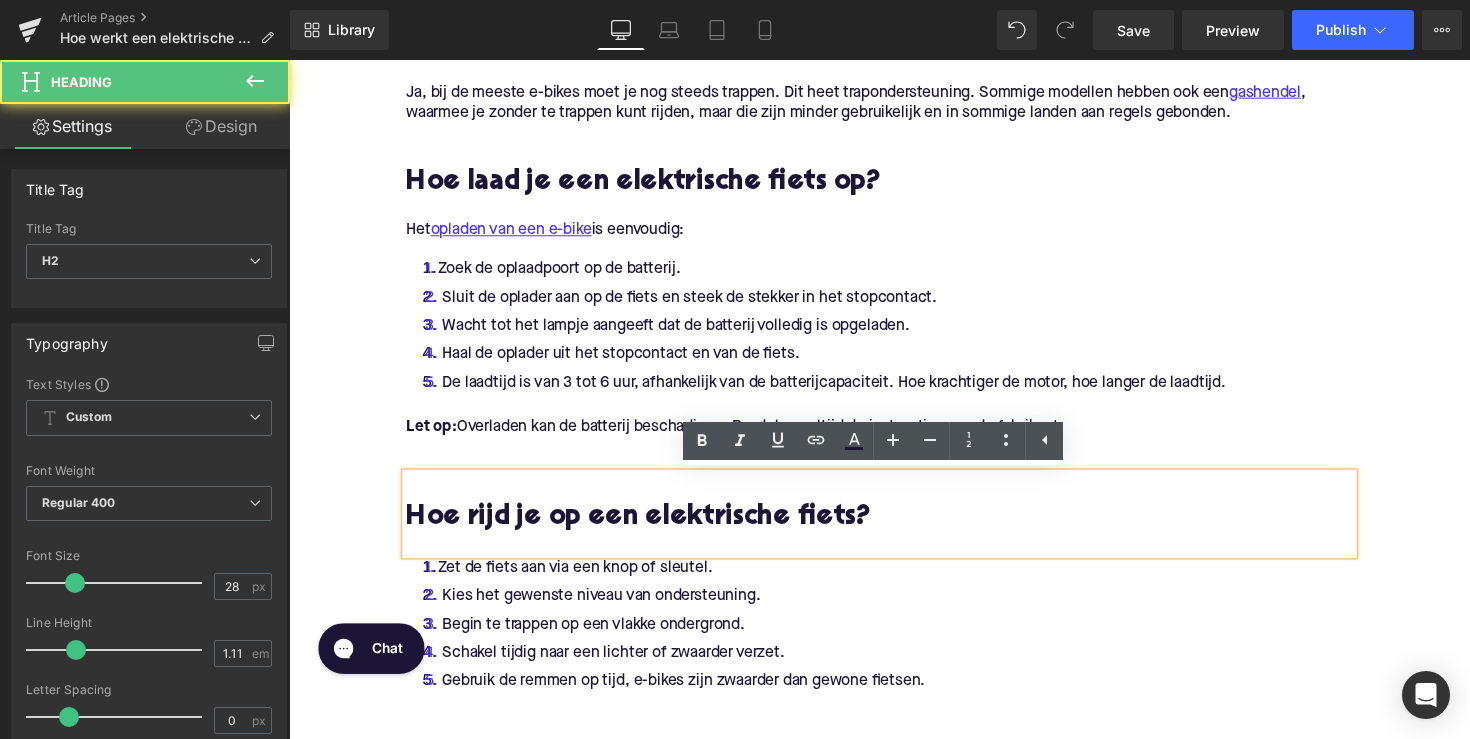 click on "Hoe rijd je op een elektrische fiets?" at bounding box center [894, 530] 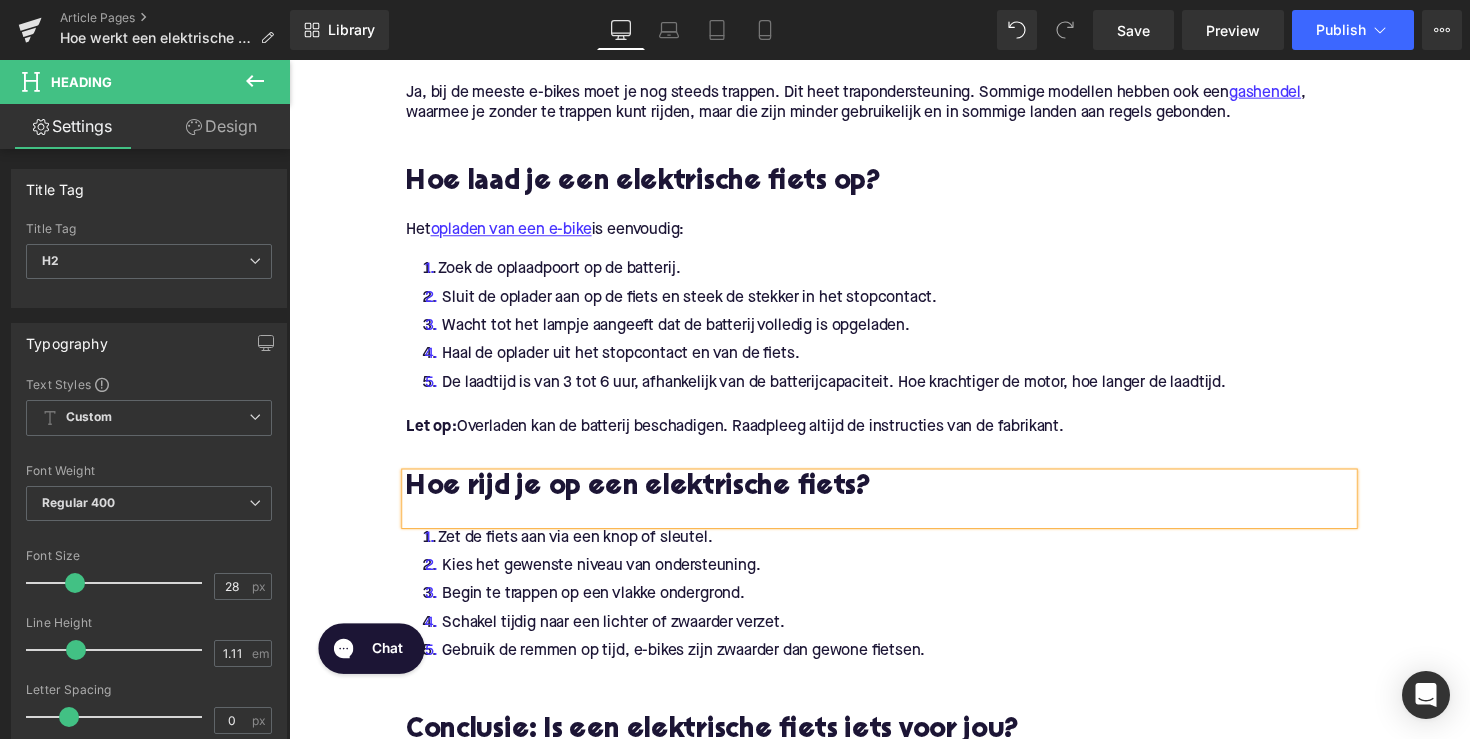 click on "Home / Hoe werkt een elektrische fiets? Breadcrumbs         Hoe werkt een elektrische fiets? Heading         Elektrische fietsen    winnen snel aan populariteit als duurzaam en efficiënt vervoermiddel. Ze lijken op gewone fietsen, maar zijn uitgerust met een motor die ondersteuning biedt tijdens het trappen. Ben je van plan om een elektrische fiets aan te schaffen? Dan is het belangrijk om te begrijpen hoe een e-bike werkt, van de motor en batterij tot de verschillende types en functies. Text Block         Row         Image         Row         Wat zijn de belangrijkste onderdelen van een elektrische fiets? Heading         Een e-bike bestaat uit meerdere componenten die samenwerken om trapondersteuning te bieden en de rijervaring te verbeteren. Text Block         Batterij Heading         De batterij voorziet de motor van stroom en bepaalt hoever en hoe lang je kunt rijden. Meestal wordt een lithium-ion batterij gebruikt vanwege de lange levensduur en het lichte gewicht Text Block         Text Block" at bounding box center [894, -95] 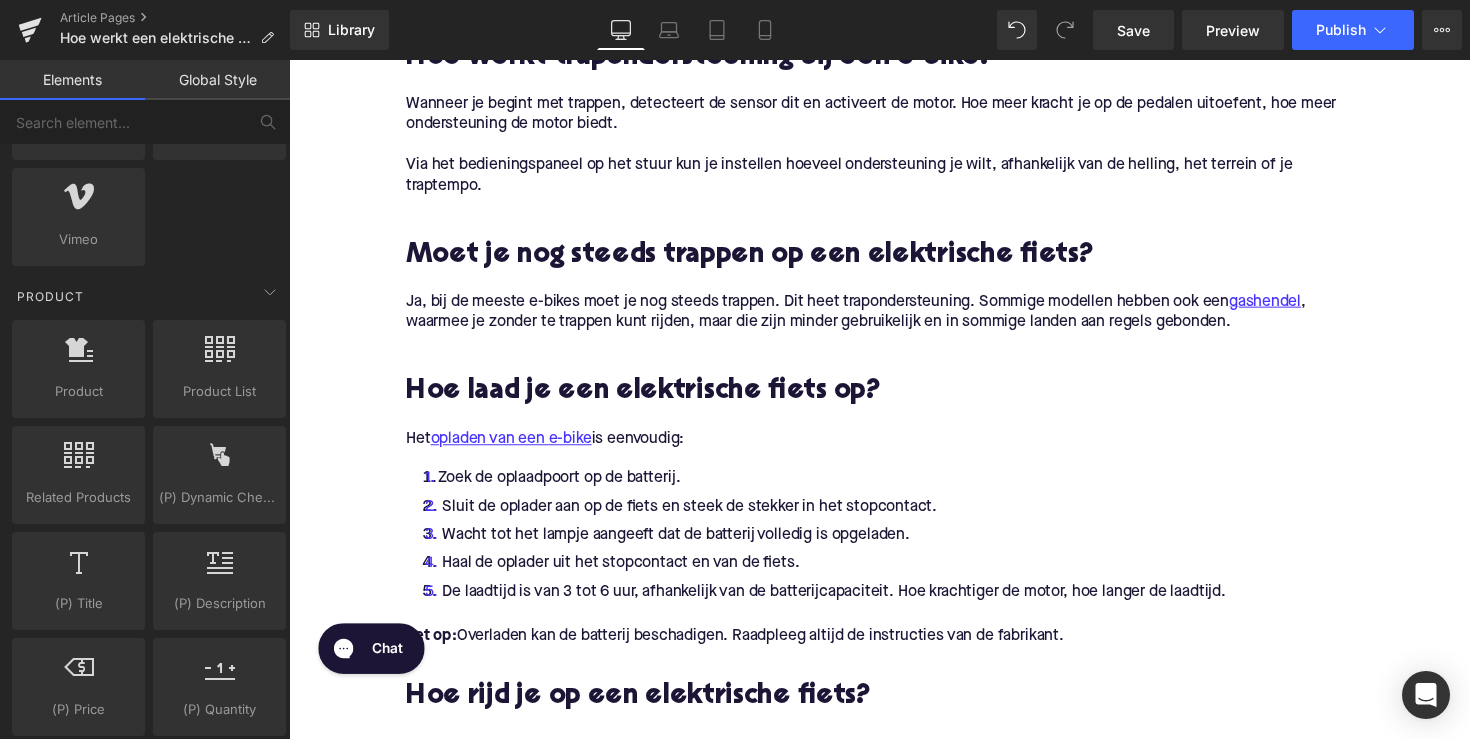 scroll, scrollTop: 2187, scrollLeft: 0, axis: vertical 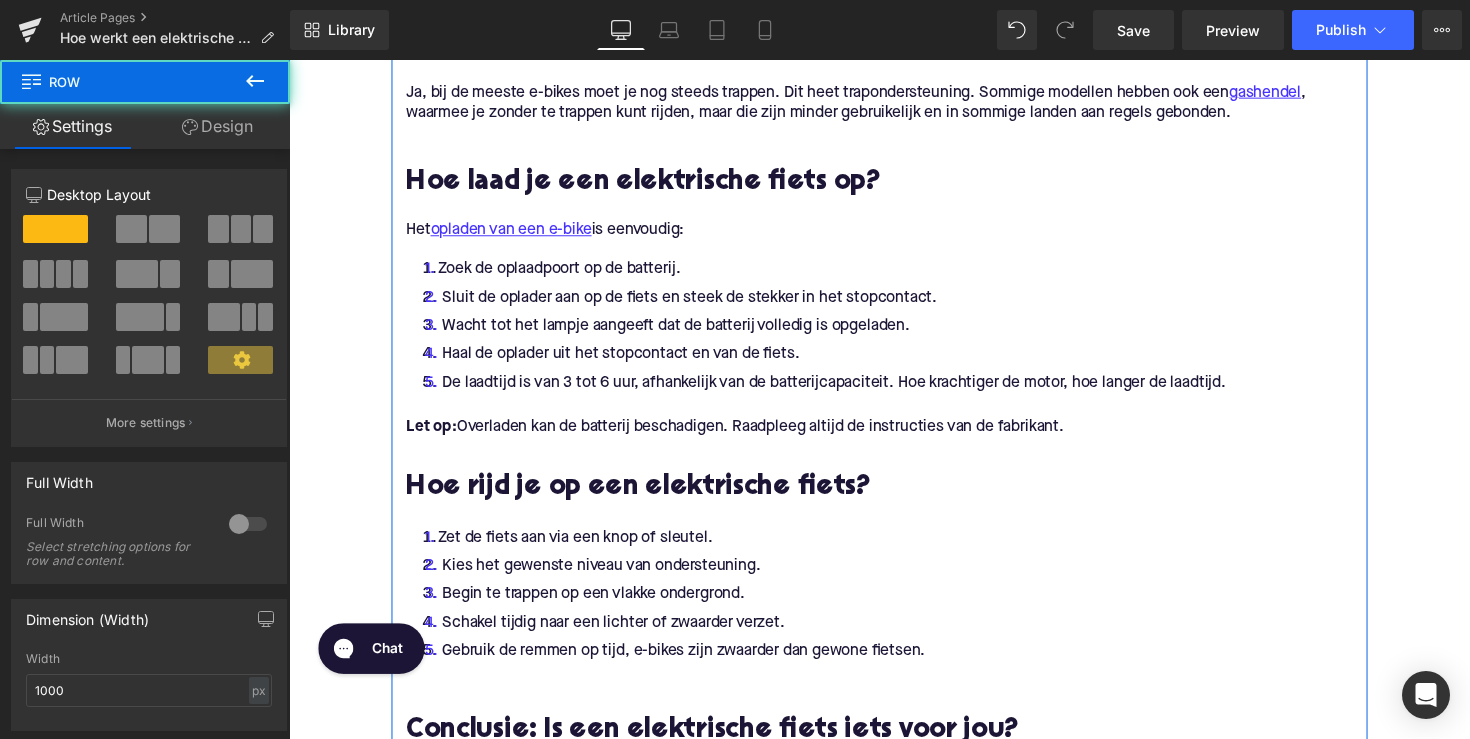click on "Wat zijn de belangrijkste onderdelen van een elektrische fiets? Heading         Een e-bike bestaat uit meerdere componenten die samenwerken om trapondersteuning te bieden en de rijervaring te verbeteren. Text Block         Batterij Heading         De batterij voorziet de motor van stroom en bepaalt hoever en hoe lang je kunt rijden. Meestal wordt een lithium-ion batterij gebruikt vanwege de lange levensduur en het lichte gewicht Text Block         Geïntegreerde batterijen:  in het frame verwerkt, zorgen voor een betere balans en rijgedrag. Onderbuis of externe batterijen:  vaak bij goedkopere instapmodellen. Text Block         Elektrische motor Heading         Biedt trapondersteuning en zorgt voor extra vermogen. Text Block         Achterwielmotor :  direct aangedreven. Middenmotor :  krachtiger, ideaal voor heuvelachtig terrein of e-mountainbikes en voelt natuurlijker aan. Text Block         Sensoren Heading         Text Block         Frame Heading         Racefietsen Text Block         Remmen Heading" at bounding box center (894, -57) 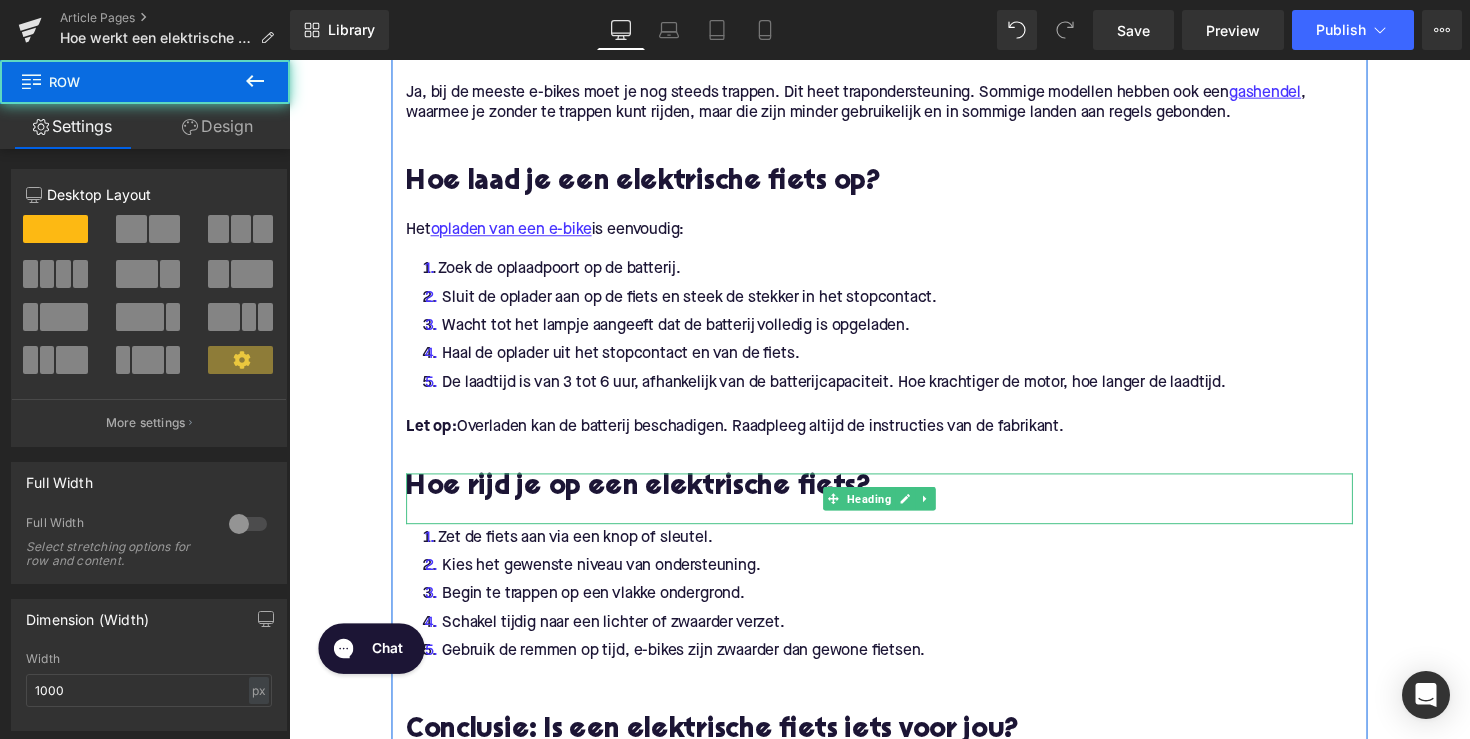 click at bounding box center [411, 510] 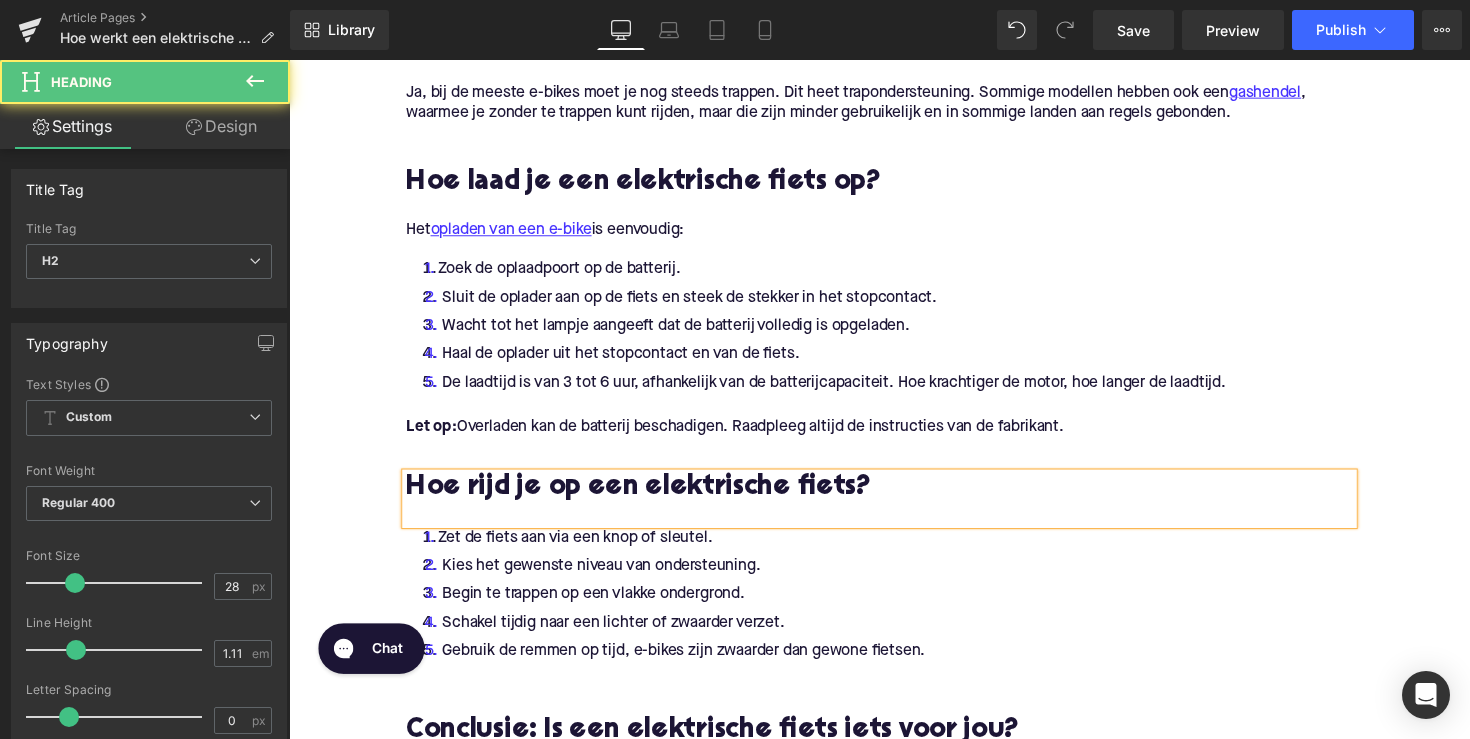 click on "Hoe rijd je op een elektrische fiets?" at bounding box center (647, 499) 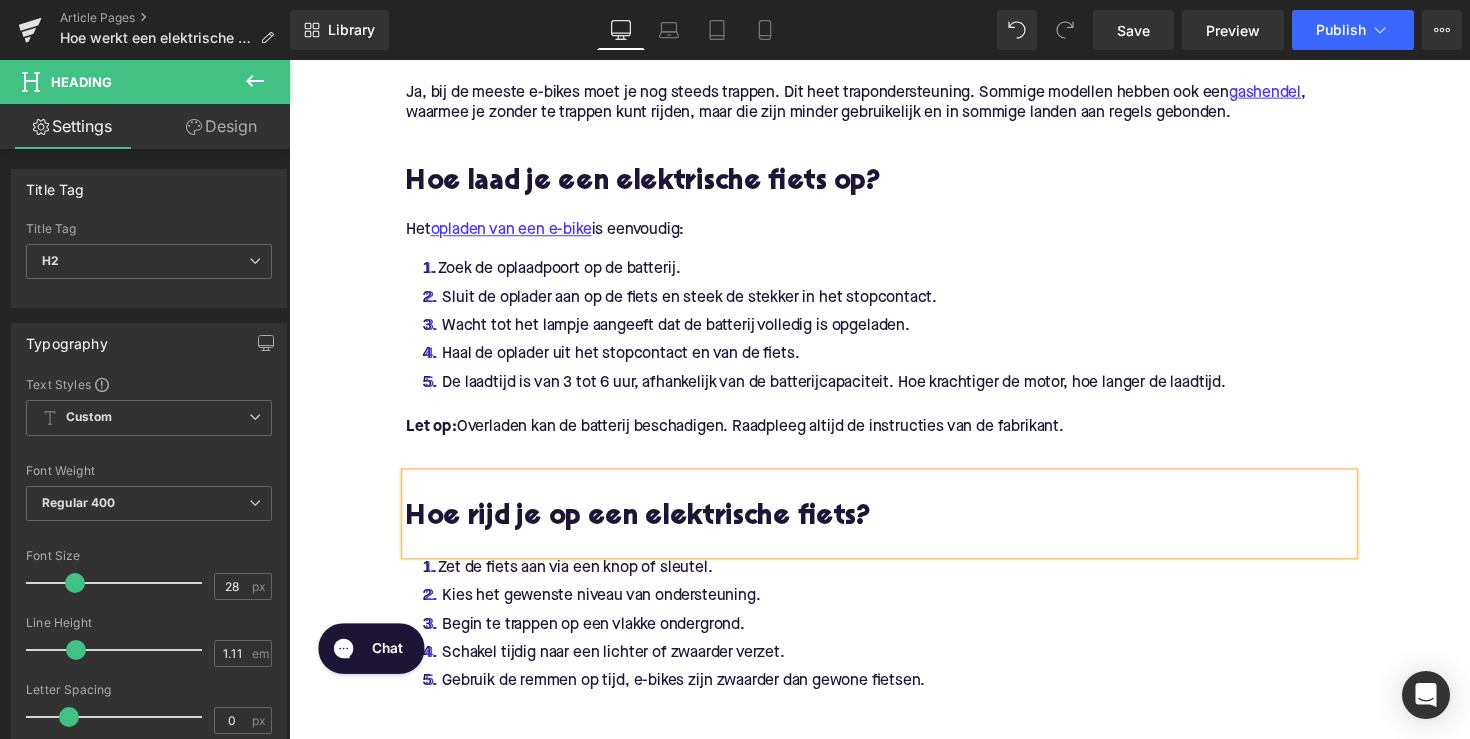click on "Home / Hoe werkt een elektrische fiets? Breadcrumbs         Hoe werkt een elektrische fiets? Heading         Elektrische fietsen    winnen snel aan populariteit als duurzaam en efficiënt vervoermiddel. Ze lijken op gewone fietsen, maar zijn uitgerust met een motor die ondersteuning biedt tijdens het trappen. Ben je van plan om een elektrische fiets aan te schaffen? Dan is het belangrijk om te begrijpen hoe een e-bike werkt, van de motor en batterij tot de verschillende types en functies. Text Block         Row         Image         Row         Wat zijn de belangrijkste onderdelen van een elektrische fiets? Heading         Een e-bike bestaat uit meerdere componenten die samenwerken om trapondersteuning te bieden en de rijervaring te verbeteren. Text Block         Batterij Heading         De batterij voorziet de motor van stroom en bepaalt hoever en hoe lang je kunt rijden. Meestal wordt een lithium-ion batterij gebruikt vanwege de lange levensduur en het lichte gewicht Text Block         Text Block" at bounding box center (894, -80) 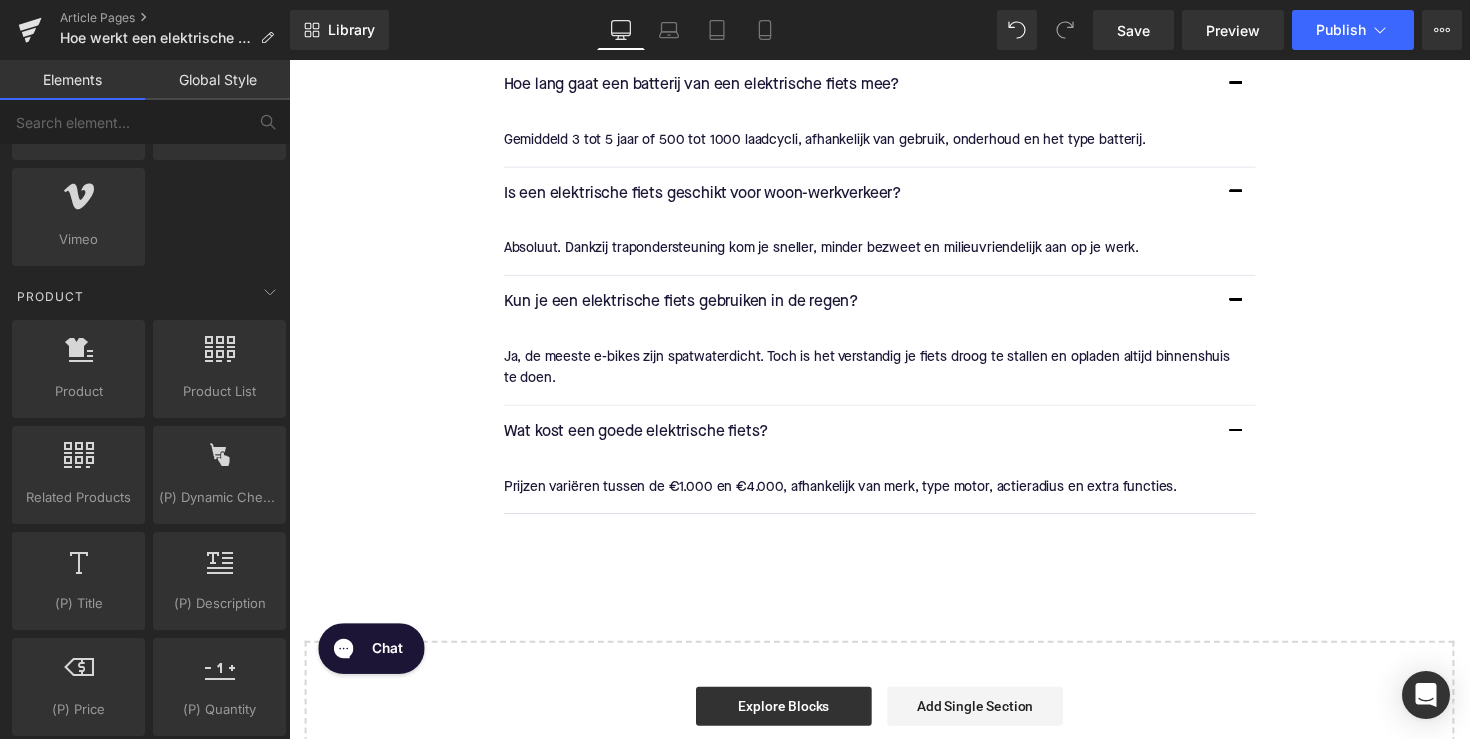 scroll, scrollTop: 3185, scrollLeft: 0, axis: vertical 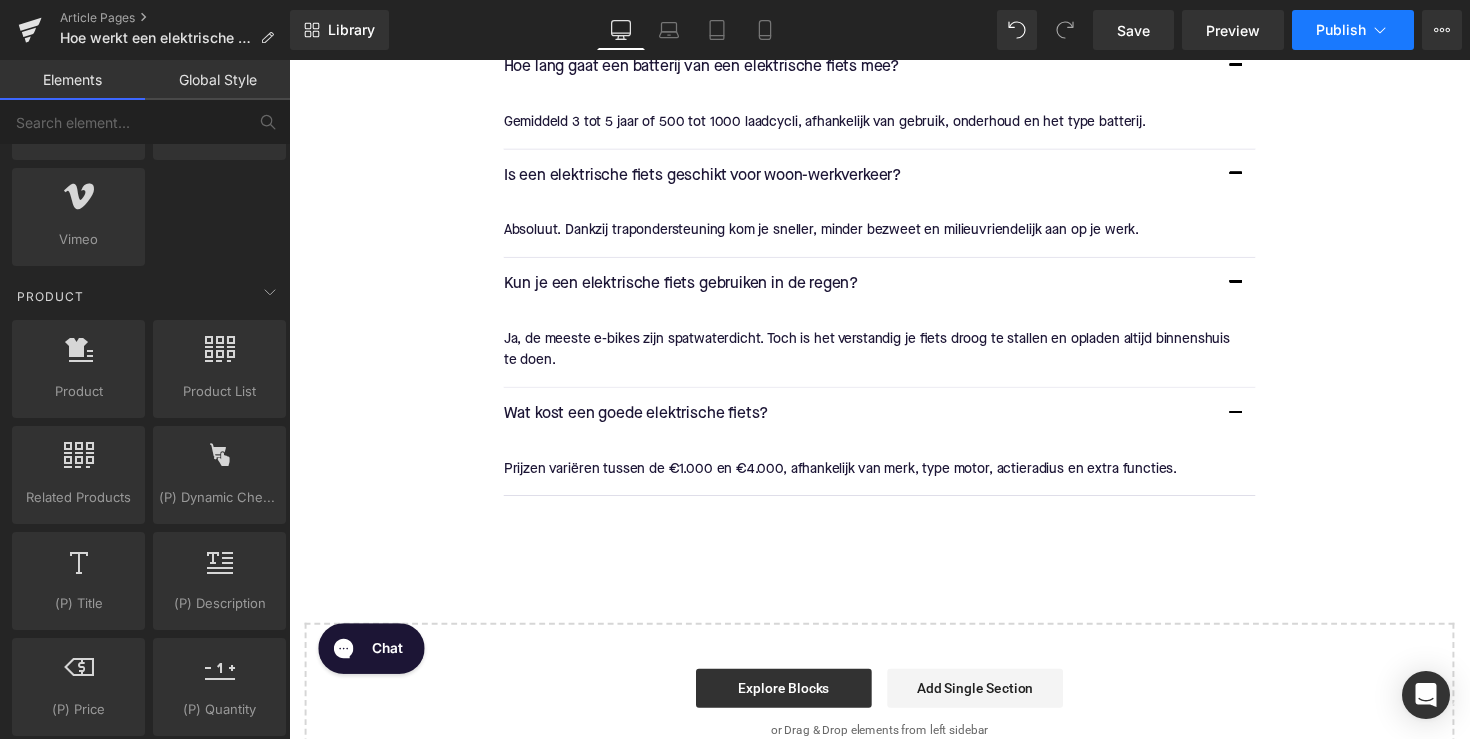 click on "Publish" at bounding box center (1341, 30) 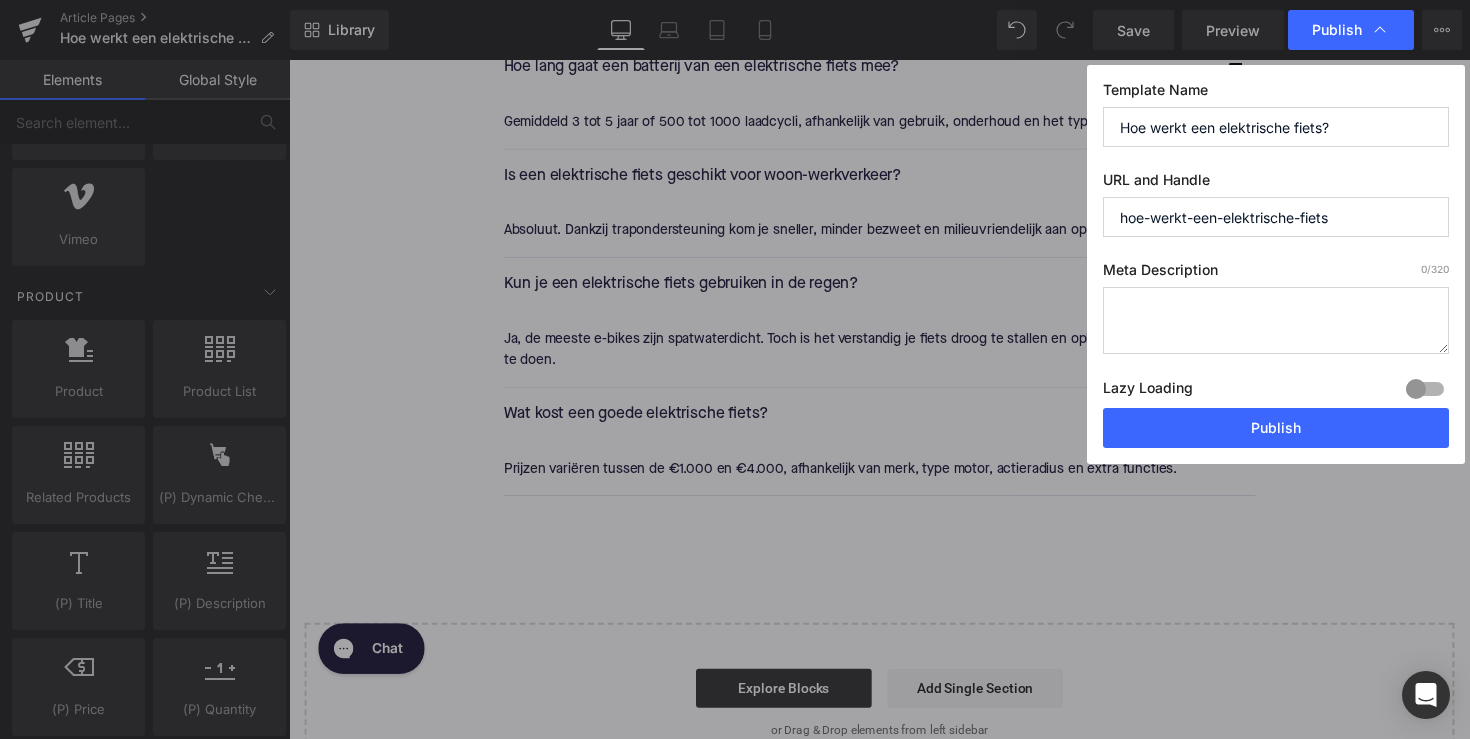 click at bounding box center [1276, 320] 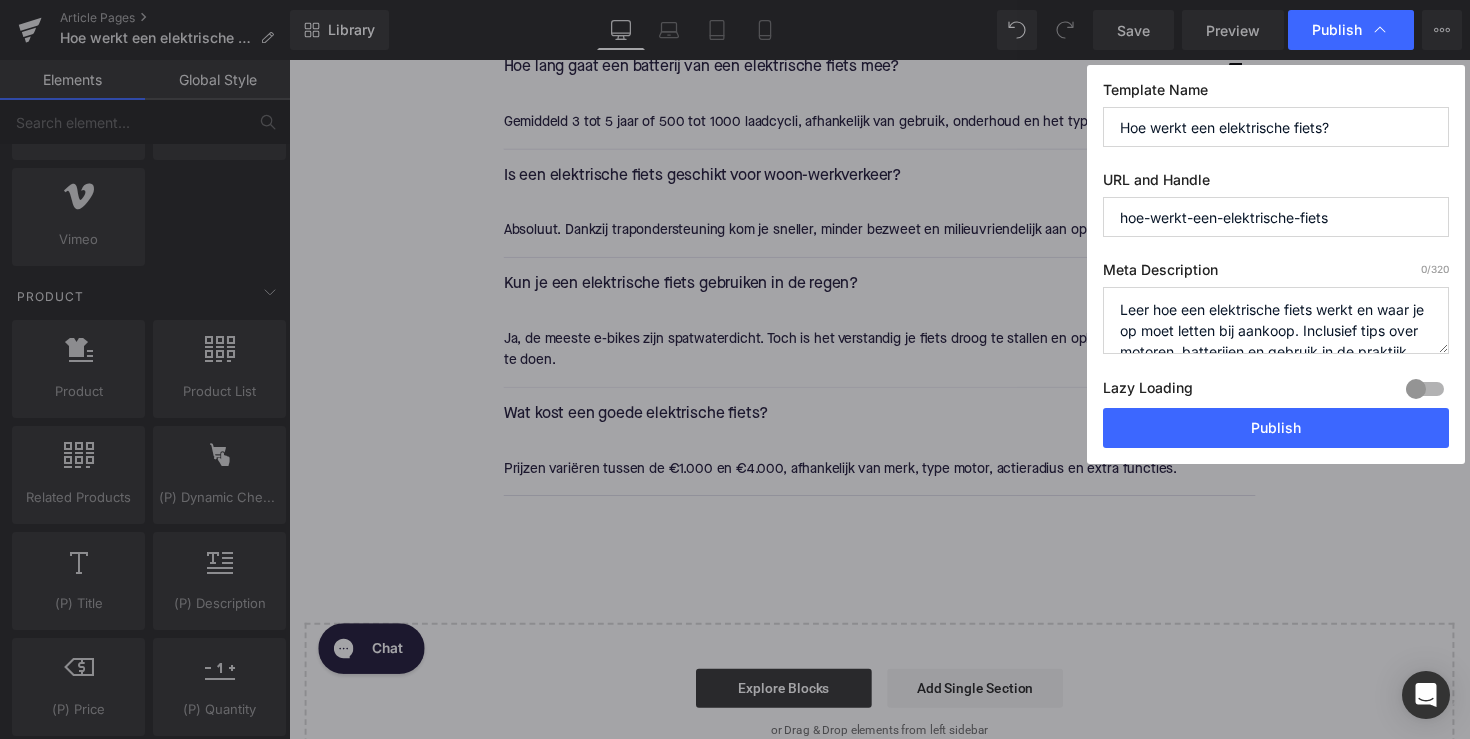 scroll, scrollTop: 42, scrollLeft: 0, axis: vertical 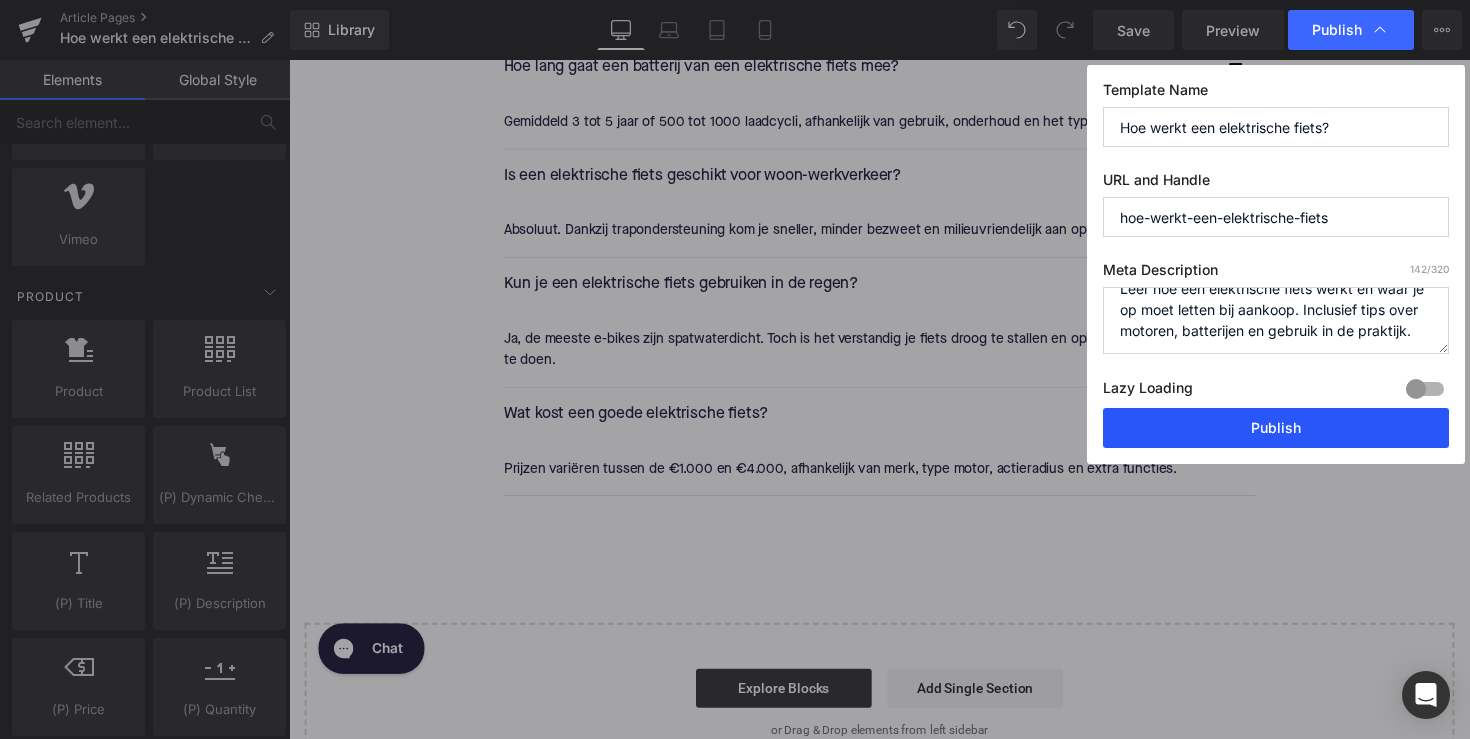 type on "Leer hoe een elektrische fiets werkt en waar je op moet letten bij aankoop. Inclusief tips over motoren, batterijen en gebruik in de praktijk." 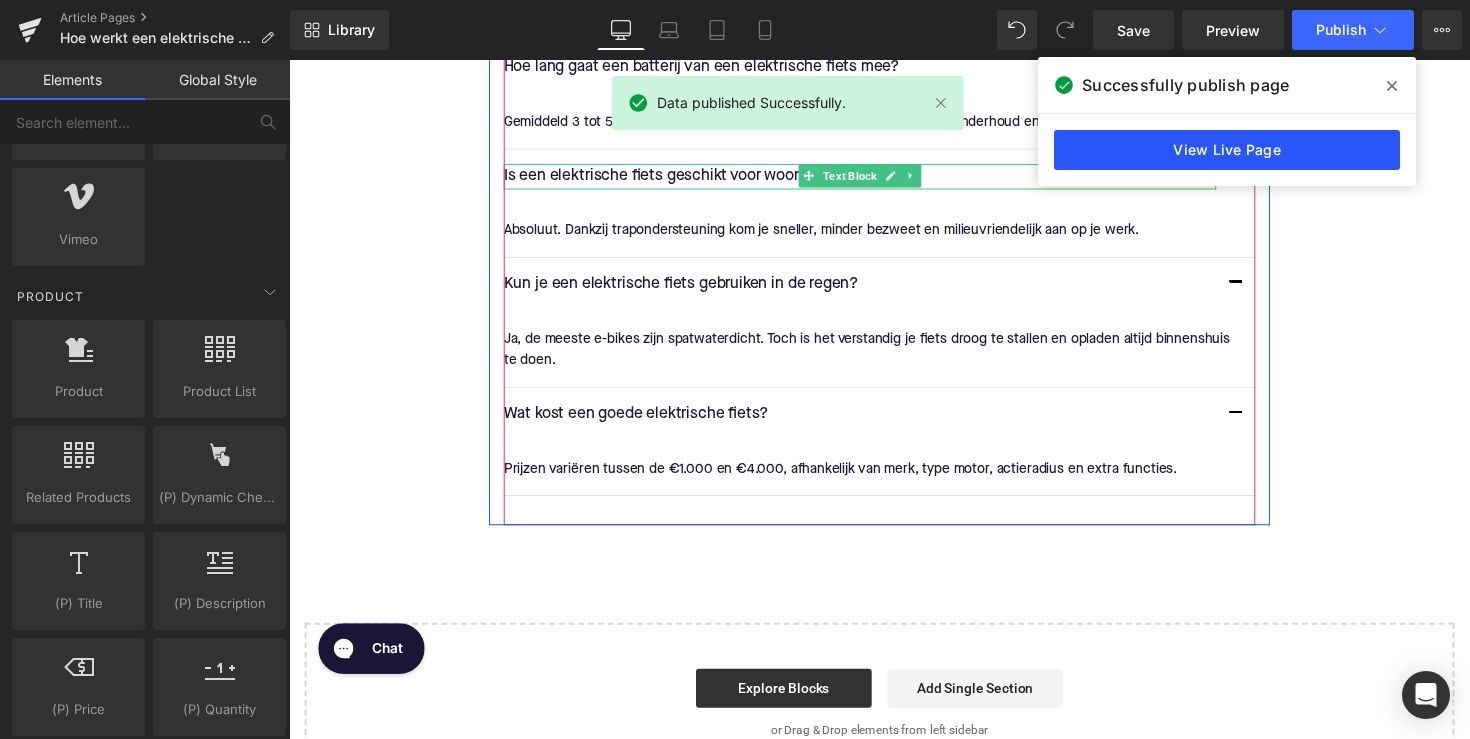 click on "View Live Page" at bounding box center (1227, 150) 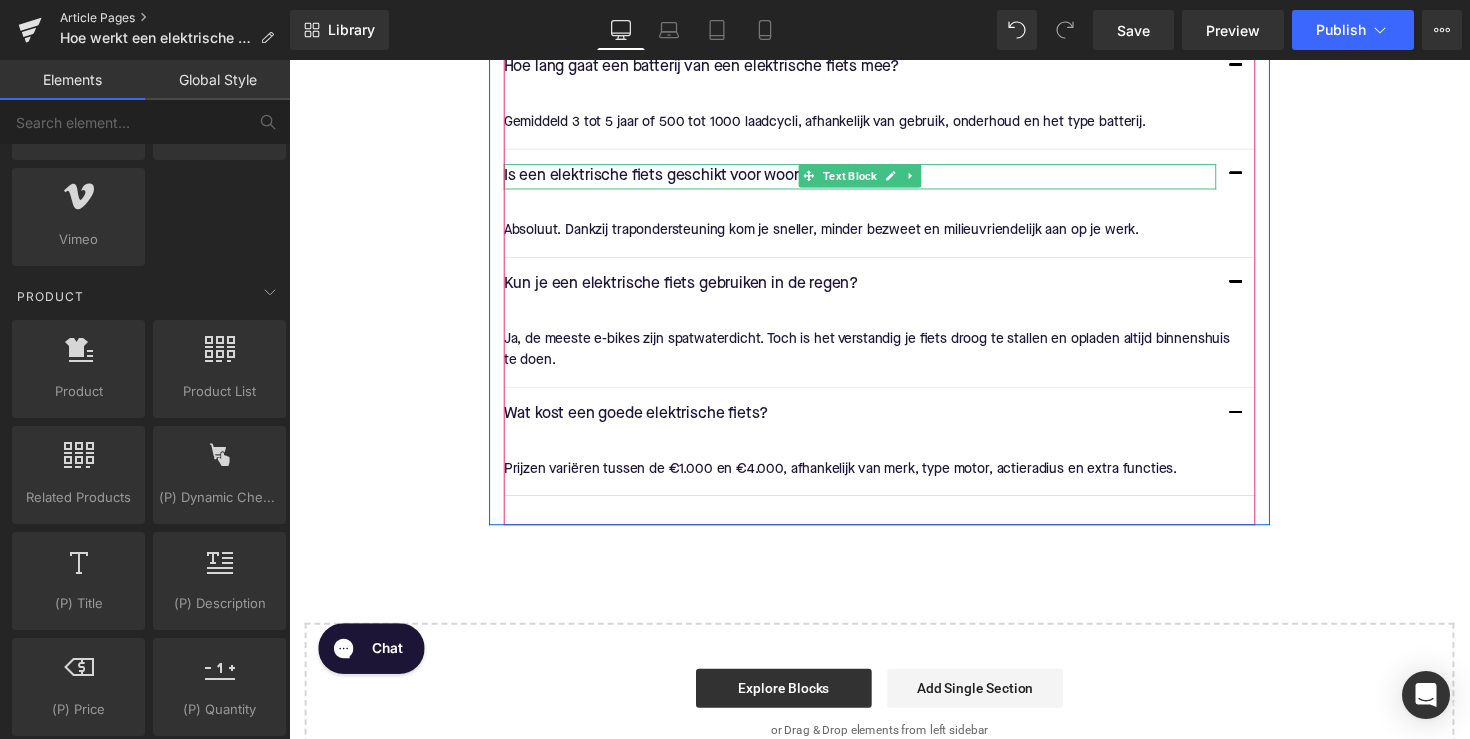 click on "Article Pages" at bounding box center (175, 18) 